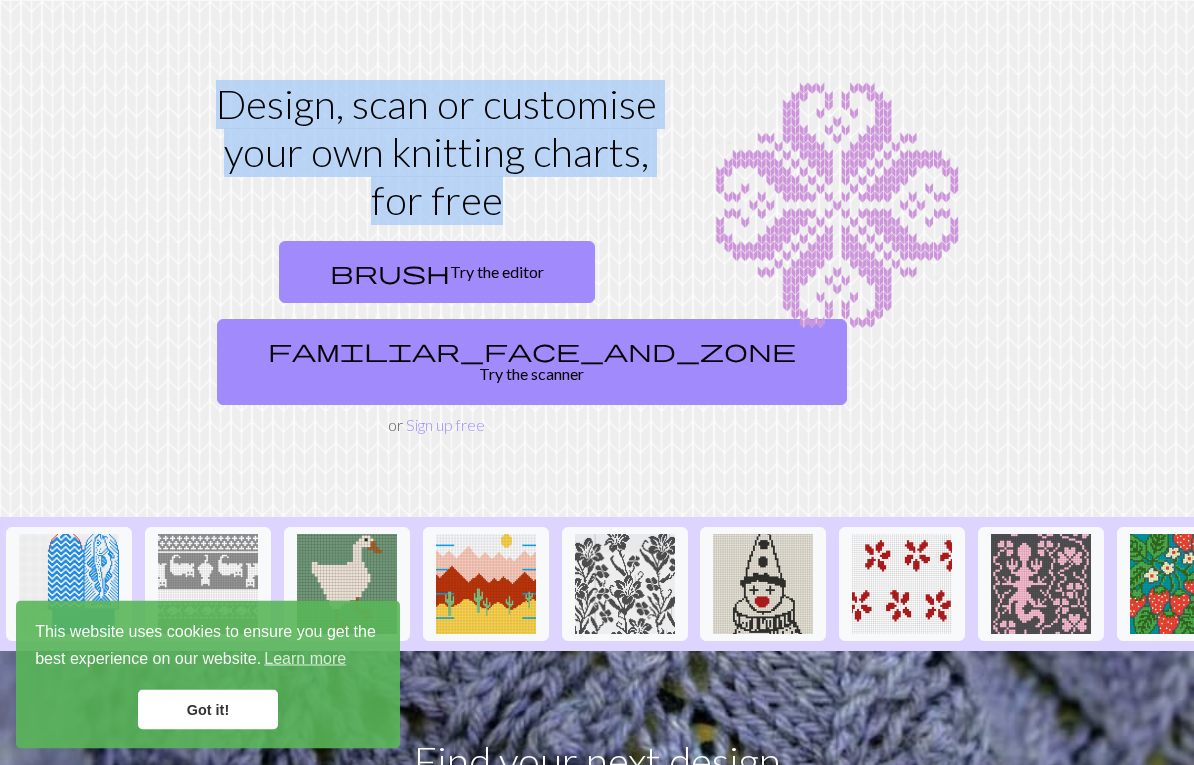 scroll, scrollTop: 59, scrollLeft: 0, axis: vertical 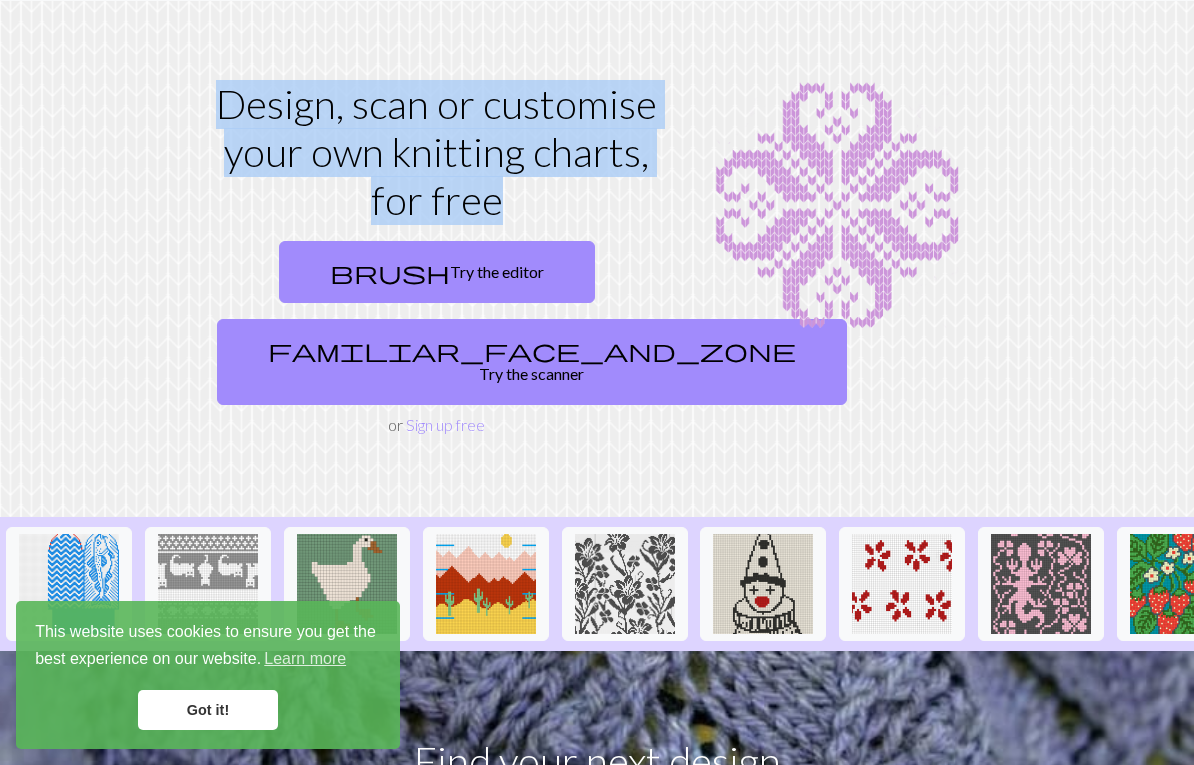 click on "brush  Try the editor" at bounding box center [437, 272] 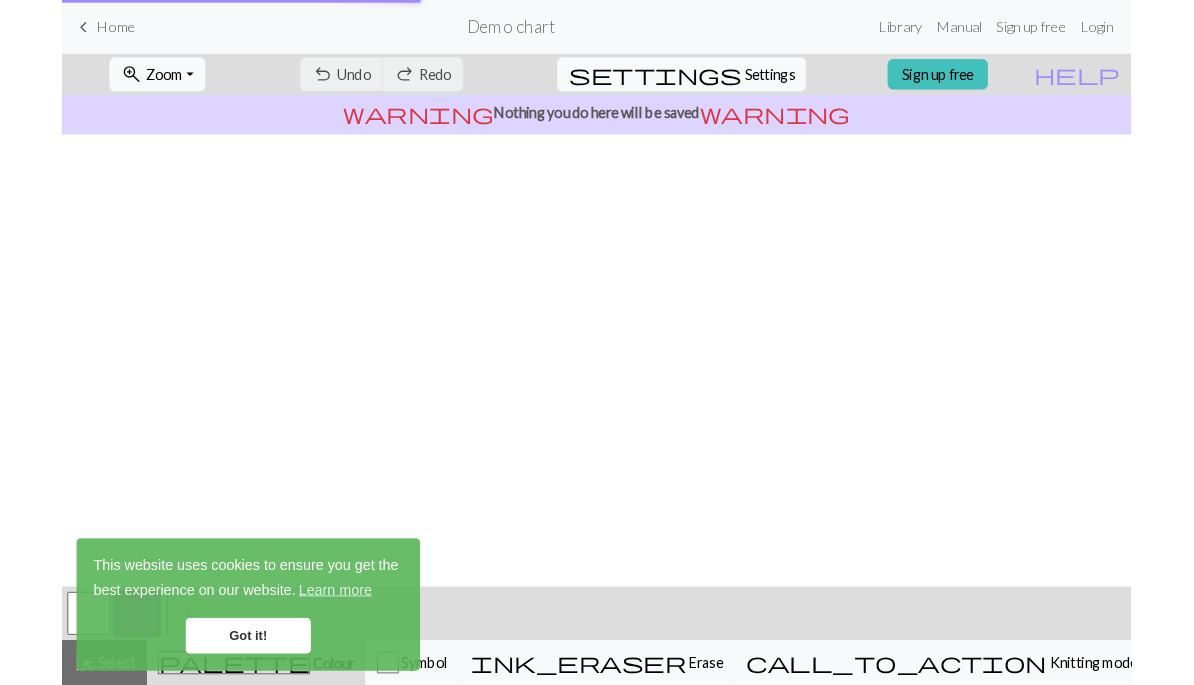 scroll, scrollTop: 0, scrollLeft: 0, axis: both 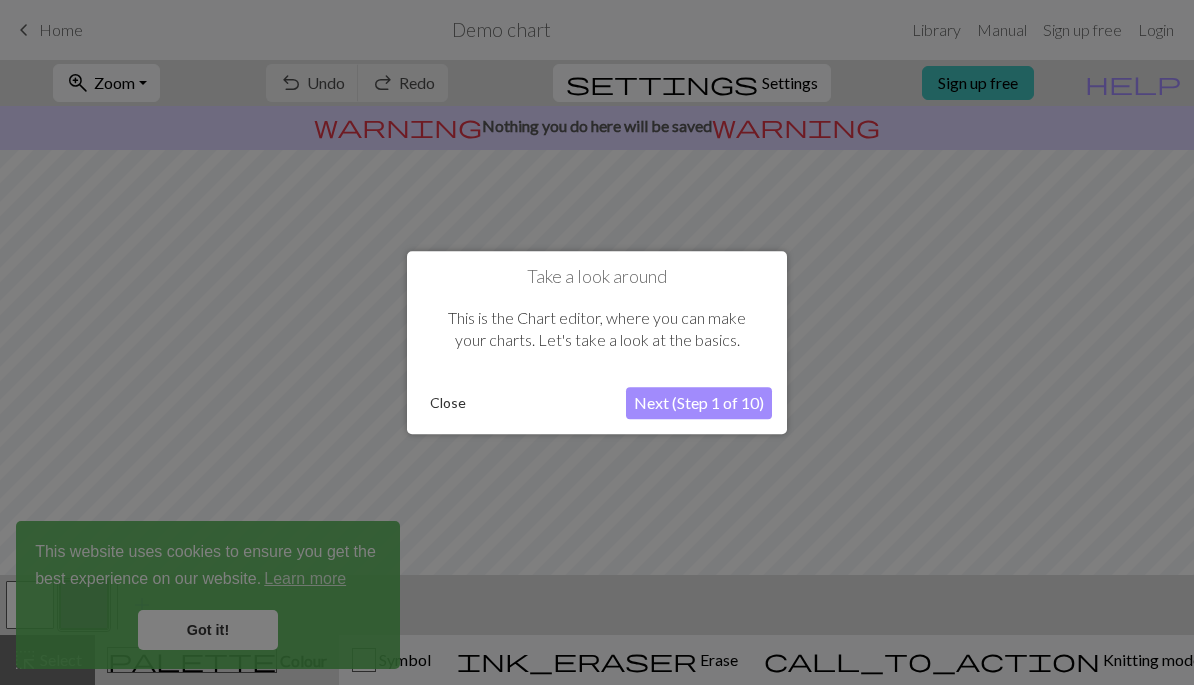 click on "Close" at bounding box center (448, 403) 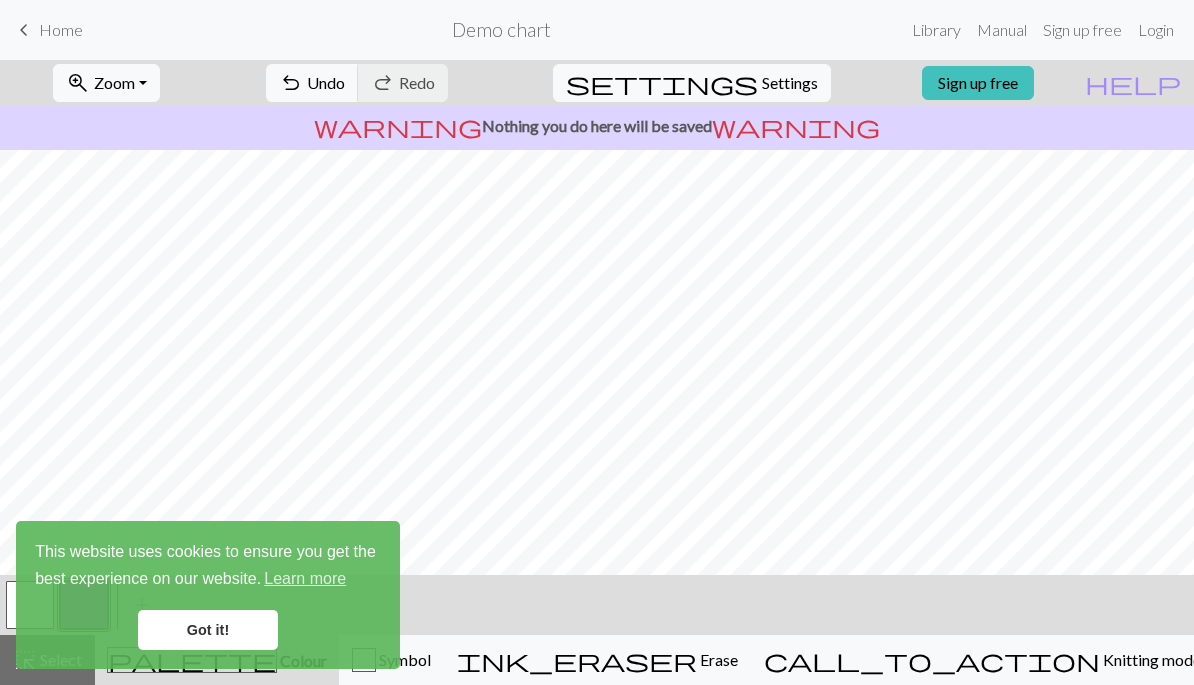 click on "Undo" at bounding box center (326, 82) 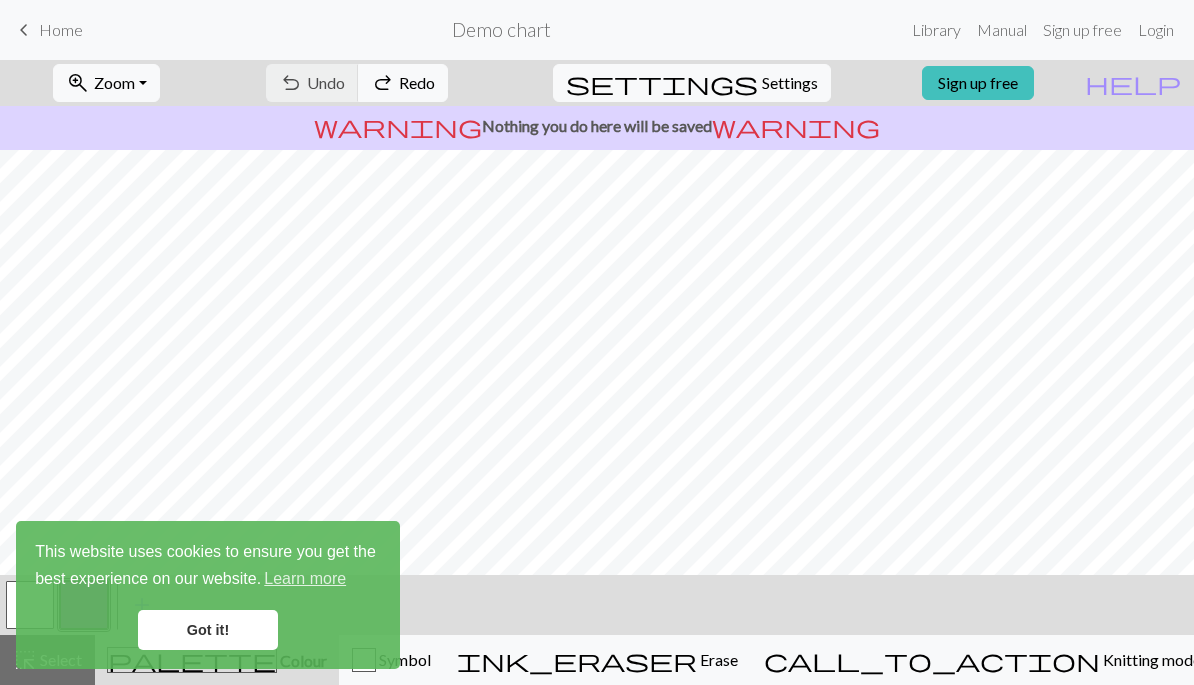 click on "Got it!" at bounding box center [208, 630] 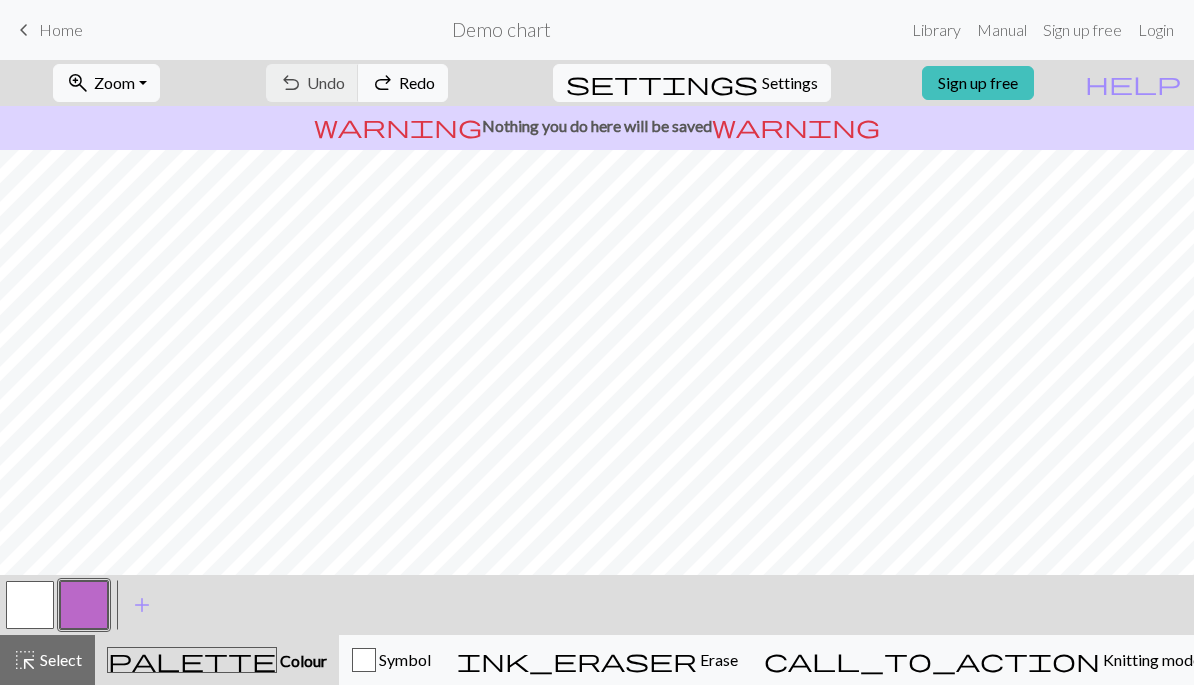 click on "undo Undo Undo redo Redo Redo" at bounding box center [357, 83] 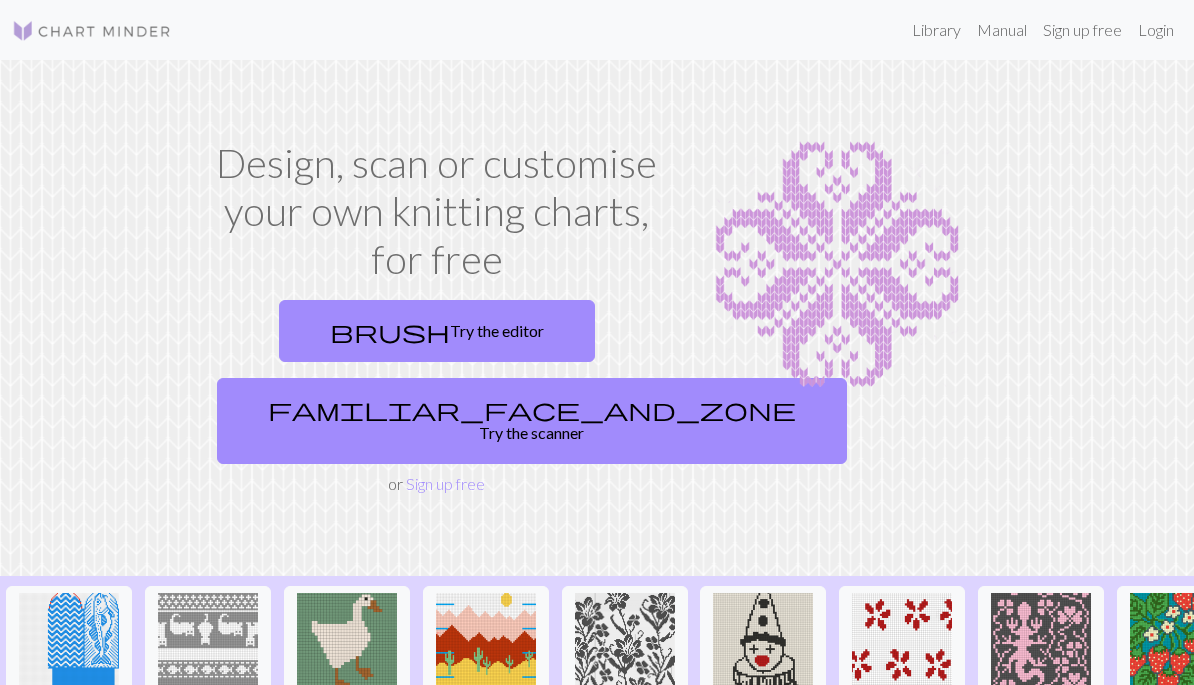 click on "familiar_face_and_zone  Try the scanner" at bounding box center (532, 421) 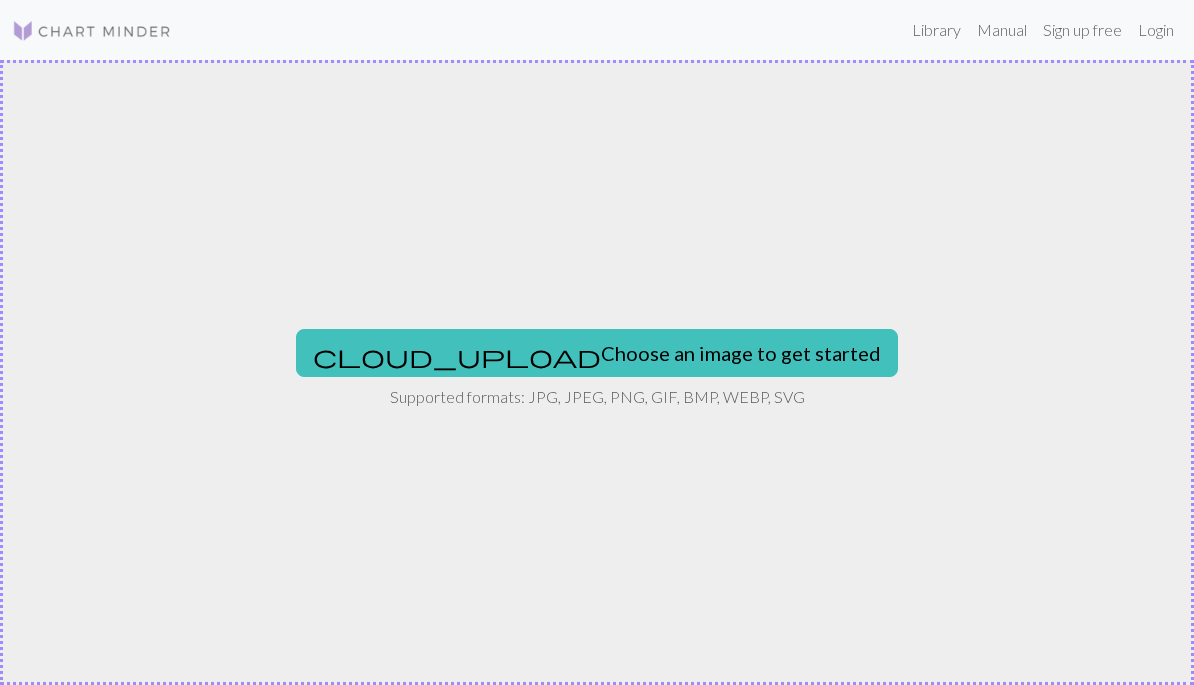 click on "cloud_upload  Choose an image to get started" at bounding box center [597, 353] 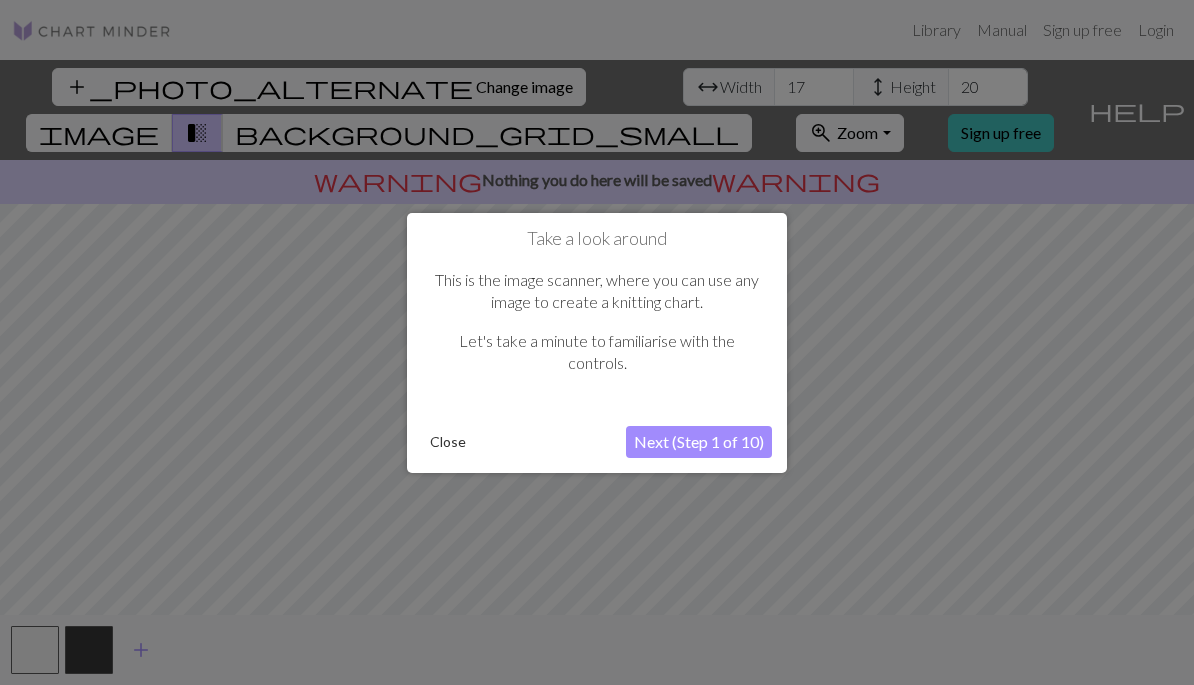 click on "Close" at bounding box center [448, 442] 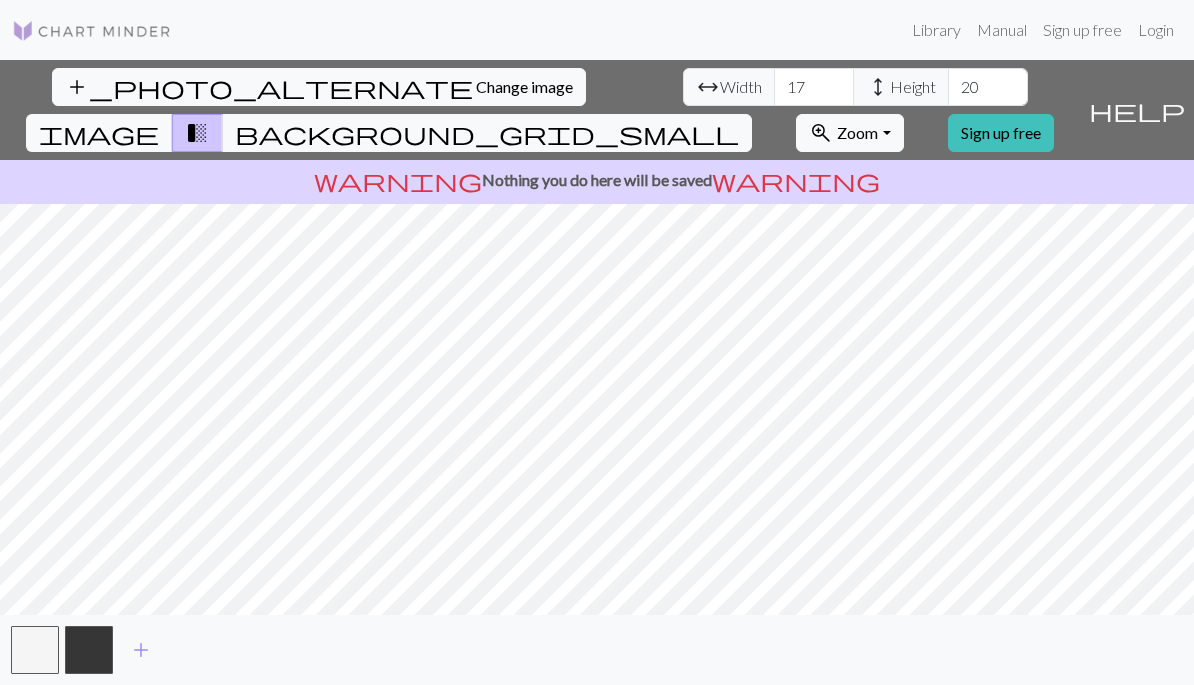 click on "arrow_range" at bounding box center [708, 87] 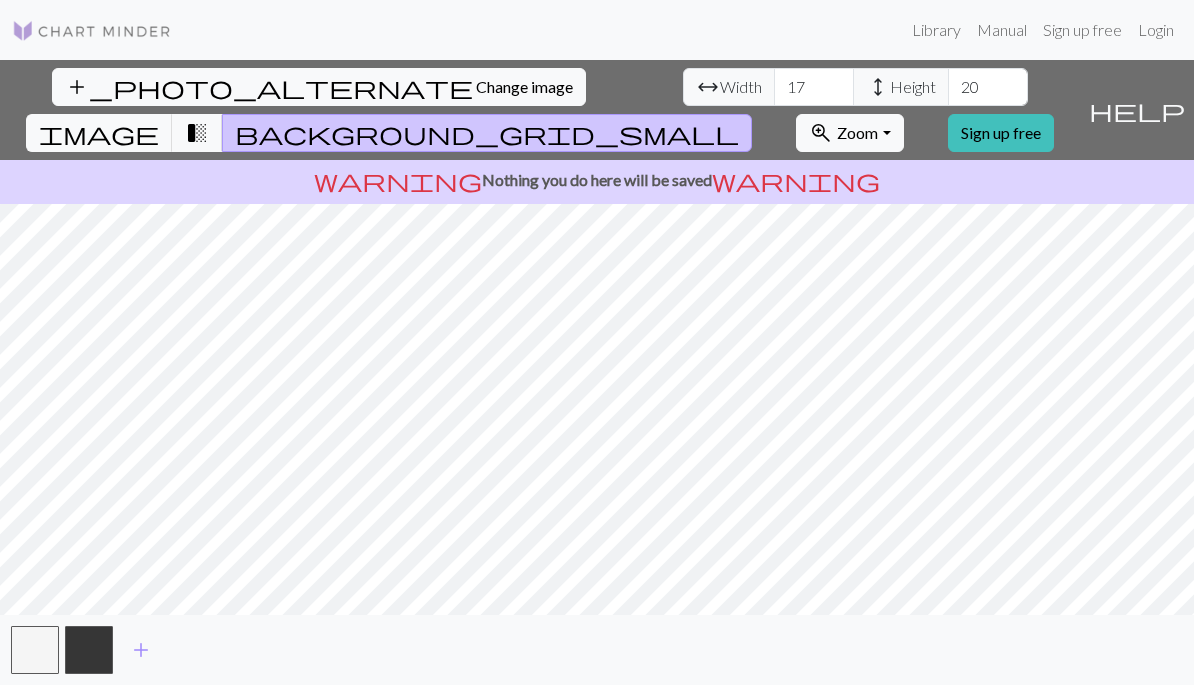 click on "transition_fade" at bounding box center [197, 133] 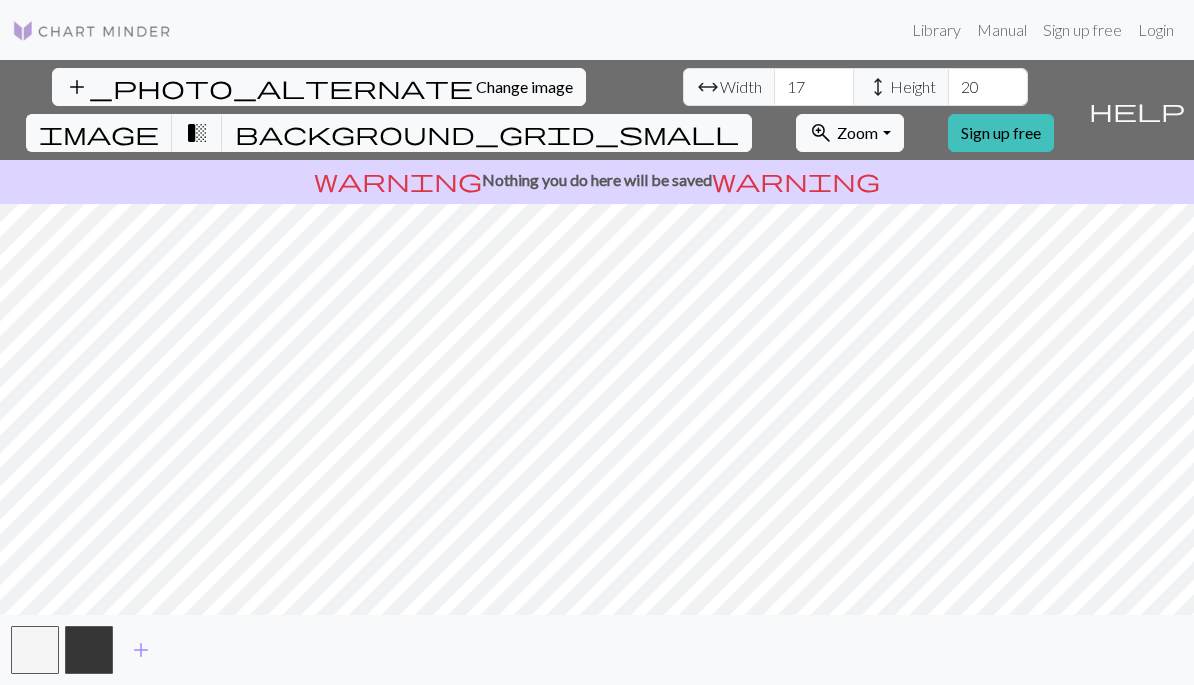 click on "image" at bounding box center [99, 133] 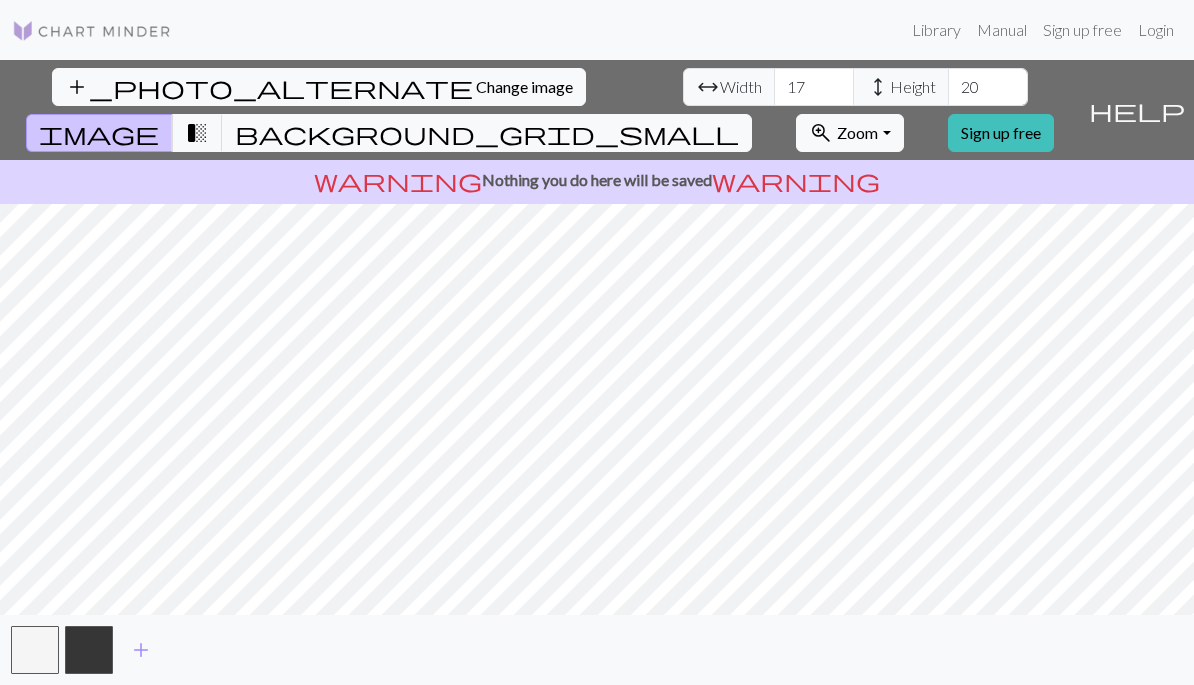 click on "background_grid_small" at bounding box center (487, 133) 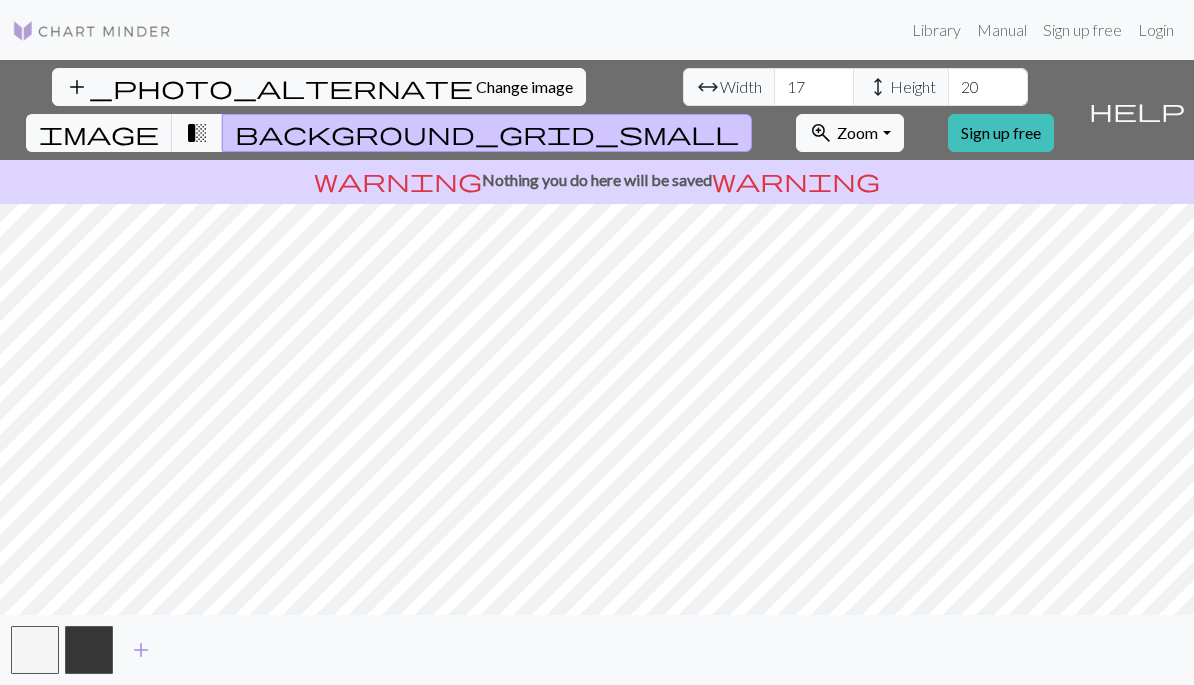 click on "transition_fade" at bounding box center [197, 133] 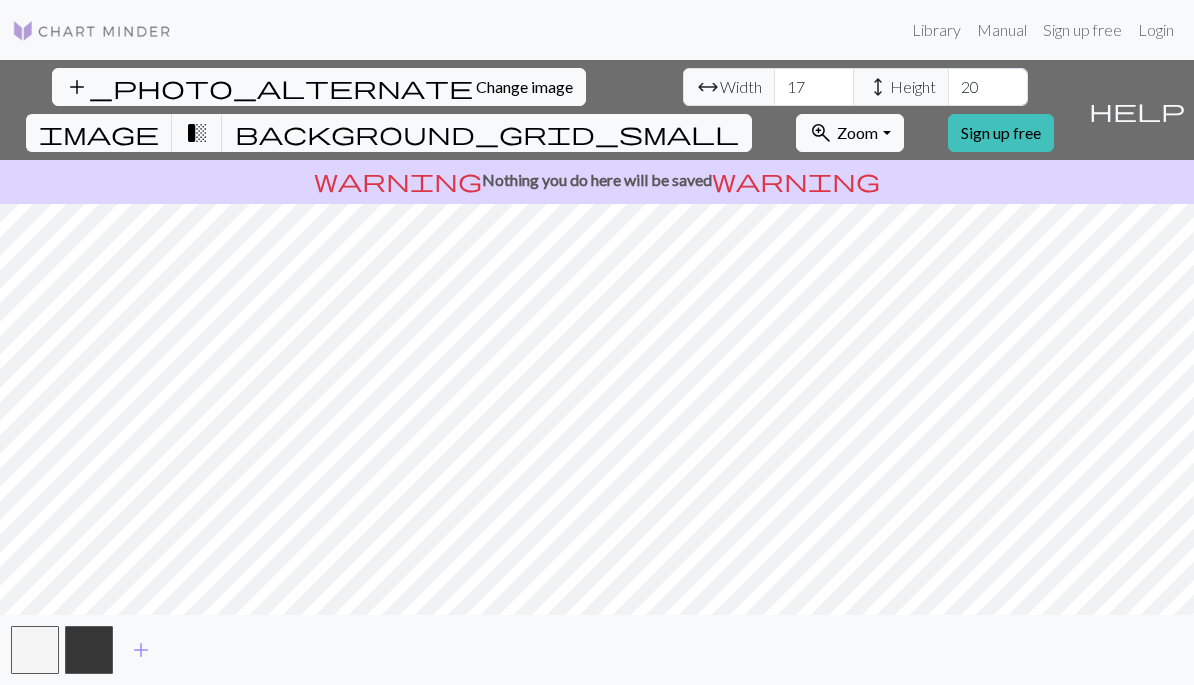 click on "add" at bounding box center [141, 650] 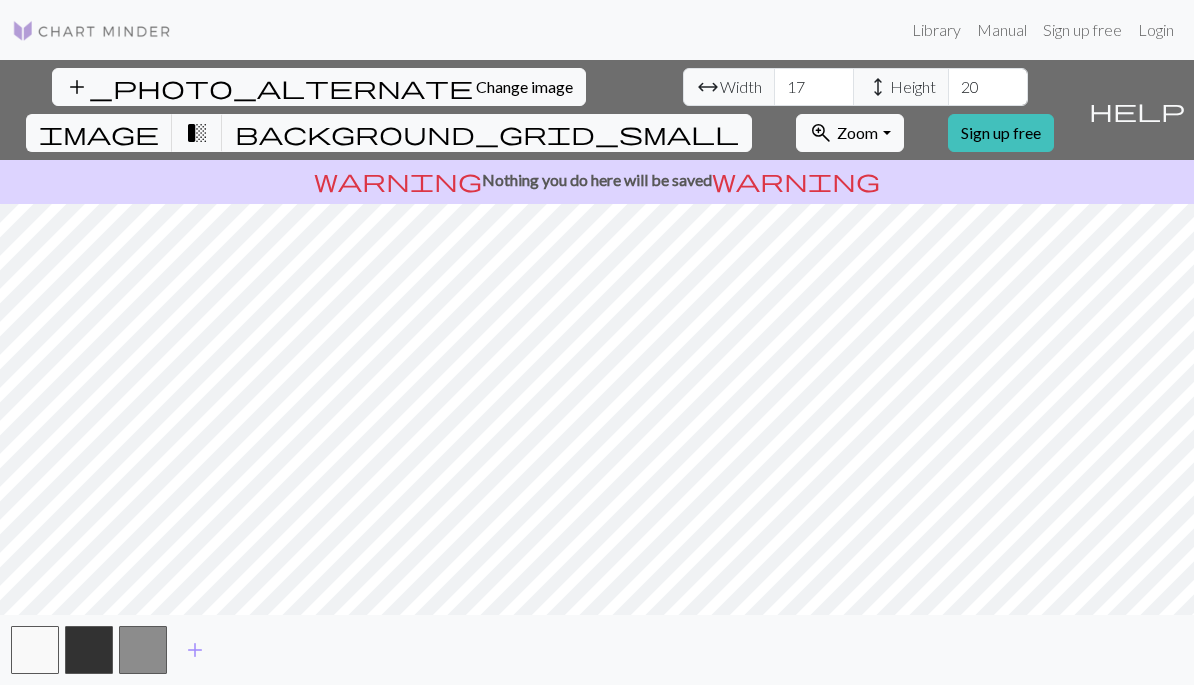 click on "add" at bounding box center [195, 650] 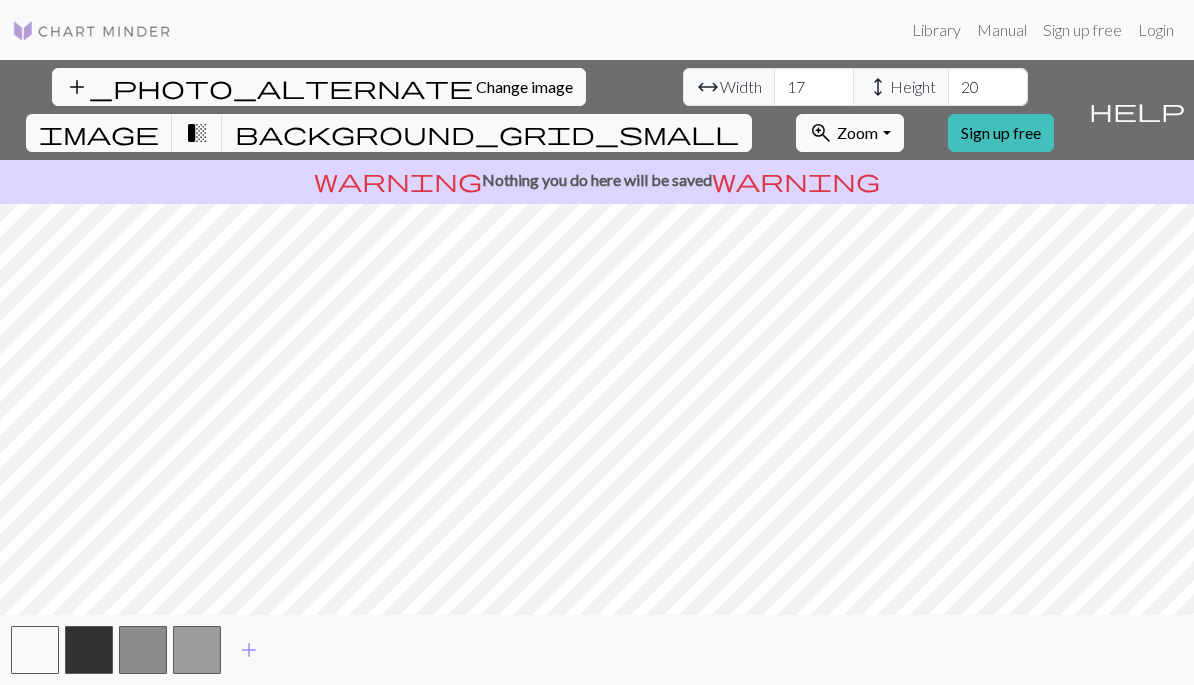 click on "add" at bounding box center [249, 650] 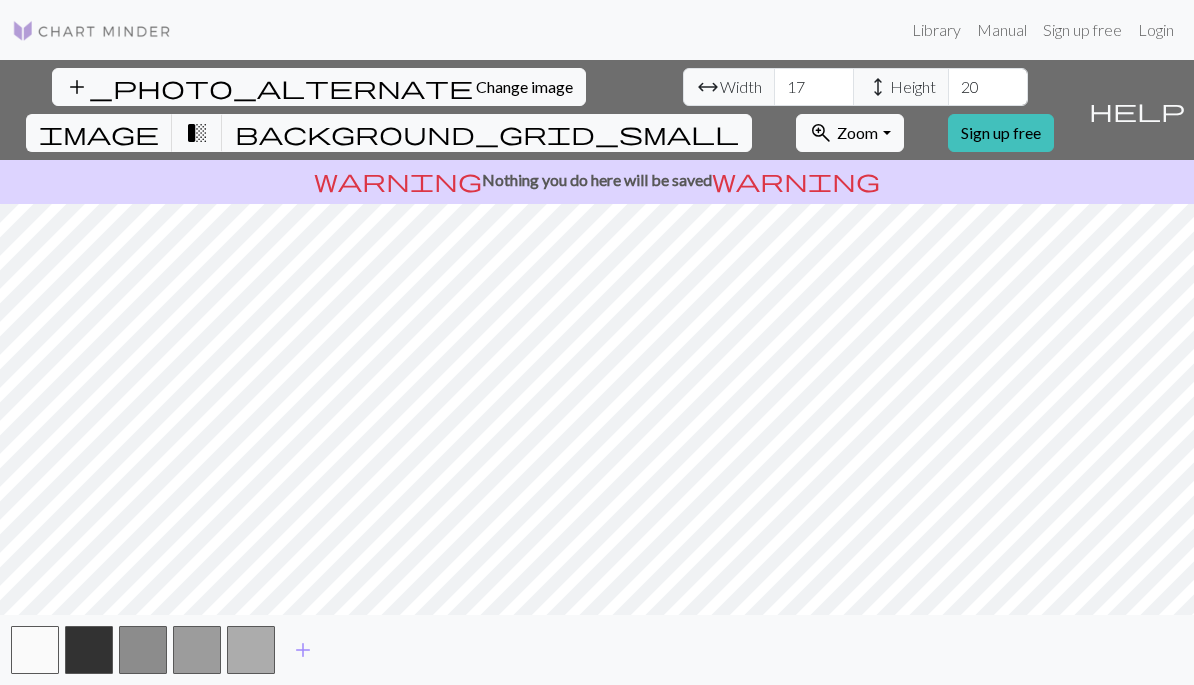 click on "add" at bounding box center (303, 650) 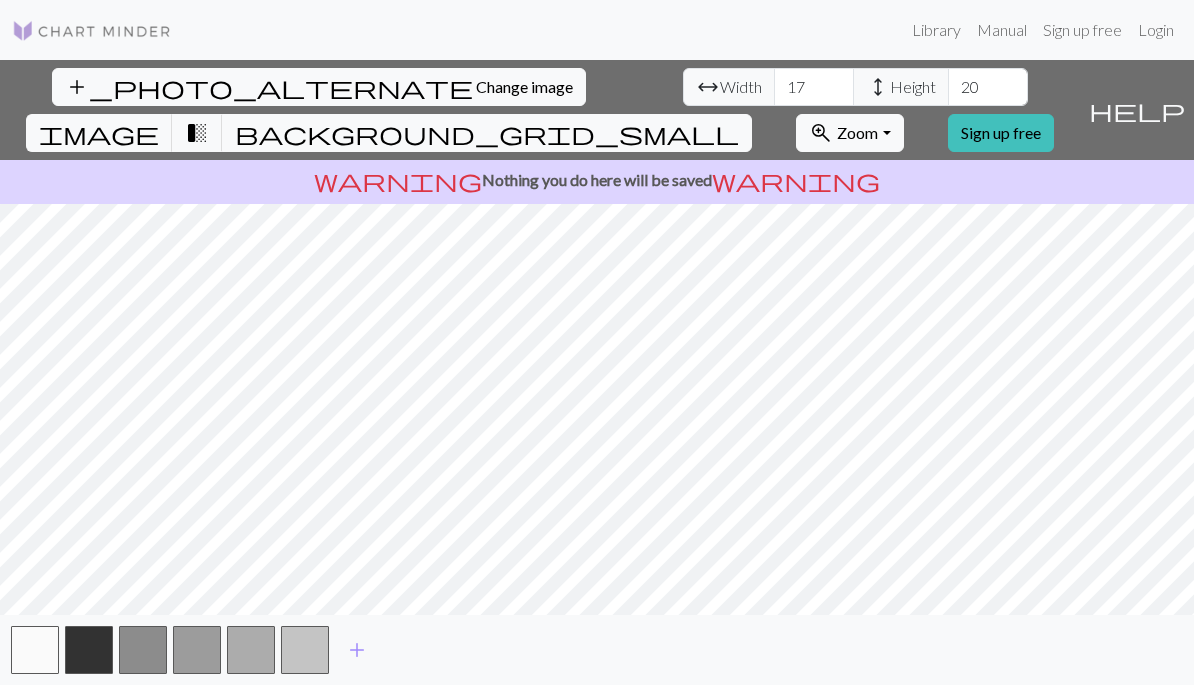 click on "add" at bounding box center [357, 650] 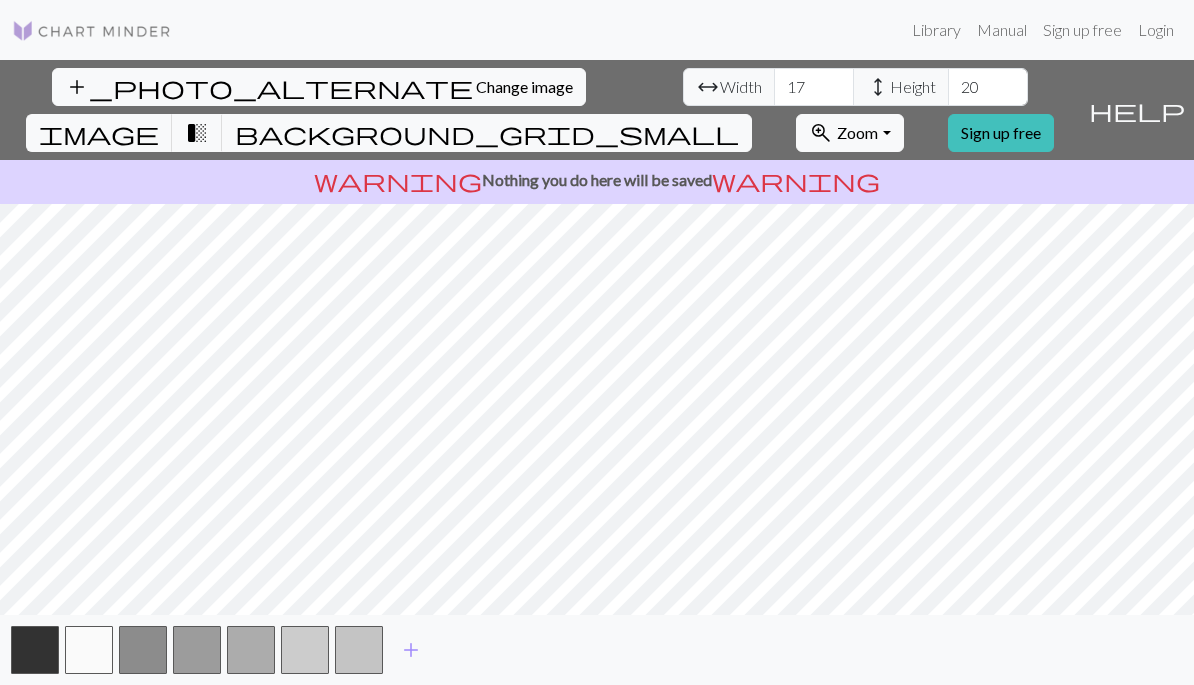 click on "add" at bounding box center (411, 650) 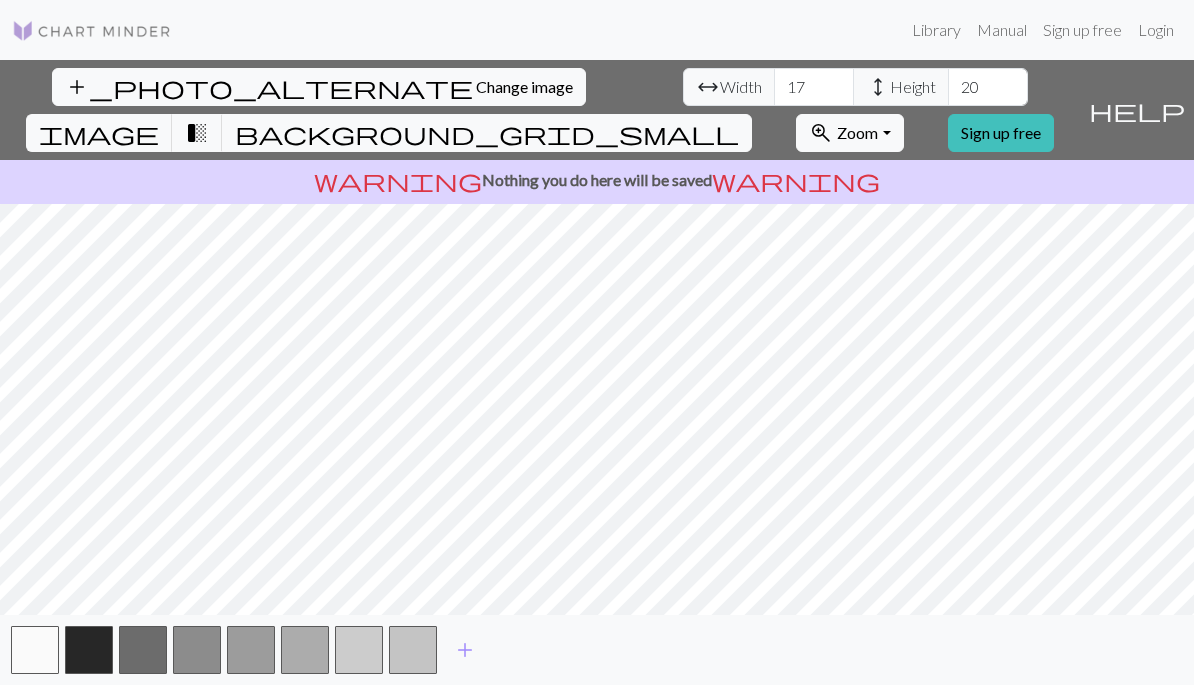 click at bounding box center [89, 650] 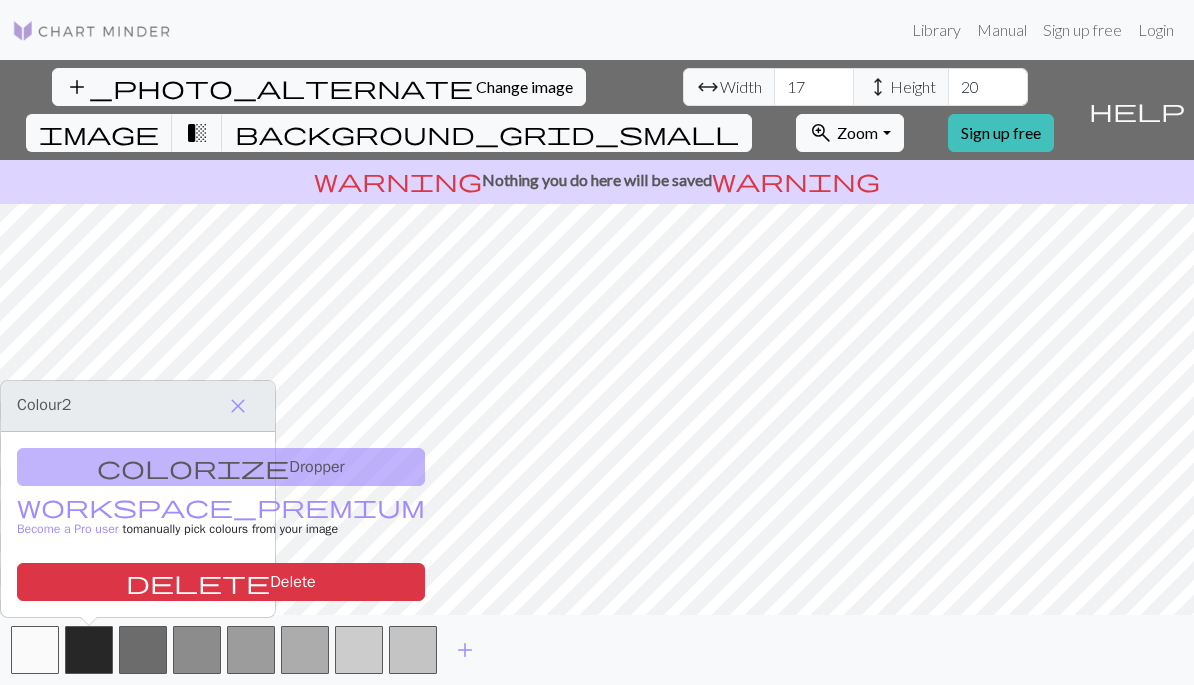 click at bounding box center [89, 650] 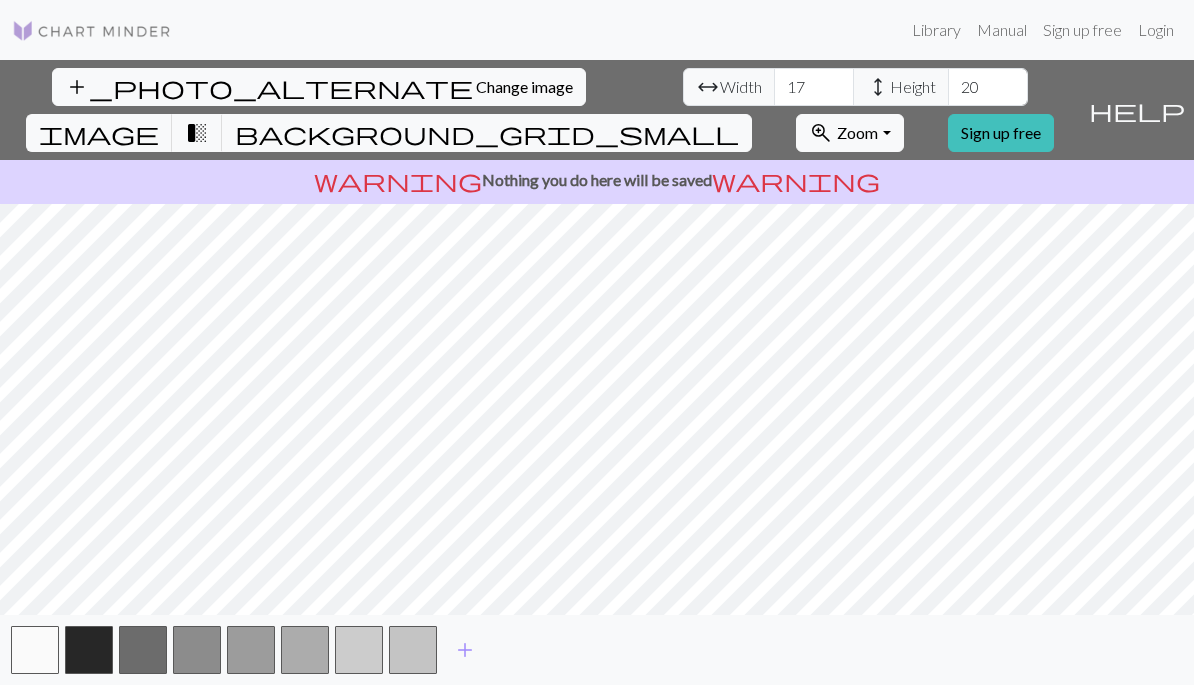 click at bounding box center (89, 650) 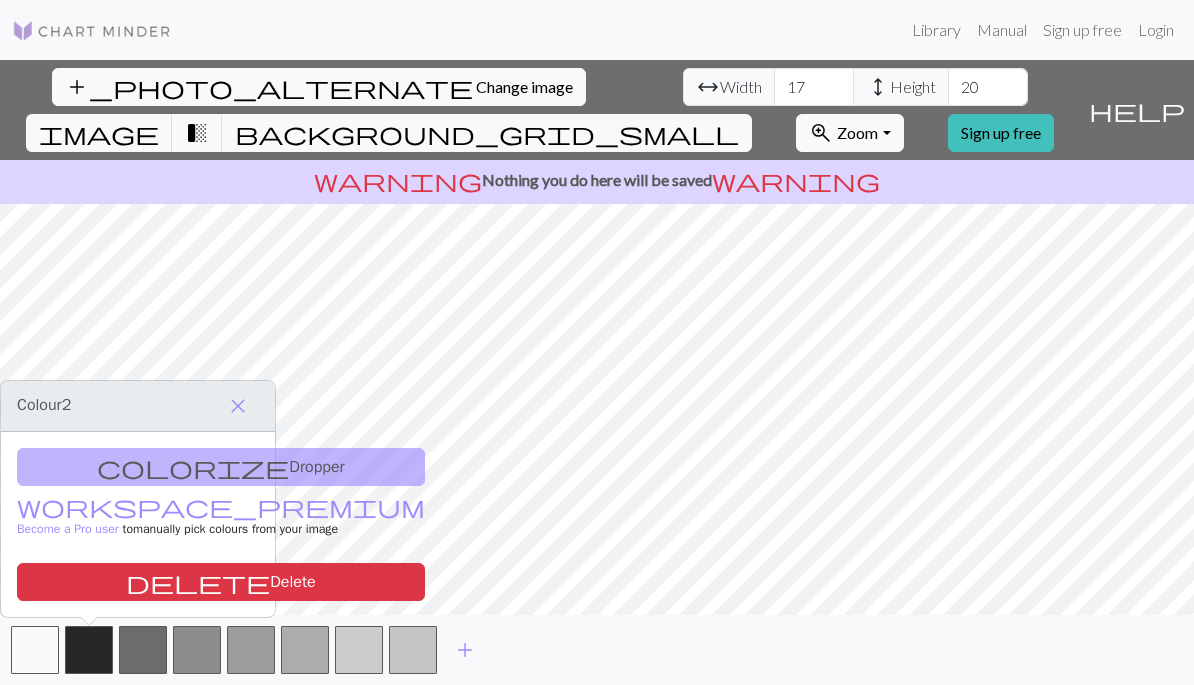 click on "colorize Dropper workspace_premium Become a Pro user   to  manually pick colours from your image delete Delete" at bounding box center [138, 524] 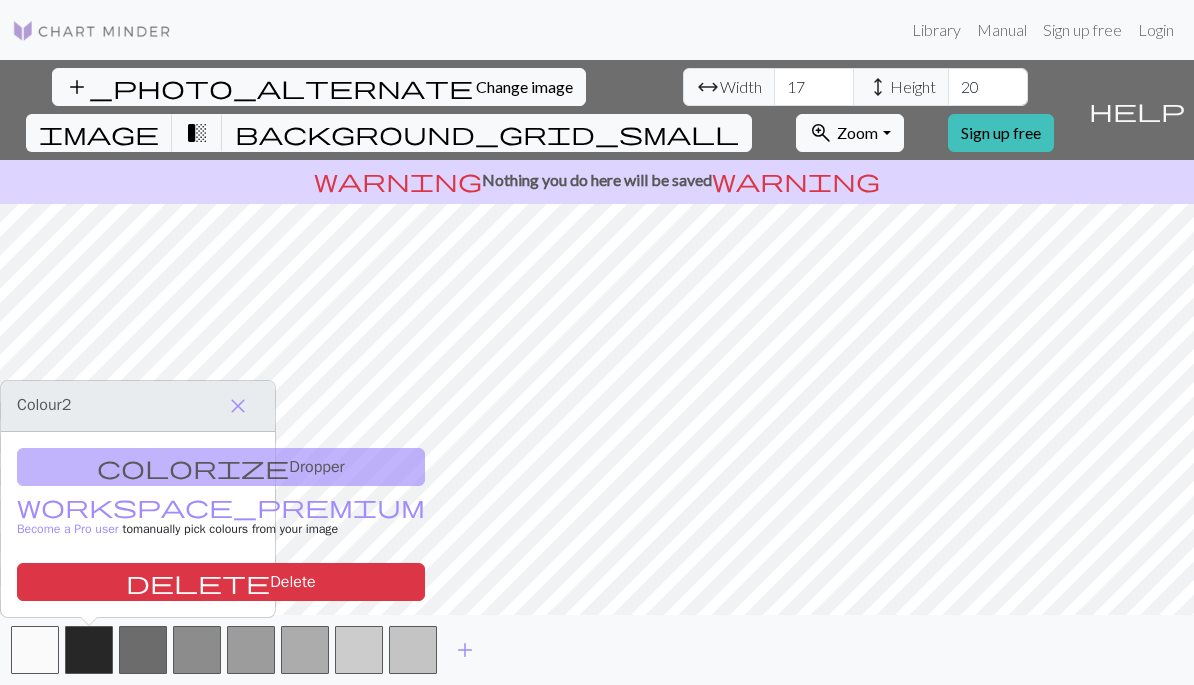 click at bounding box center [359, 650] 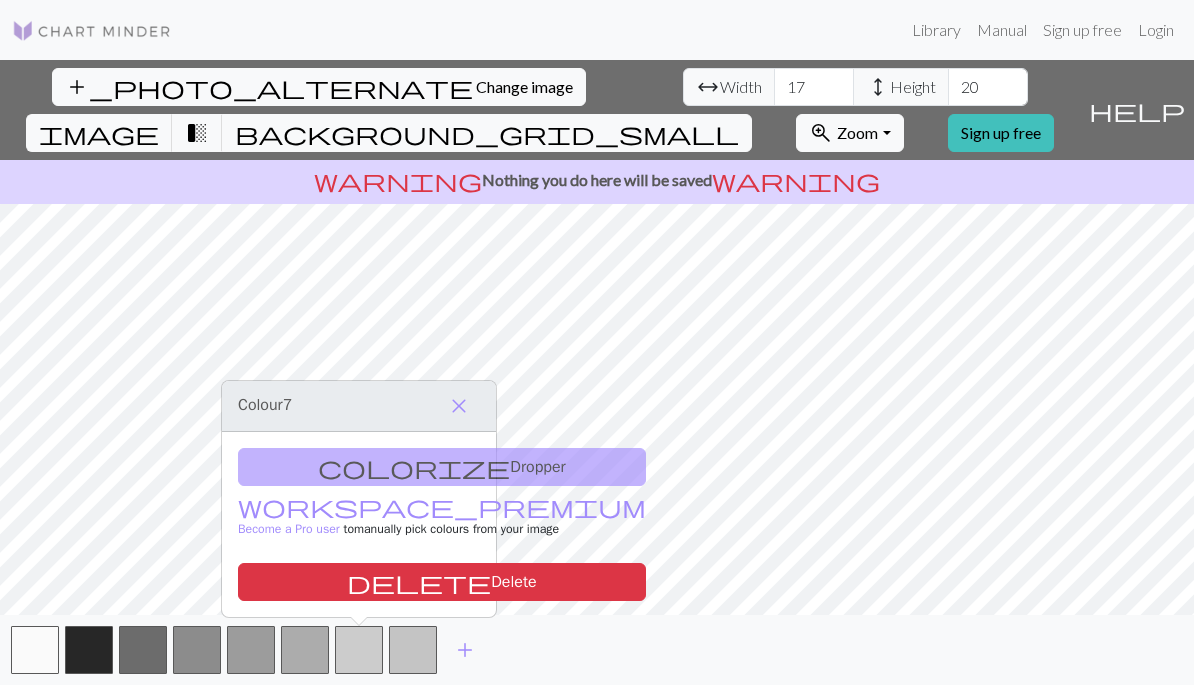 click on "delete Delete" at bounding box center (442, 582) 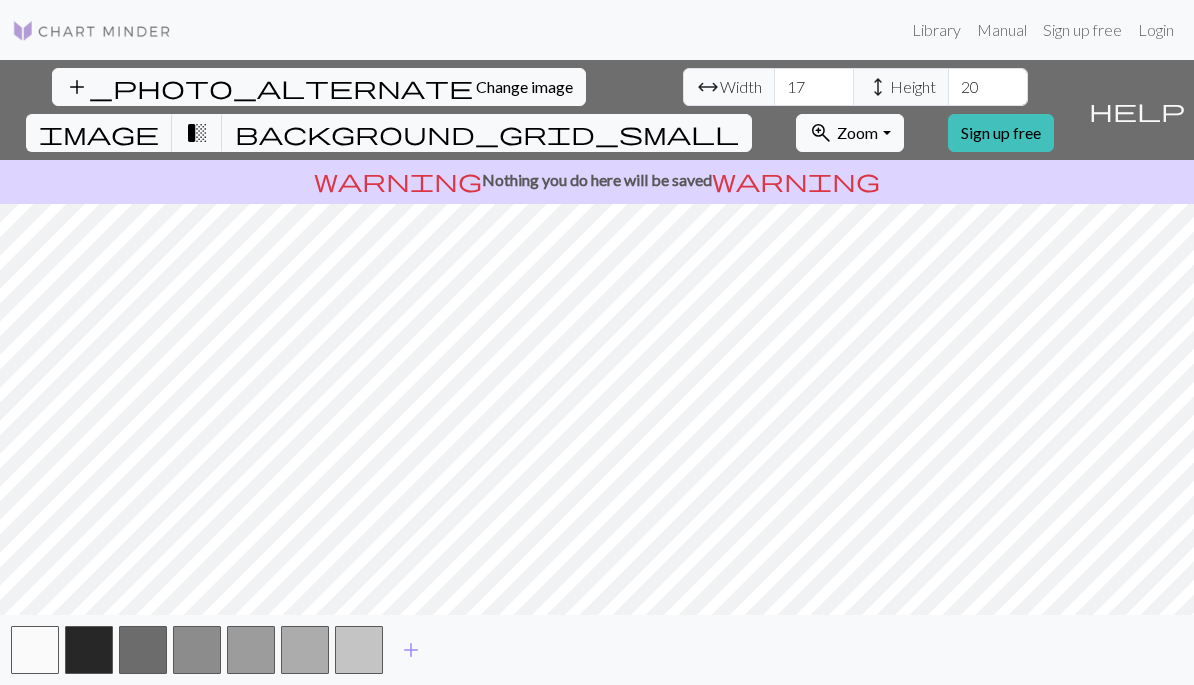 click at bounding box center [305, 650] 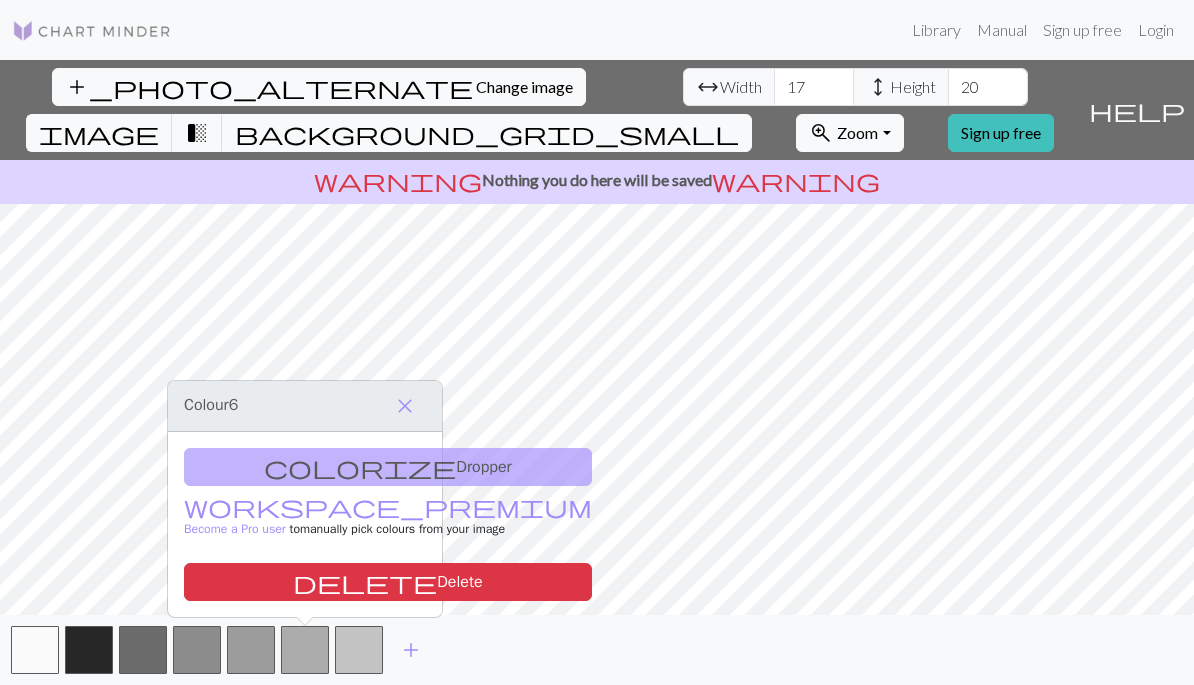 click on "delete Delete" at bounding box center [388, 582] 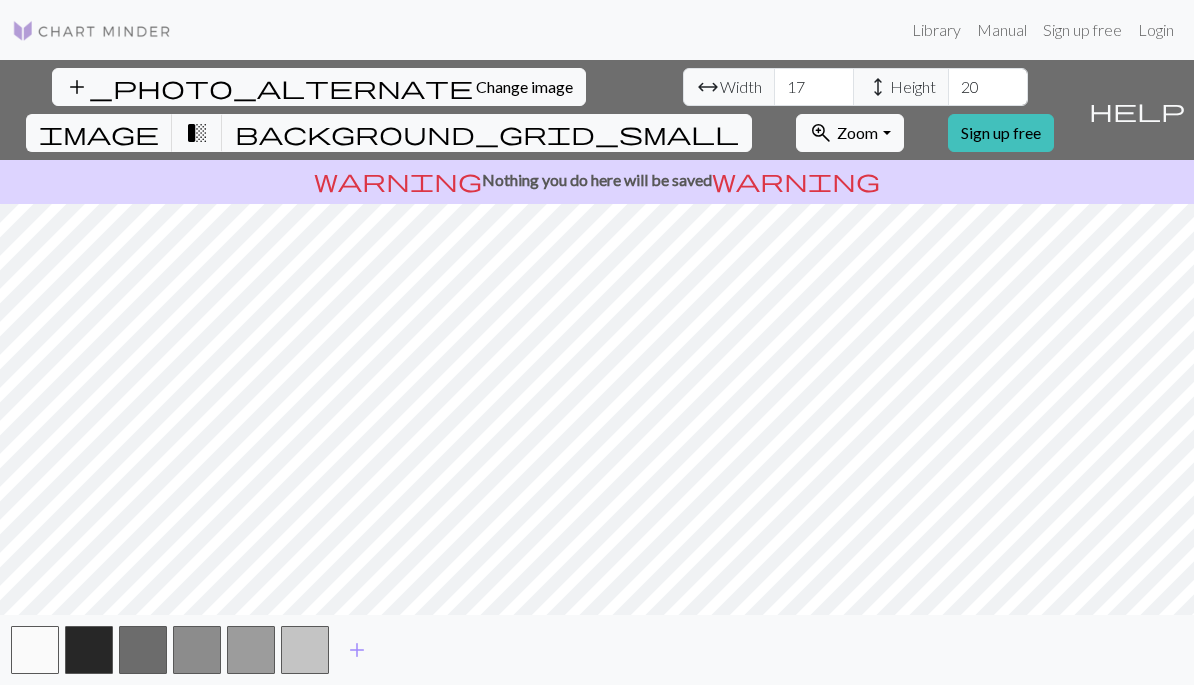 click at bounding box center (305, 650) 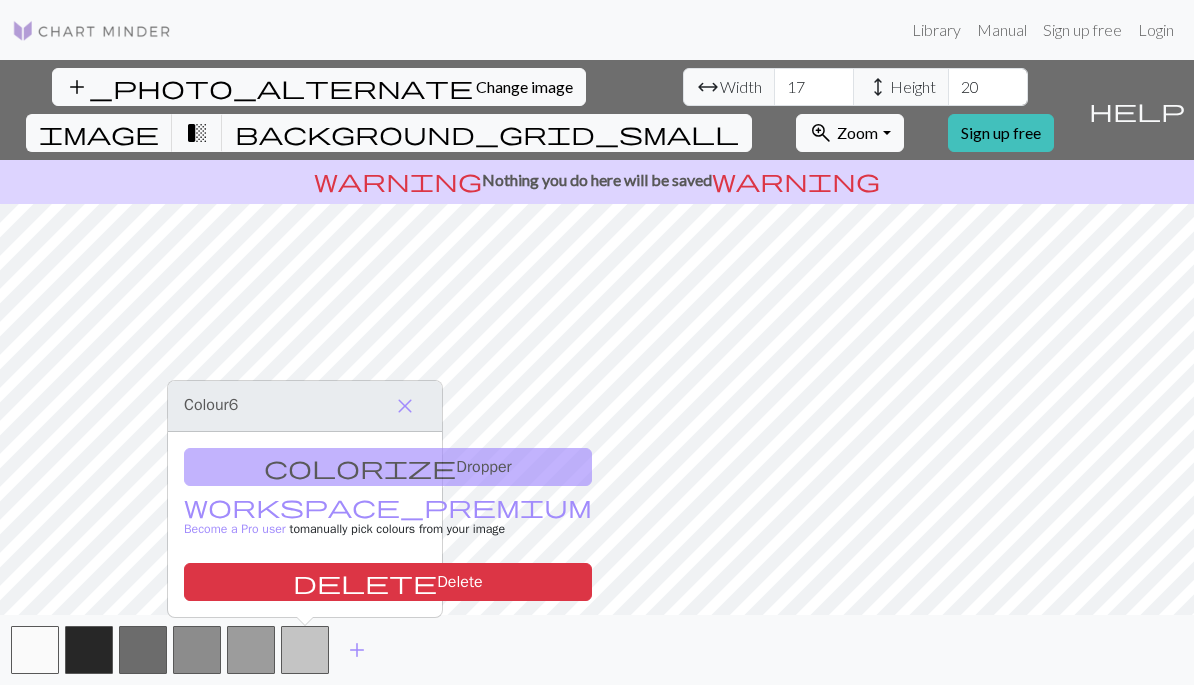 click on "delete Delete" at bounding box center (388, 582) 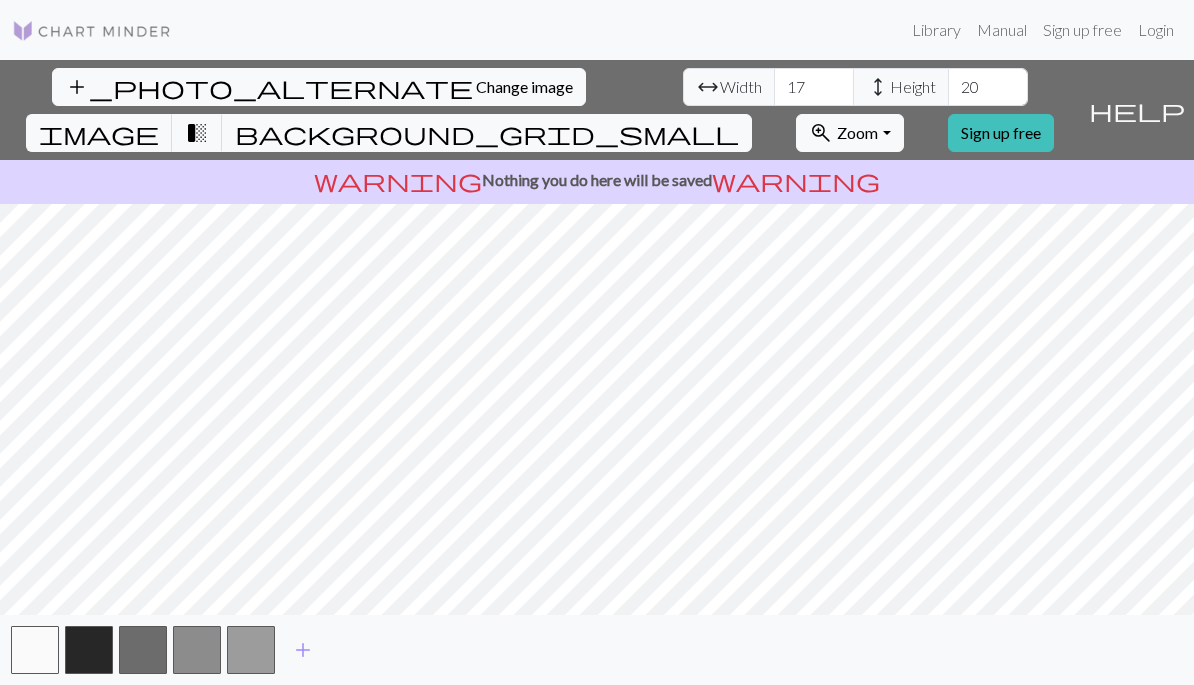click on "zoom_in Zoom Zoom" at bounding box center (849, 133) 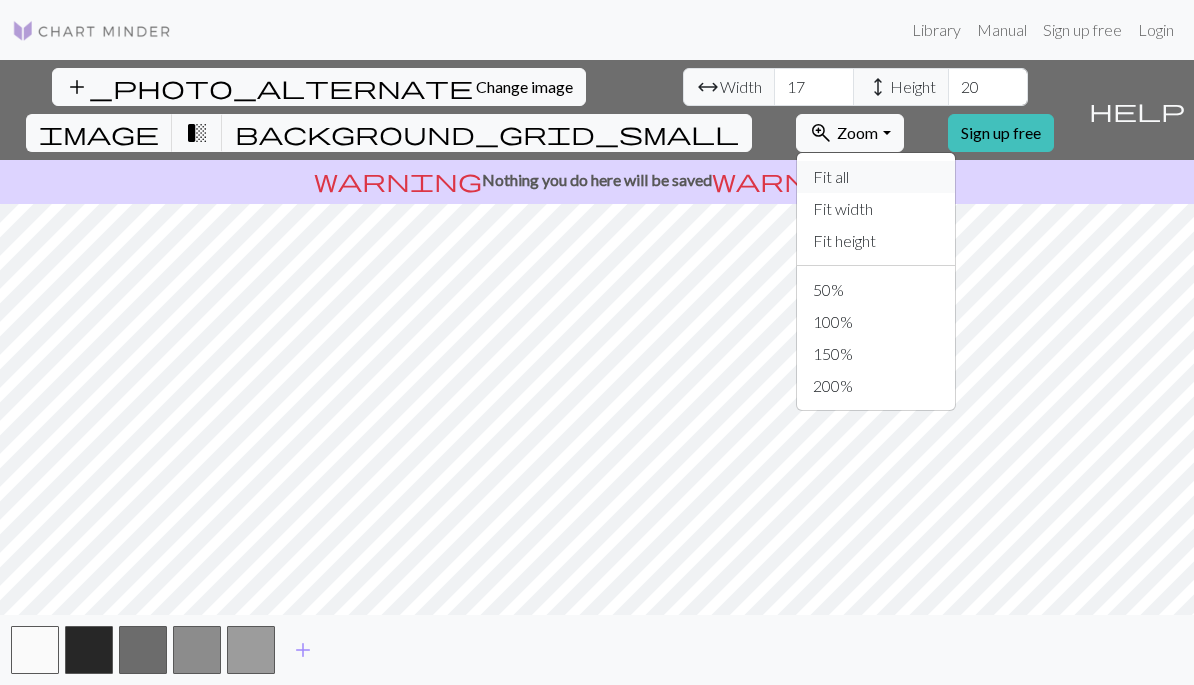 click on "Fit all" at bounding box center (876, 177) 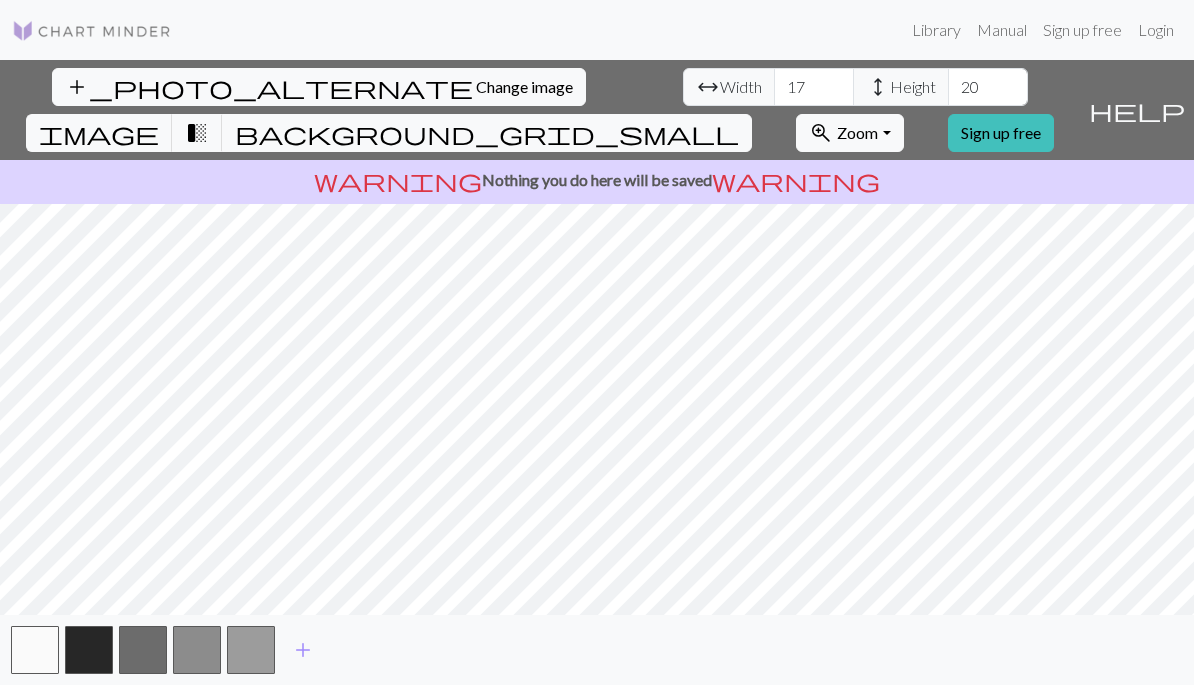 click on "zoom_in Zoom Zoom" at bounding box center (849, 133) 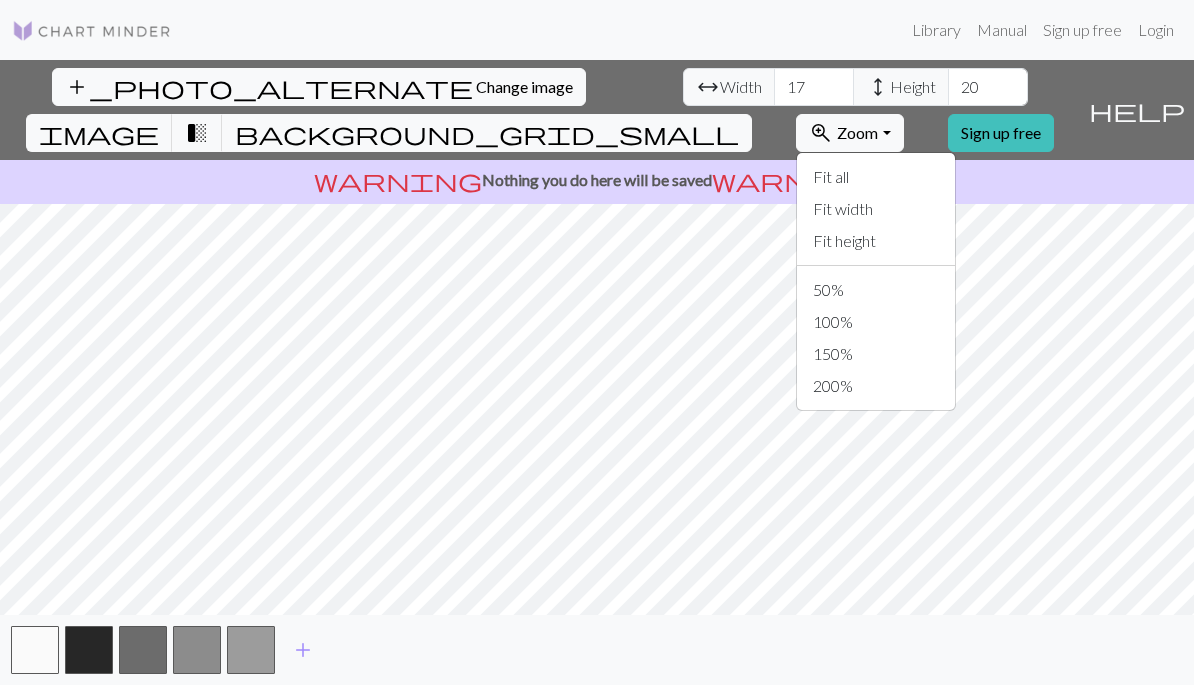 click on "100%" at bounding box center [876, 322] 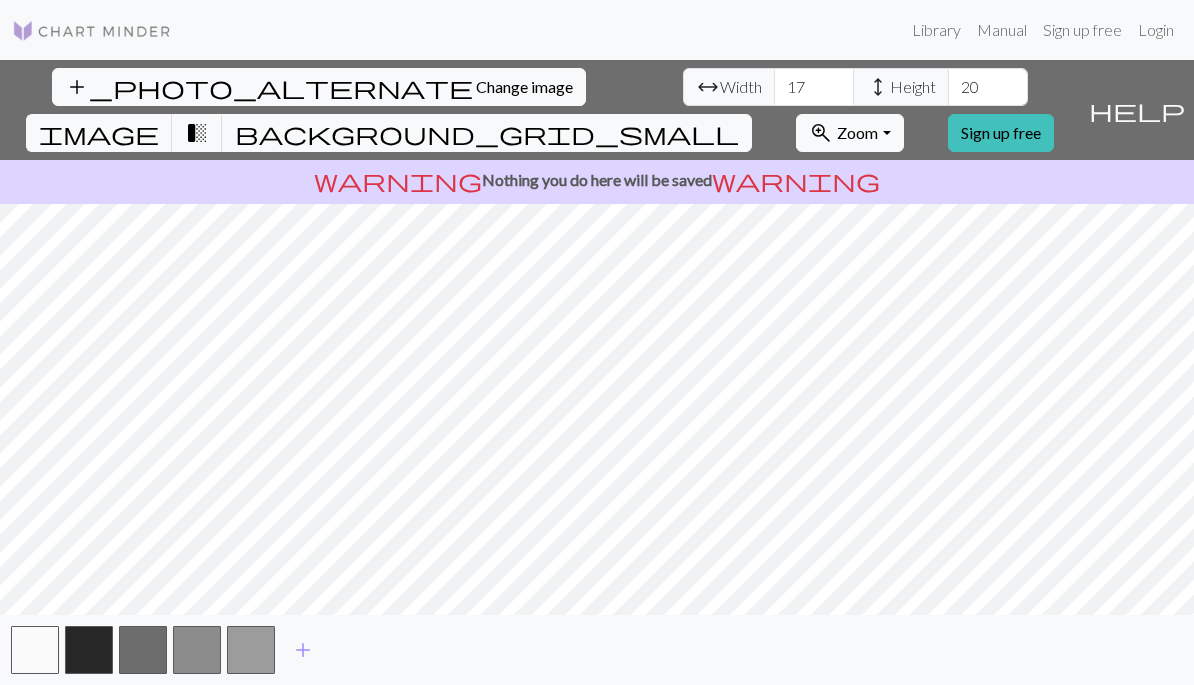 click on "background_grid_small" at bounding box center [487, 133] 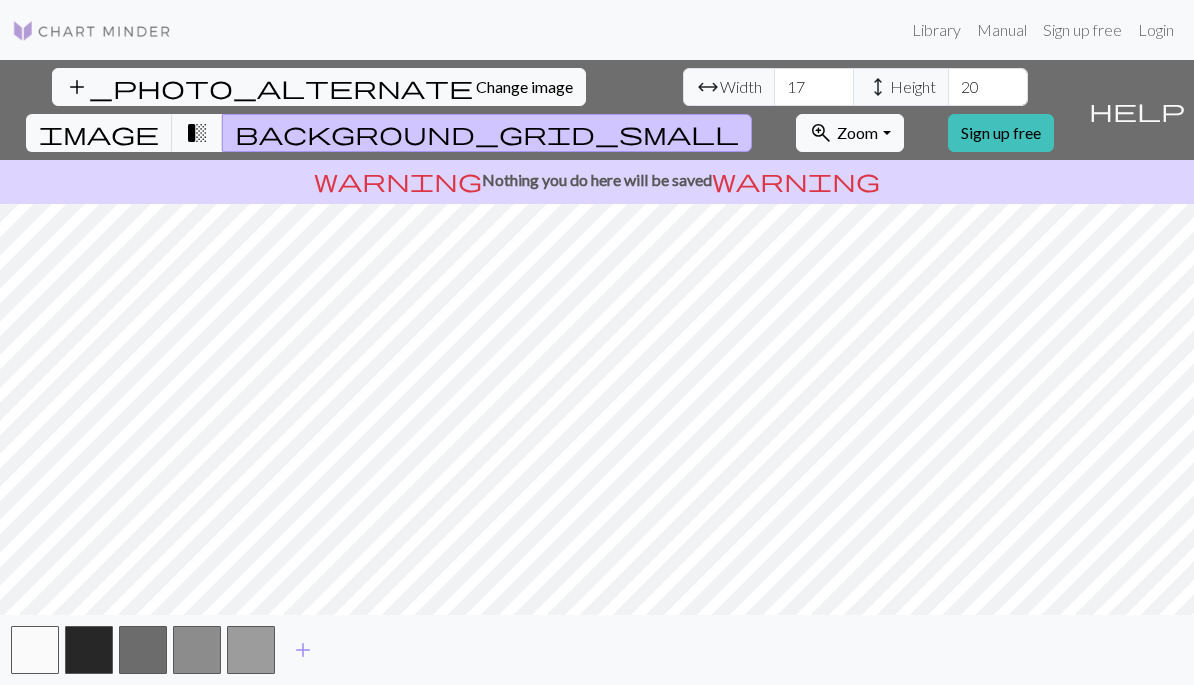 click on "background_grid_small" at bounding box center (487, 133) 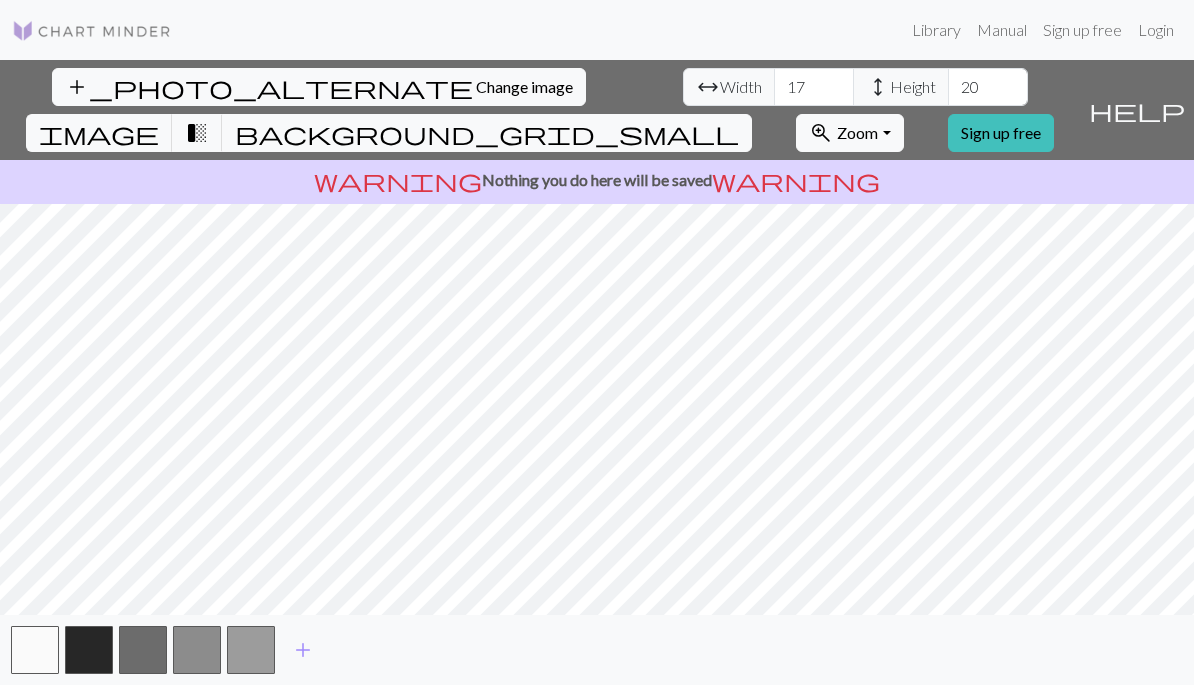 click on "image" at bounding box center (99, 133) 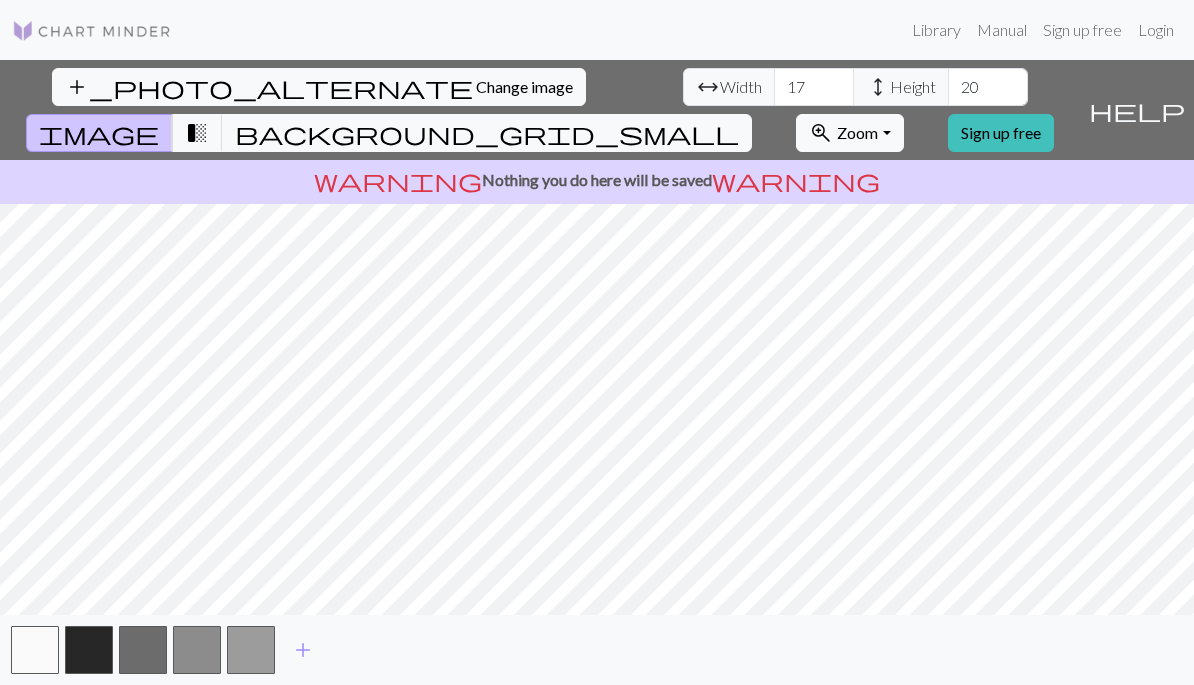 click on "transition_fade" at bounding box center (197, 133) 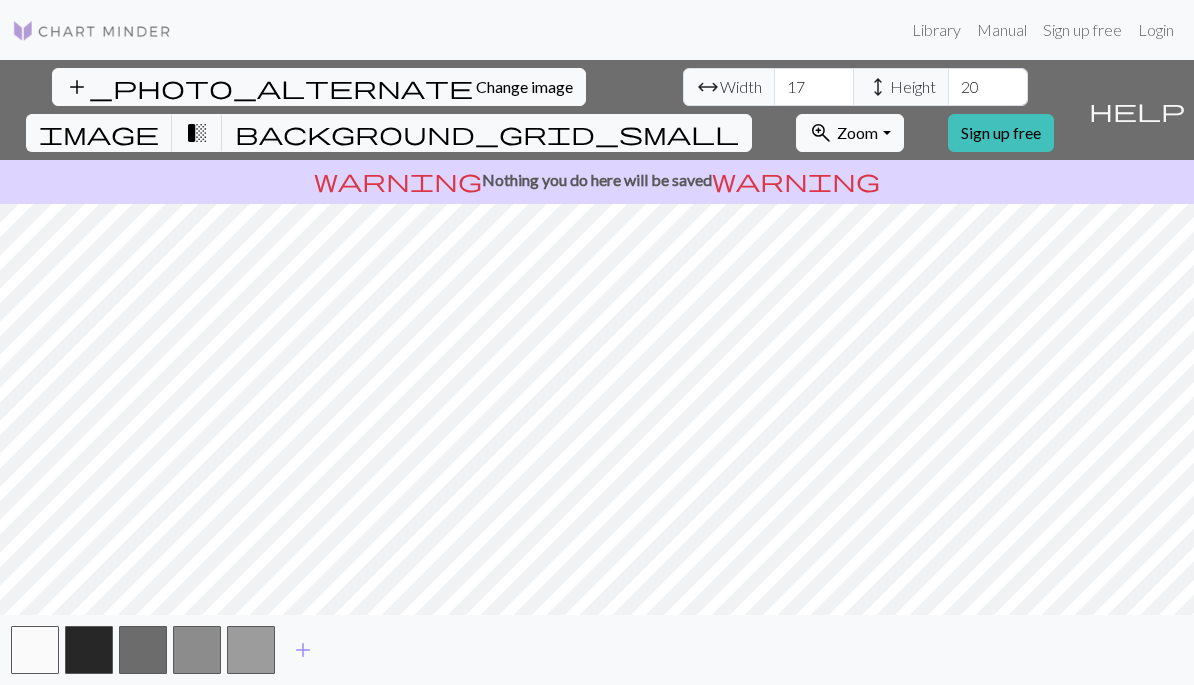 click on "background_grid_small" at bounding box center (487, 133) 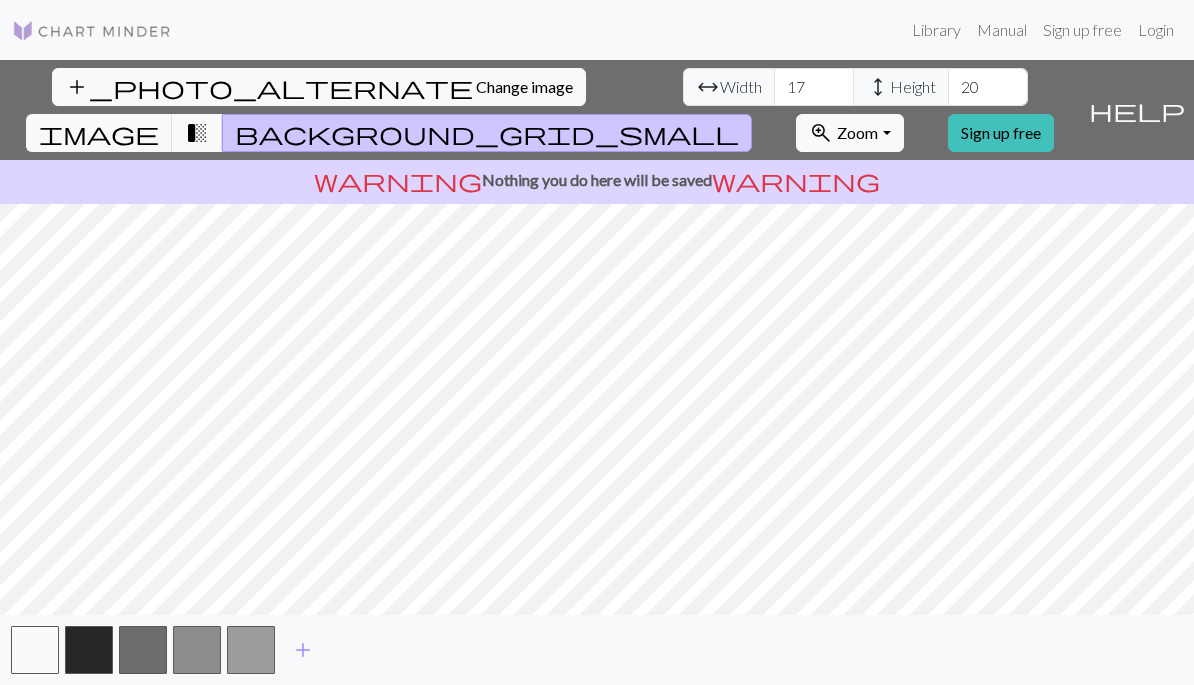 click on "height" at bounding box center [878, 87] 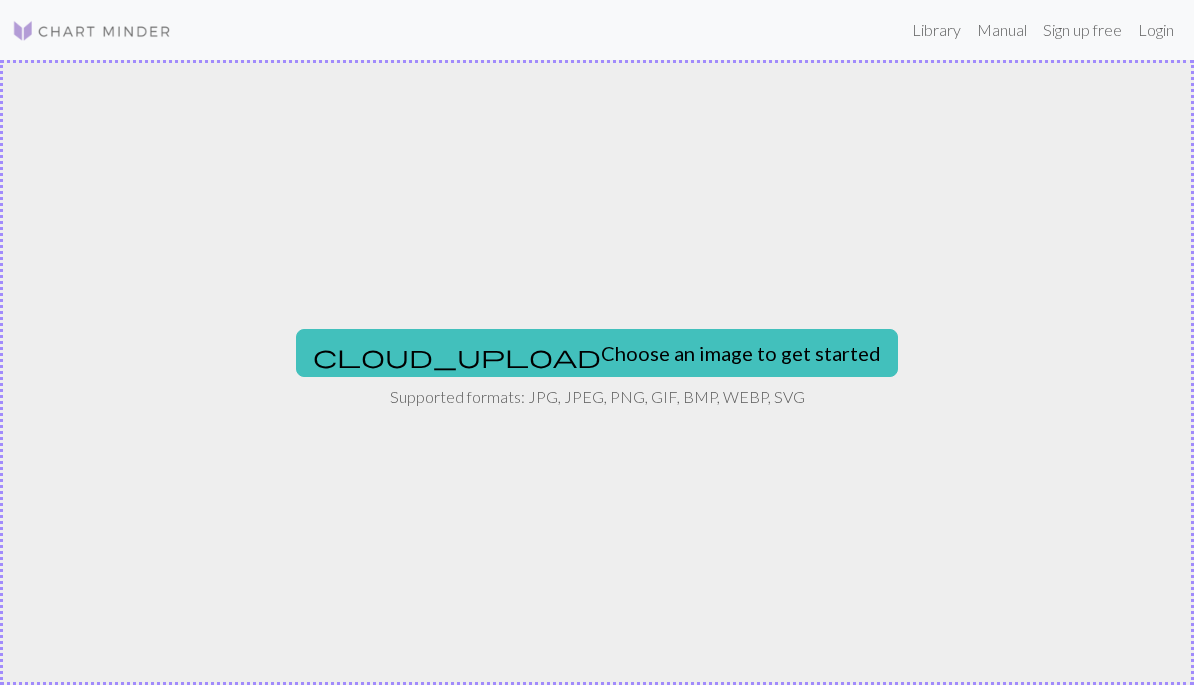 click on "cloud_upload  Choose an image to get started" at bounding box center [597, 353] 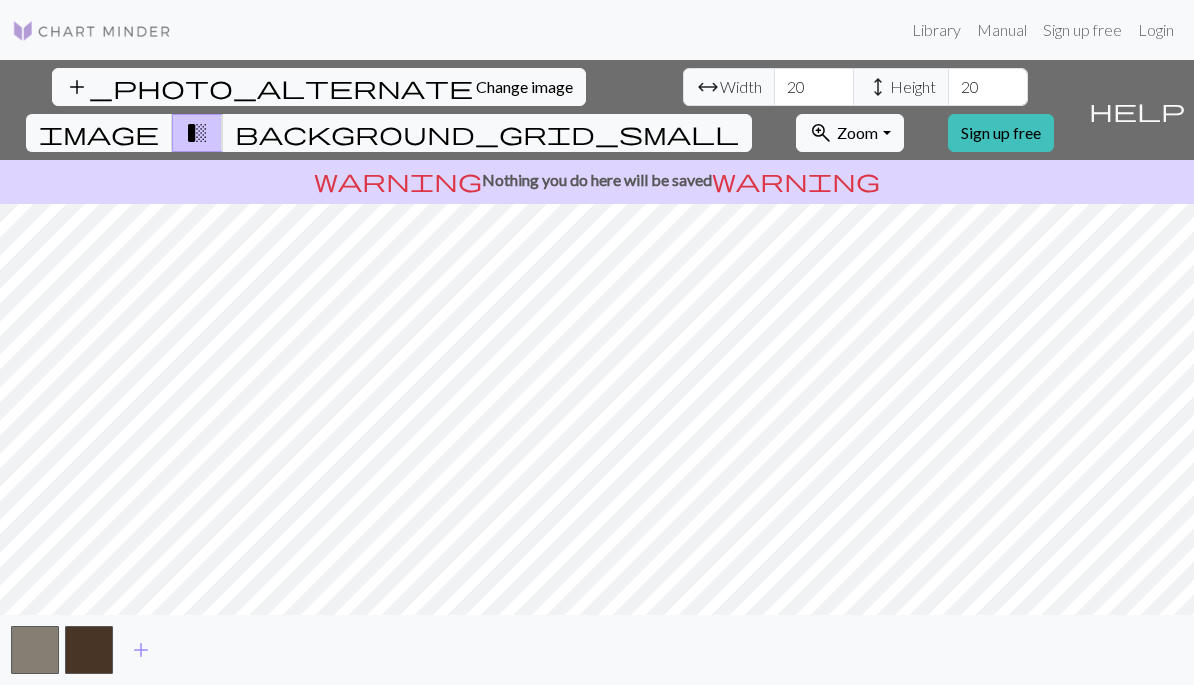 click on "add" at bounding box center [141, 650] 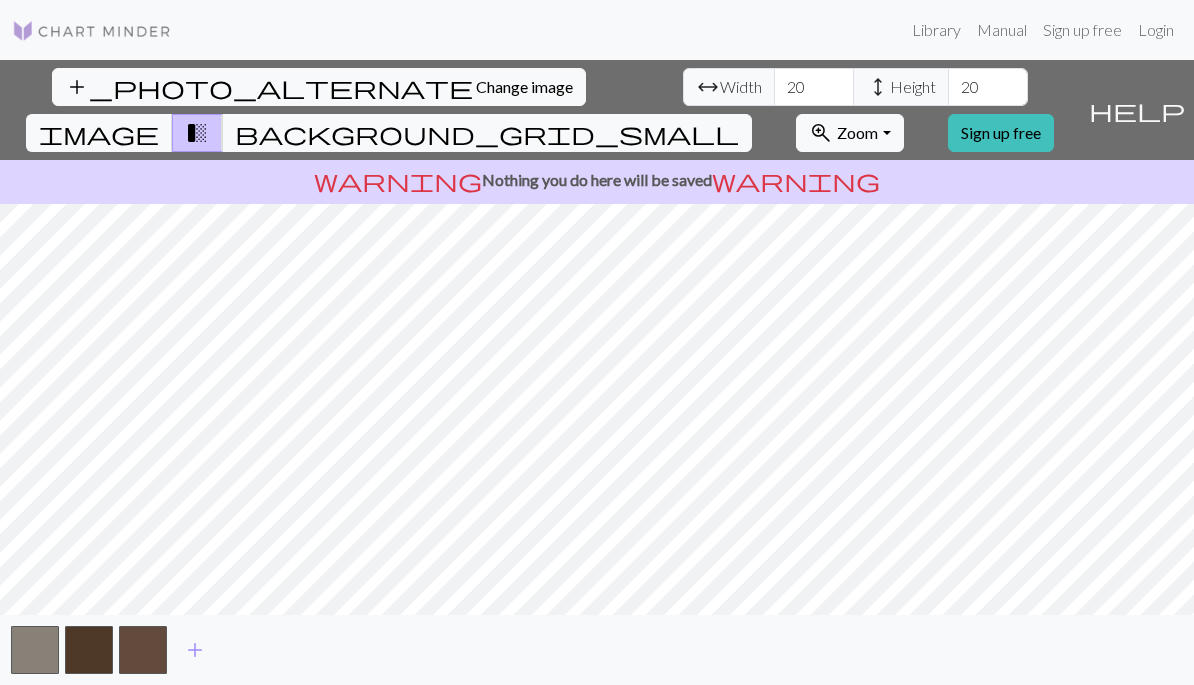 click on "add" at bounding box center [195, 650] 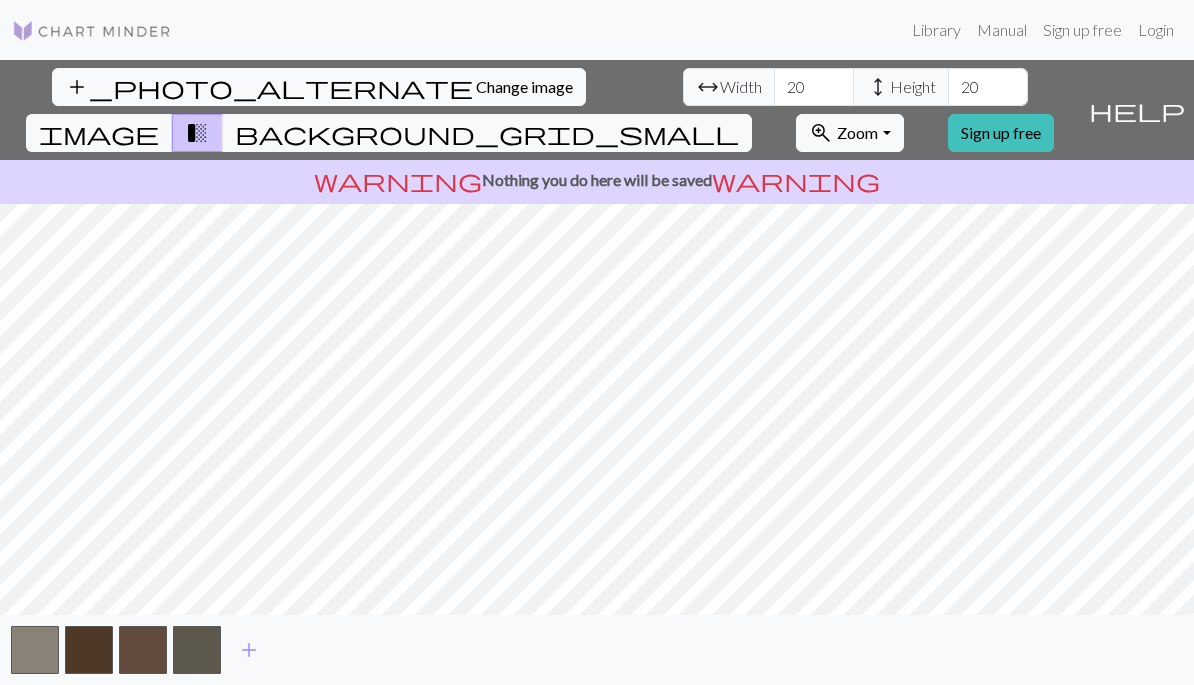 click on "background_grid_small" at bounding box center [487, 133] 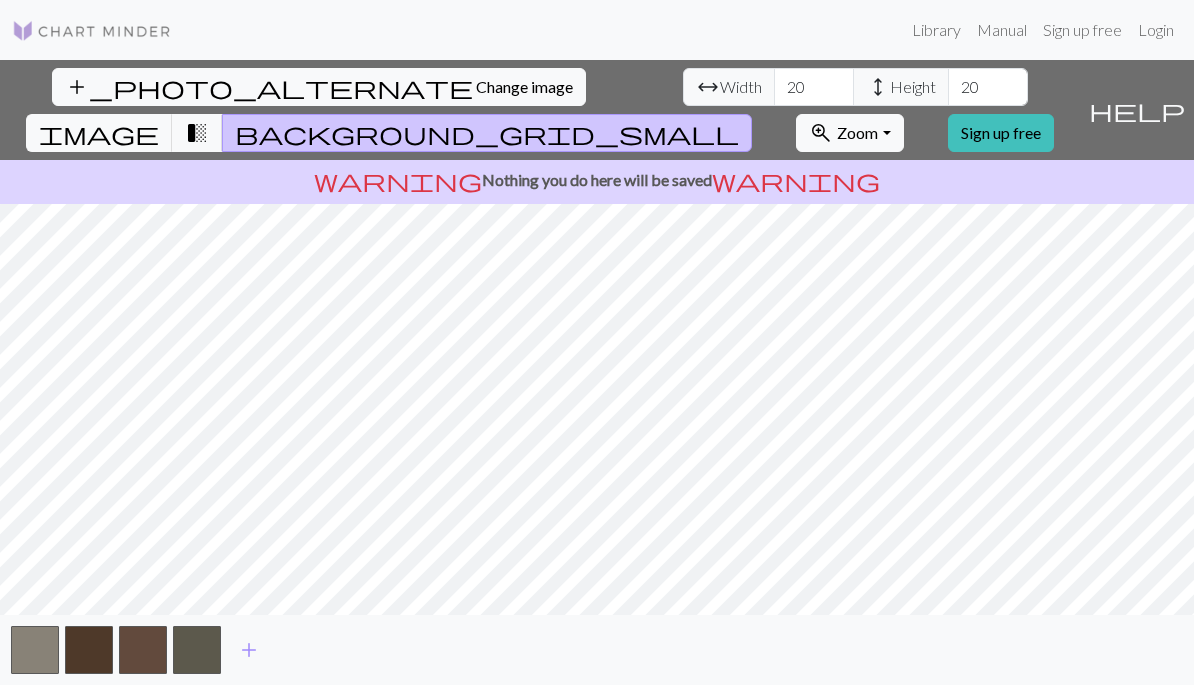click on "Zoom" at bounding box center (857, 132) 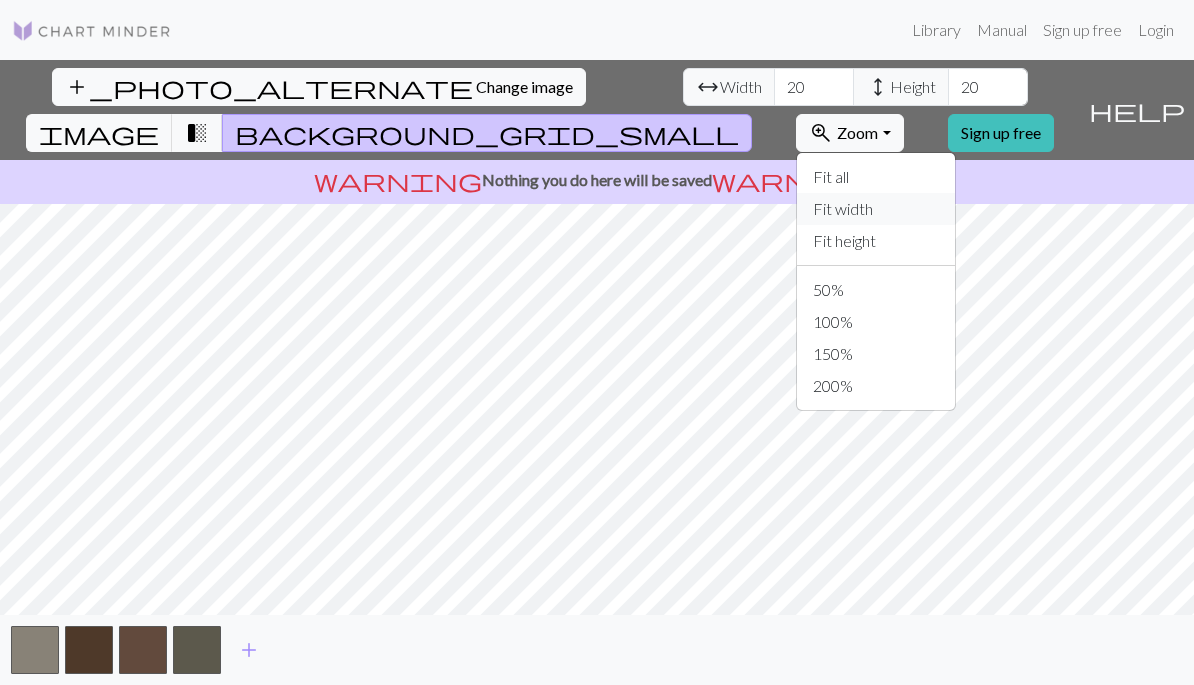 click on "Fit width" at bounding box center (876, 209) 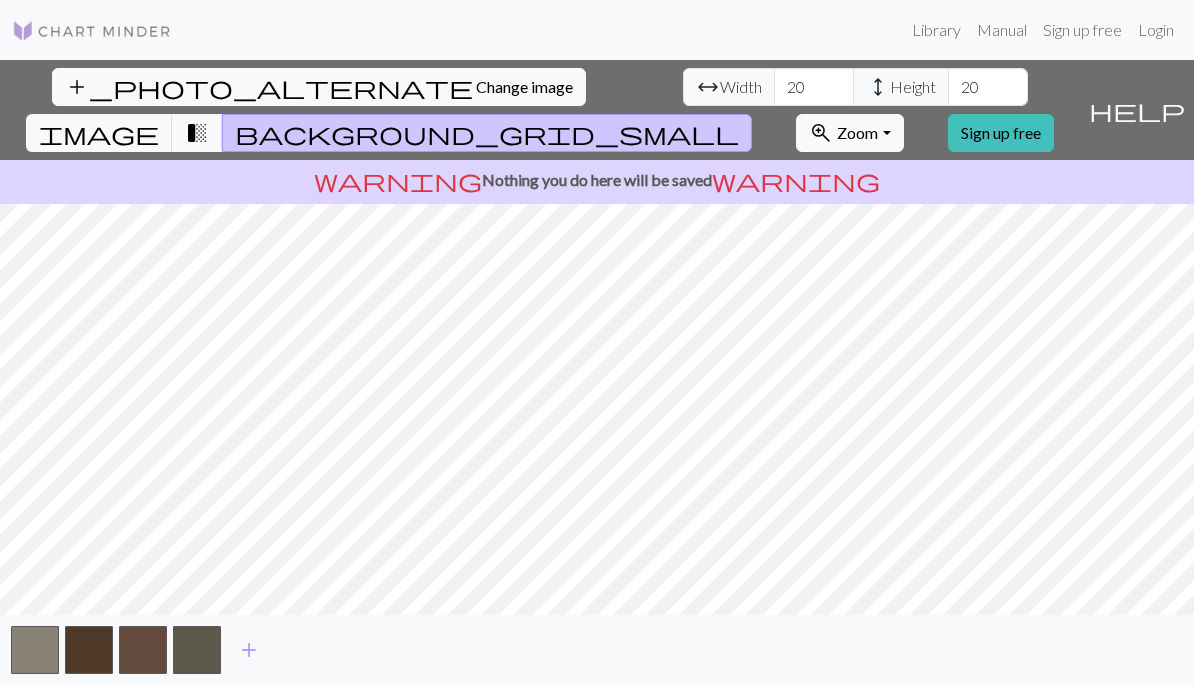 click on "Zoom" at bounding box center (857, 132) 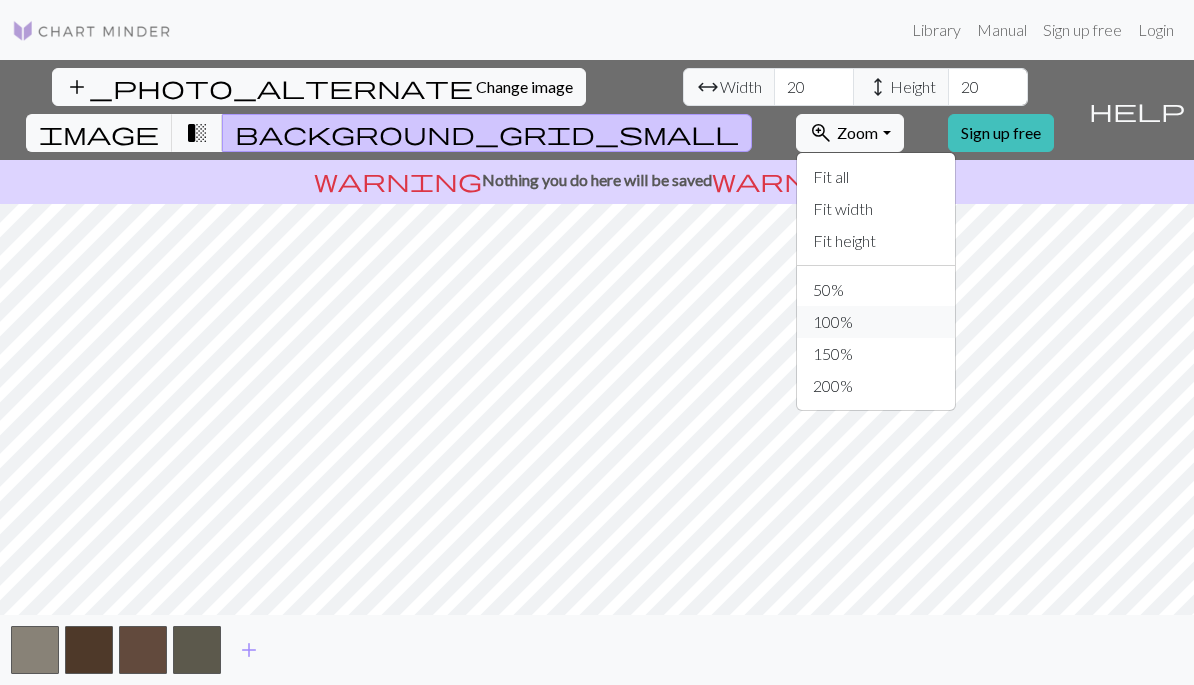 click on "100%" at bounding box center [876, 322] 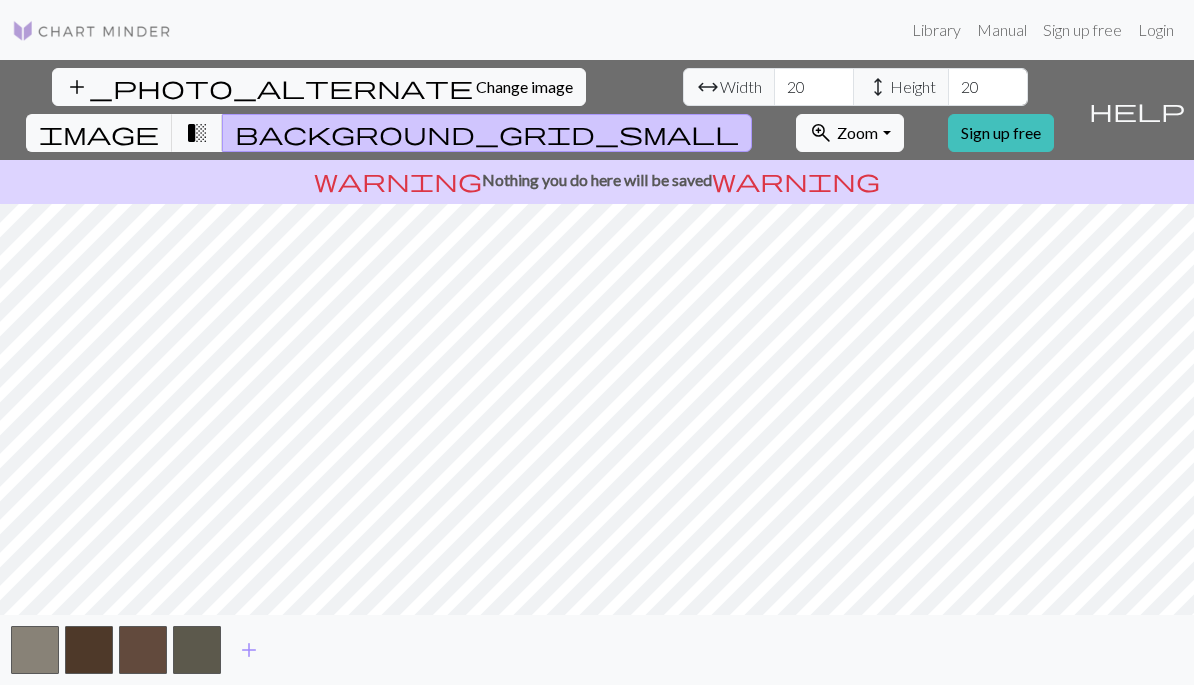 click on "Sign up free" at bounding box center (1001, 133) 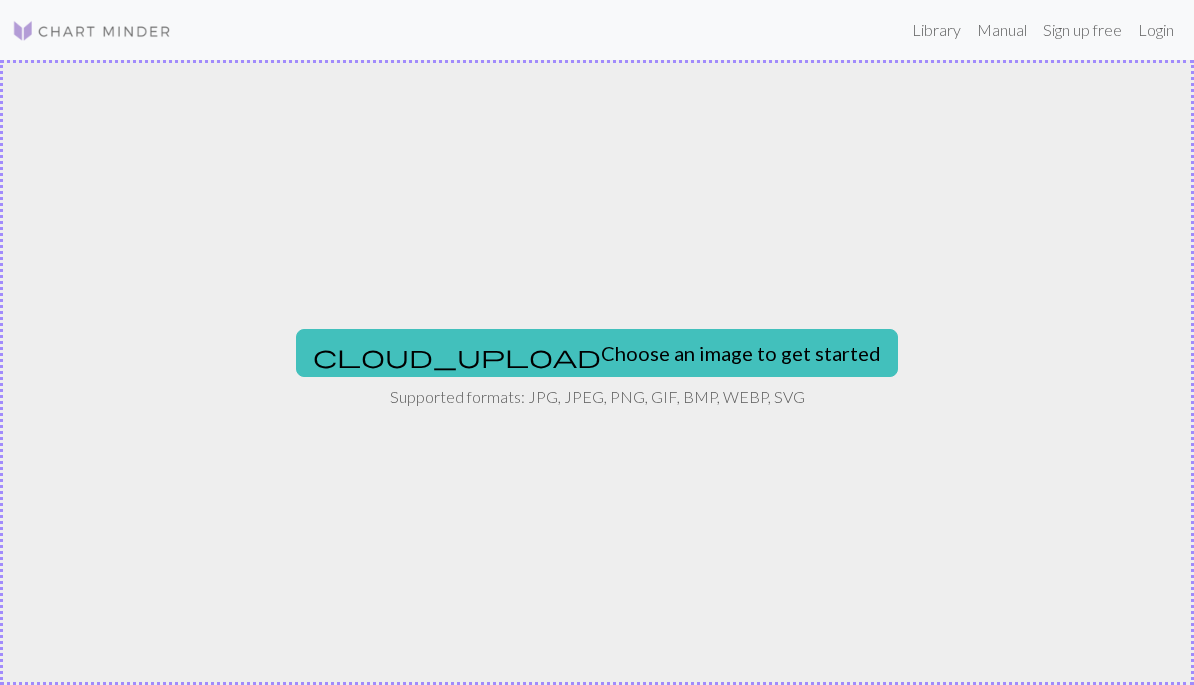 click on "cloud_upload  Choose an image to get started" at bounding box center (597, 353) 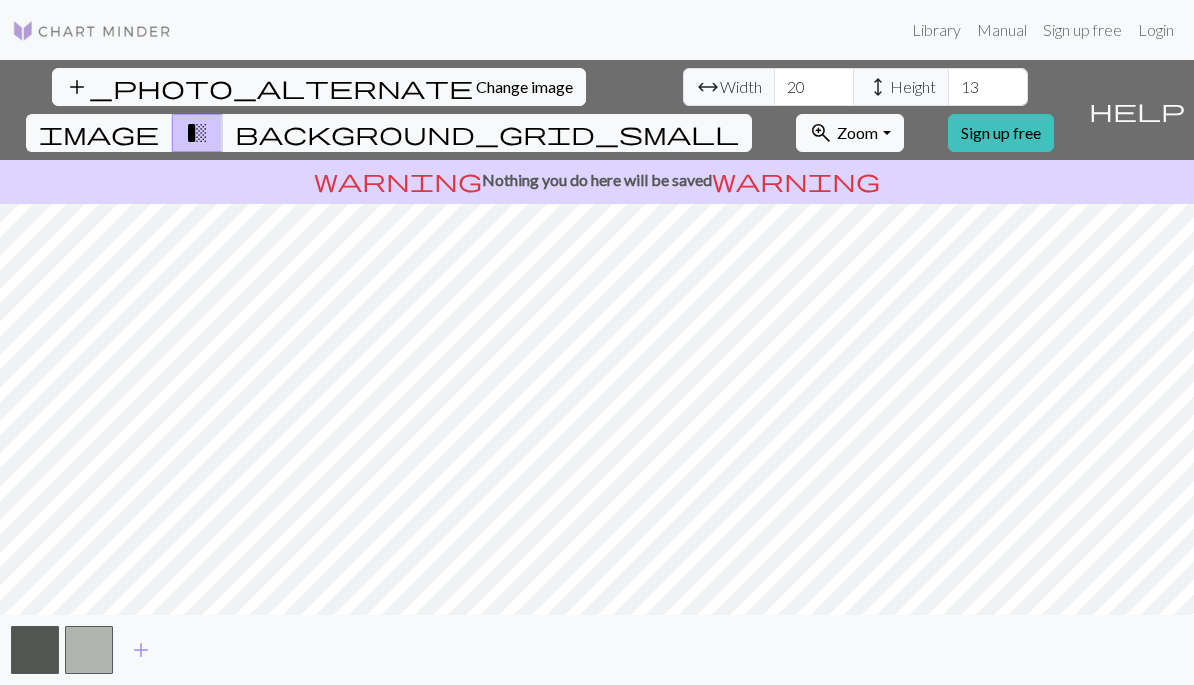 click on "add_photo_alternate" at bounding box center [269, 87] 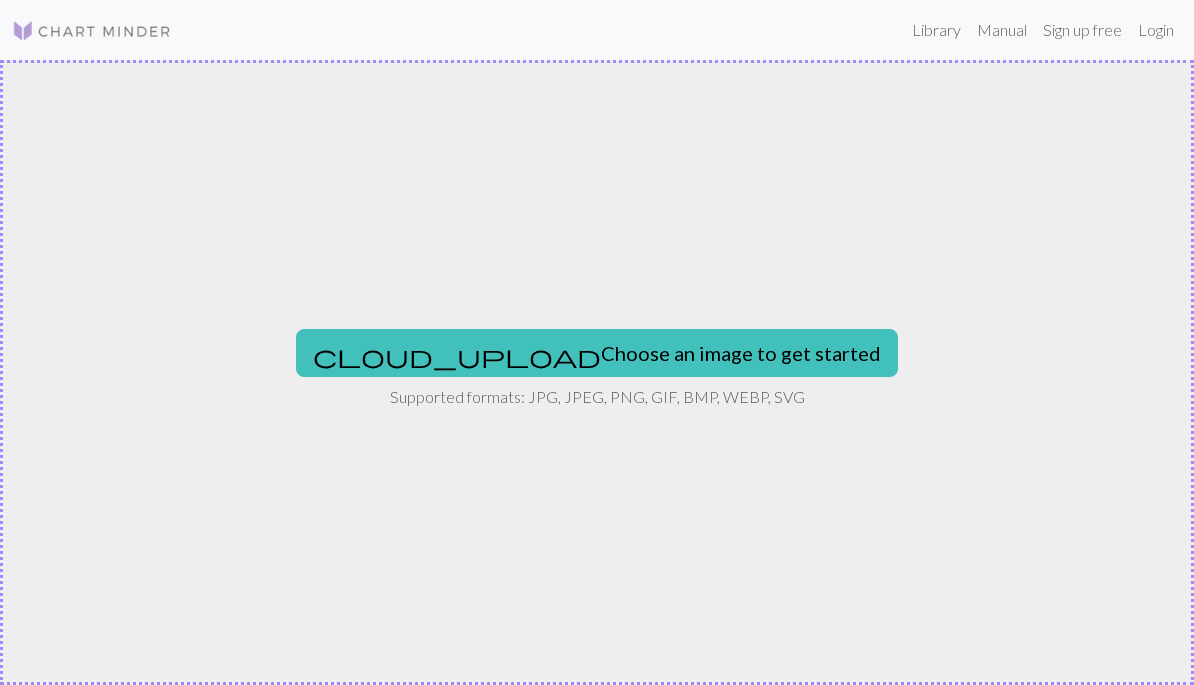 click on "cloud_upload  Choose an image to get started" at bounding box center (597, 353) 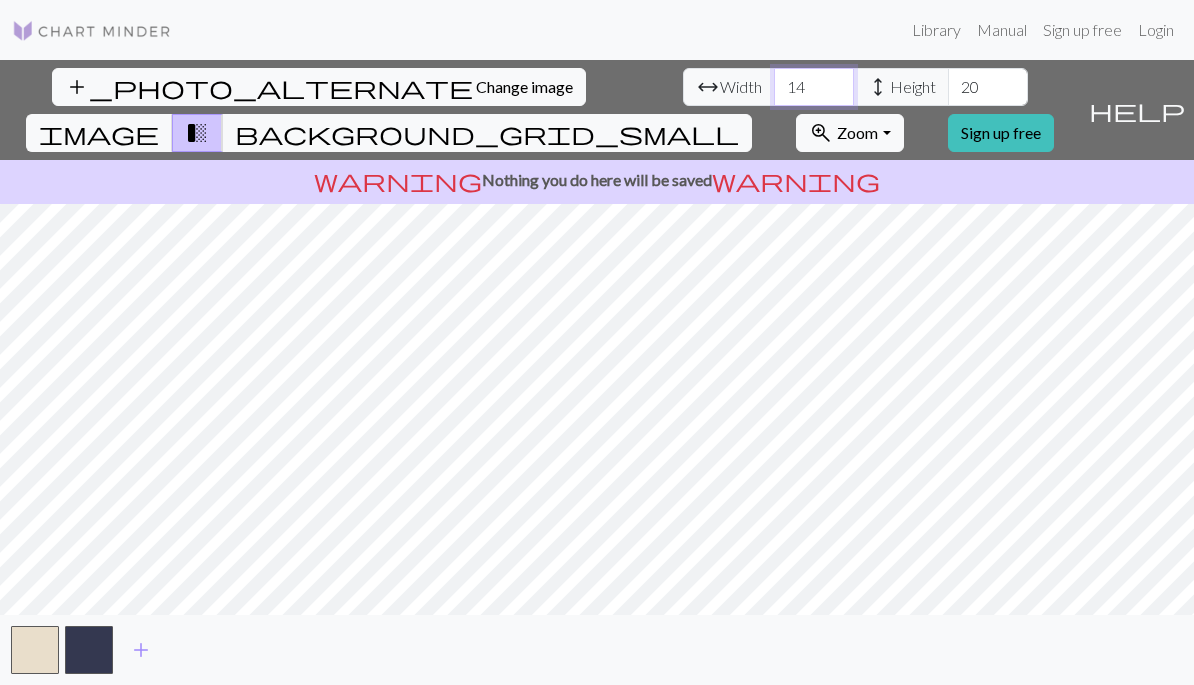 click on "14" at bounding box center (814, 87) 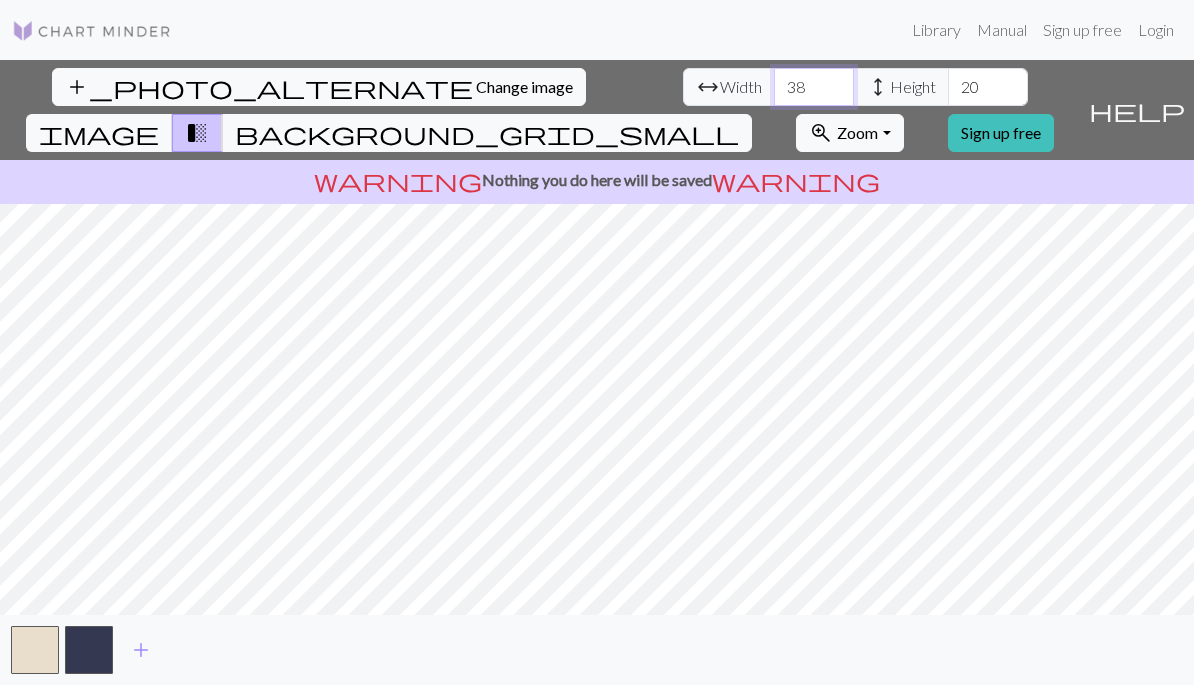 type on "38" 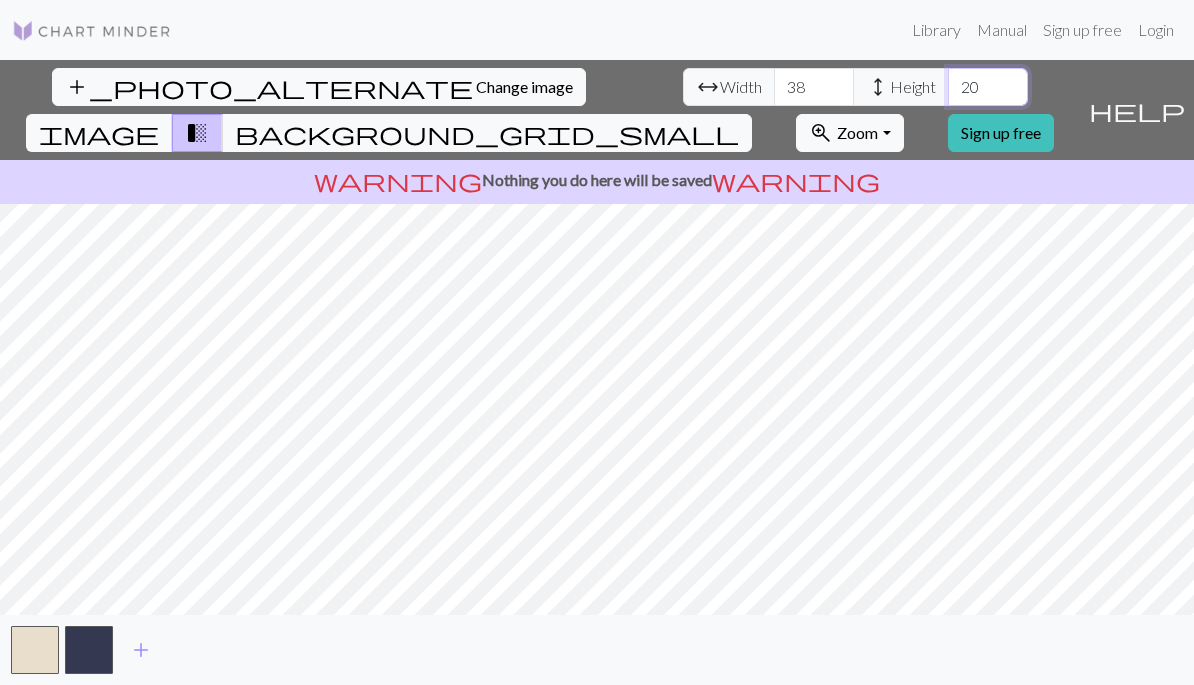 click on "20" at bounding box center (988, 87) 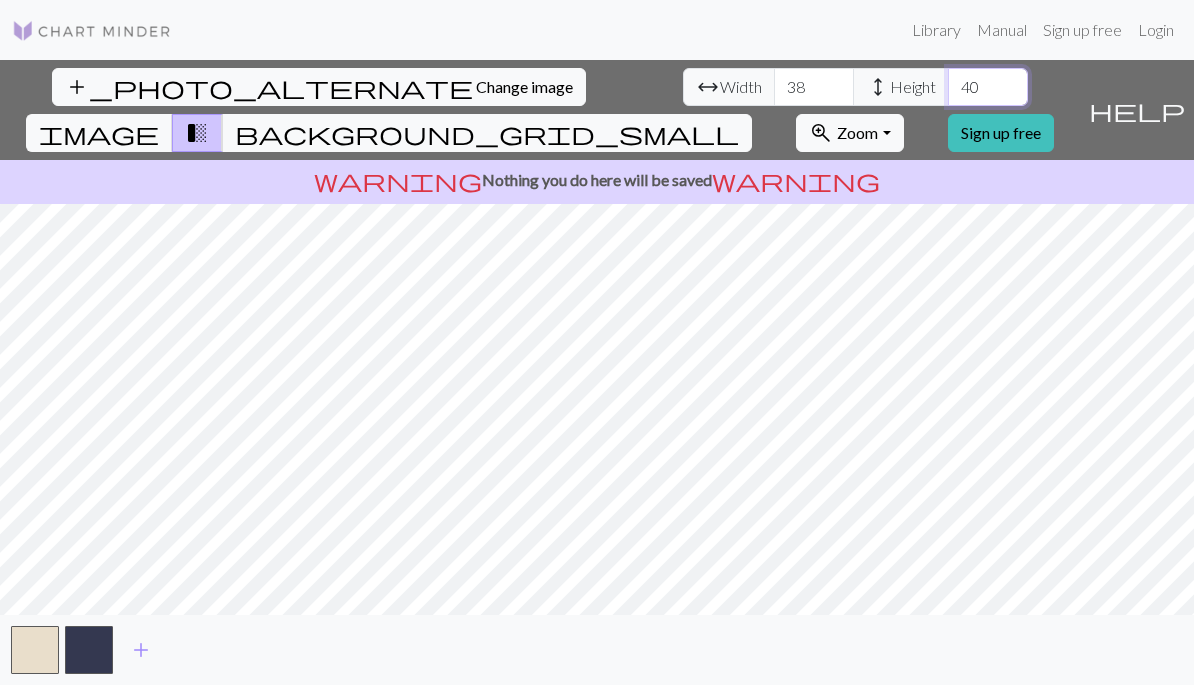 type on "40" 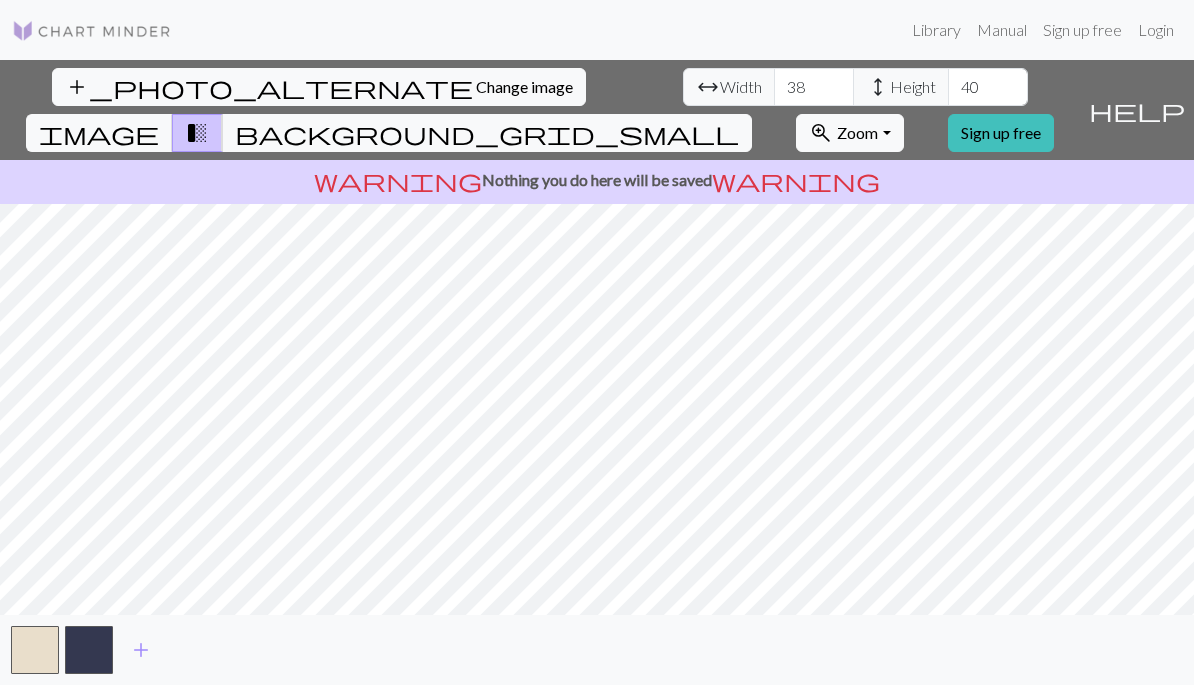 click on "add" at bounding box center [141, 650] 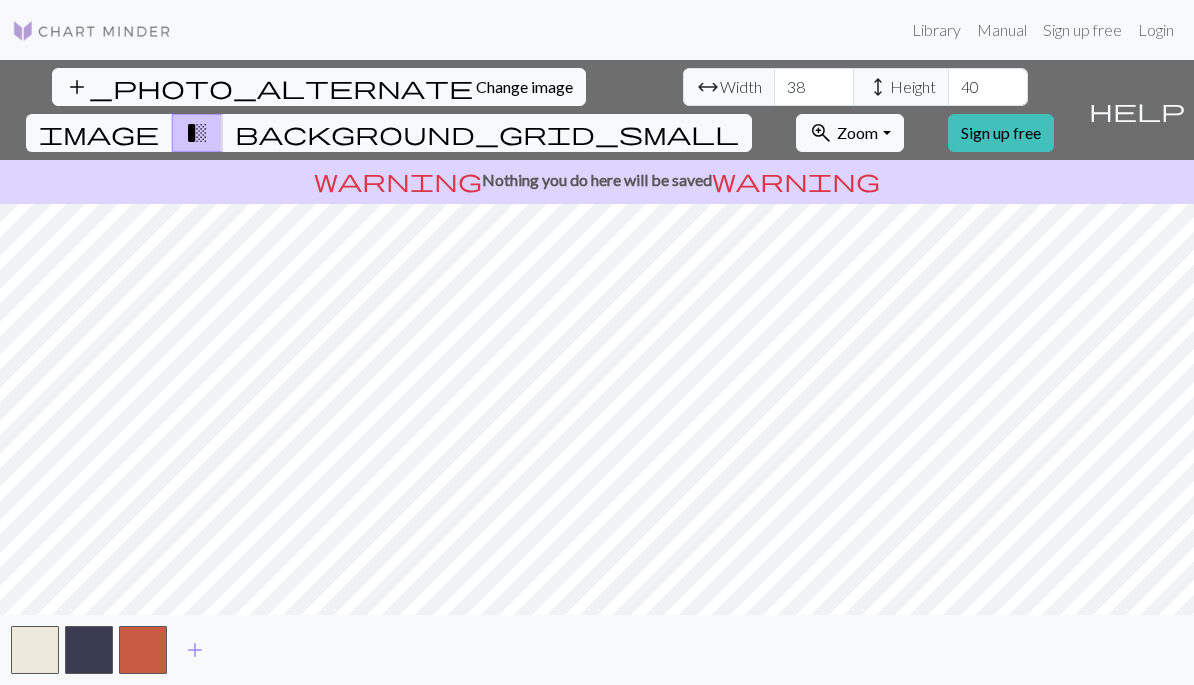 click on "add" at bounding box center [195, 650] 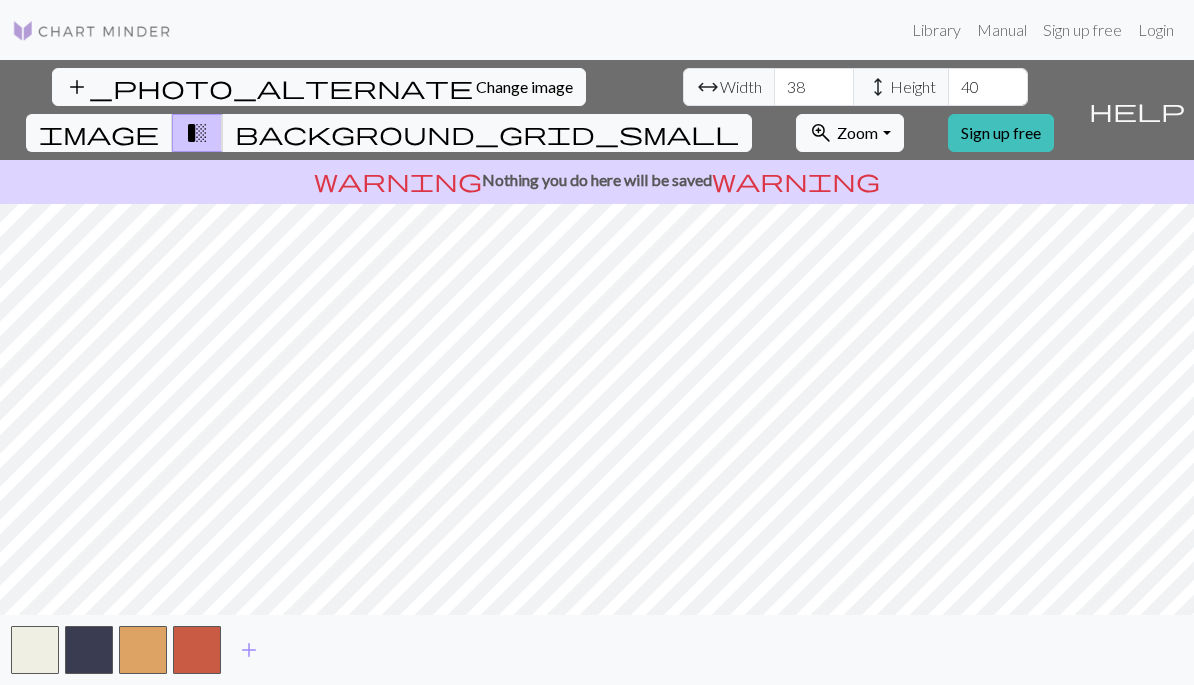 click on "add" at bounding box center (249, 650) 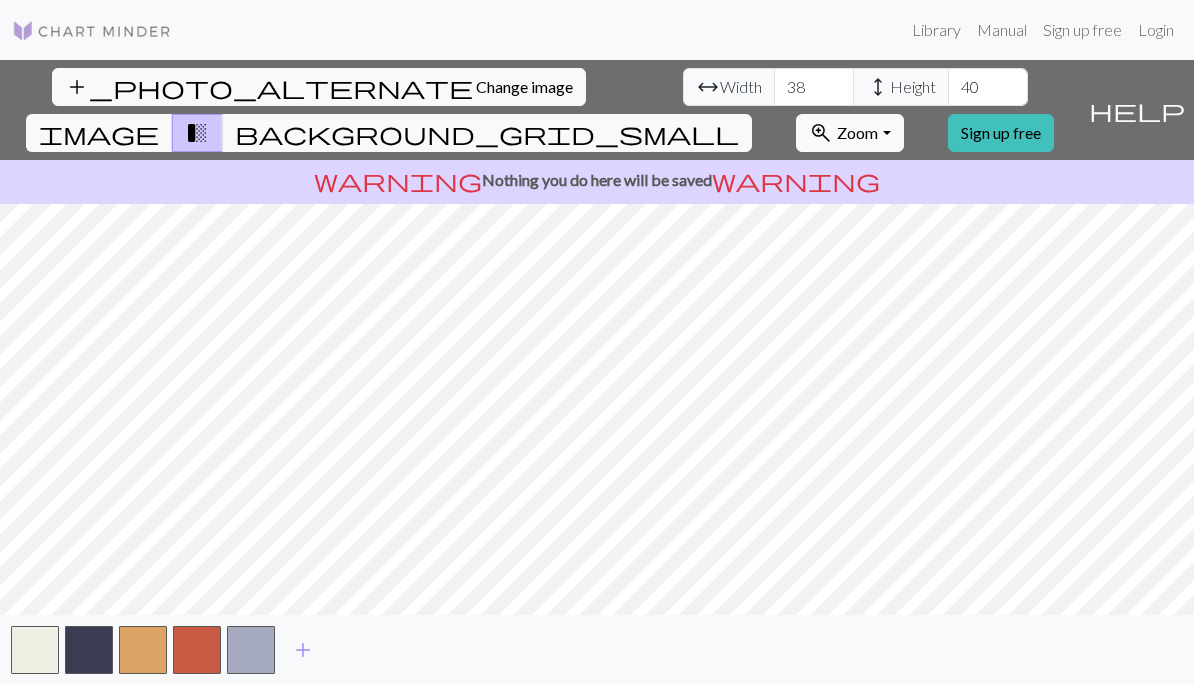 click at bounding box center [251, 650] 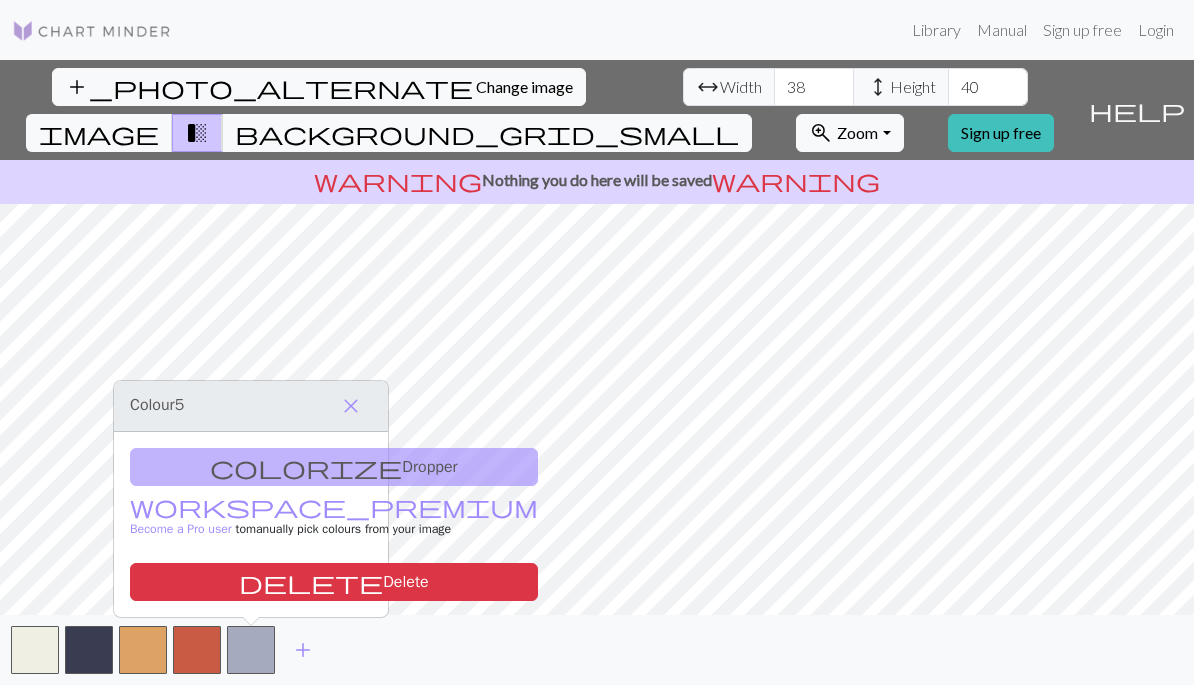 click on "add" at bounding box center [303, 650] 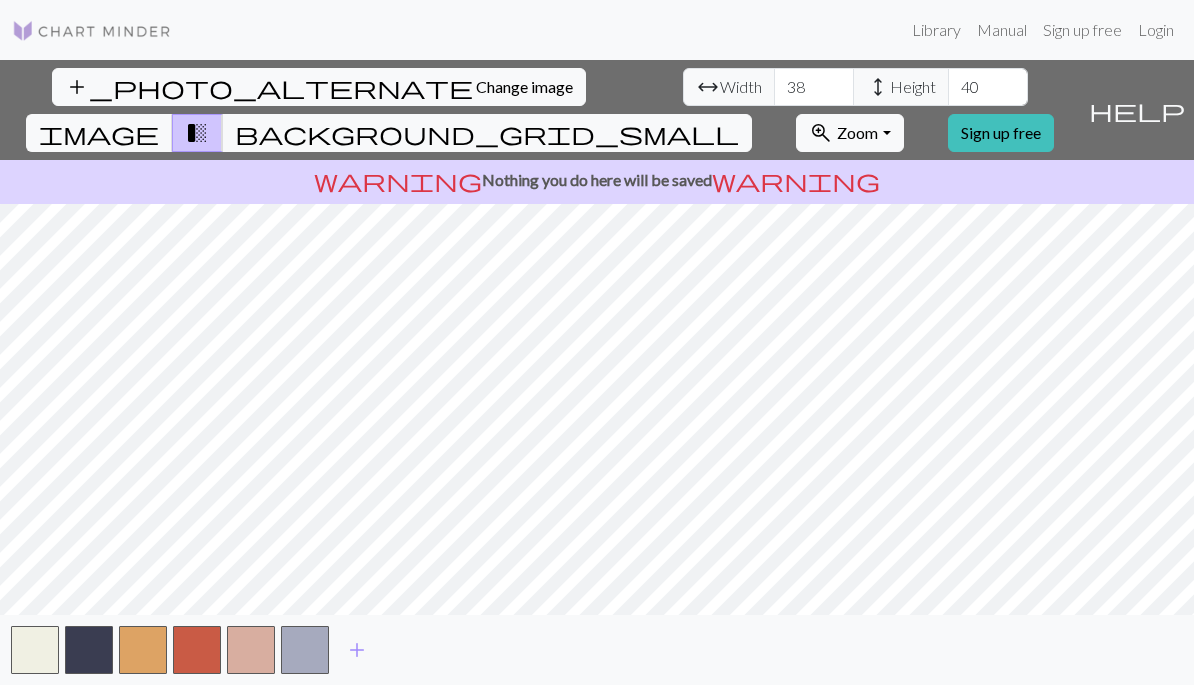 click on "add" at bounding box center [357, 650] 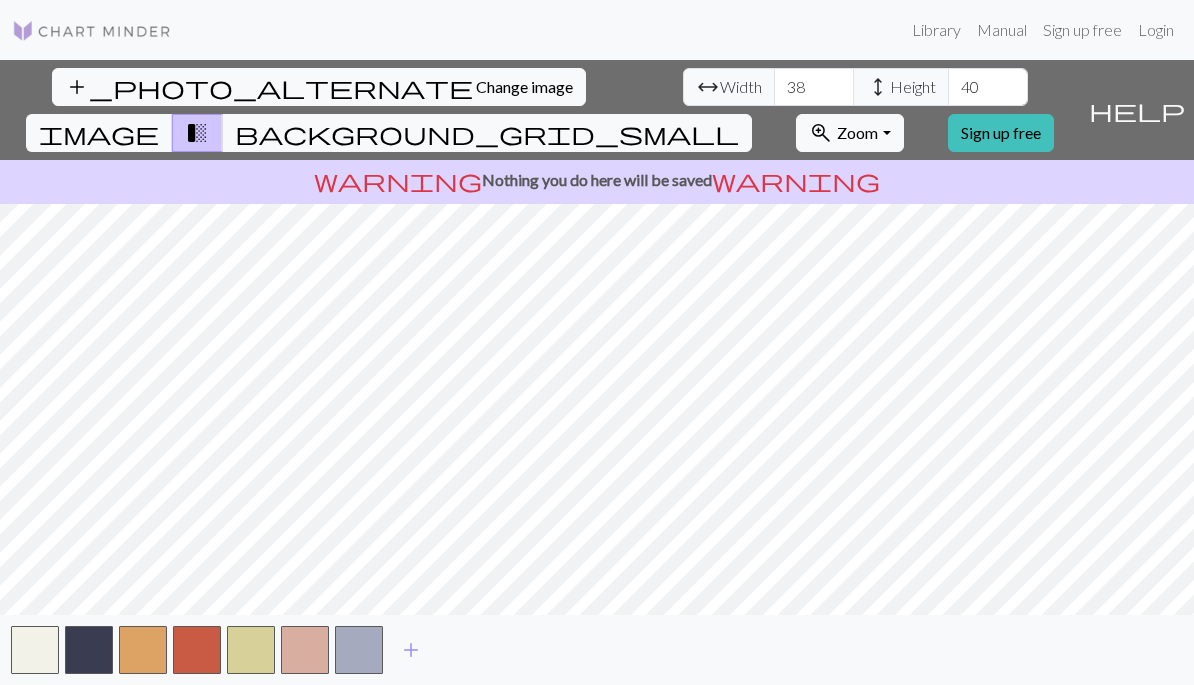 click on "add" at bounding box center [411, 650] 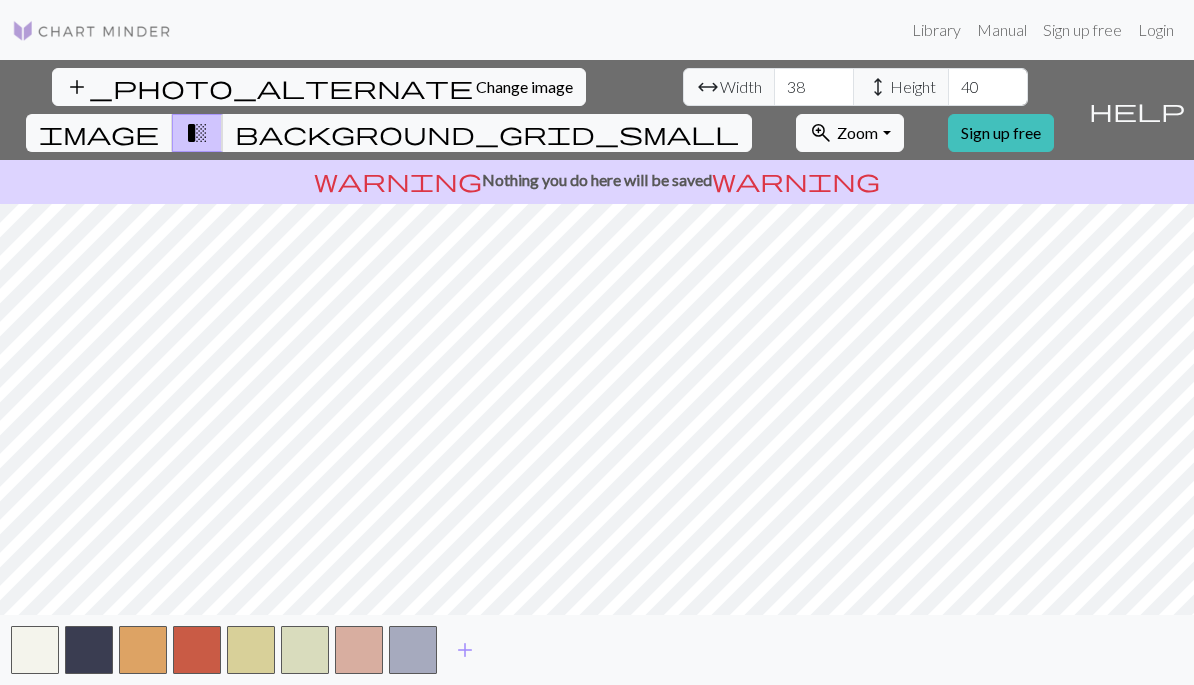 click on "add" at bounding box center [465, 650] 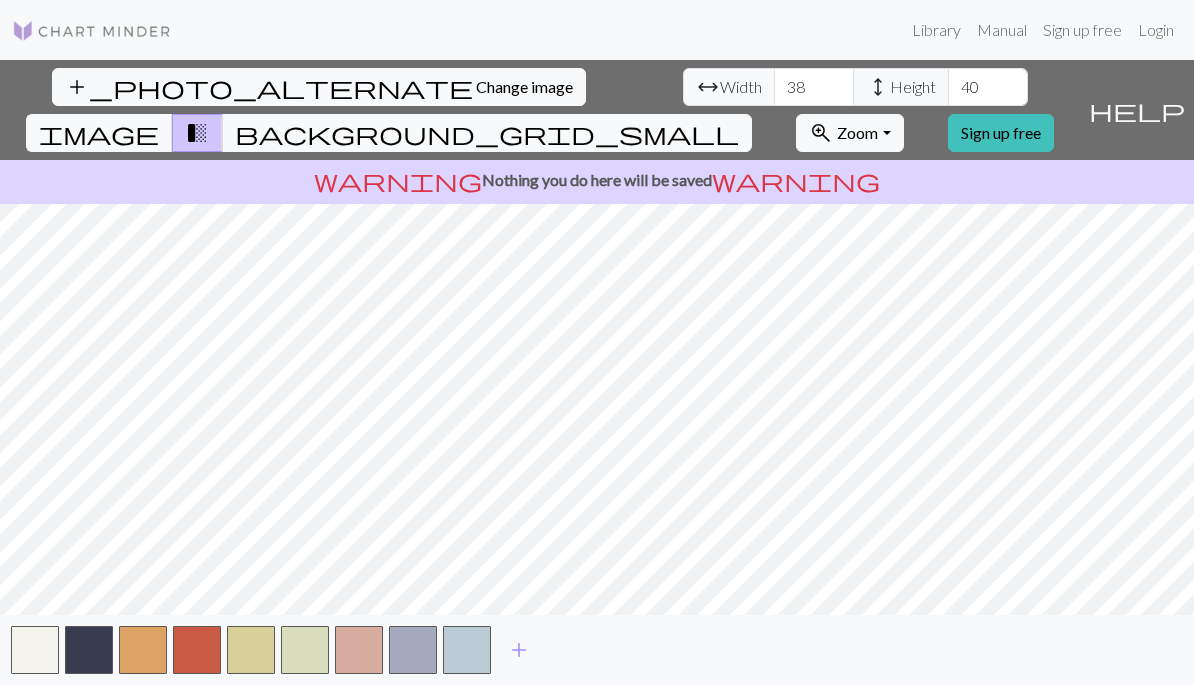 click on "add" at bounding box center (519, 650) 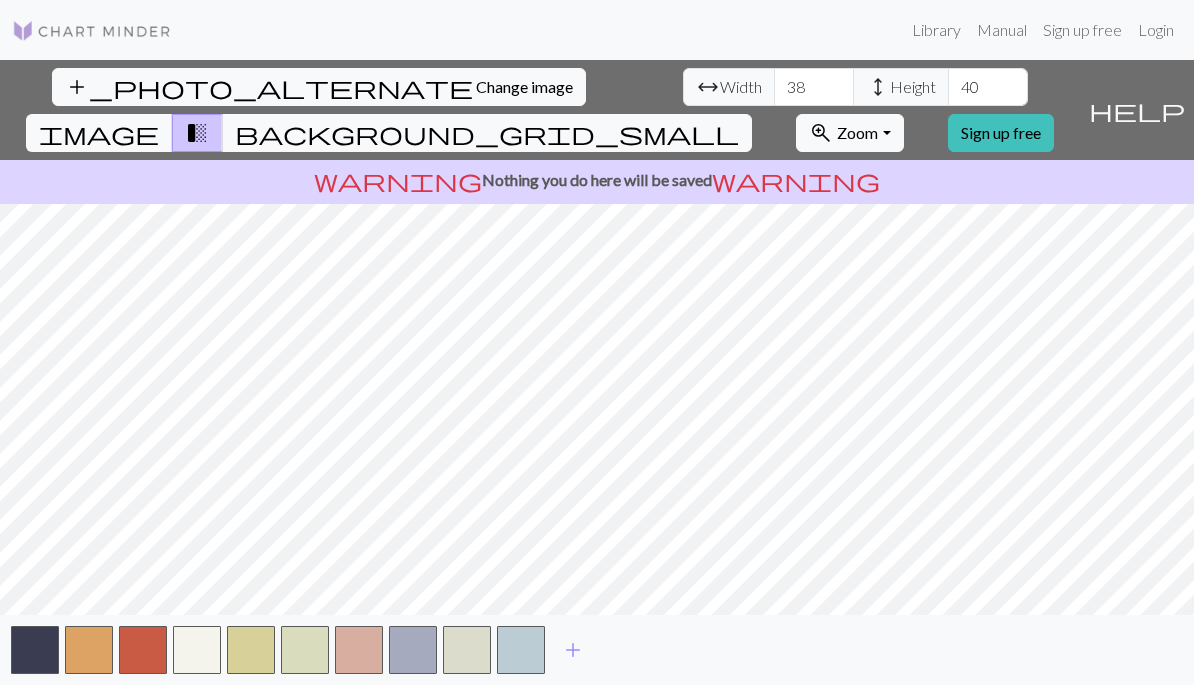 click at bounding box center [521, 650] 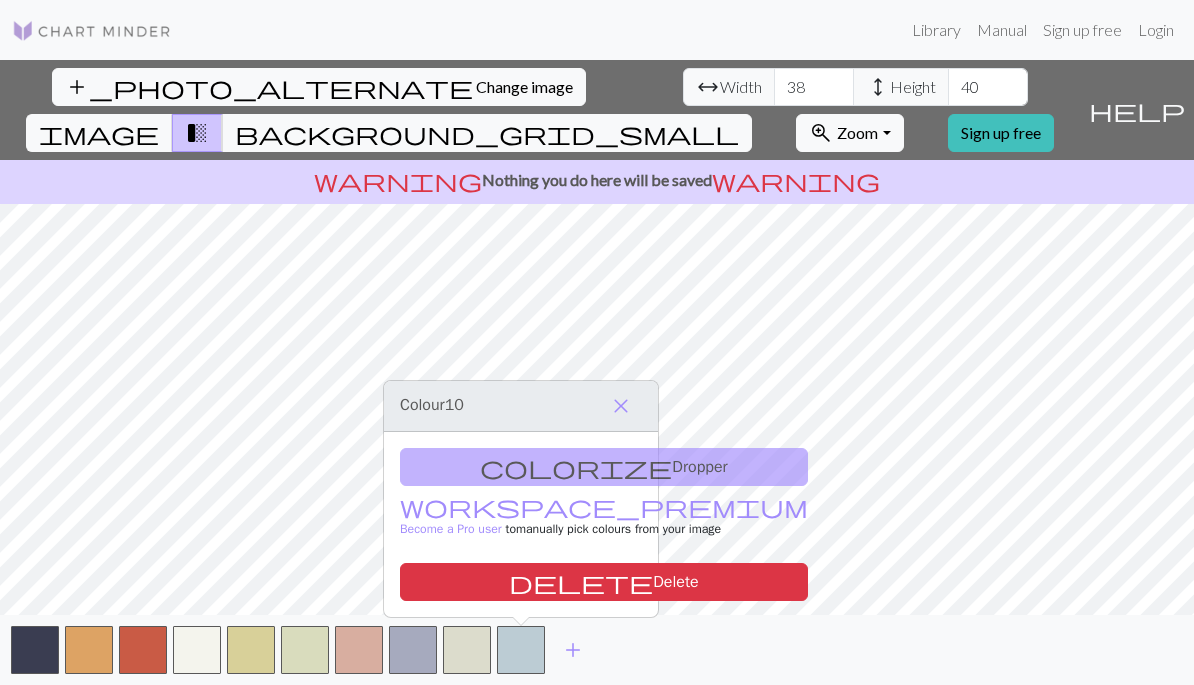 click on "add" at bounding box center [573, 650] 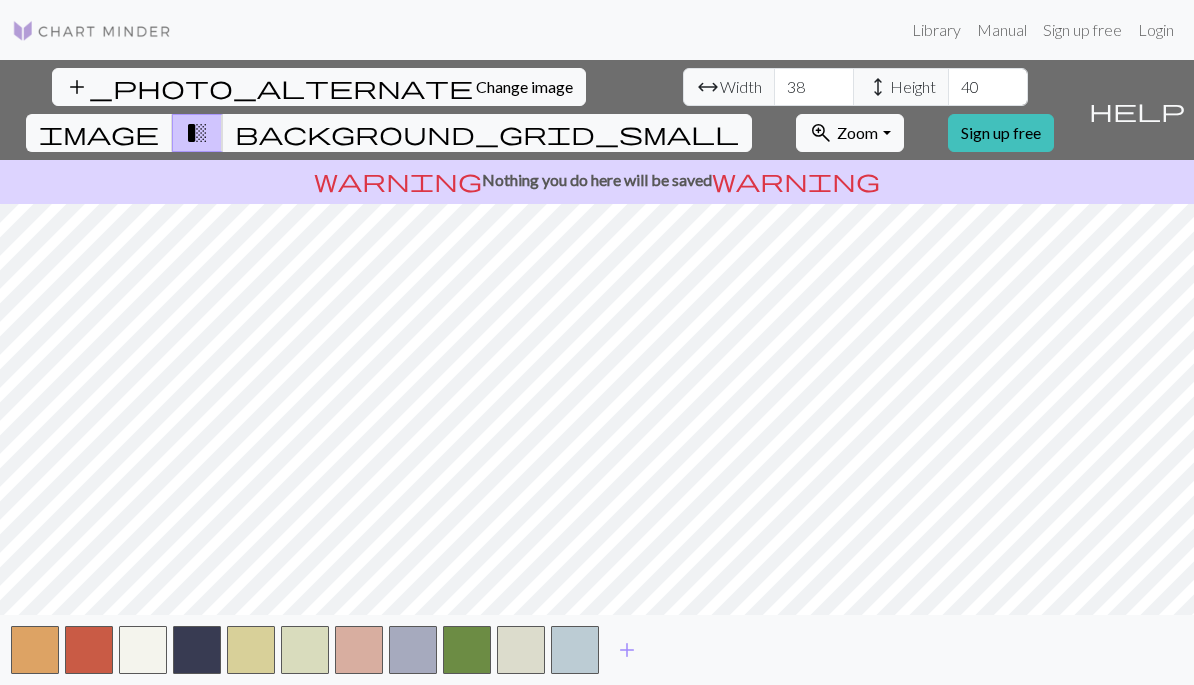 click on "add" at bounding box center (627, 650) 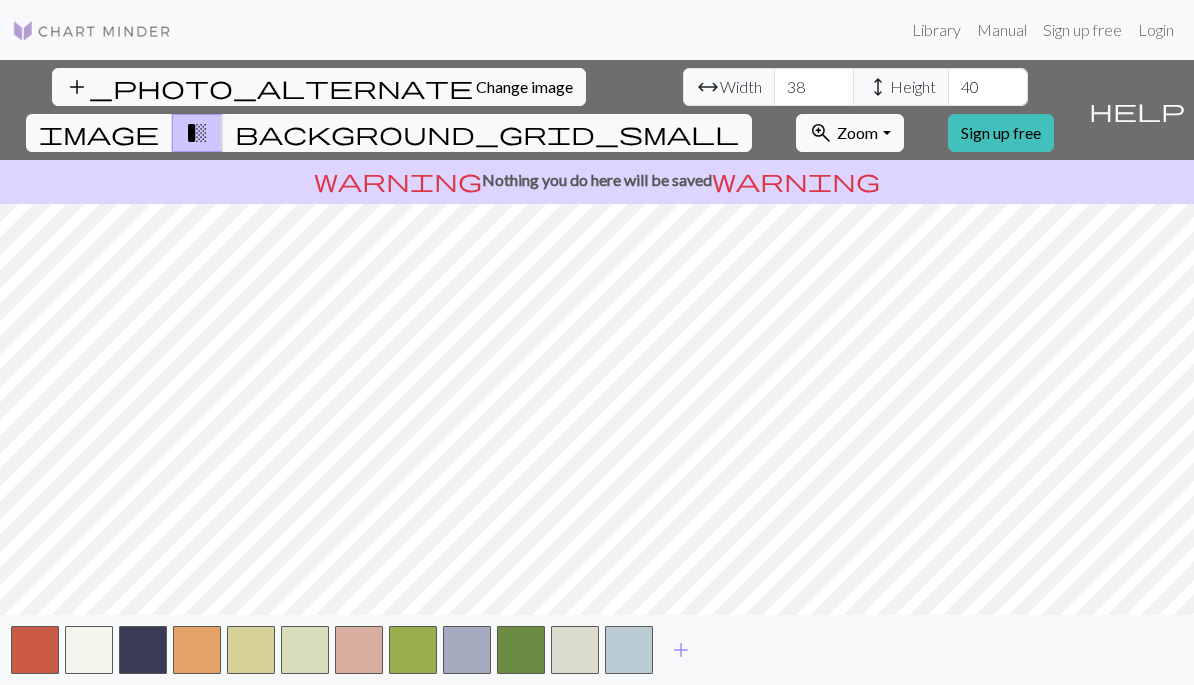 click on "add" at bounding box center [681, 650] 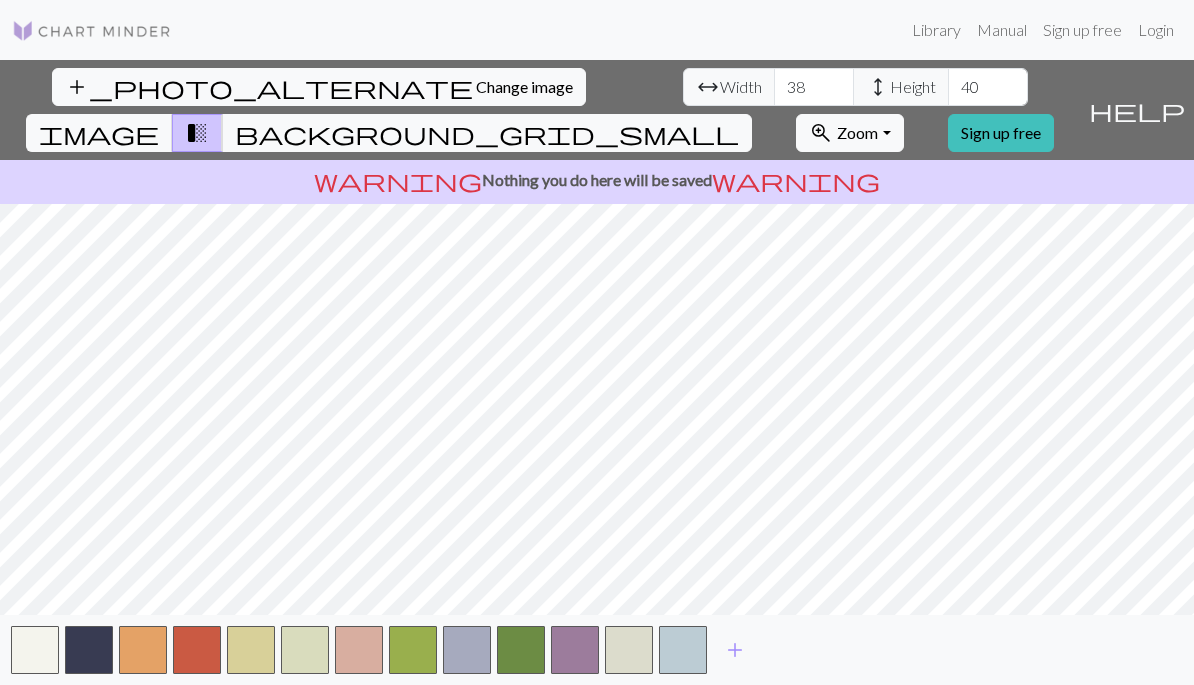 click on "add" at bounding box center [735, 650] 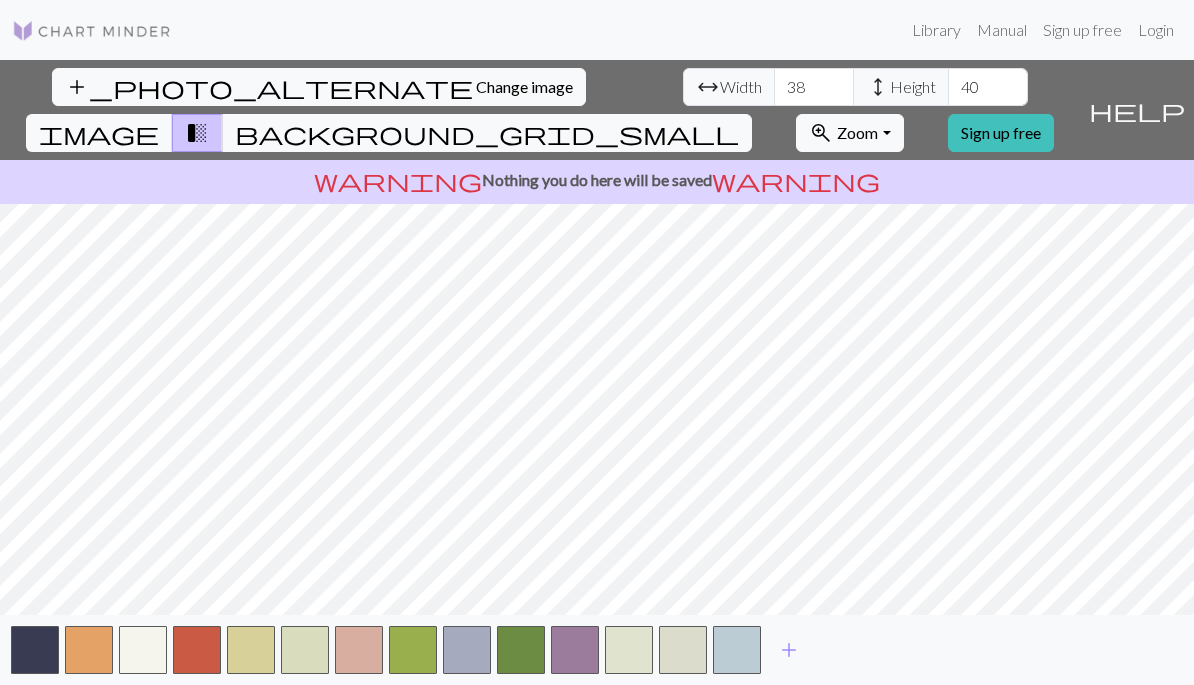click at bounding box center (737, 650) 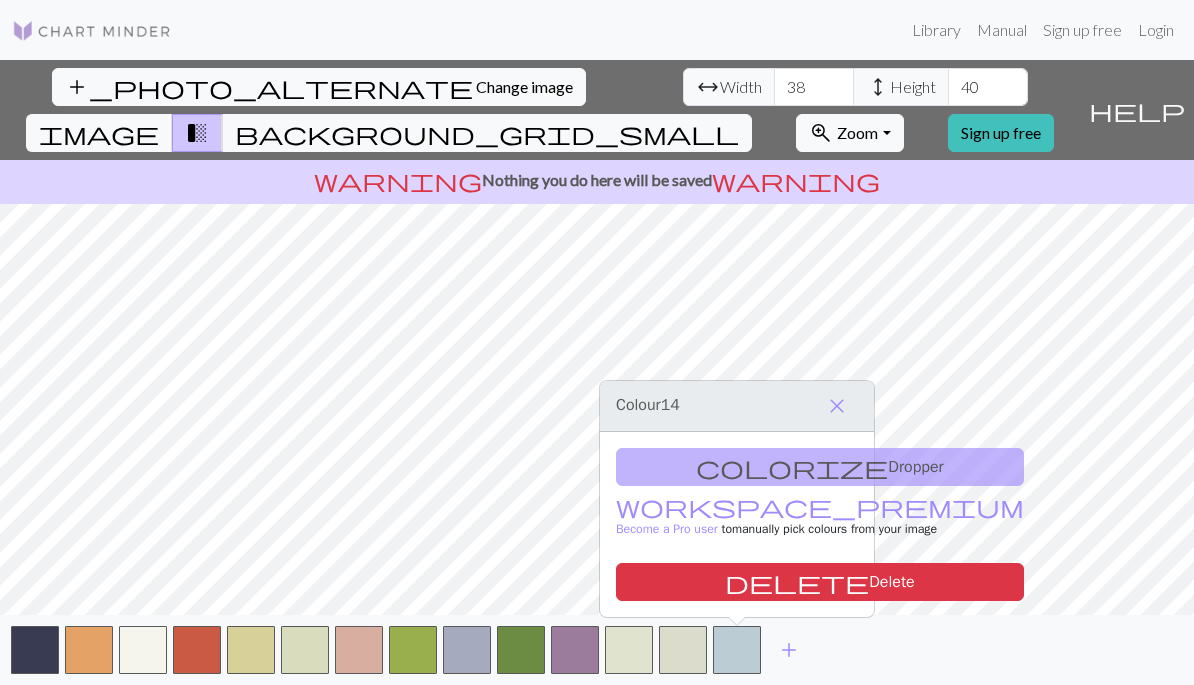 click on "add" at bounding box center (789, 650) 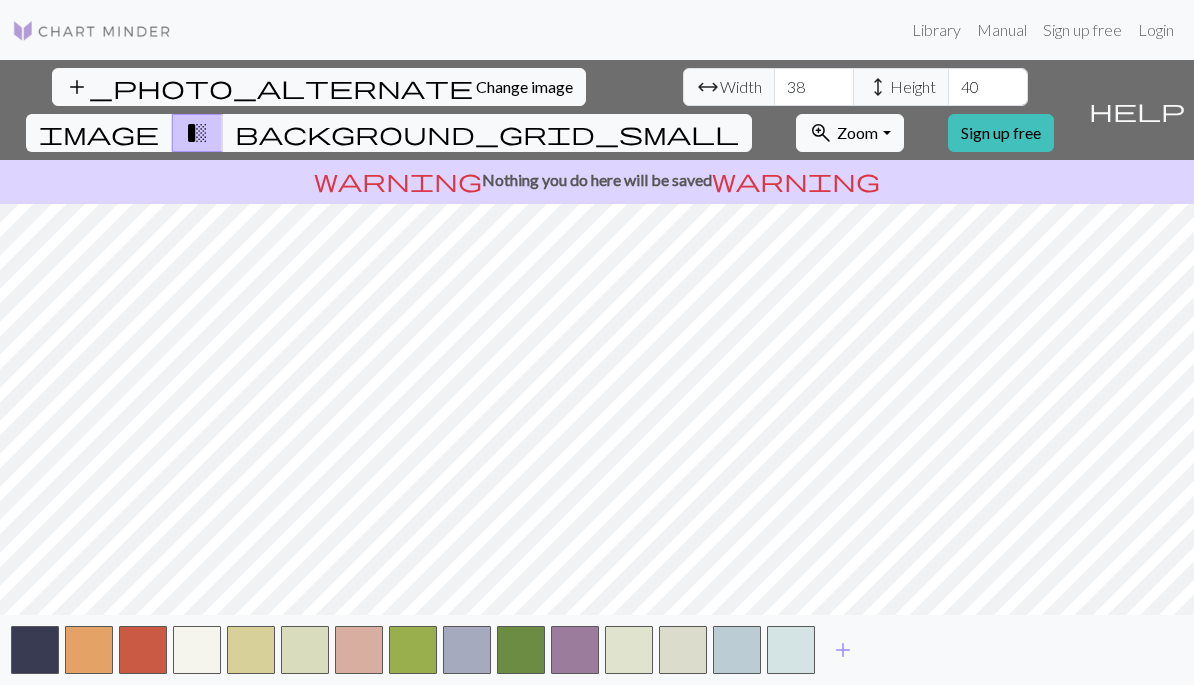 click on "add" at bounding box center [843, 650] 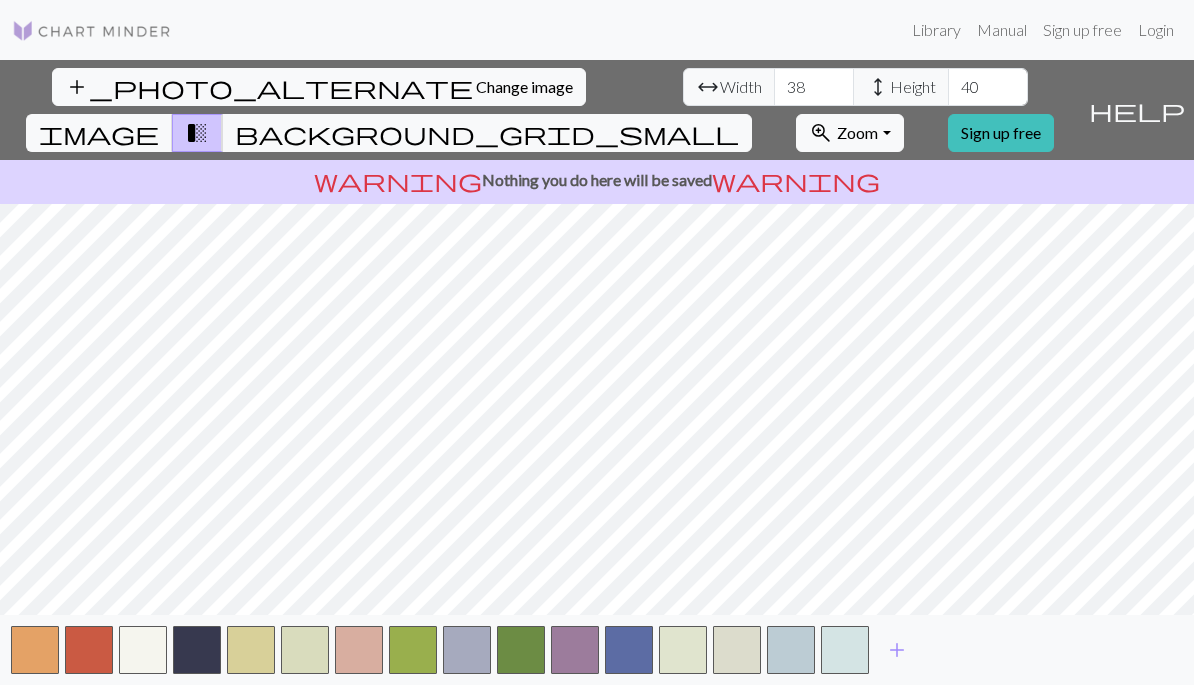 click on "add" at bounding box center (897, 650) 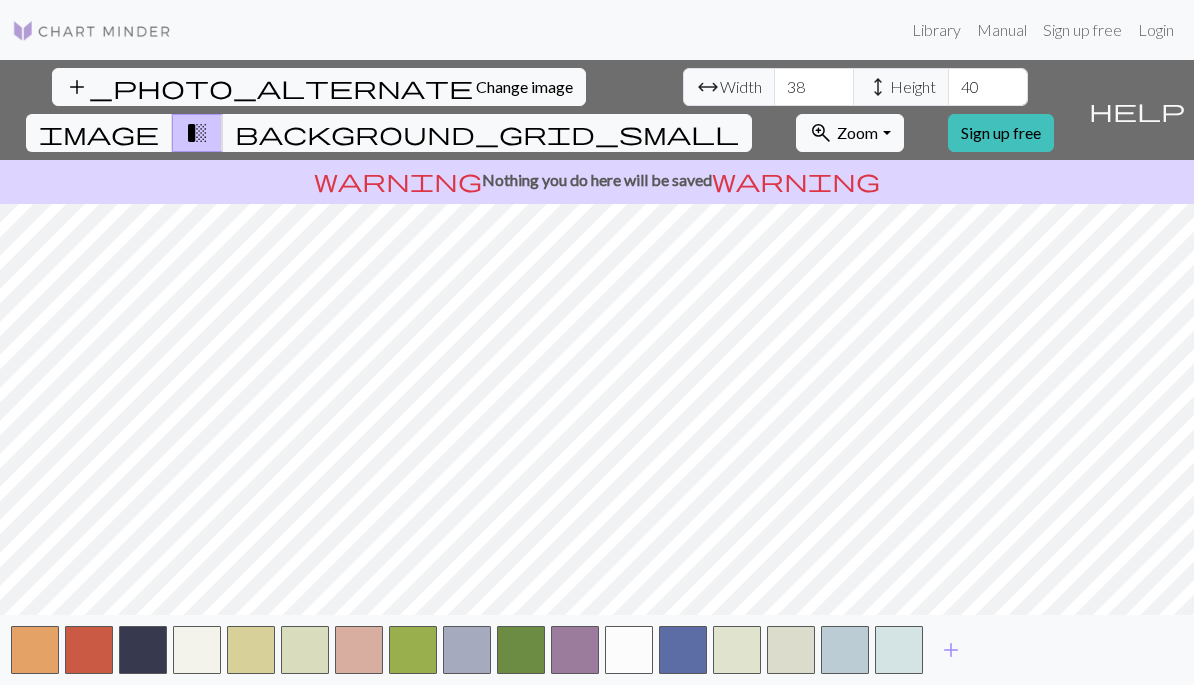 click on "add" at bounding box center (951, 650) 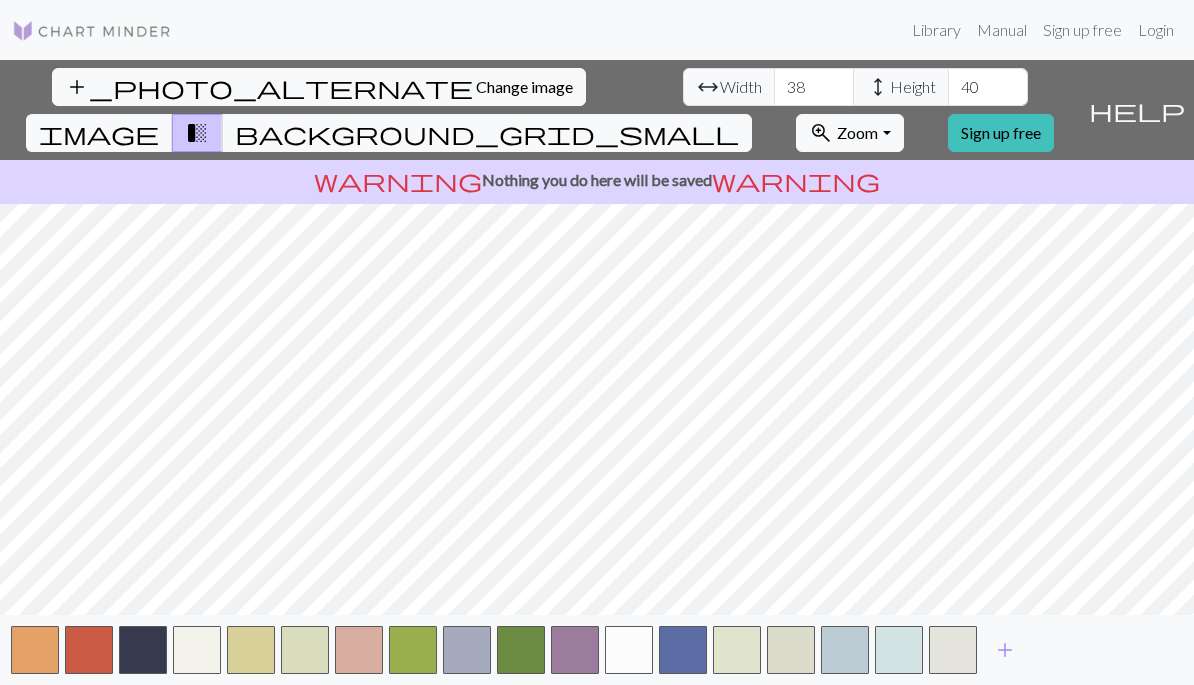 click at bounding box center (143, 650) 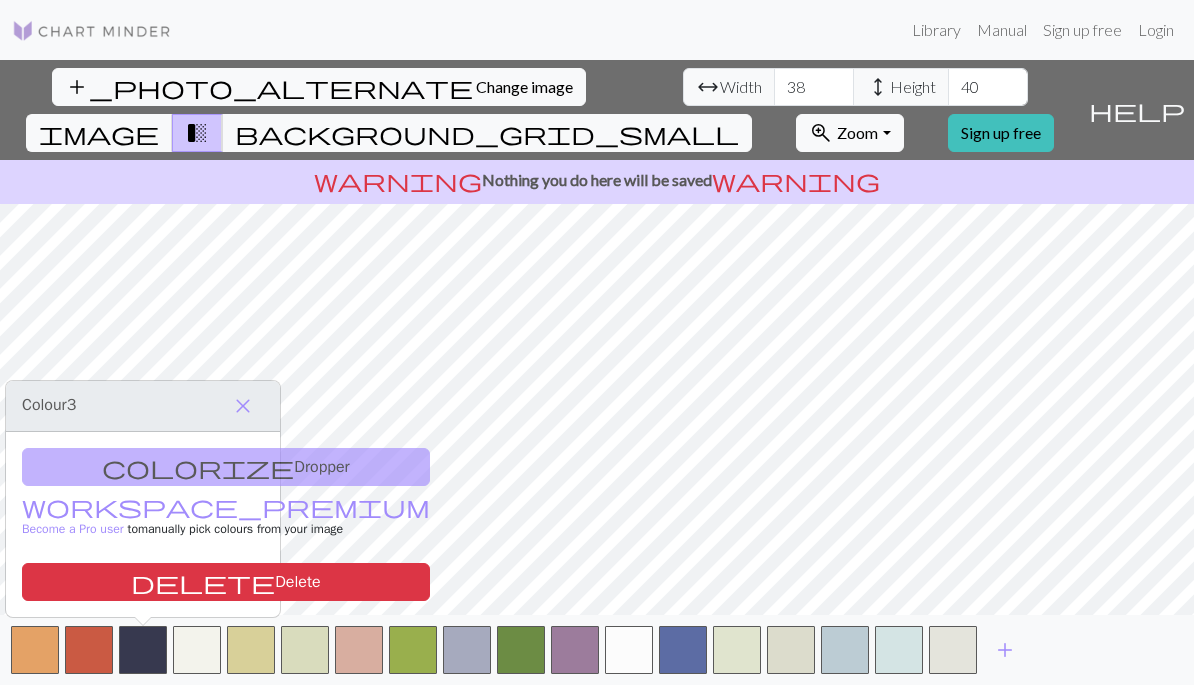 click on "colorize Dropper workspace_premium Become a Pro user   to  manually pick colours from your image delete Delete" at bounding box center [143, 524] 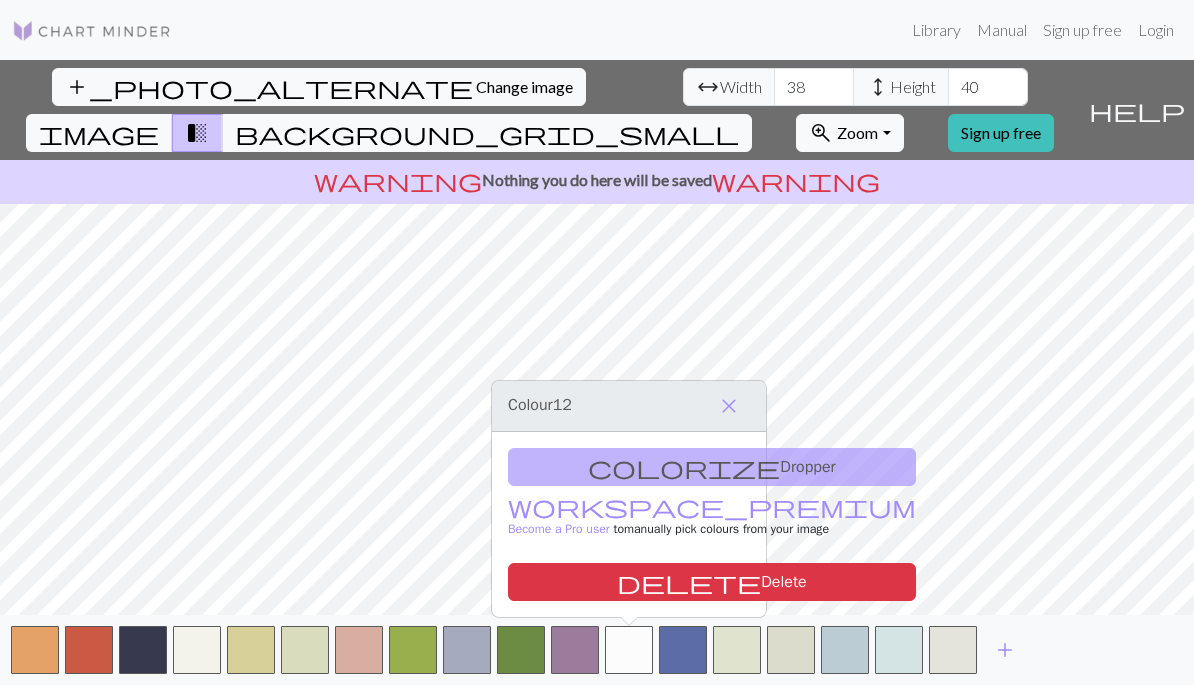 click on "delete Delete" at bounding box center (712, 582) 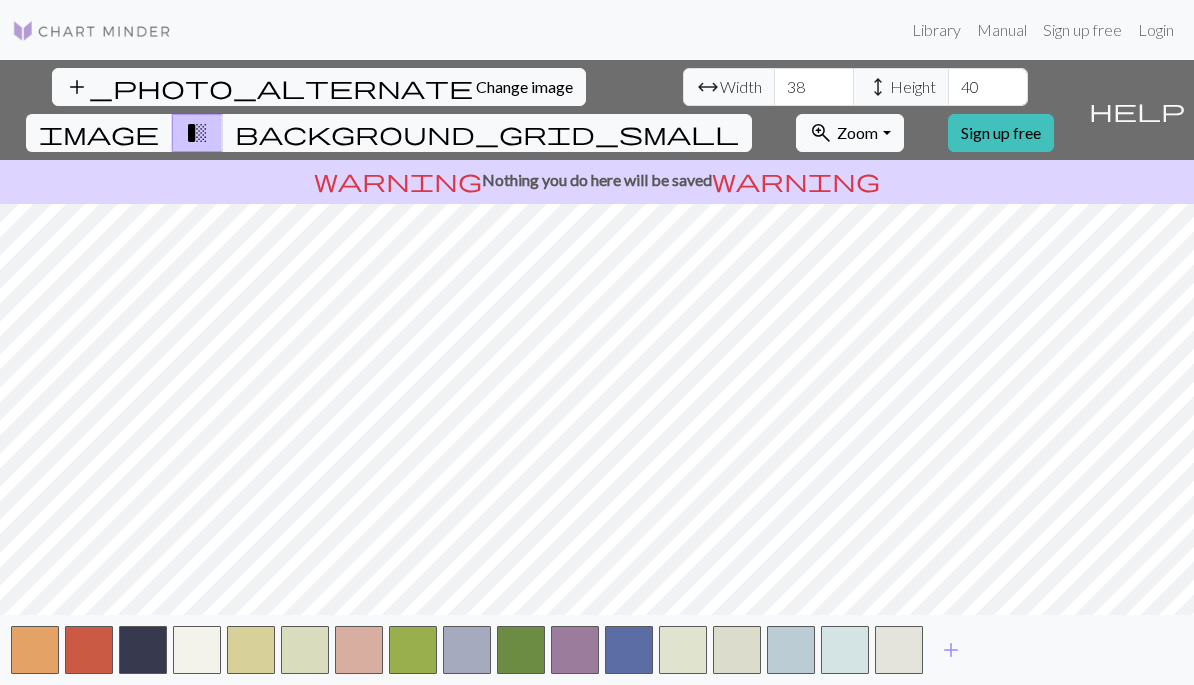 click at bounding box center [197, 650] 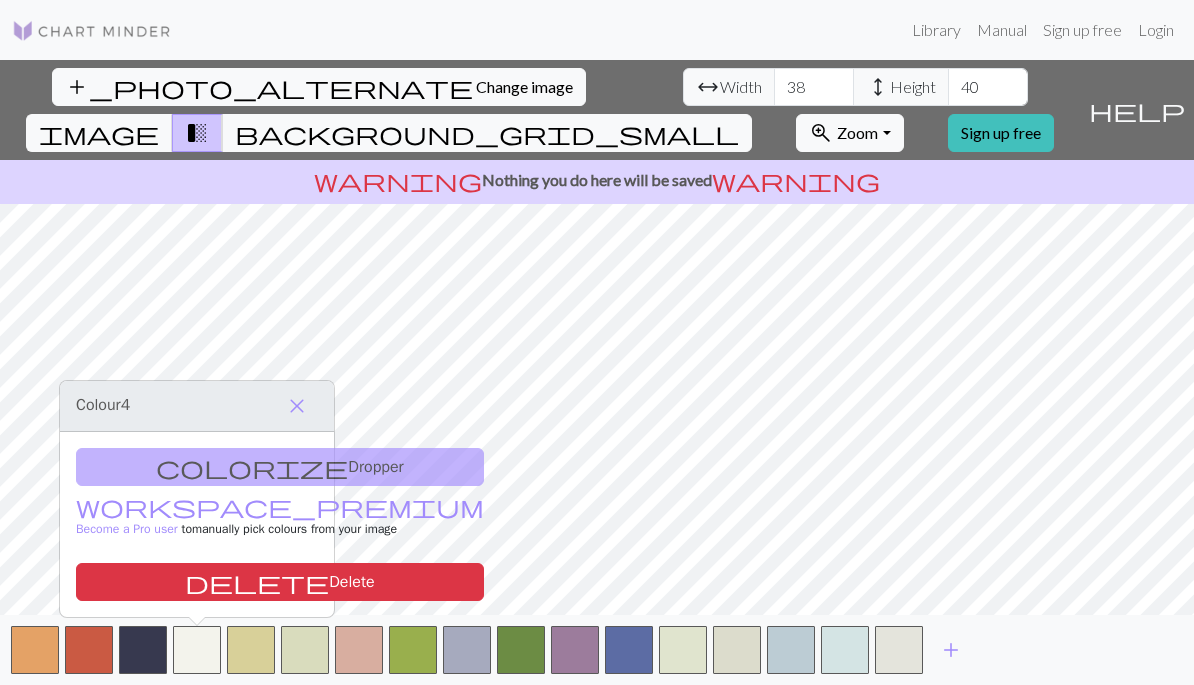 click on "delete" at bounding box center (257, 582) 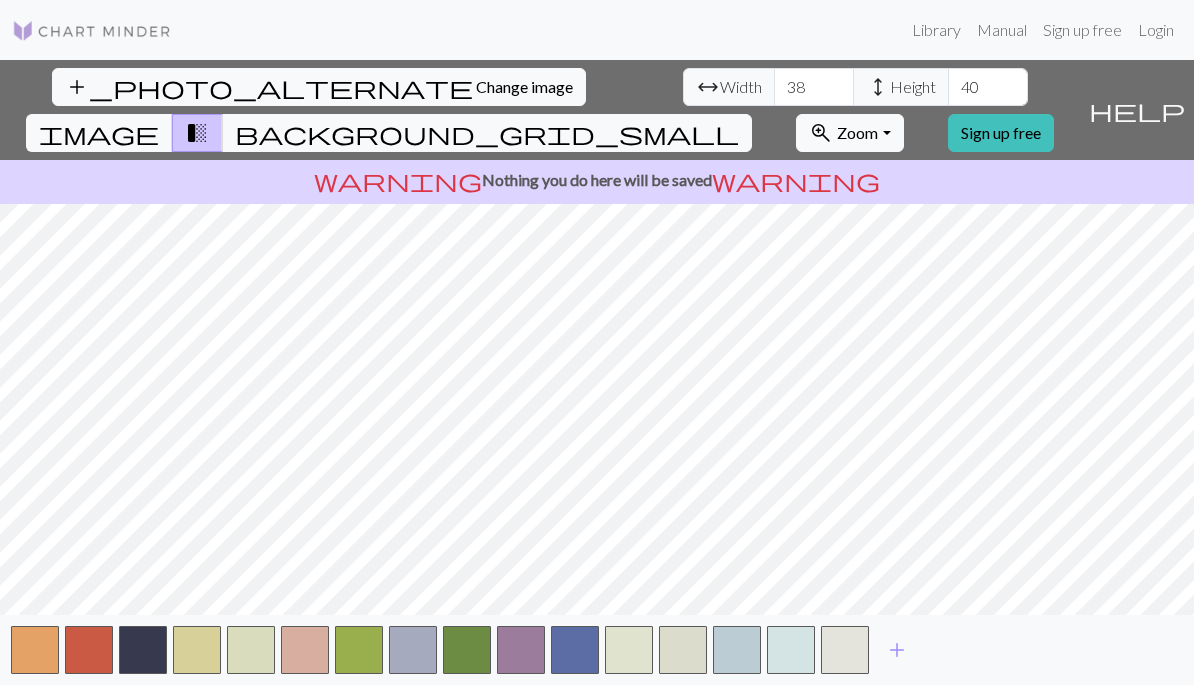 click on "add" at bounding box center [897, 650] 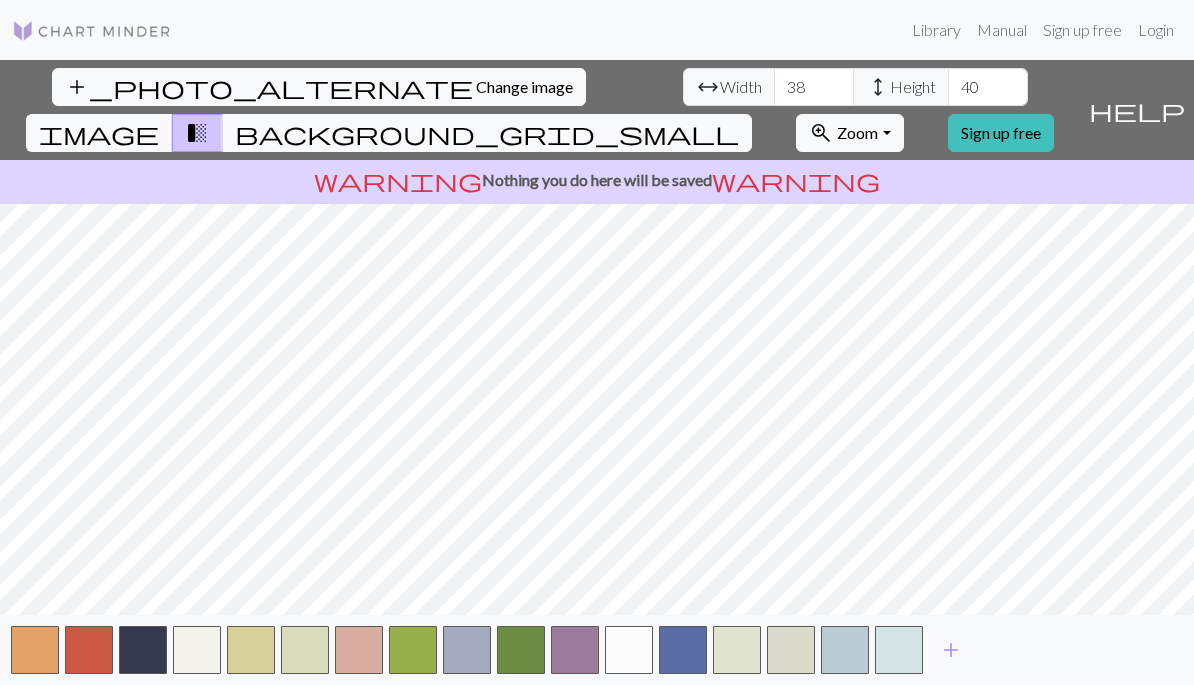 click on "add" at bounding box center (951, 650) 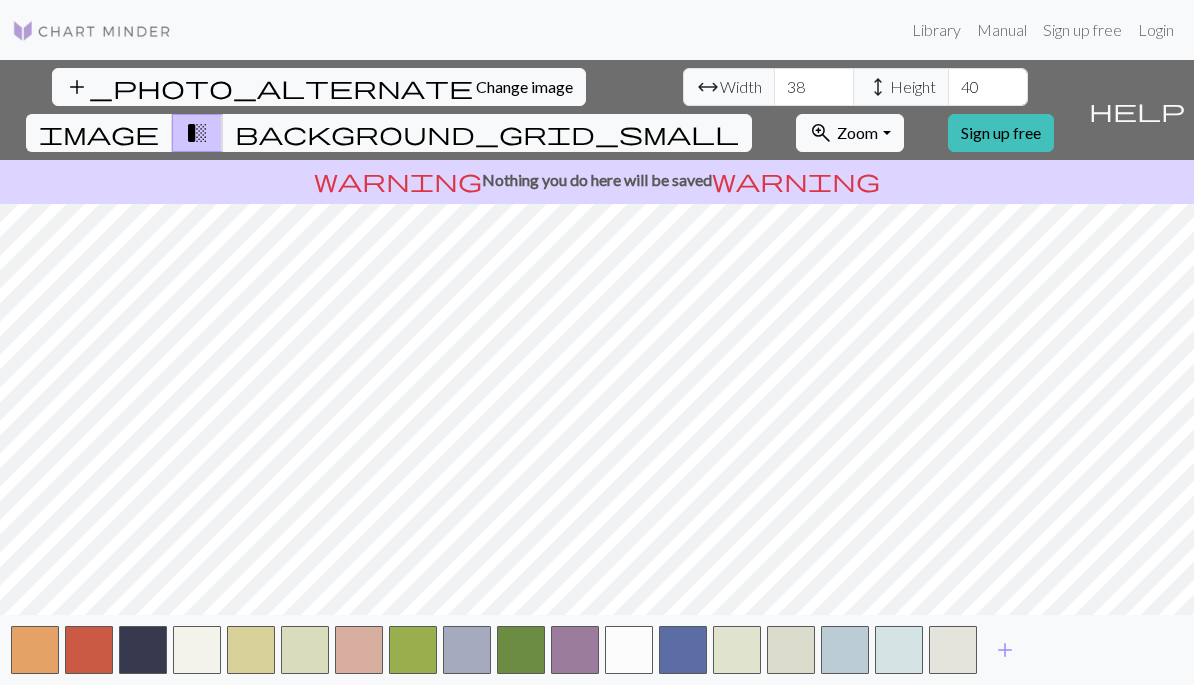 click on "add" at bounding box center [1005, 650] 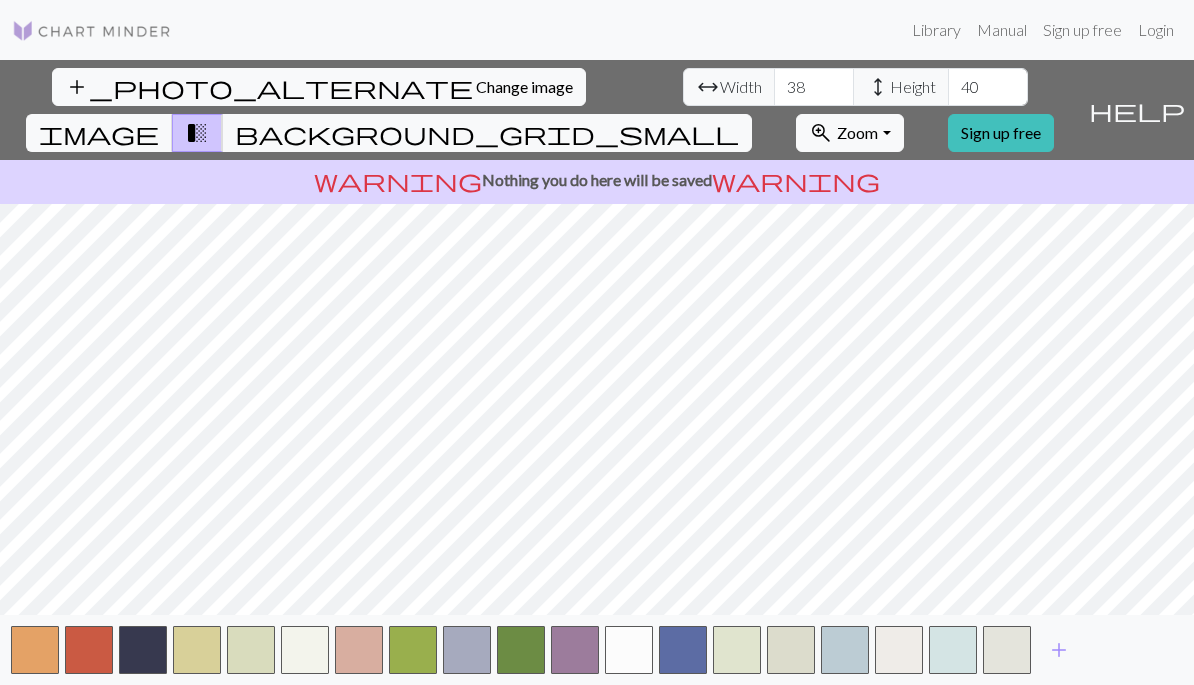 click on "add" at bounding box center (1059, 650) 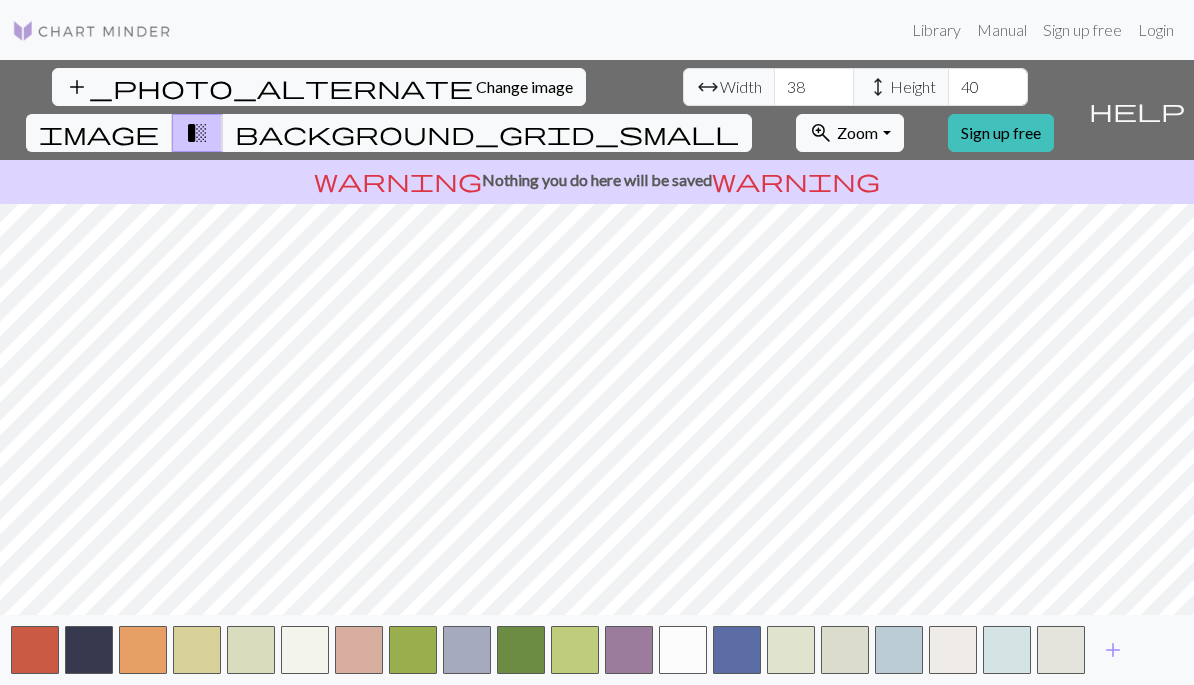 click at bounding box center [1061, 650] 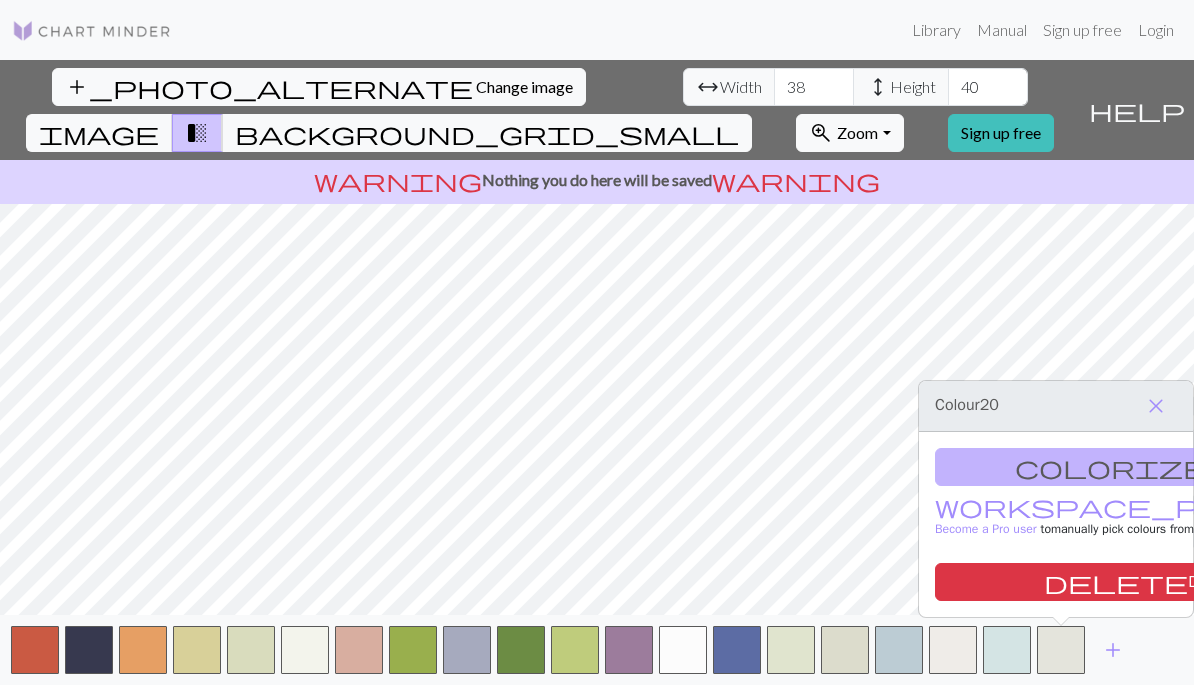 click at bounding box center [1061, 650] 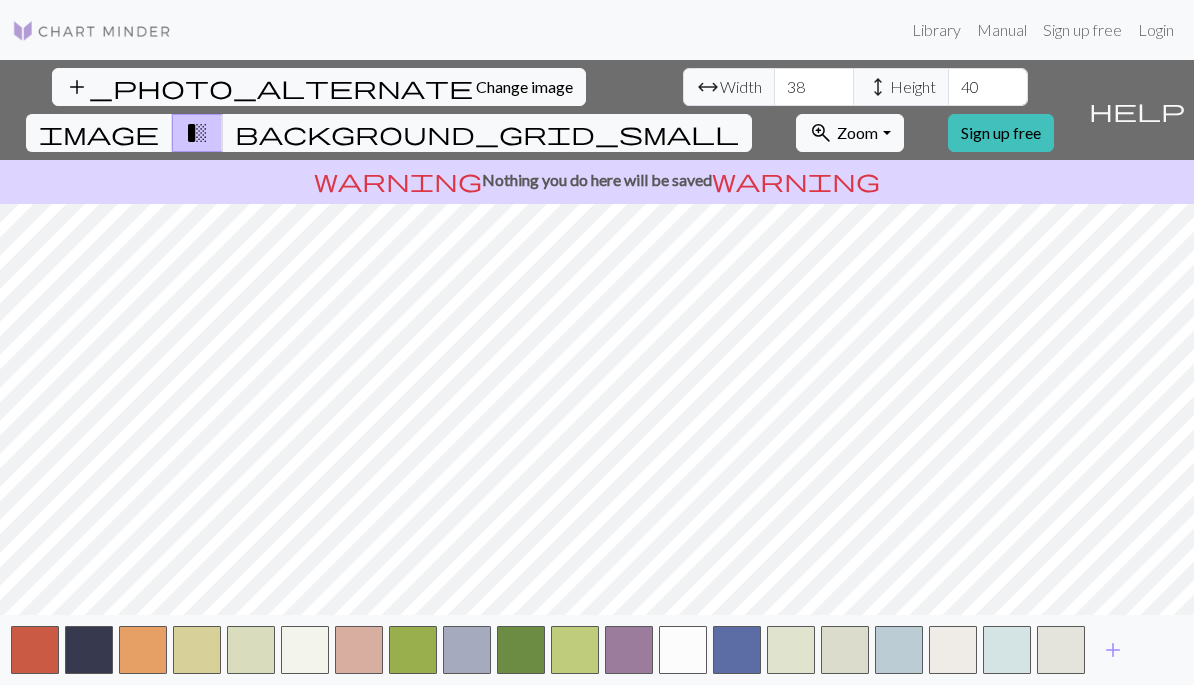 click on "add" at bounding box center [1113, 650] 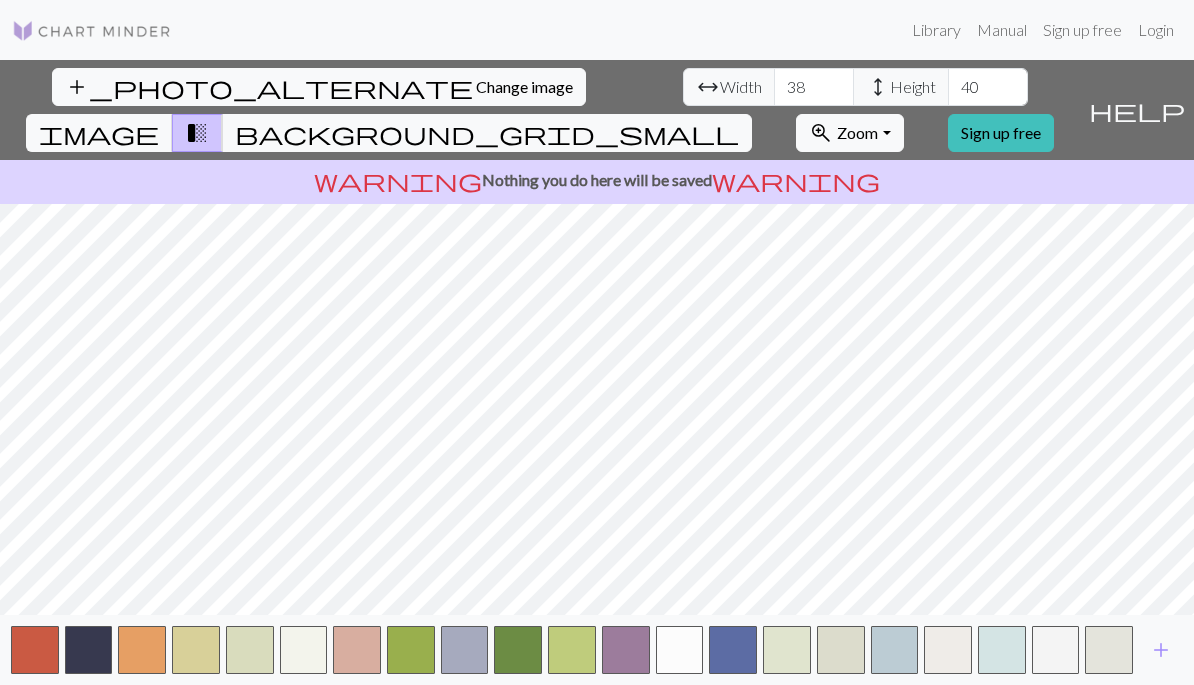 click on "add" at bounding box center (1161, 650) 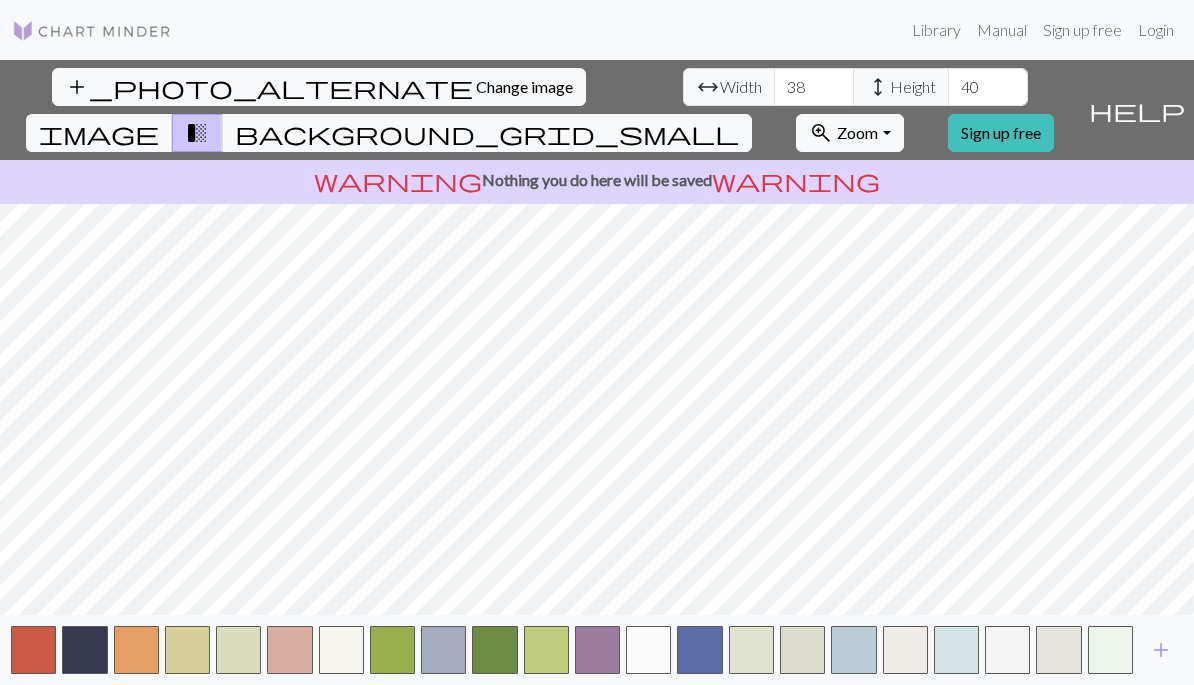 click on "add" at bounding box center [1161, 650] 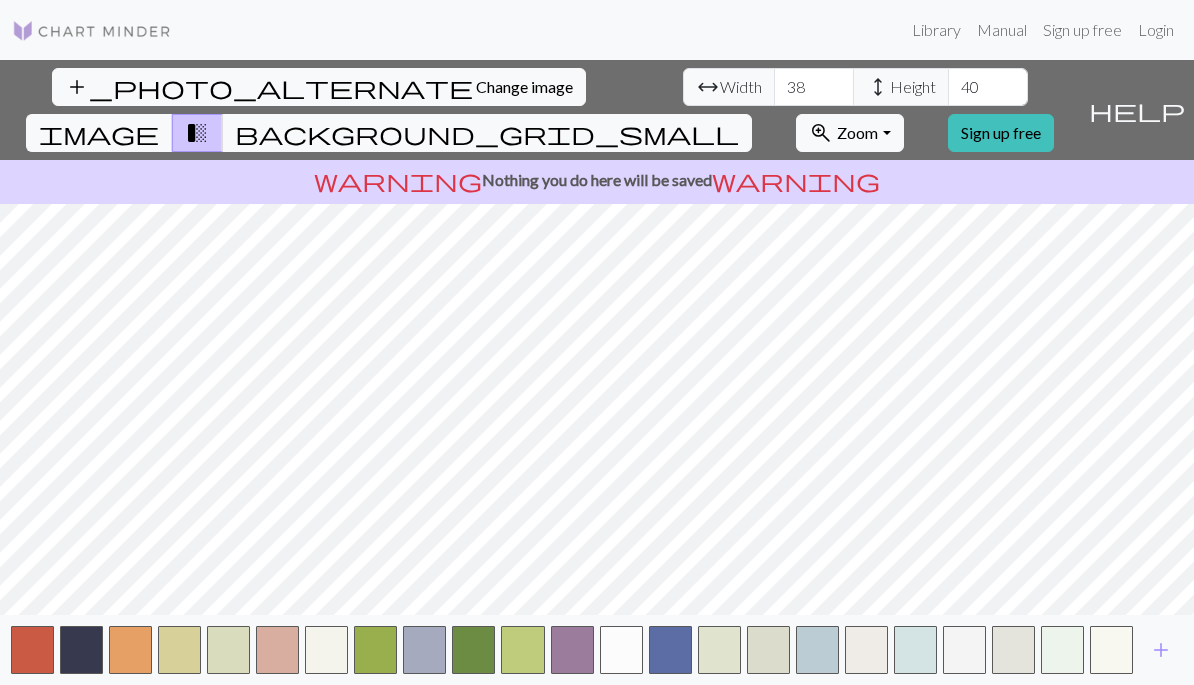 click on "add" at bounding box center [1161, 650] 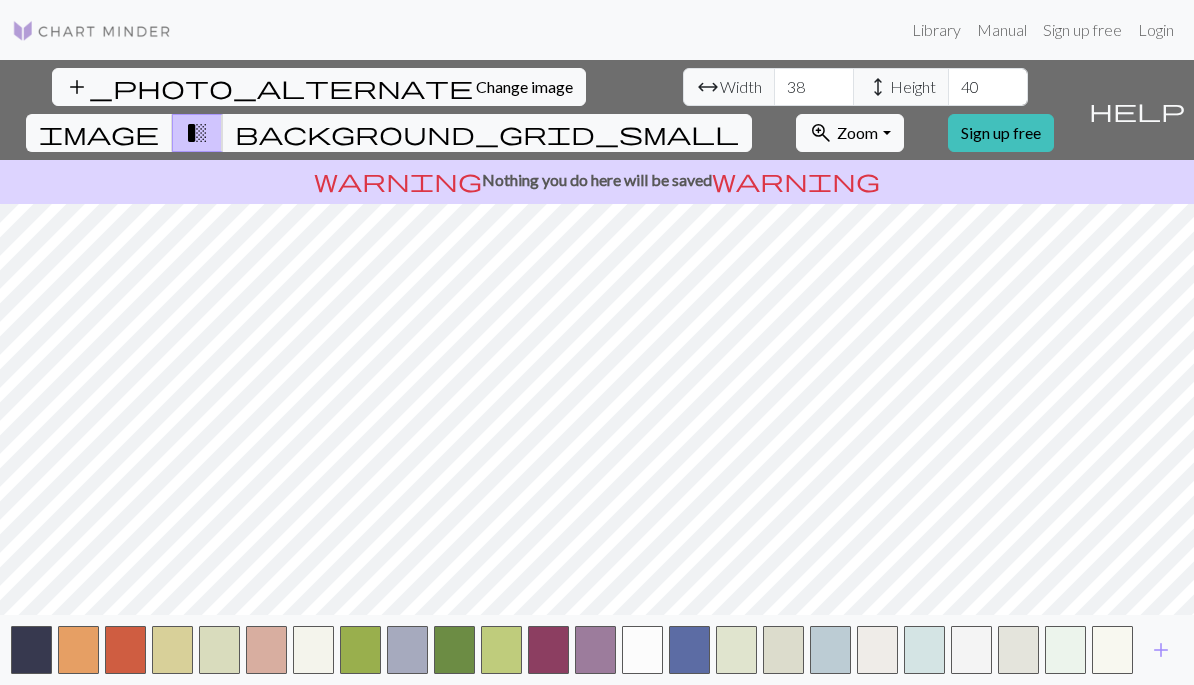 click on "add" at bounding box center (1161, 650) 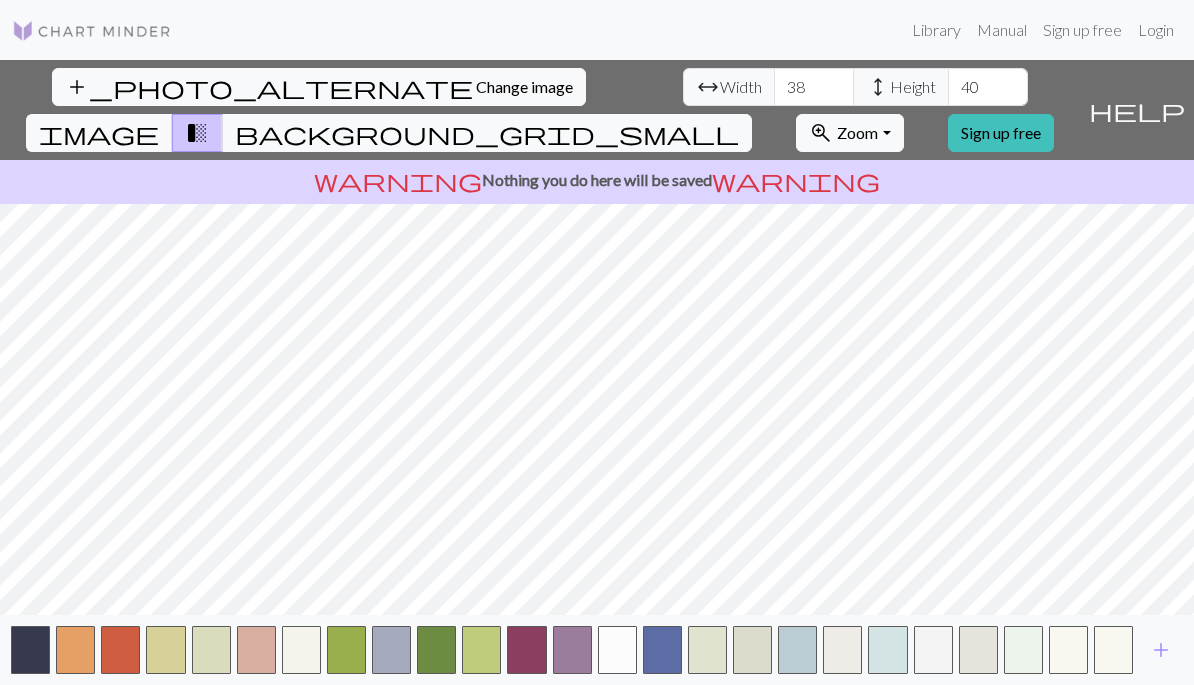 click on "add" at bounding box center (1161, 650) 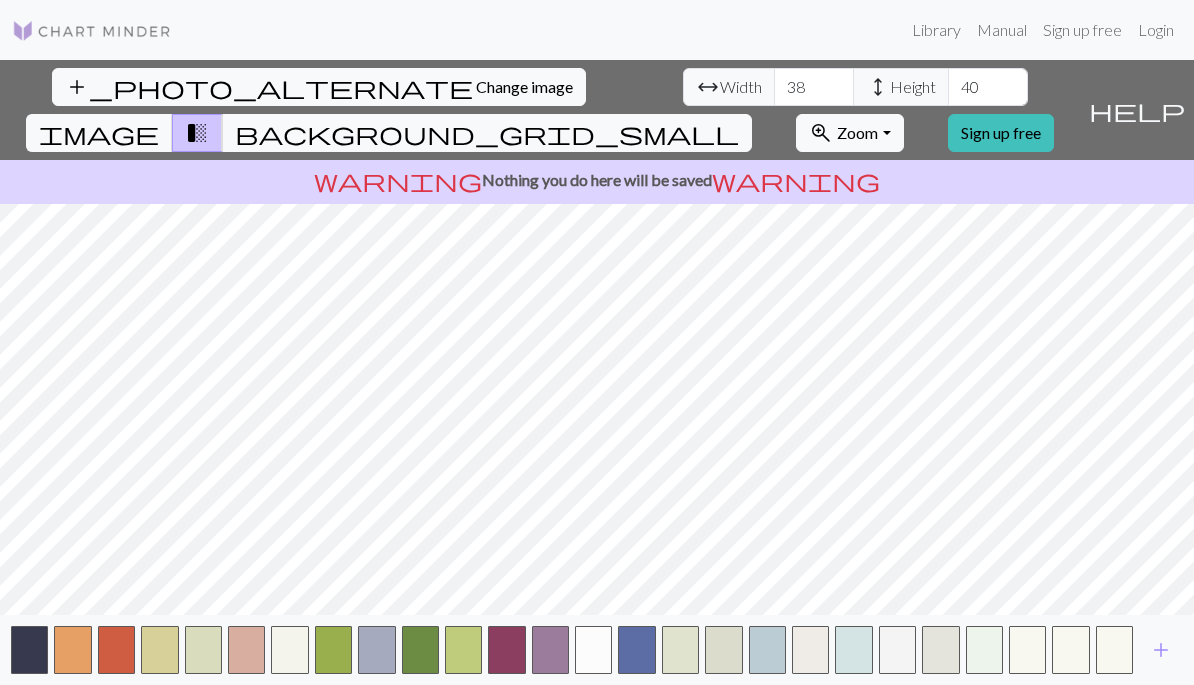 click on "add" at bounding box center [1161, 650] 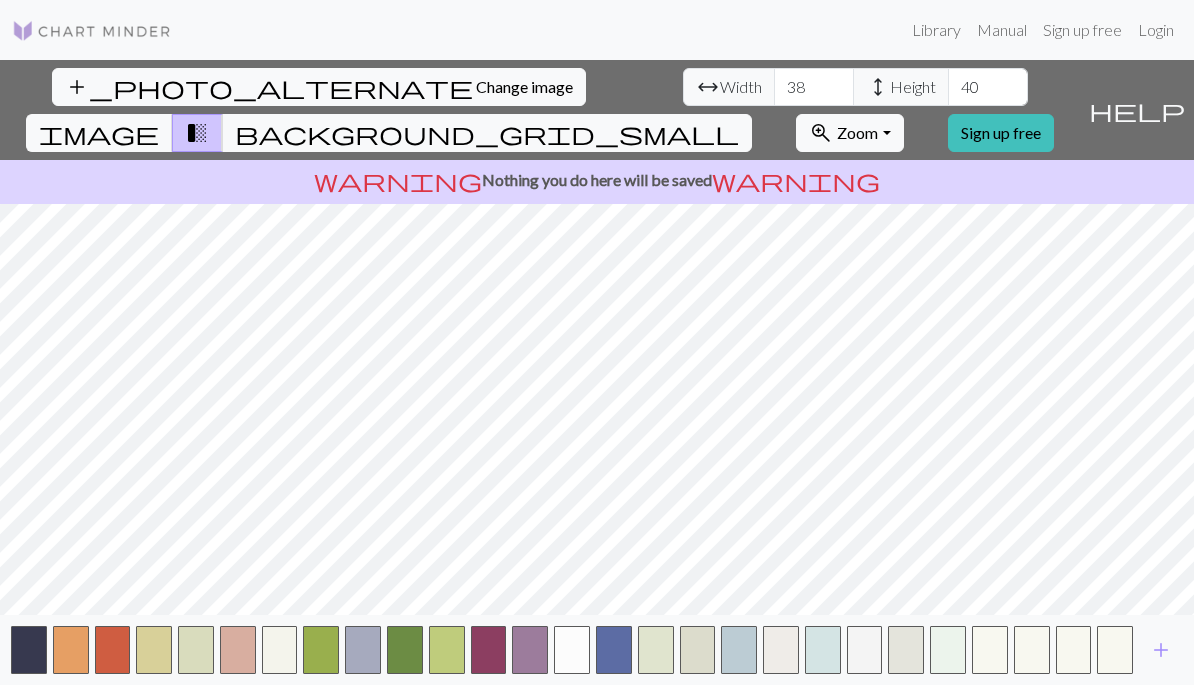 click on "add" at bounding box center [1161, 650] 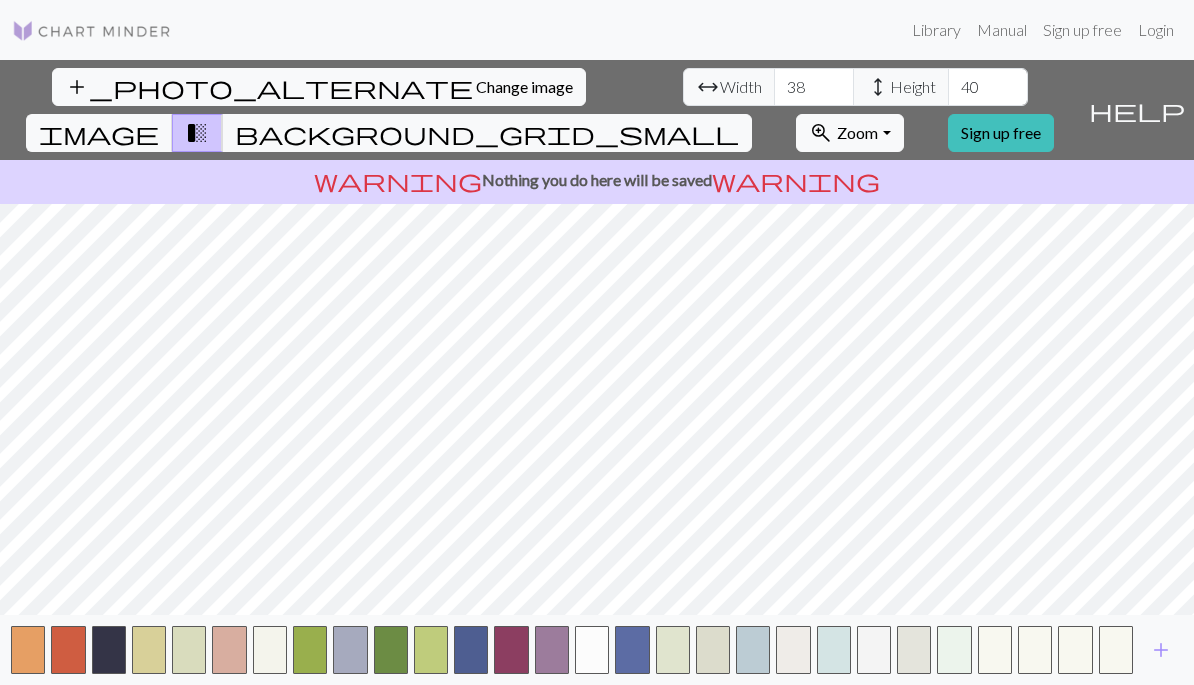 click at bounding box center [109, 650] 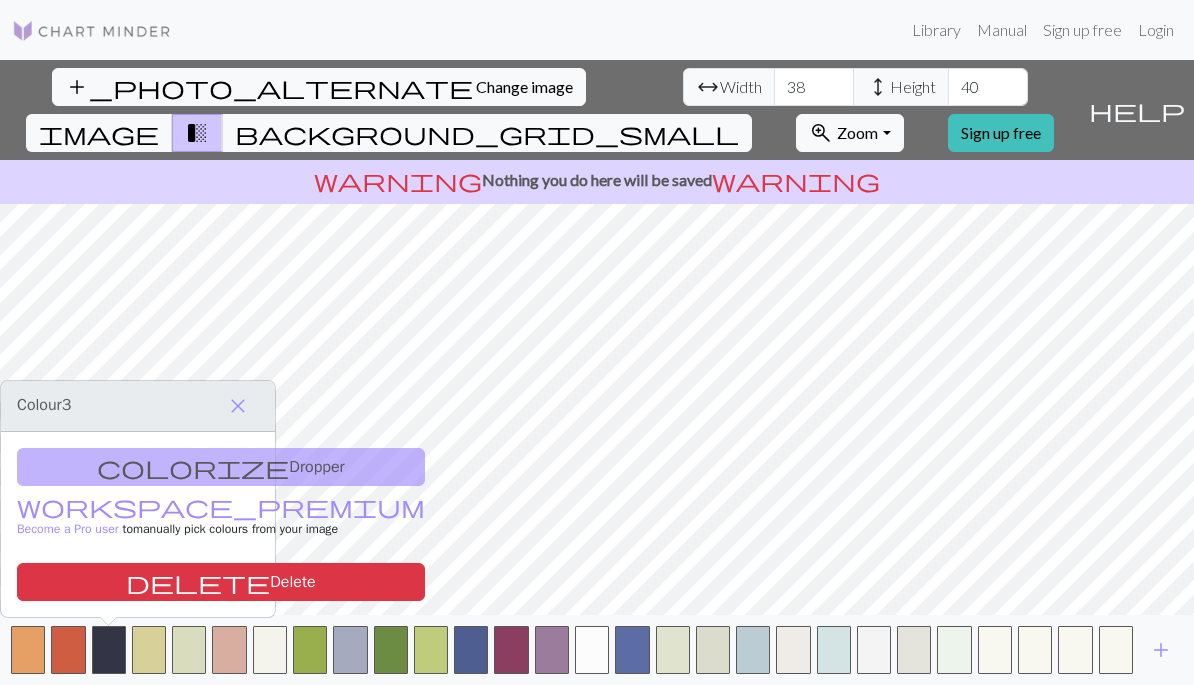 click at bounding box center (109, 650) 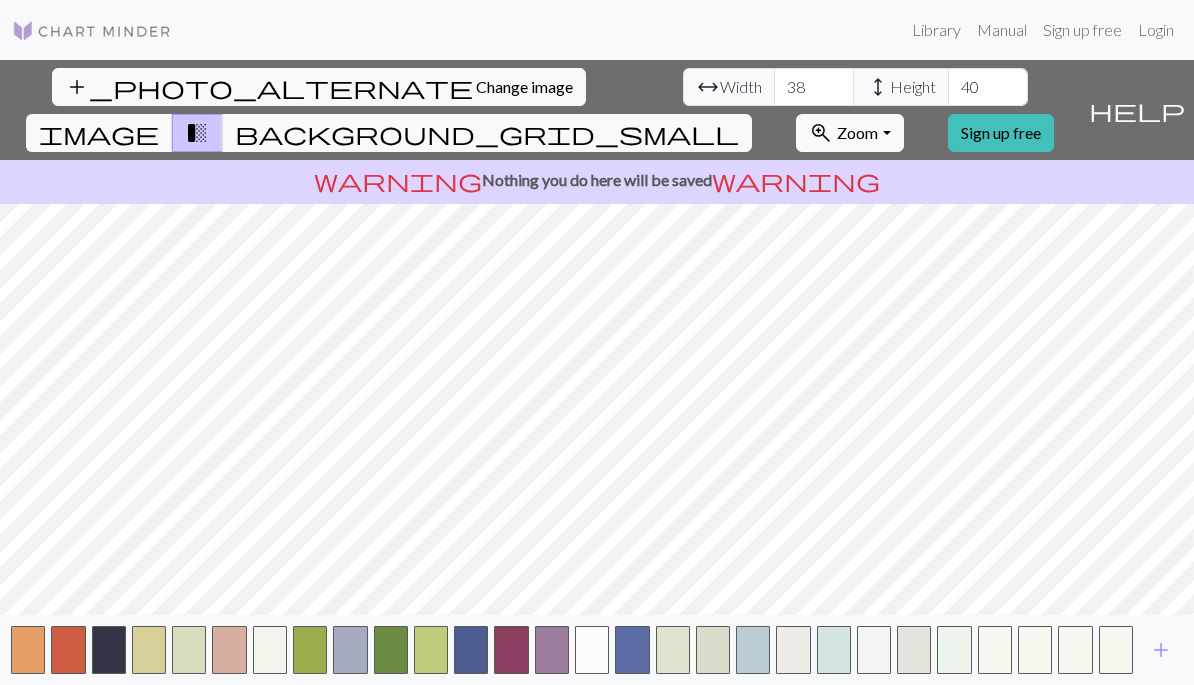 click at bounding box center [109, 650] 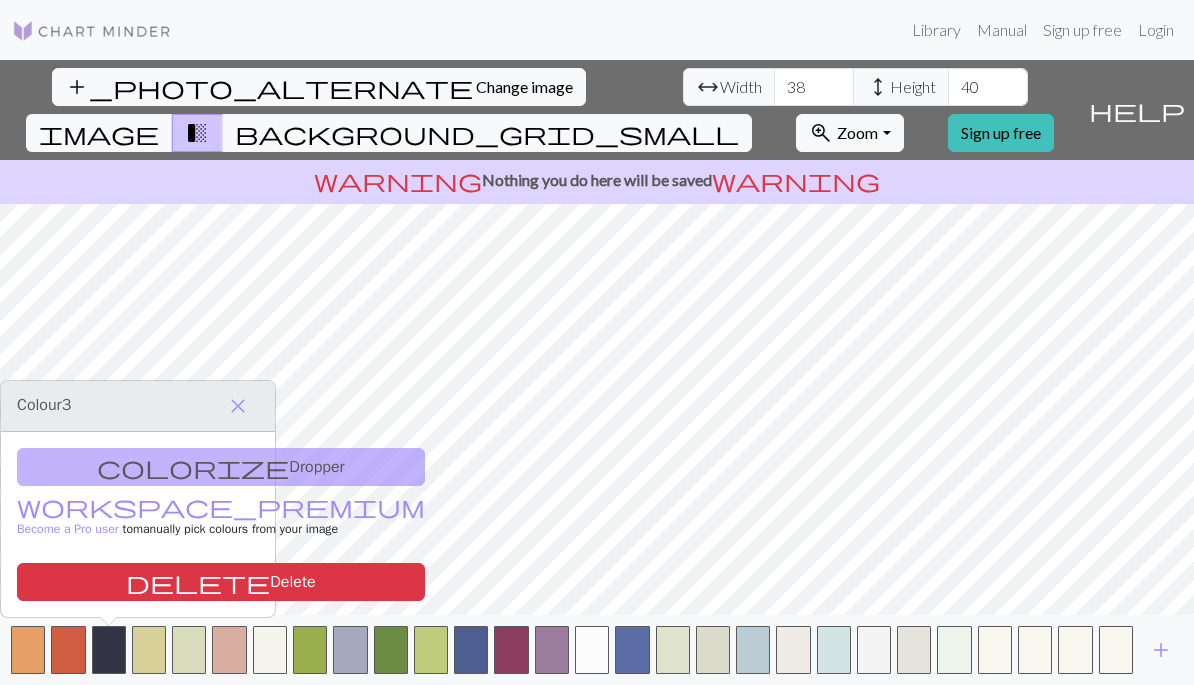 click at bounding box center (189, 650) 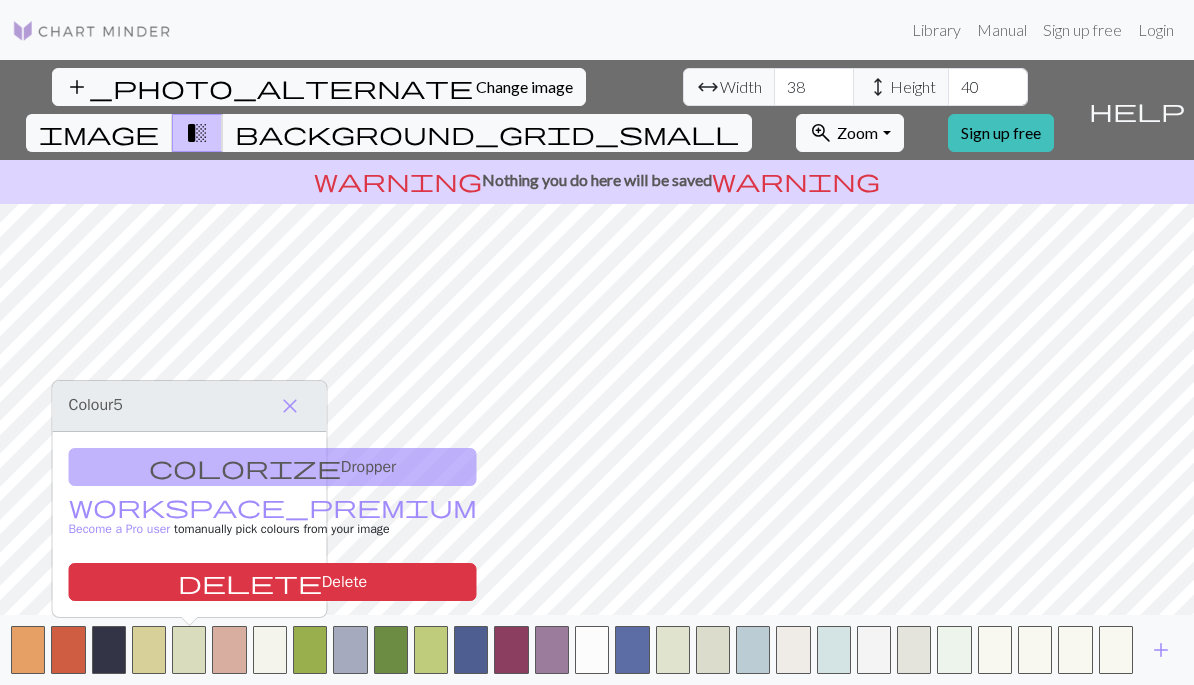 click at bounding box center (1116, 650) 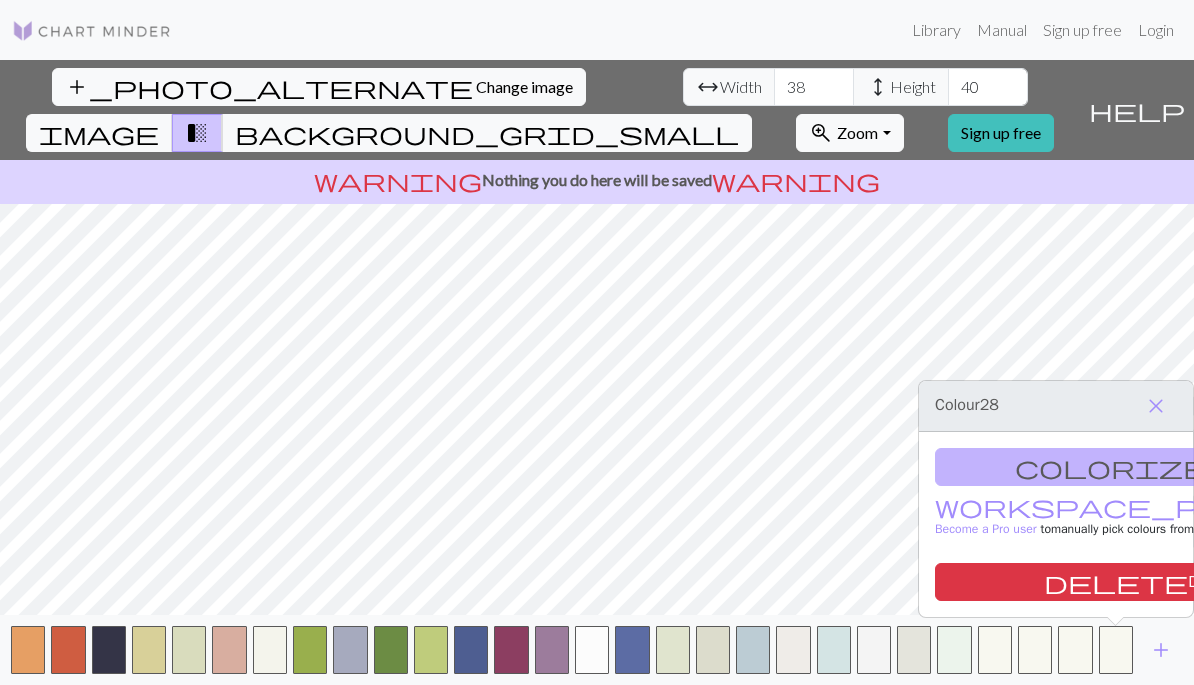 click on "delete Delete" at bounding box center [1139, 582] 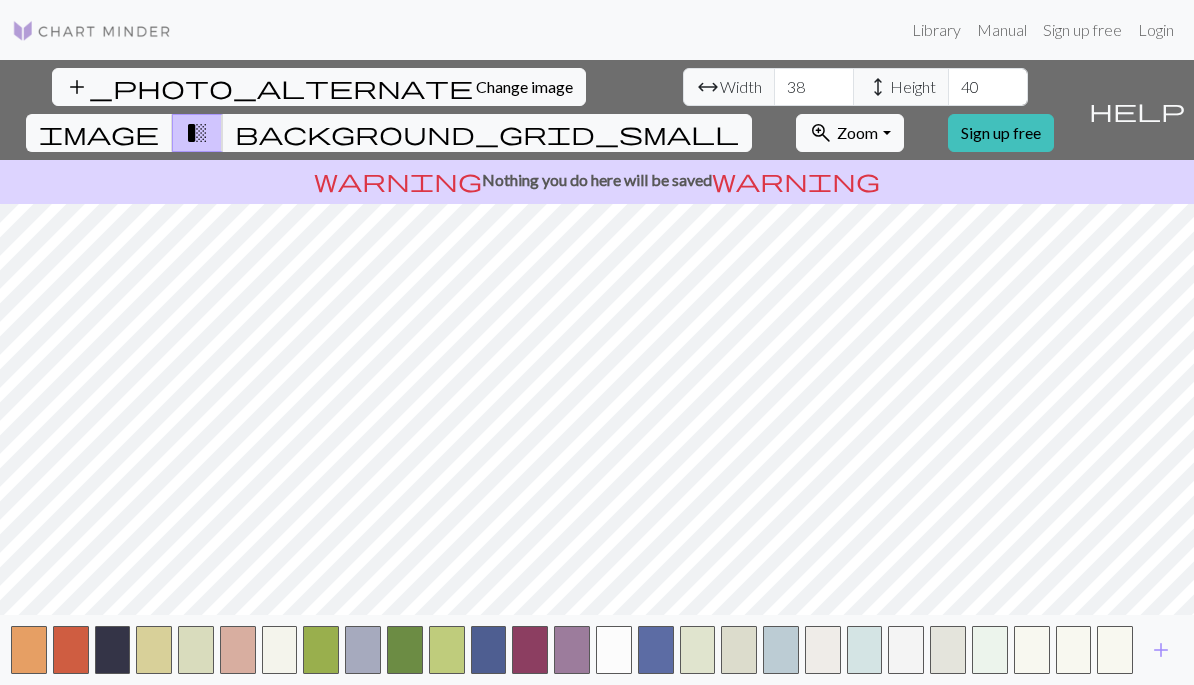 click at bounding box center [1074, 650] 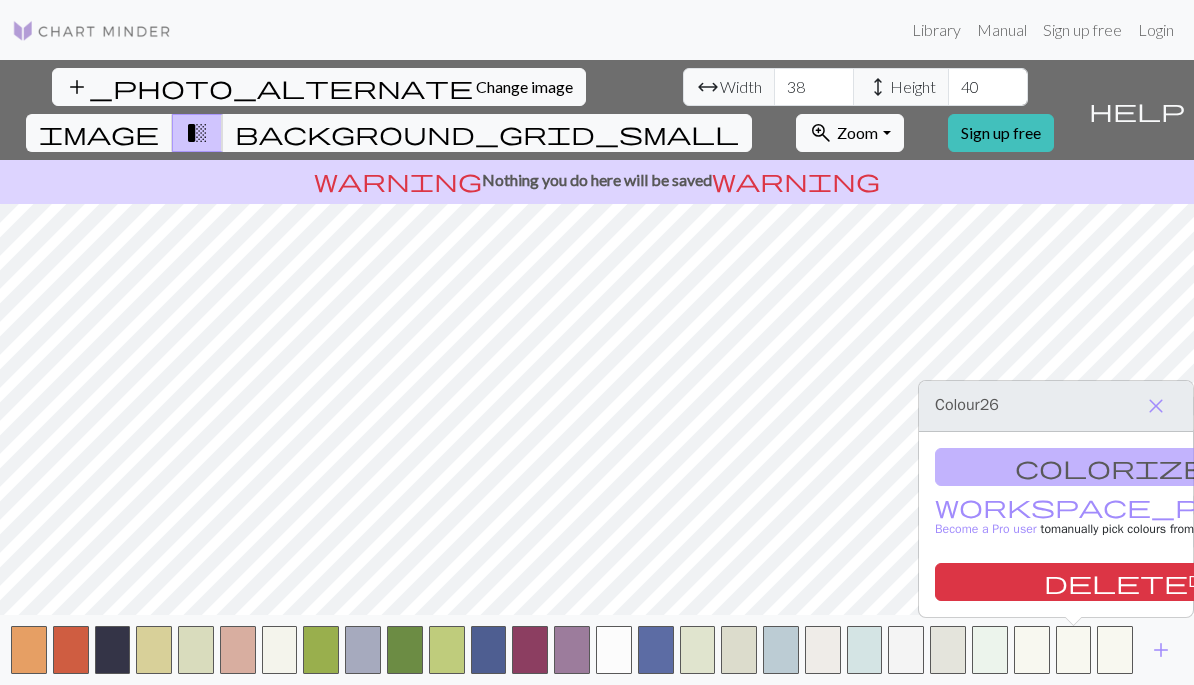click on "delete Delete" at bounding box center (1139, 582) 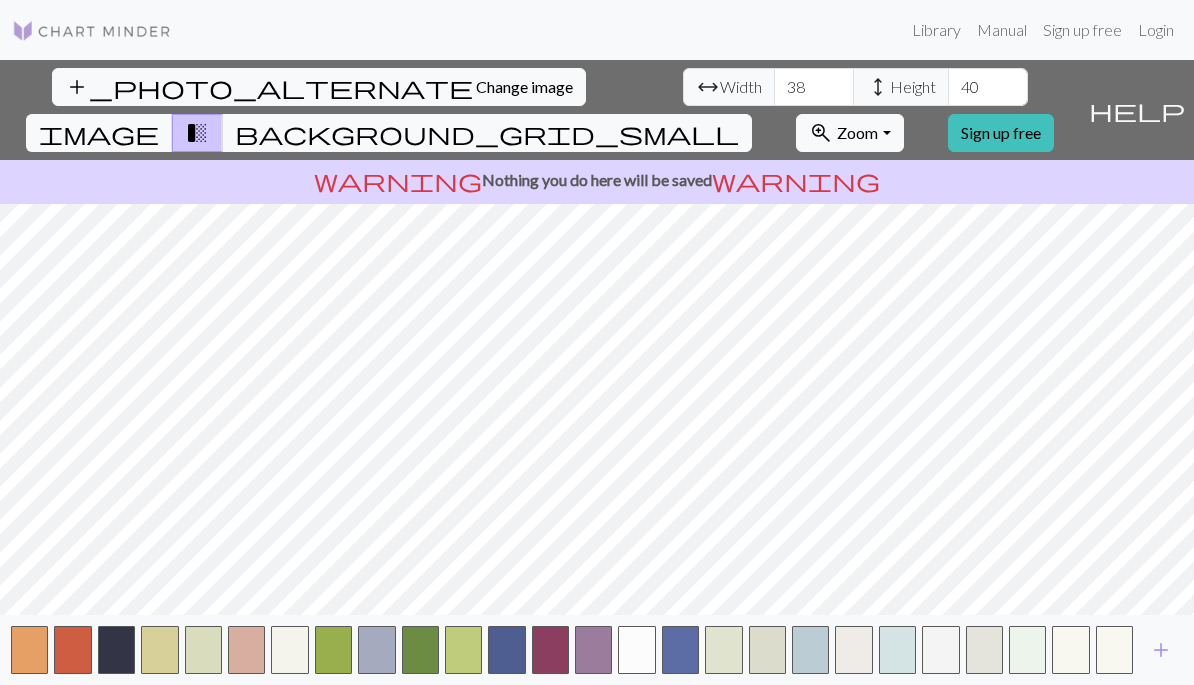 click at bounding box center (1070, 650) 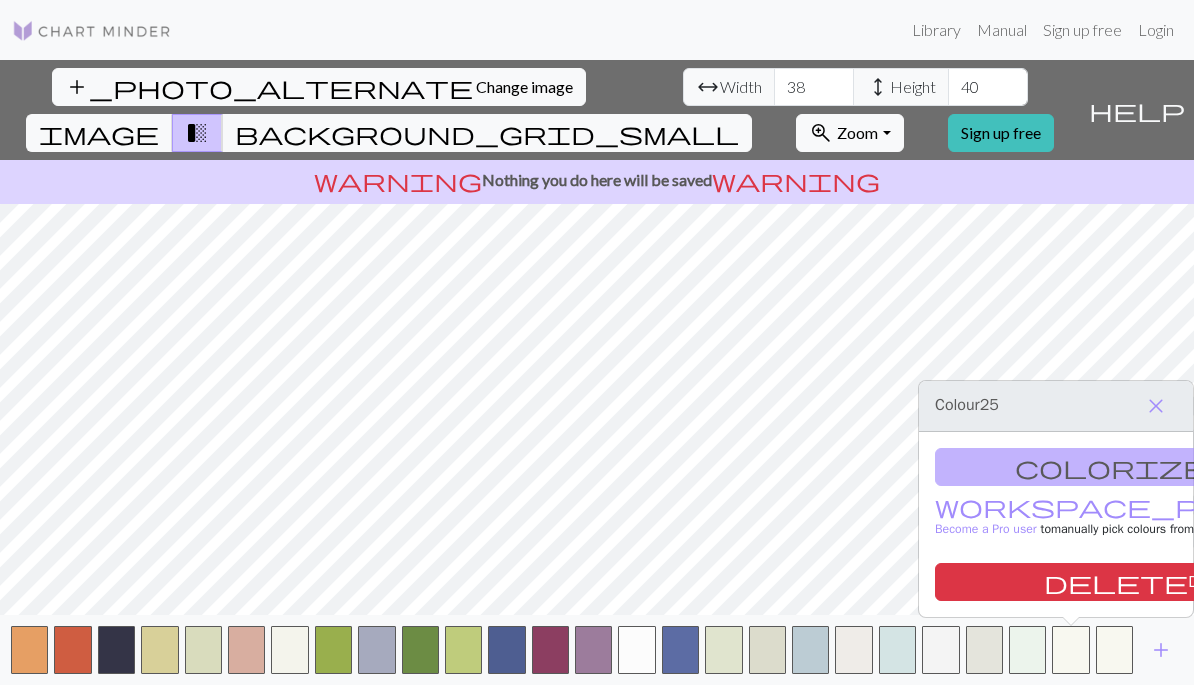 click on "delete Delete" at bounding box center (1139, 582) 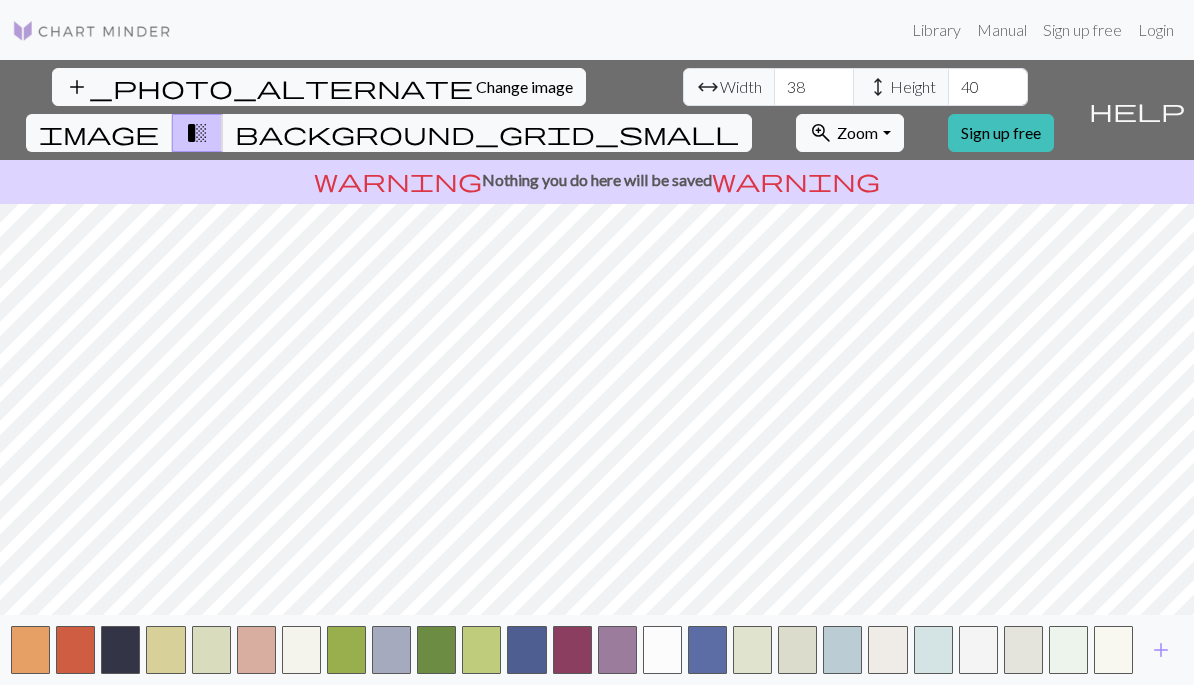 click at bounding box center (1023, 650) 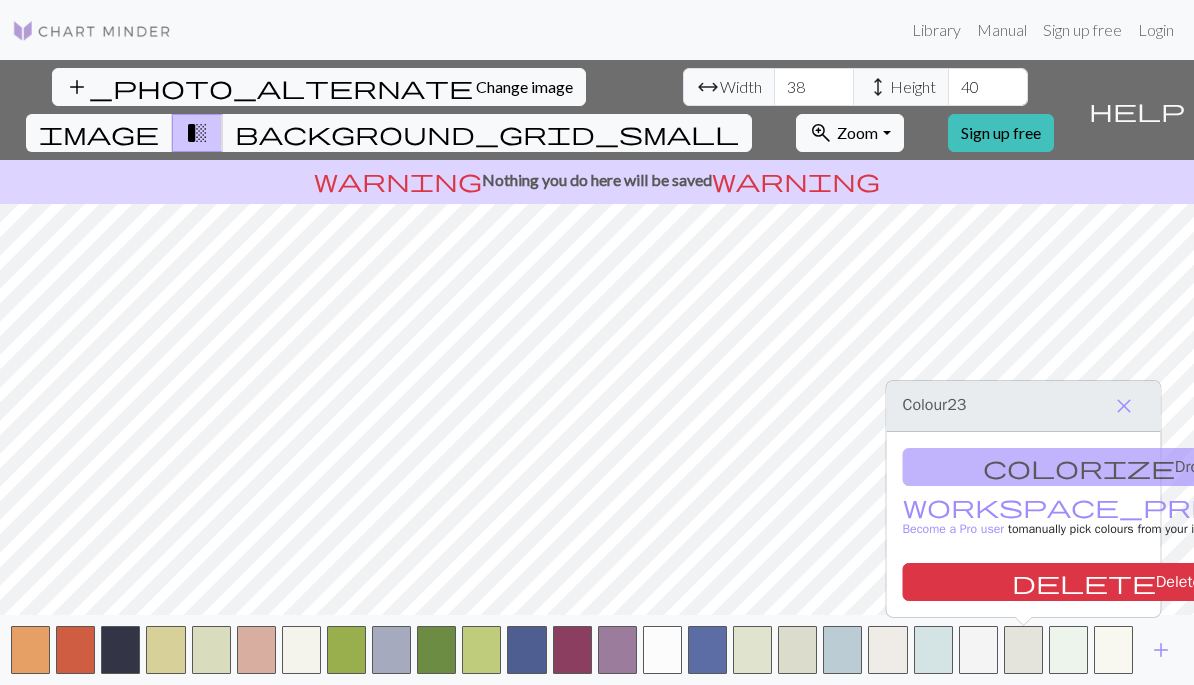 click on "delete Delete" at bounding box center [1107, 582] 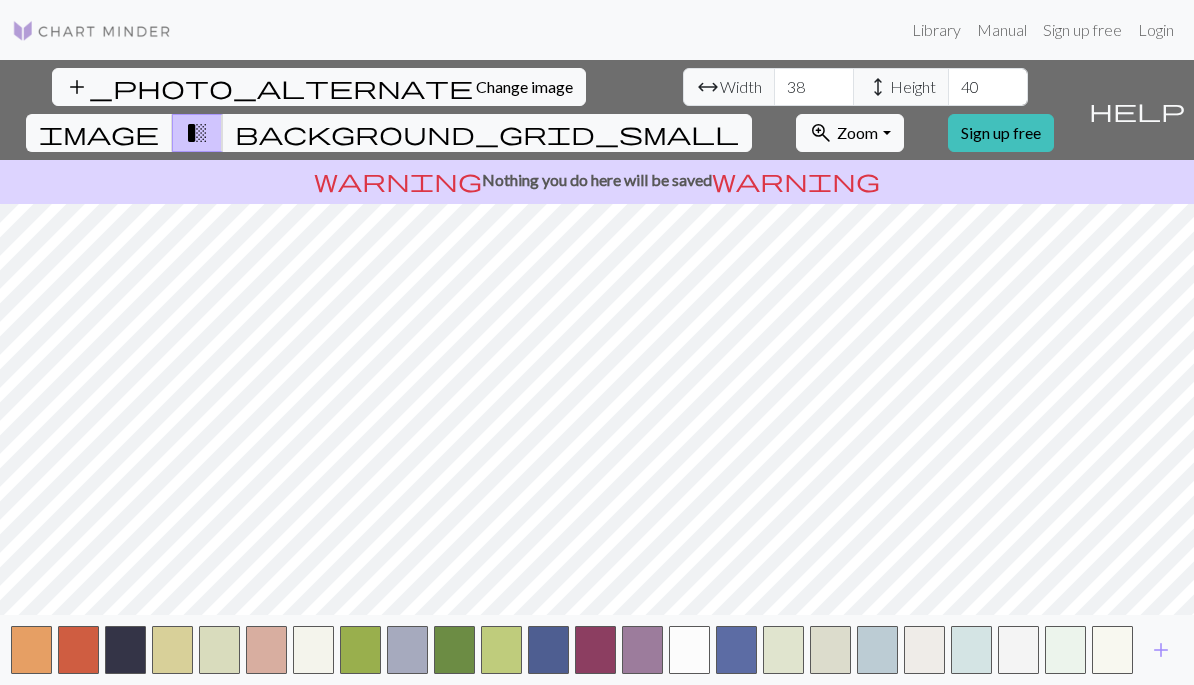 click at bounding box center (1018, 650) 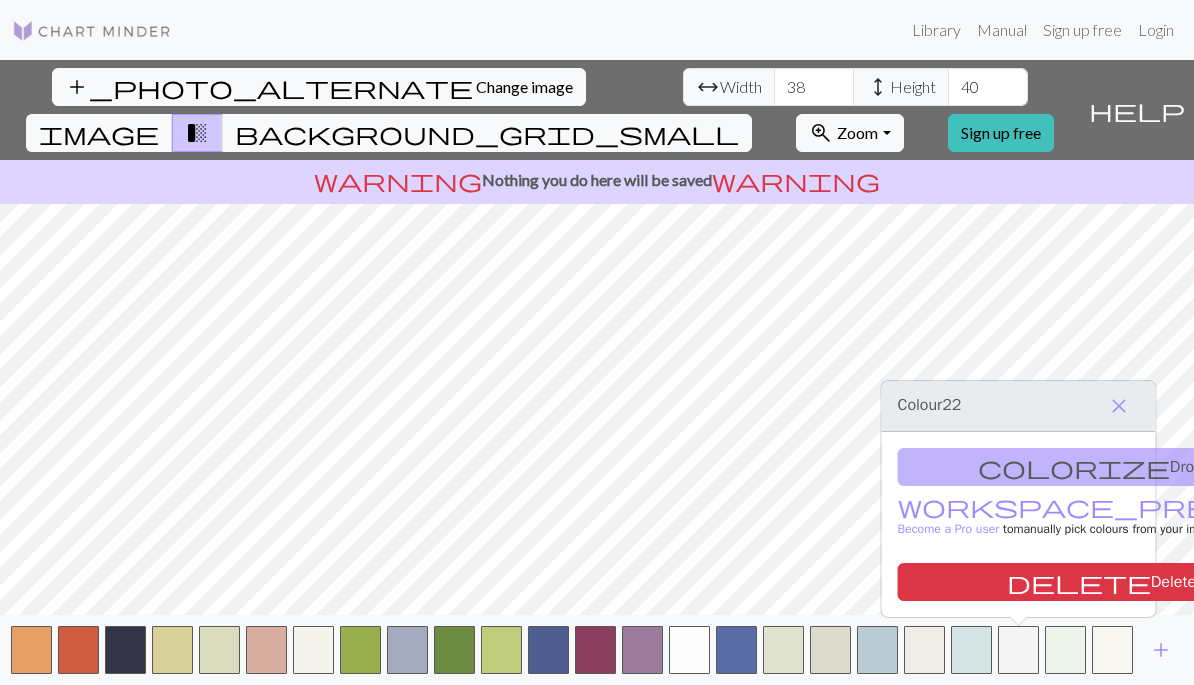 click on "delete Delete" at bounding box center [1102, 582] 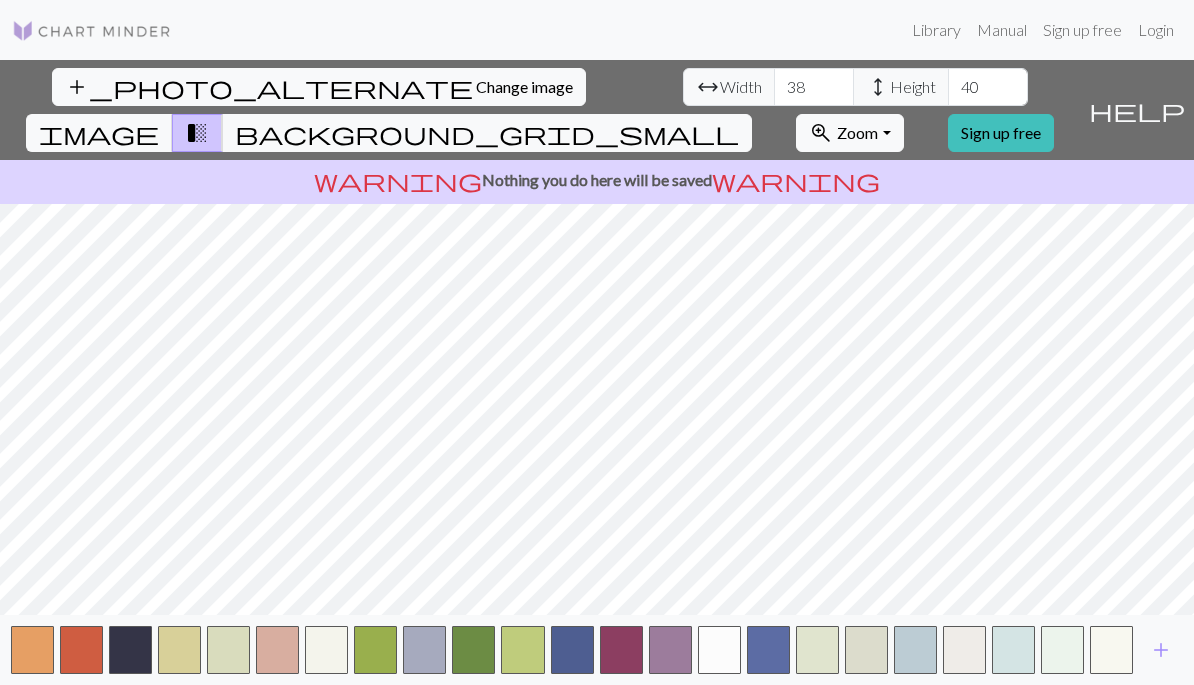 click at bounding box center (1013, 650) 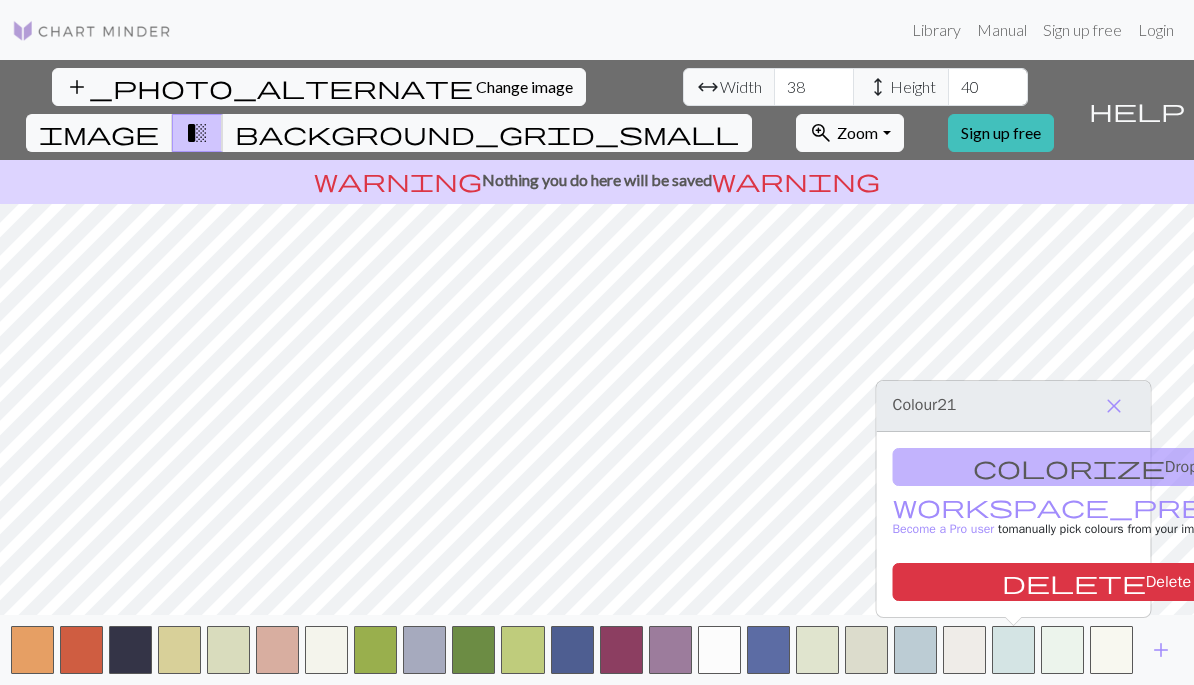 click on "delete Delete" at bounding box center (1097, 582) 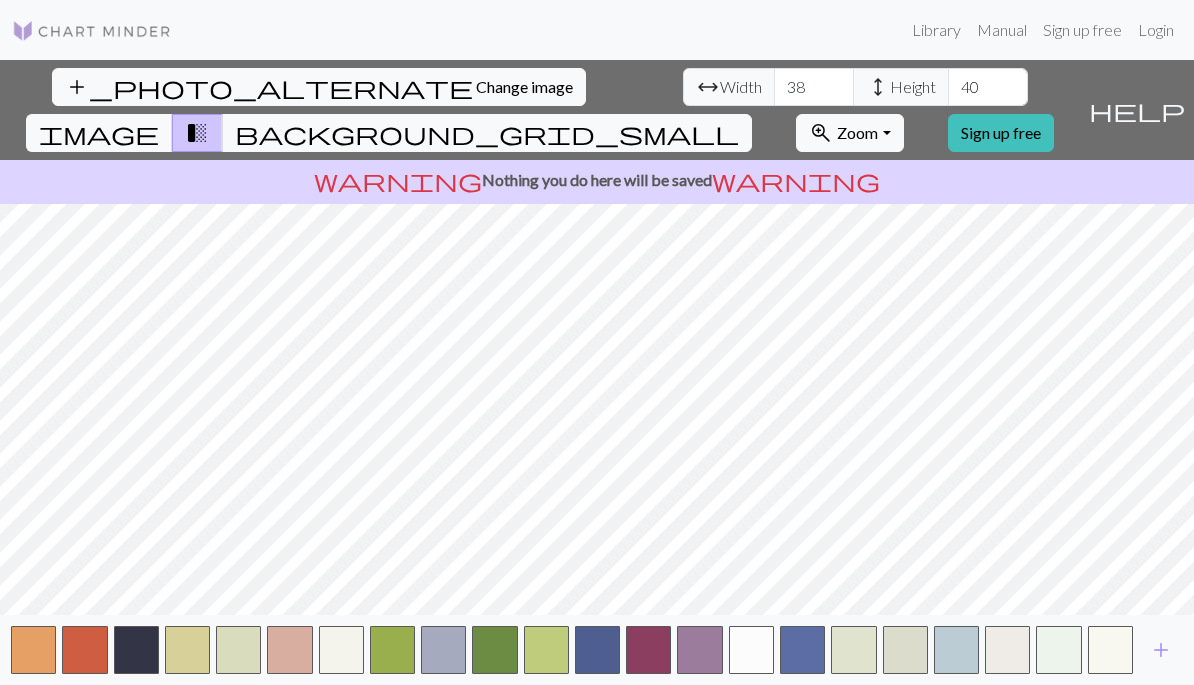 click at bounding box center [1058, 650] 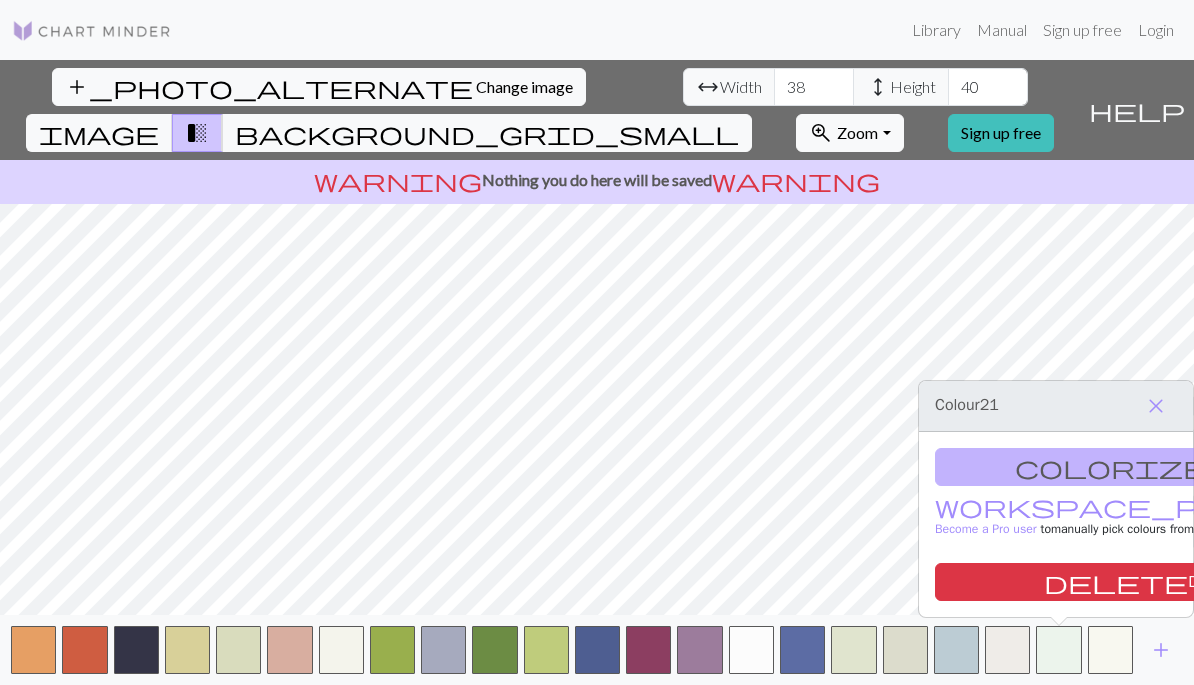 click on "delete Delete" at bounding box center [1139, 582] 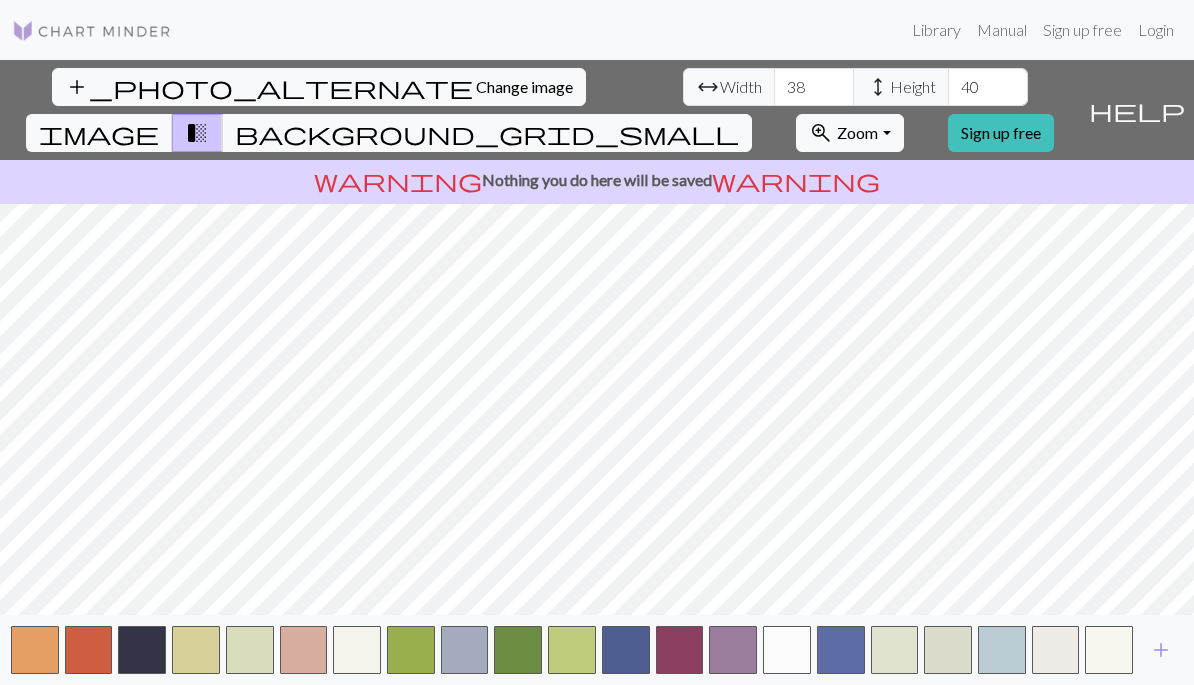 click at bounding box center [1109, 650] 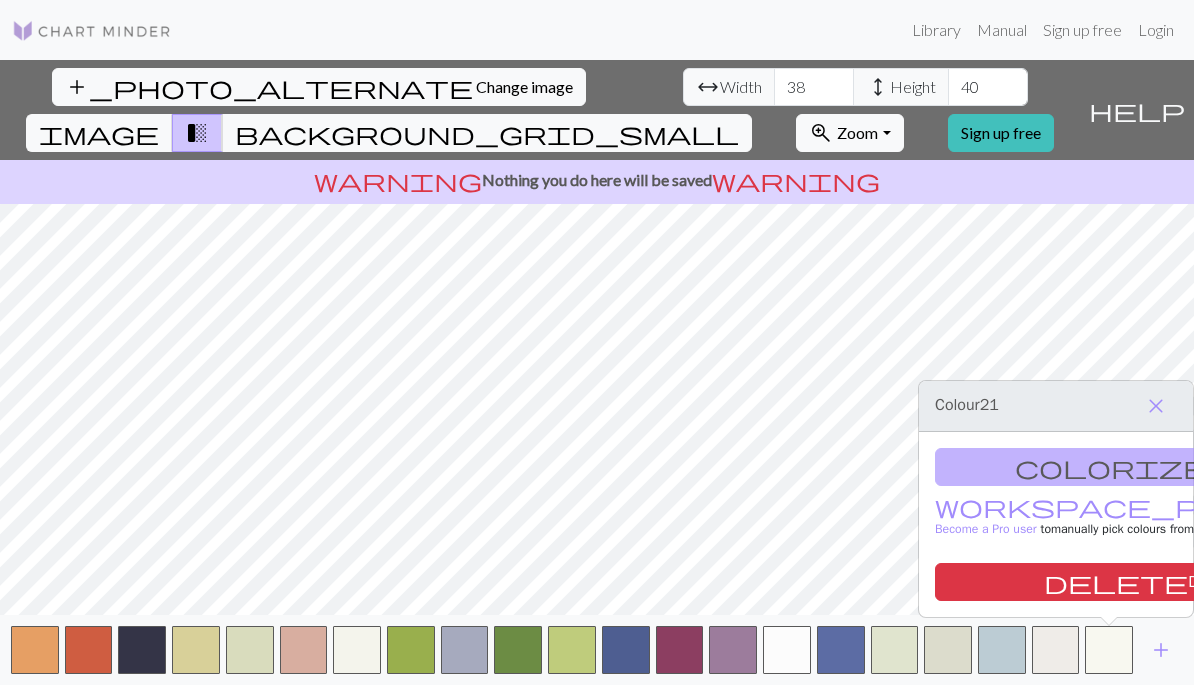 click on "delete Delete" at bounding box center (1139, 582) 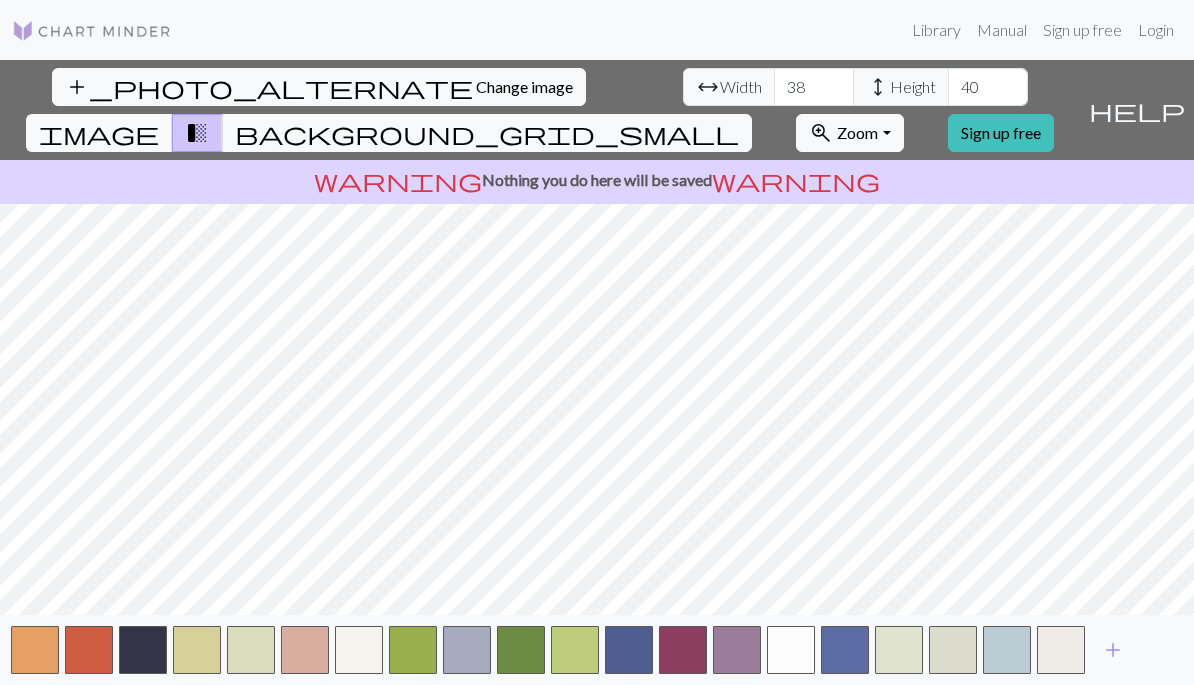 click at bounding box center [791, 650] 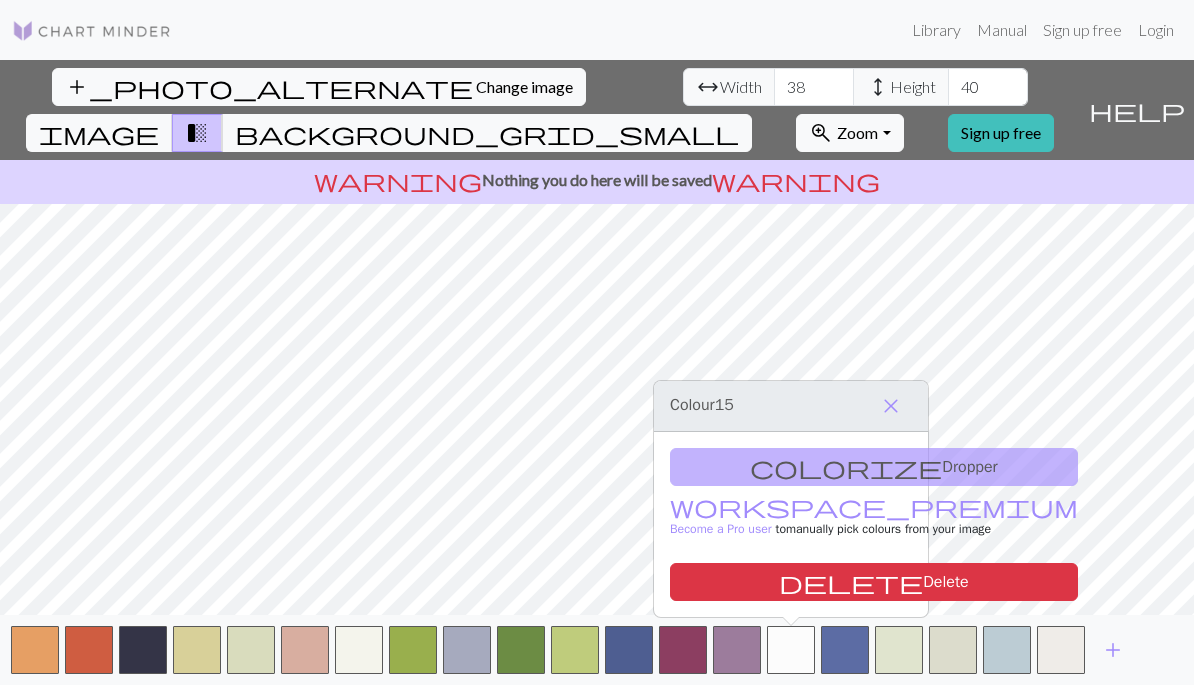 click on "delete Delete" at bounding box center [874, 582] 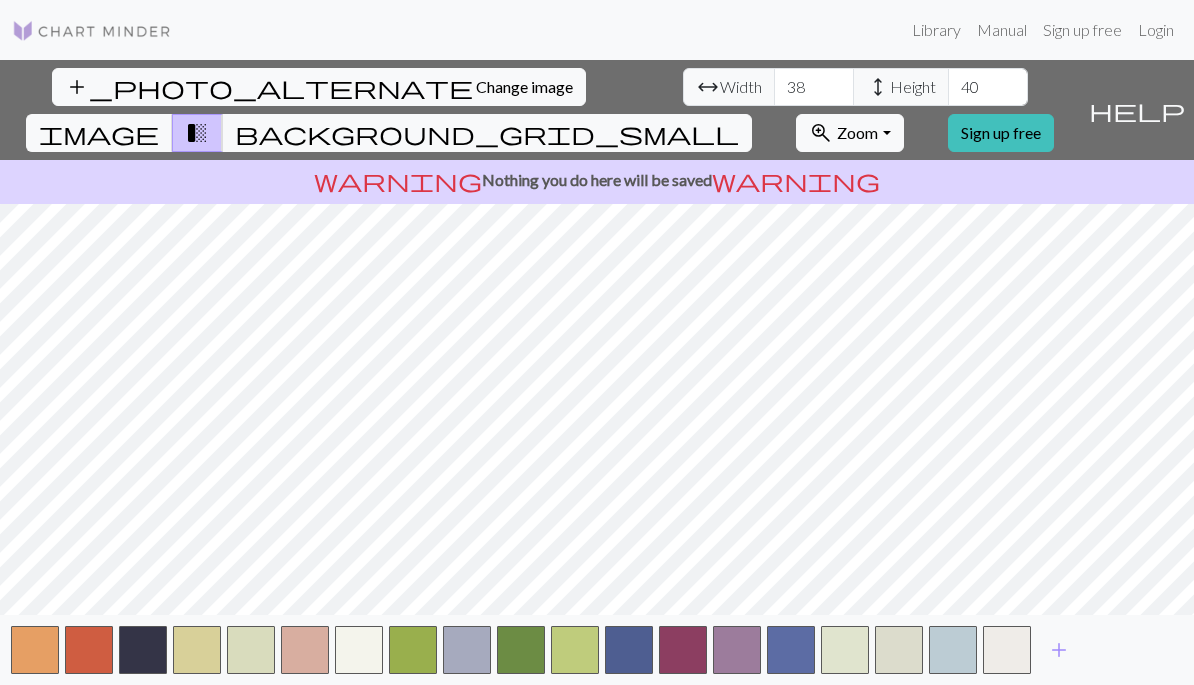 click on "add" at bounding box center [1059, 650] 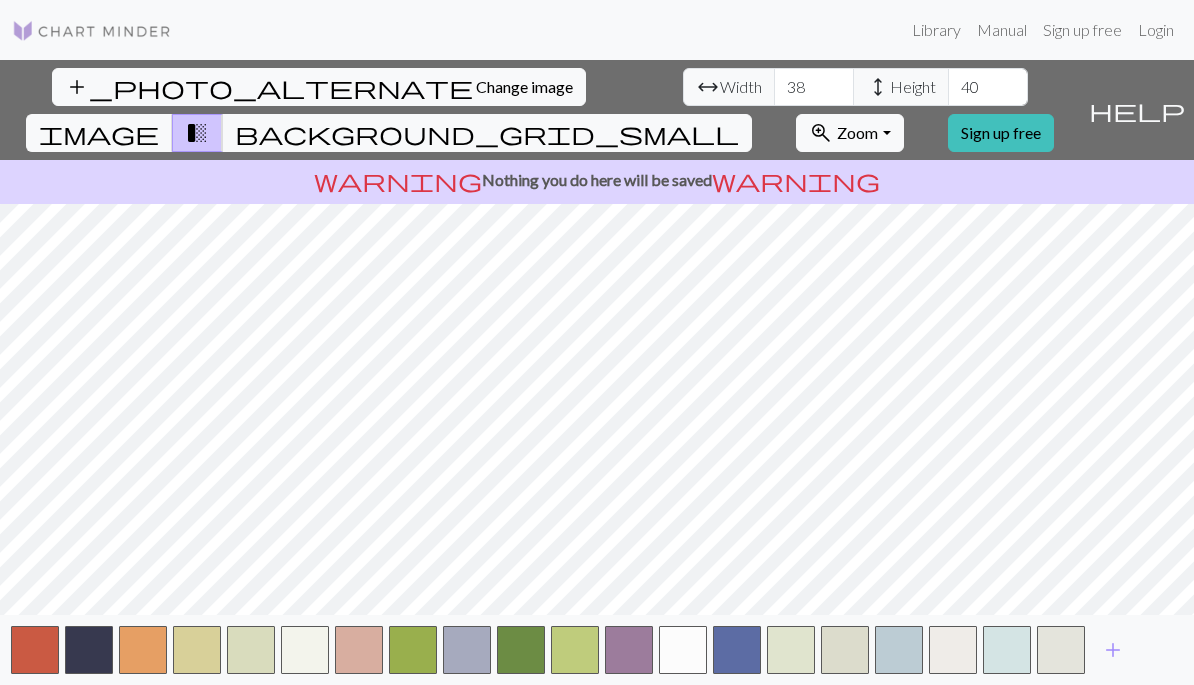 click on "add" at bounding box center [1113, 650] 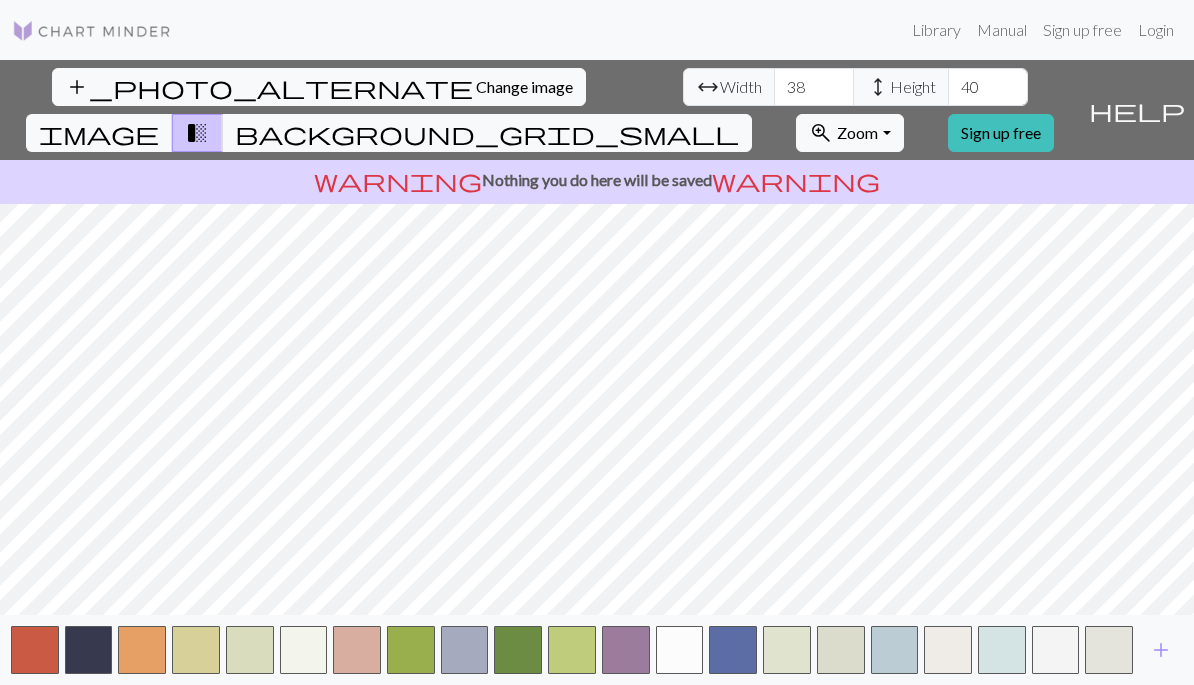 click at bounding box center [1109, 650] 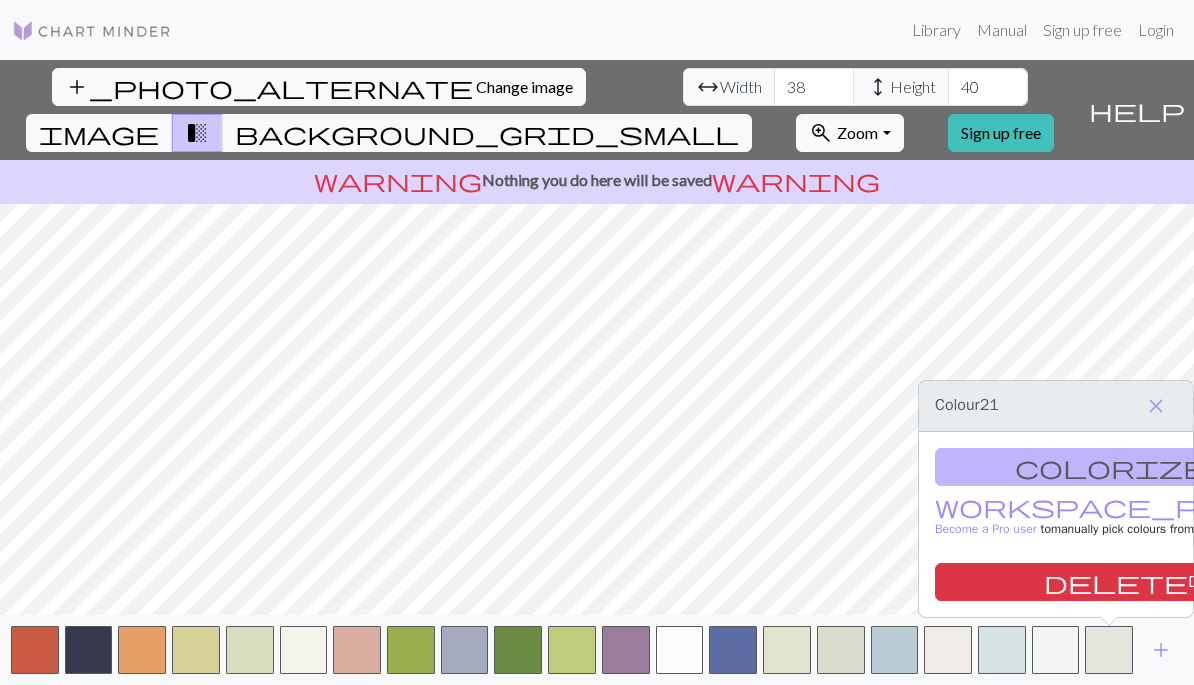 click on "delete Delete" at bounding box center [1139, 582] 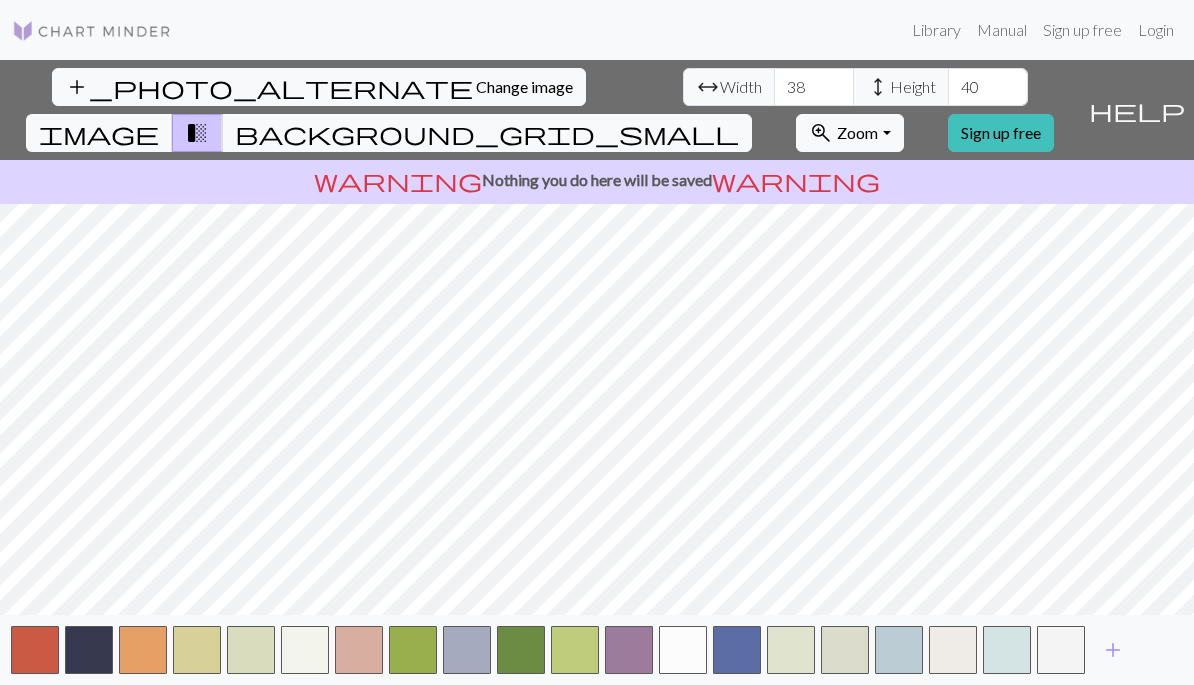 click at bounding box center [1061, 650] 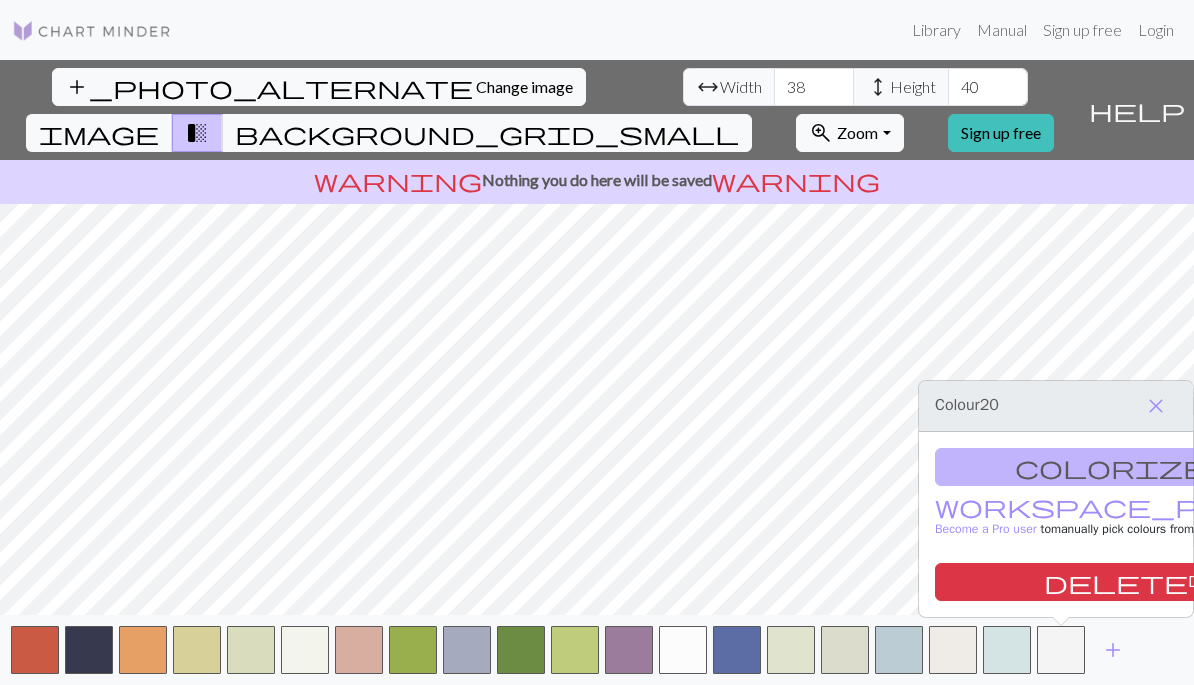 click on "delete Delete" at bounding box center (1139, 582) 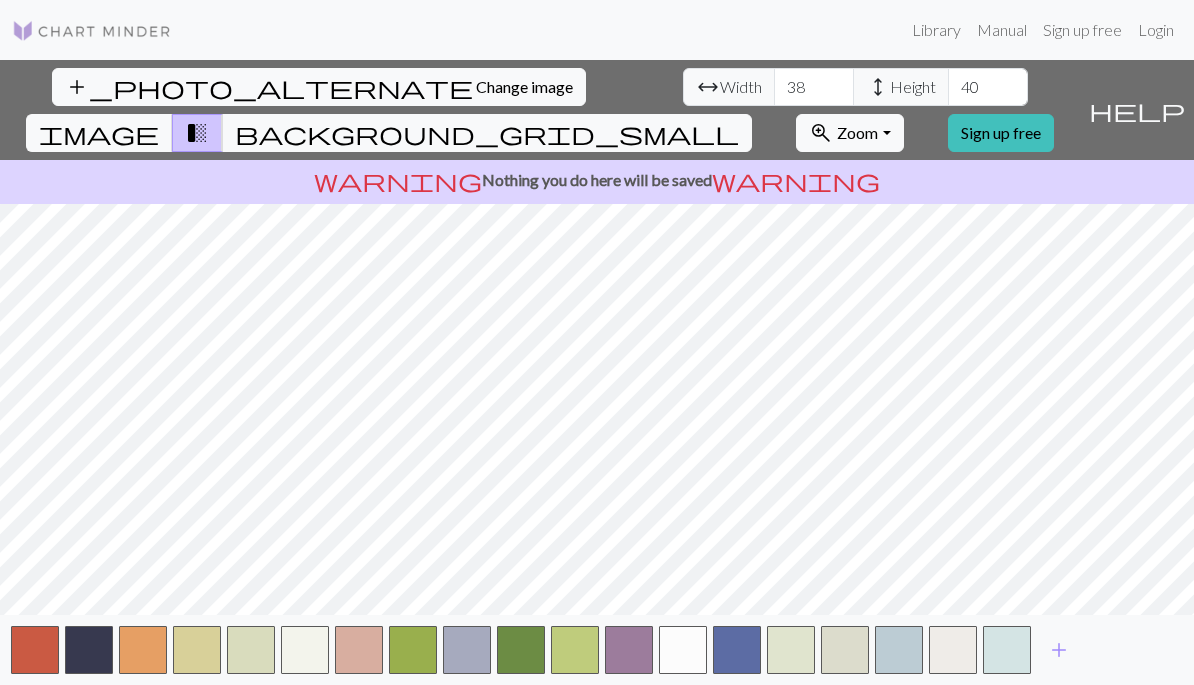 click at bounding box center [953, 650] 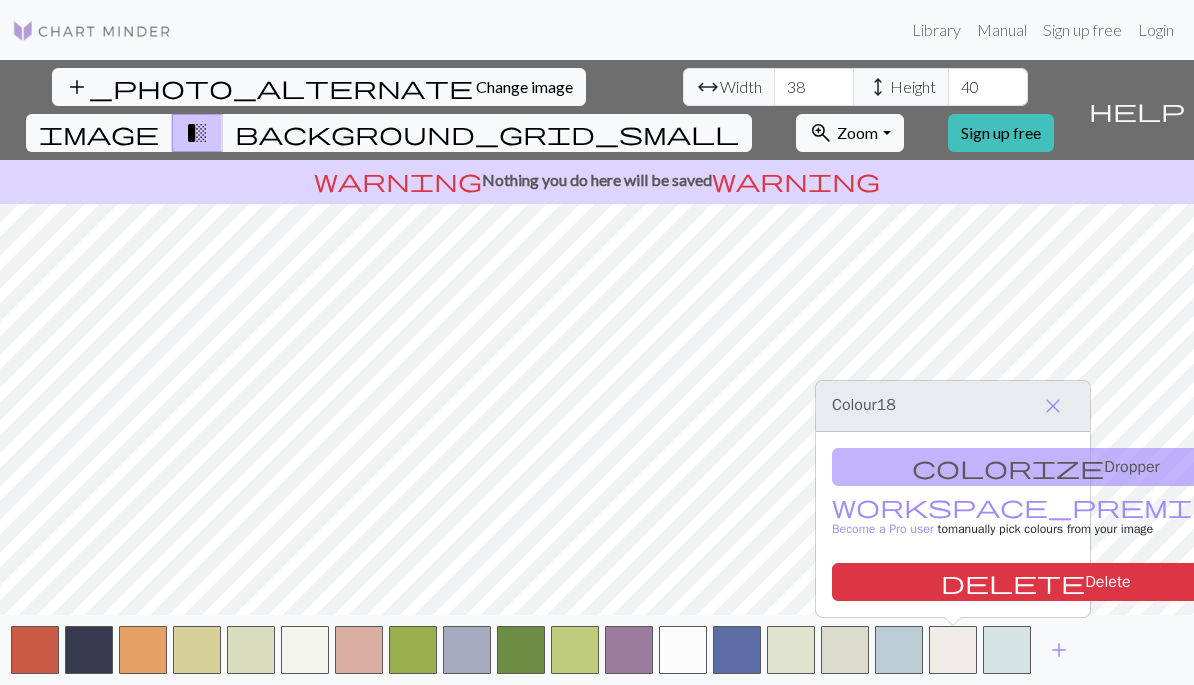 click on "delete Delete" at bounding box center (1036, 582) 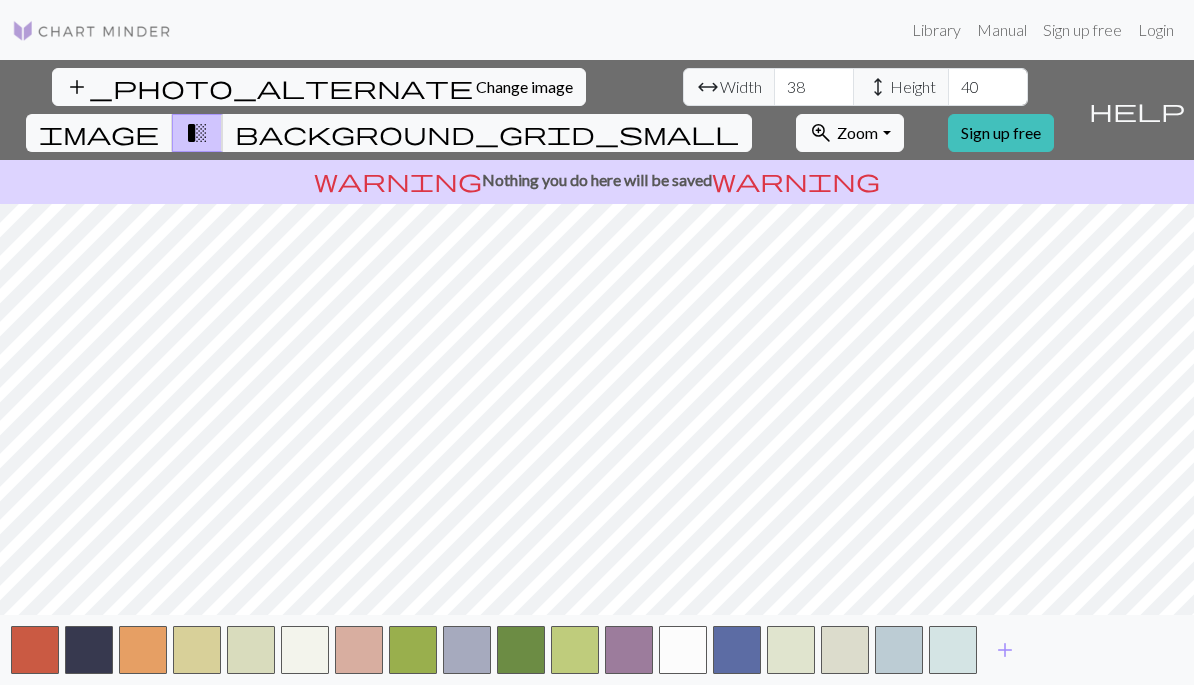 click at bounding box center [683, 650] 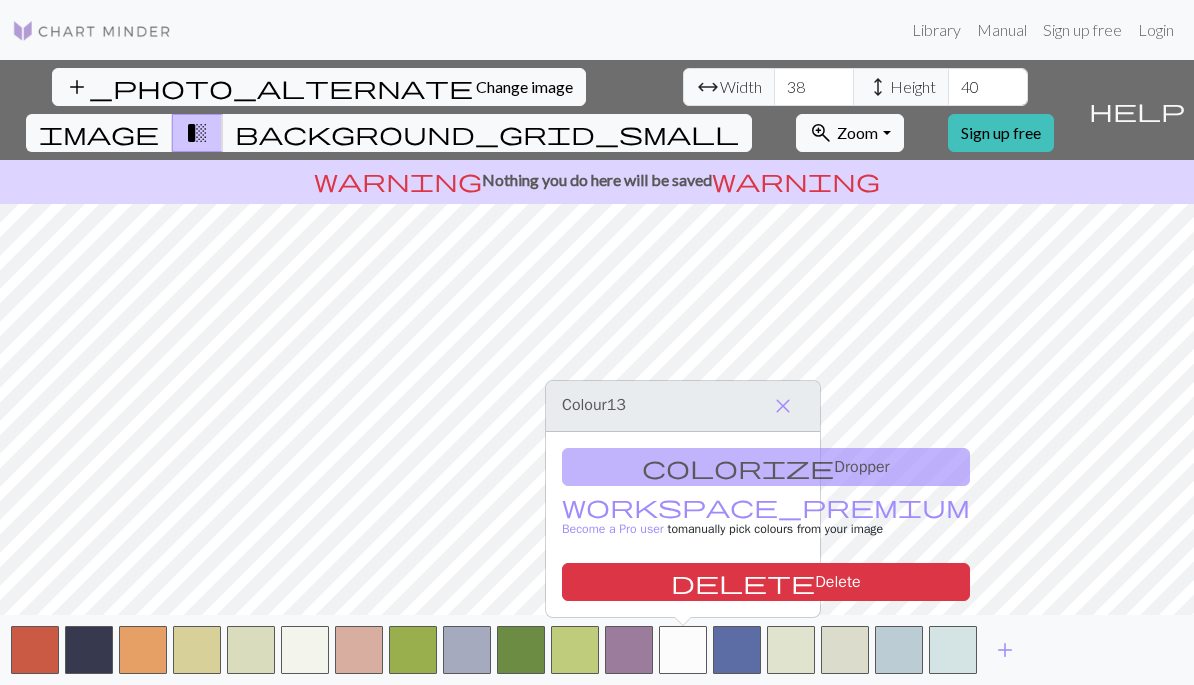 click on "delete Delete" at bounding box center (766, 582) 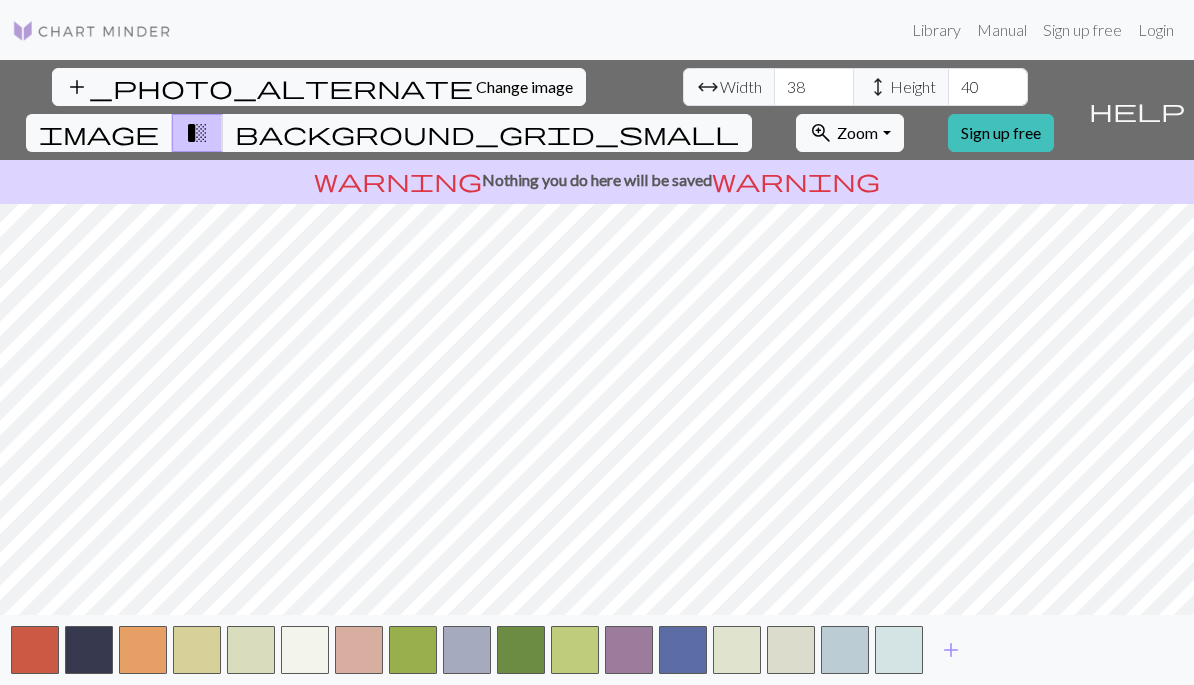 click at bounding box center (305, 650) 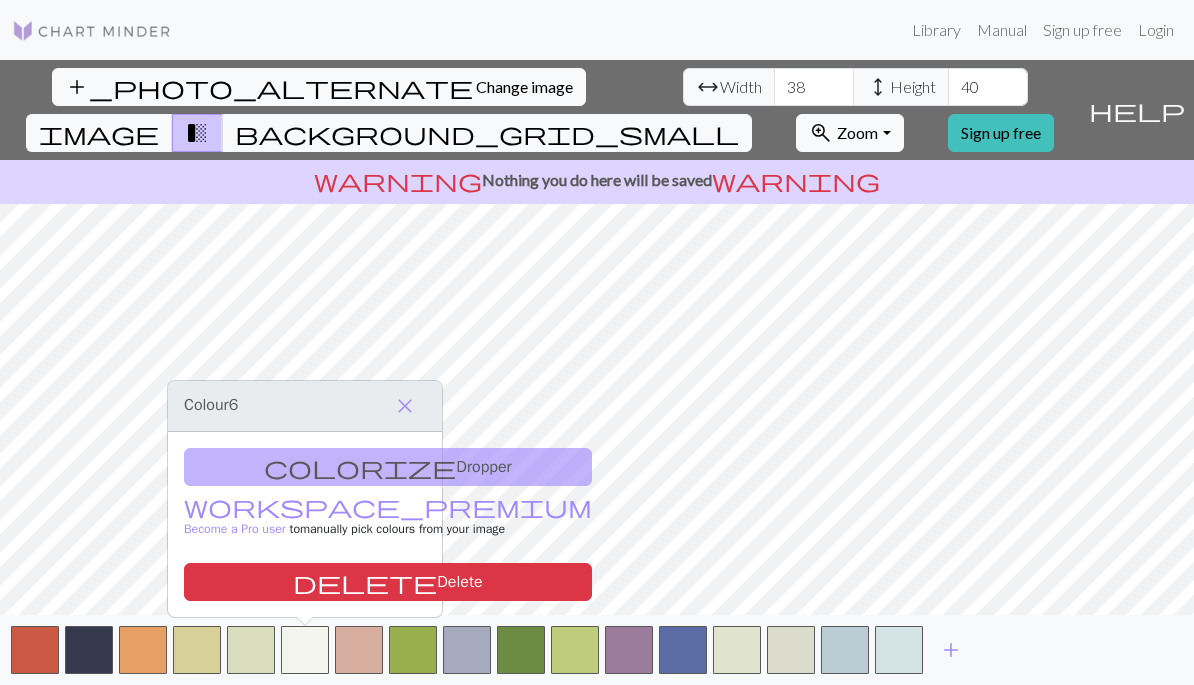 click on "delete Delete" at bounding box center (388, 582) 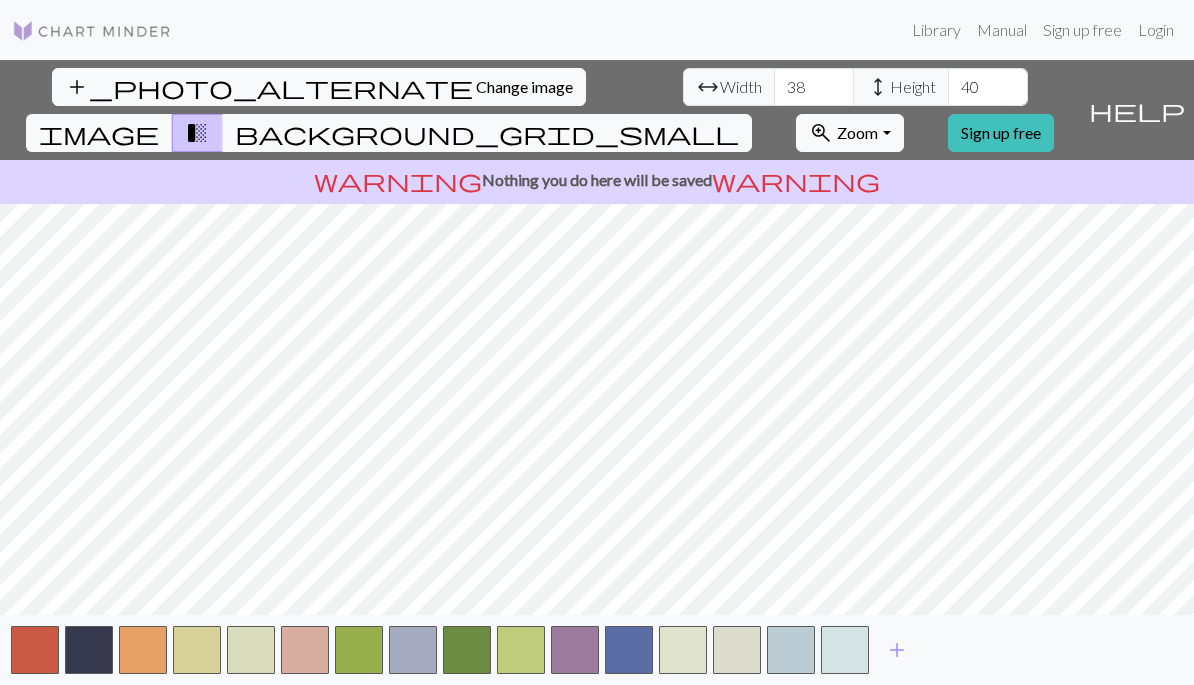 click on "background_grid_small" at bounding box center (487, 133) 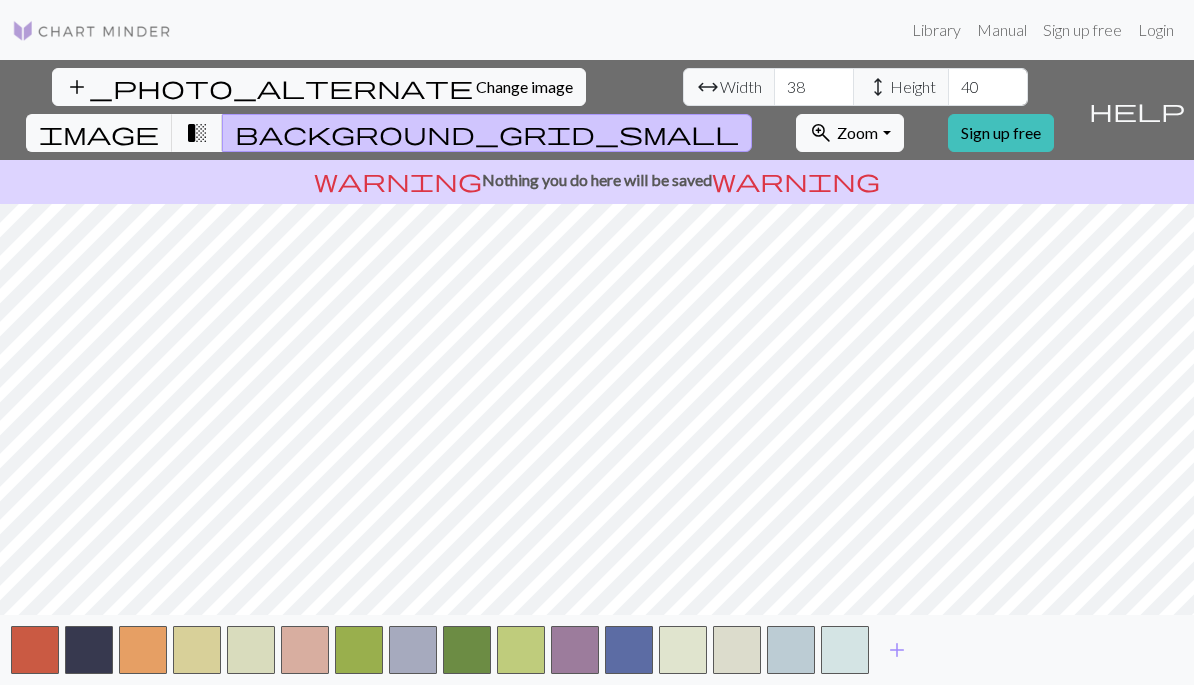 click on "image" at bounding box center (99, 133) 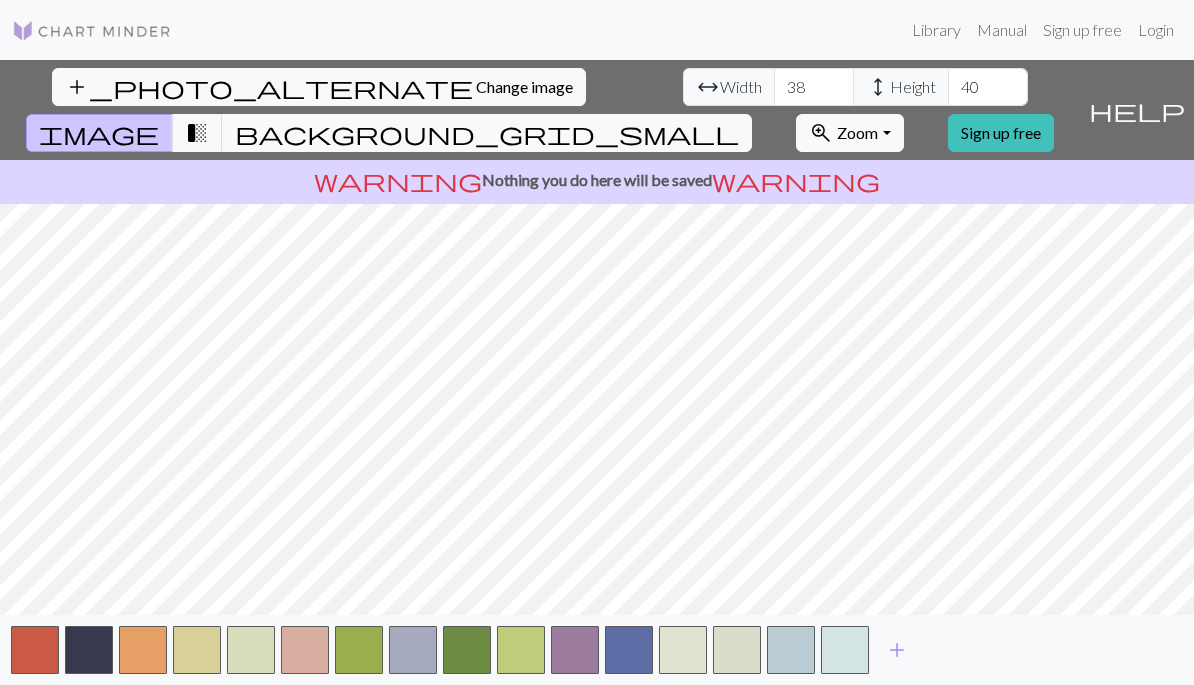 click on "background_grid_small" at bounding box center (487, 133) 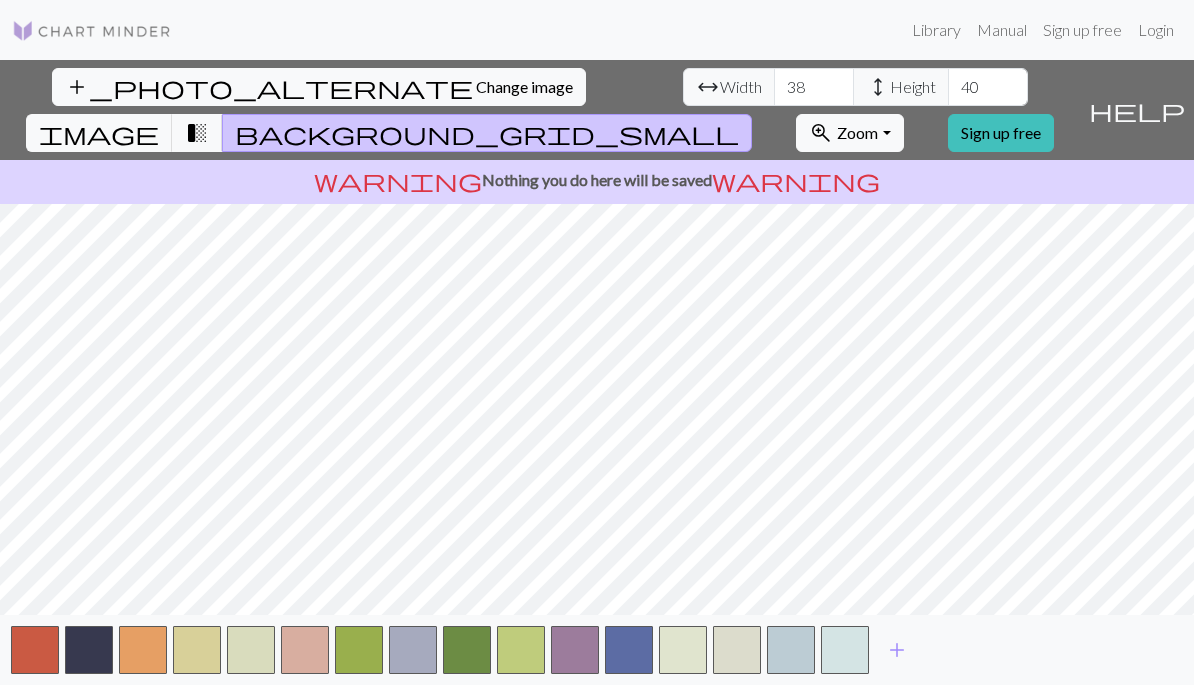 click on "transition_fade" at bounding box center [197, 133] 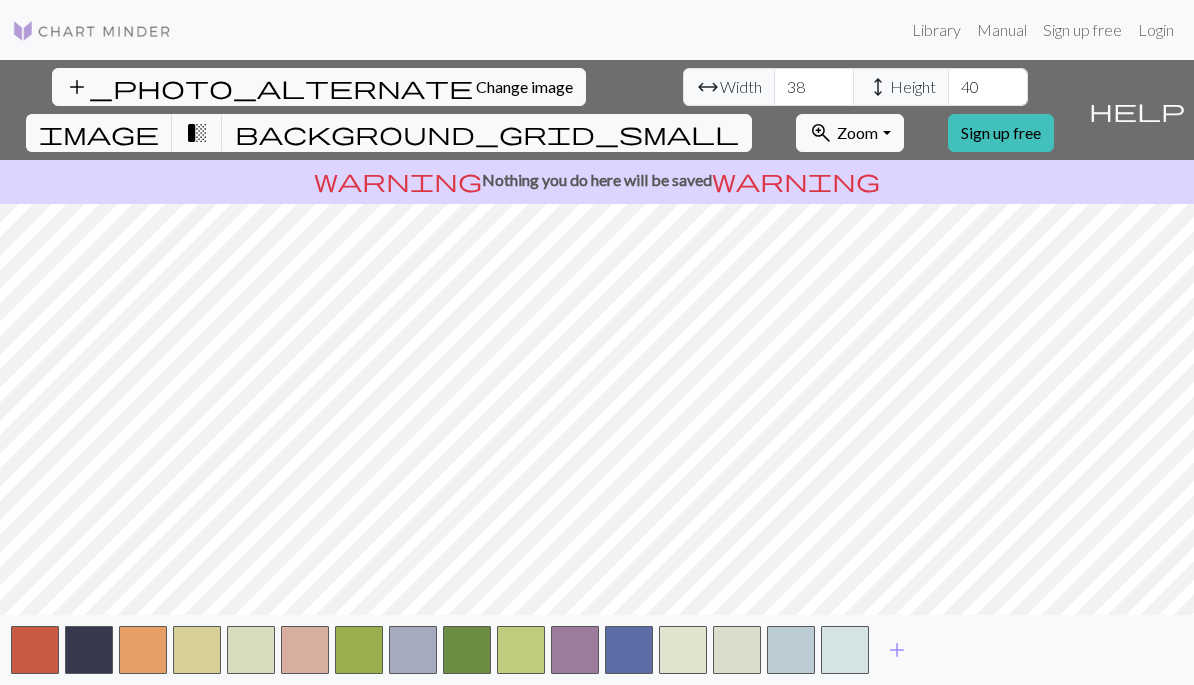 click on "transition_fade" at bounding box center (197, 133) 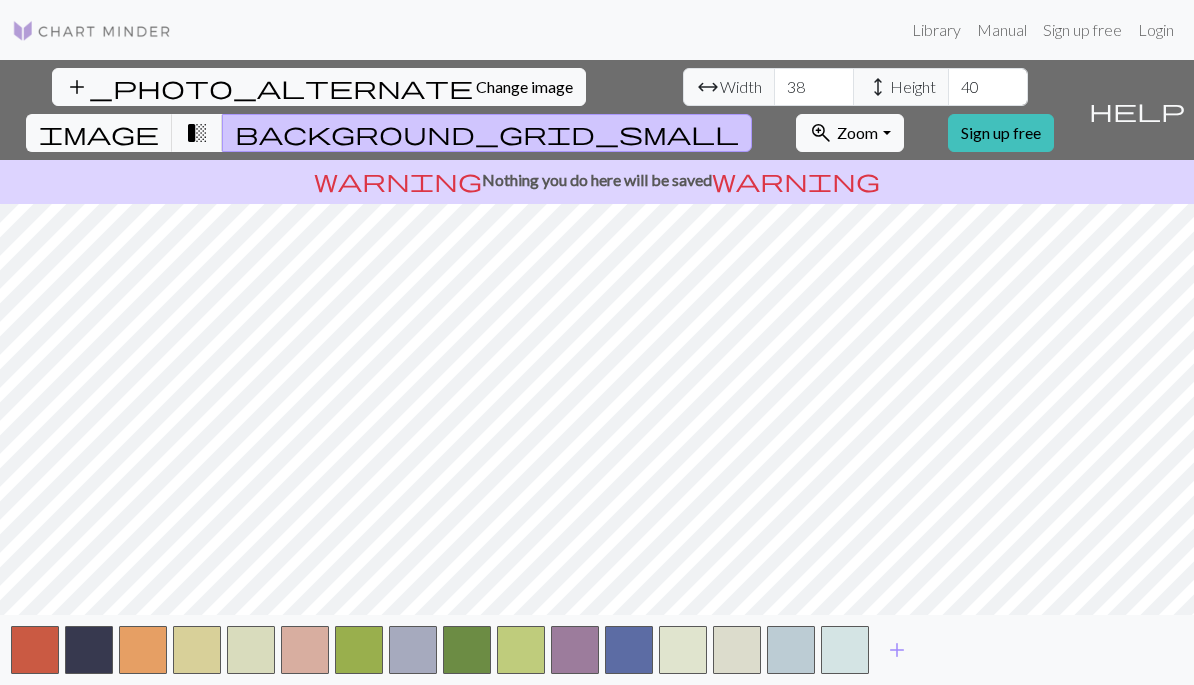 click on "background_grid_small" at bounding box center (487, 133) 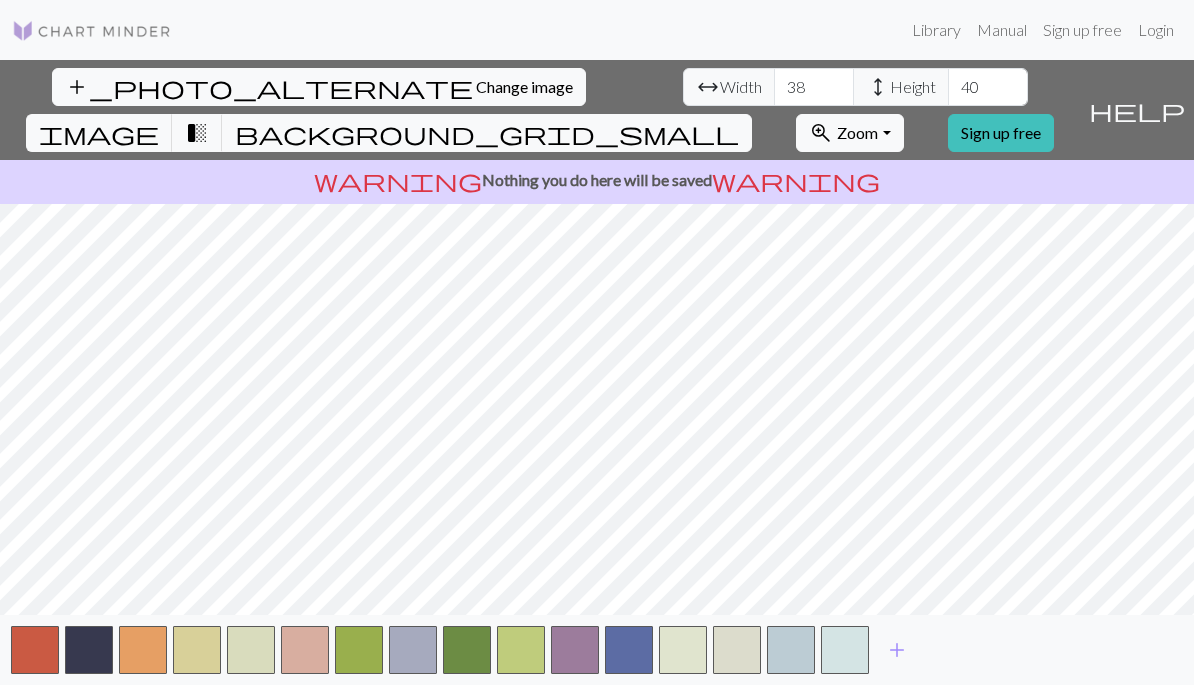 click on "transition_fade" at bounding box center [197, 133] 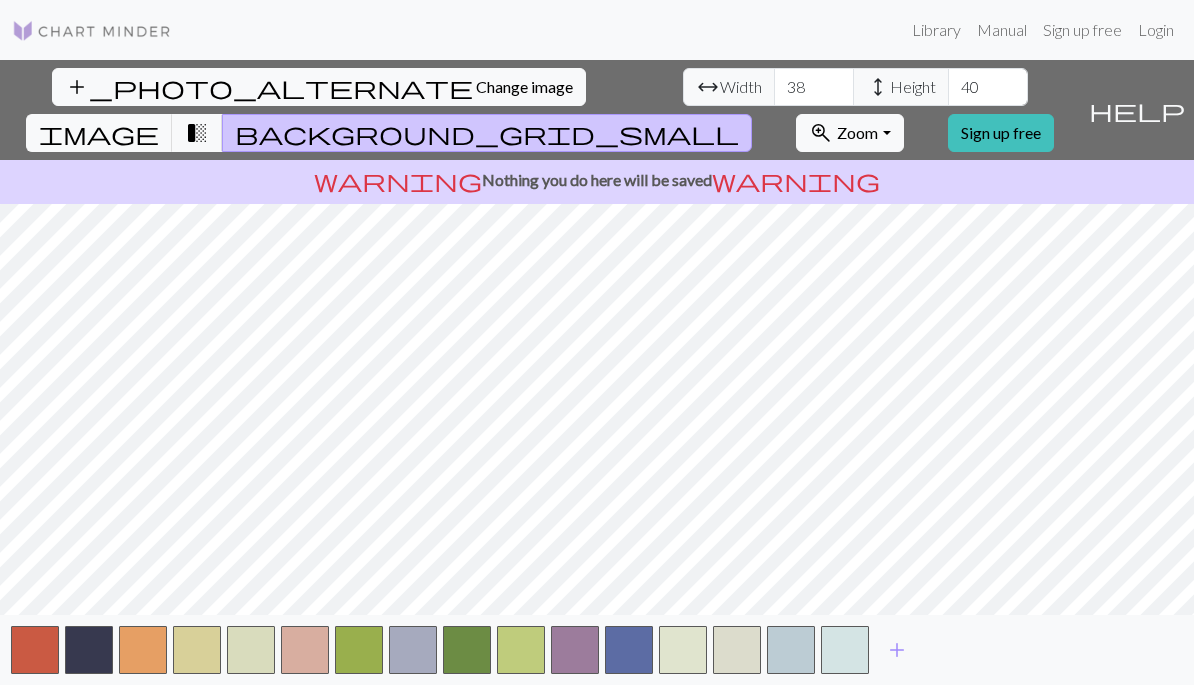 click on "transition_fade" at bounding box center (197, 133) 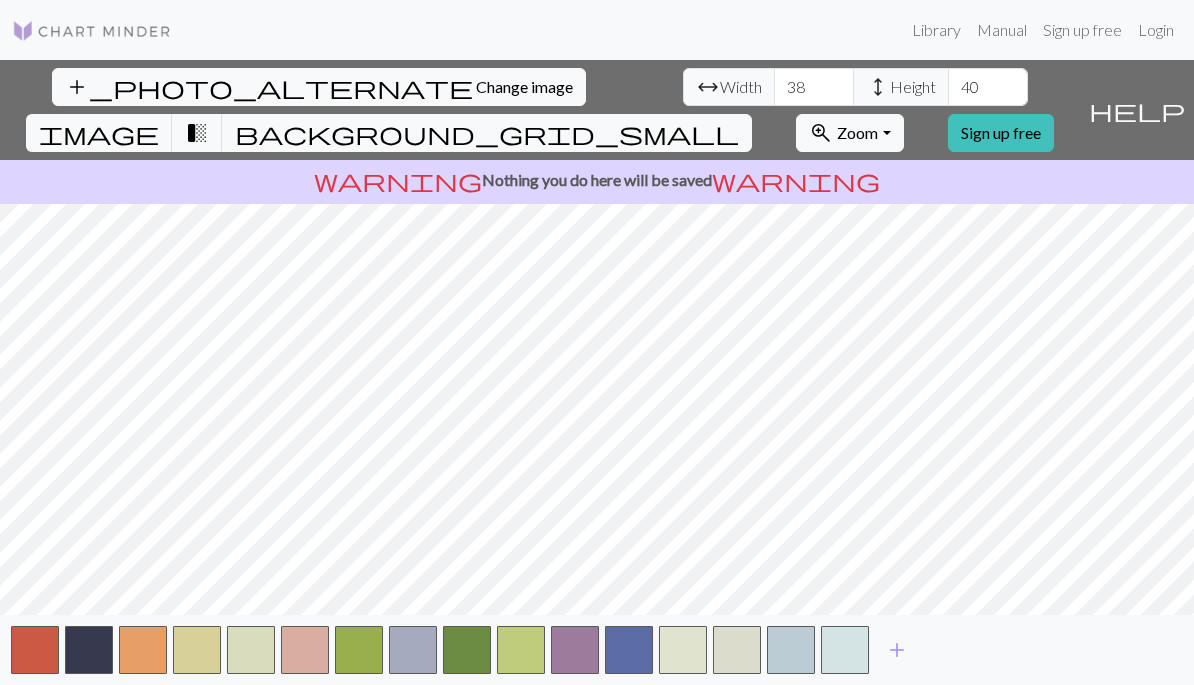 click on "image" at bounding box center (99, 133) 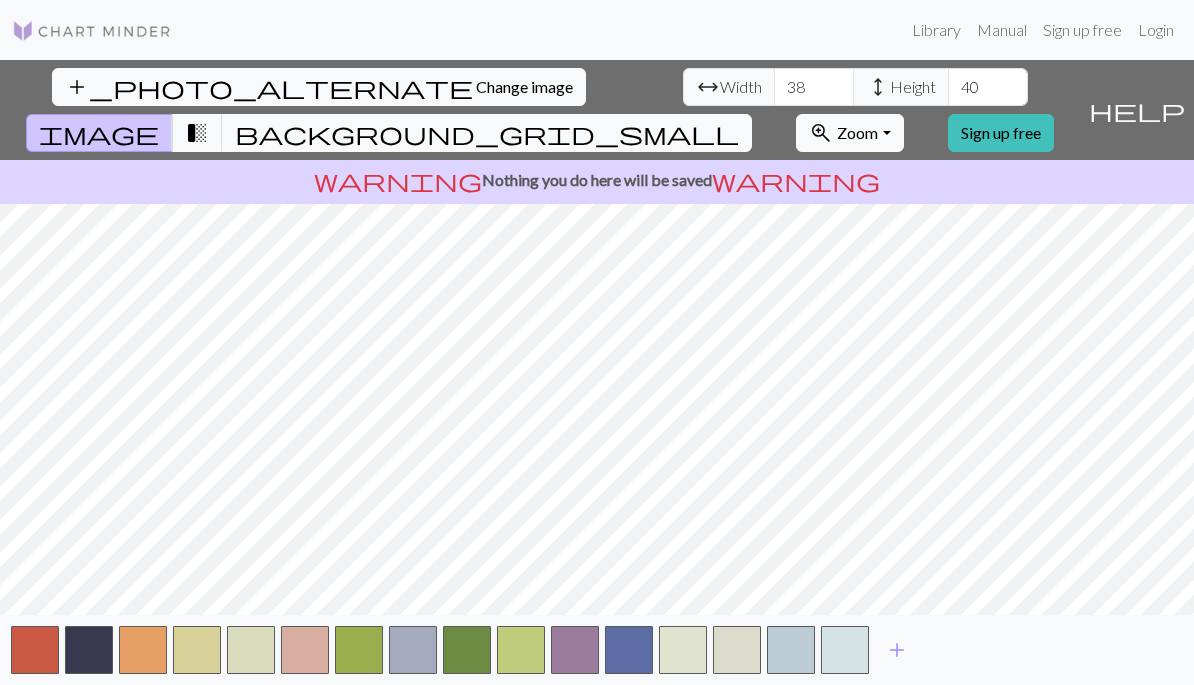 click on "transition_fade" at bounding box center (197, 133) 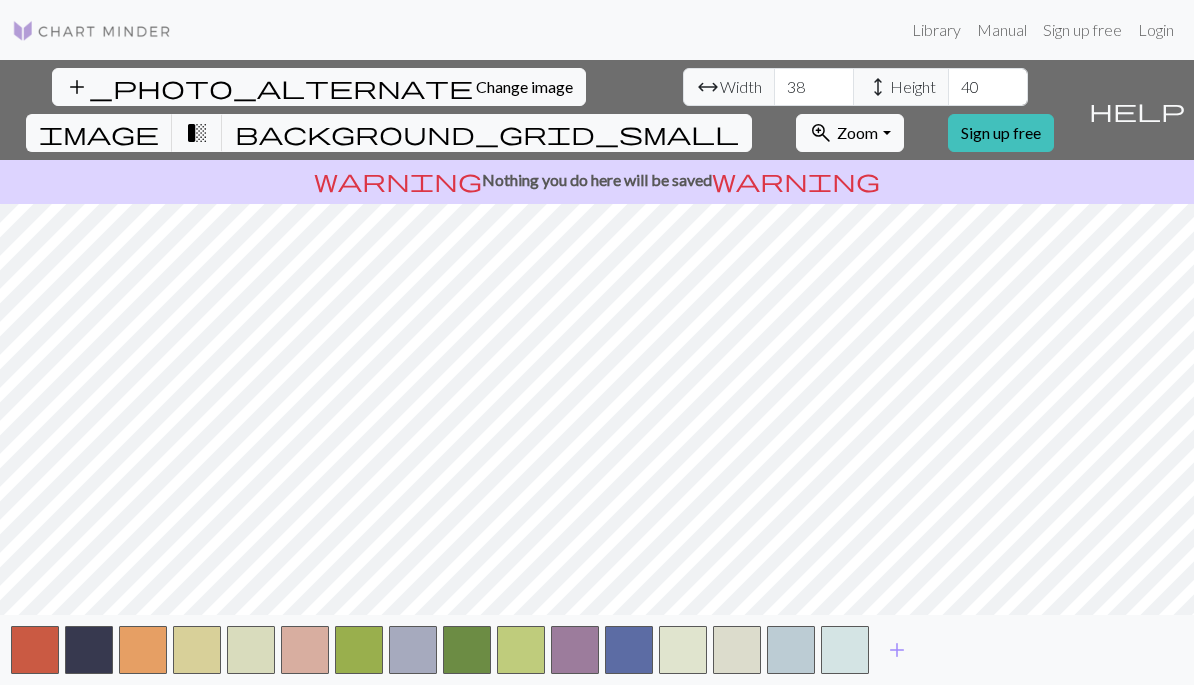 click on "transition_fade" at bounding box center [197, 133] 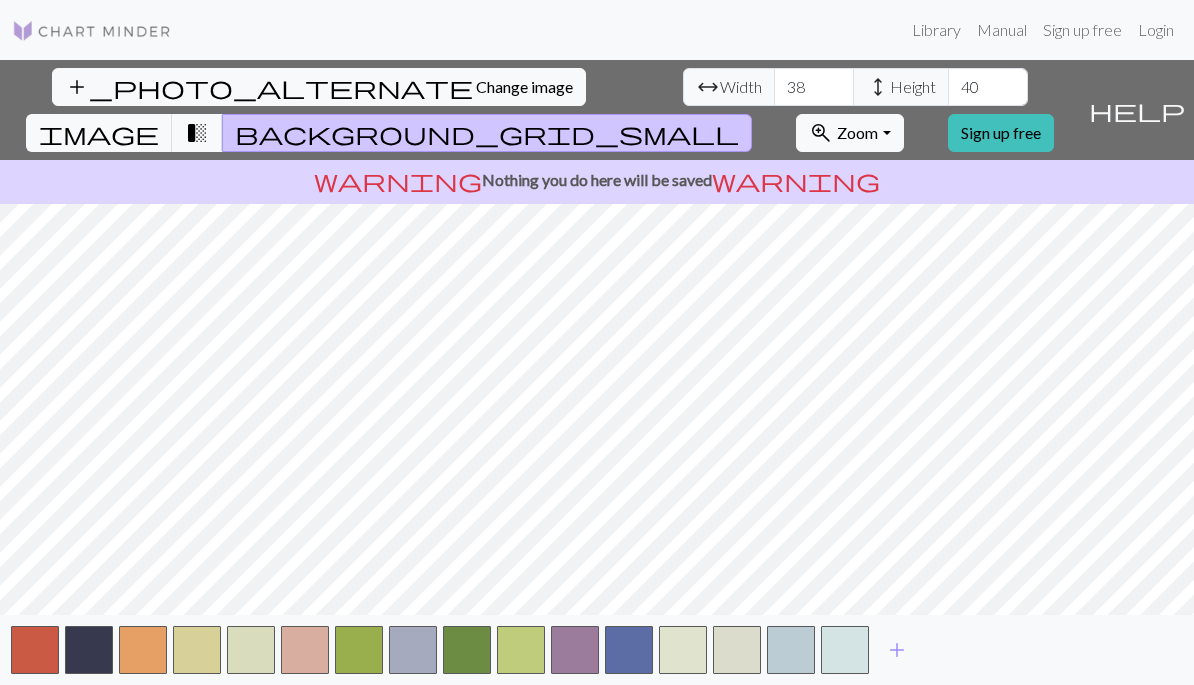 click on "background_grid_small" at bounding box center (487, 133) 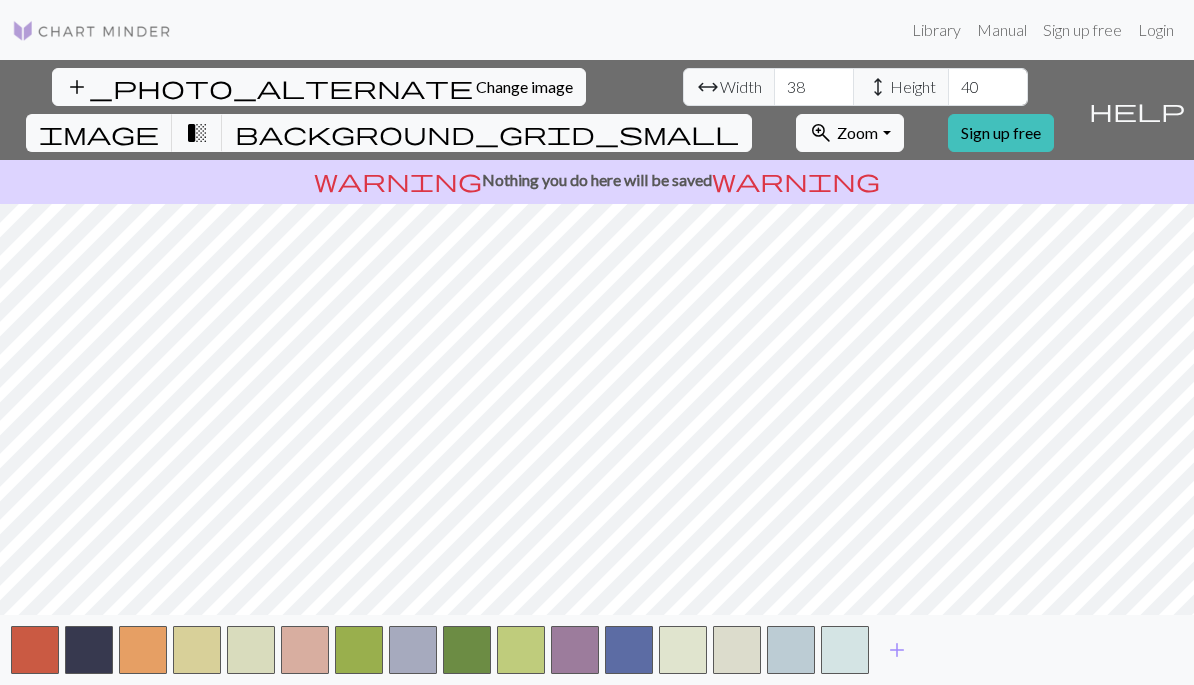 click on "transition_fade" at bounding box center [197, 133] 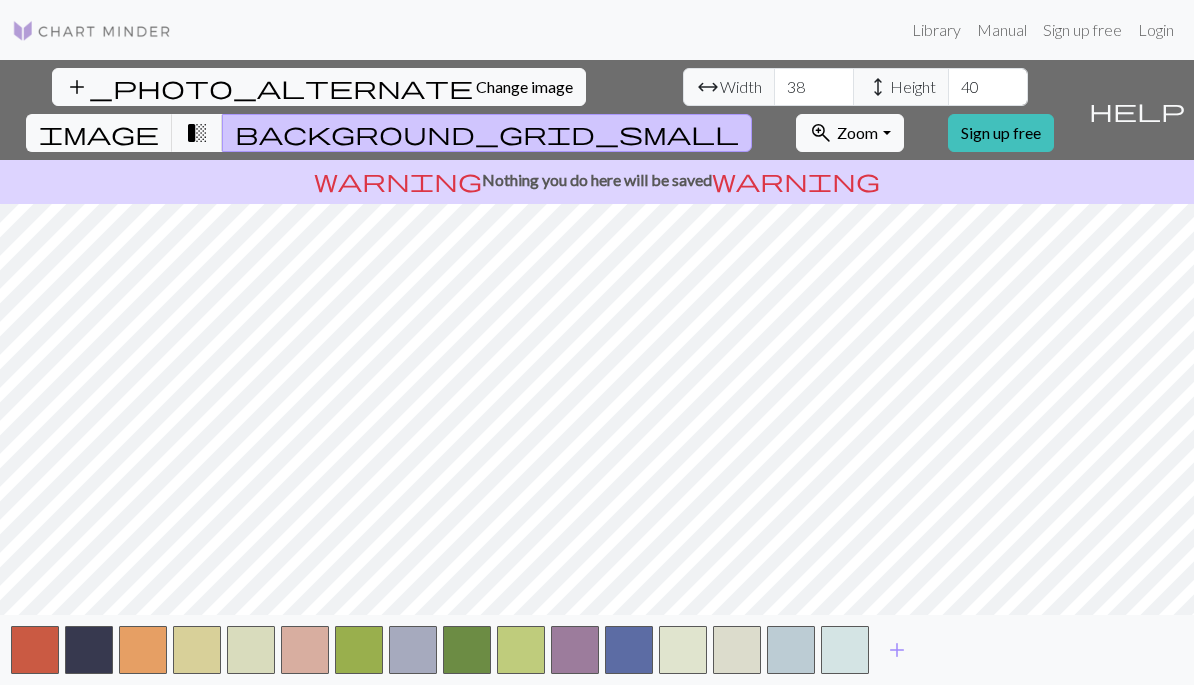 click on "help" at bounding box center [1137, 110] 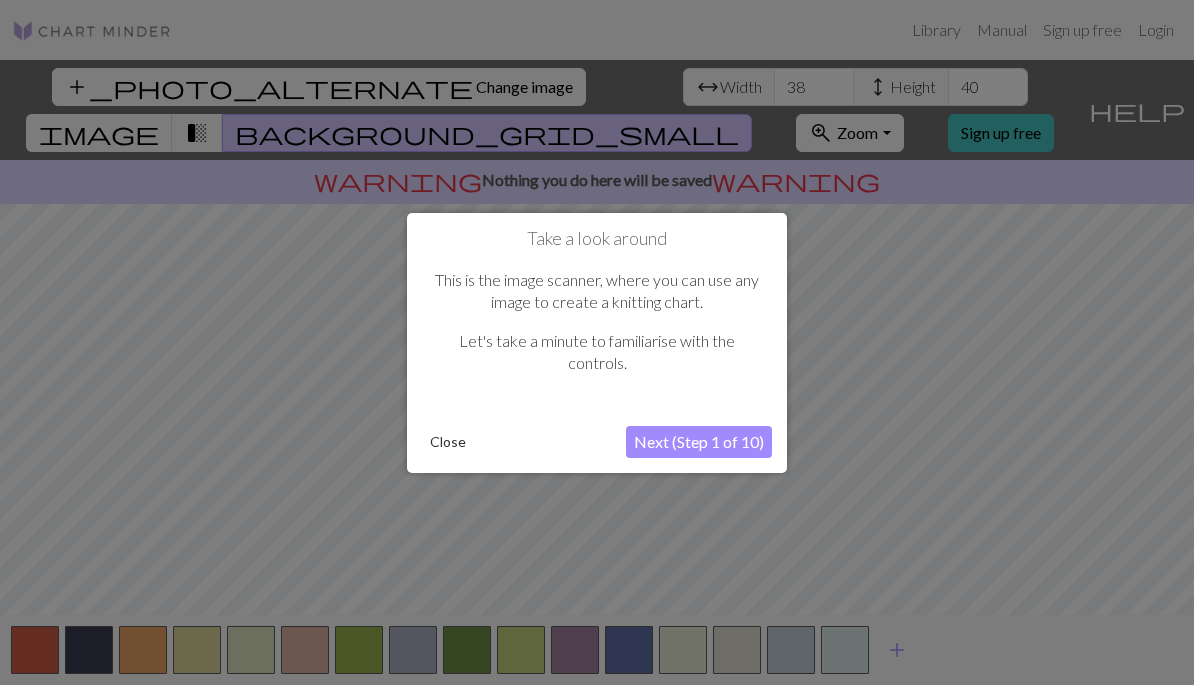 click on "Next (Step 1 of 10)" at bounding box center [699, 442] 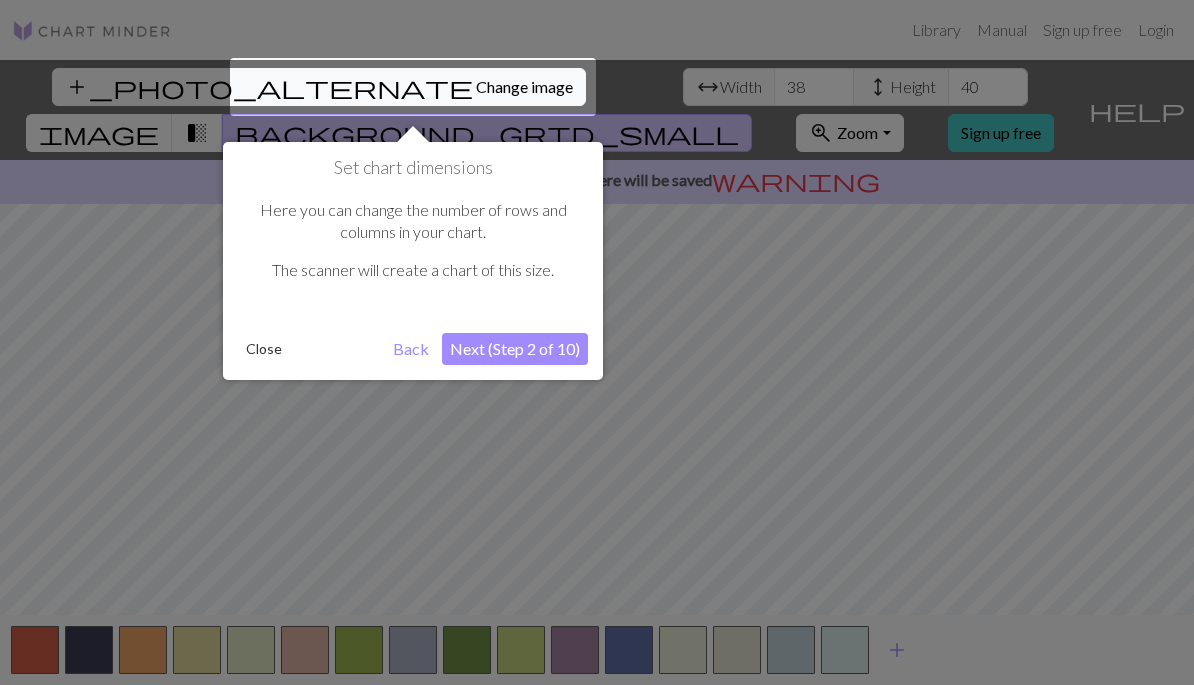 click on "Next (Step 2 of 10)" at bounding box center (515, 349) 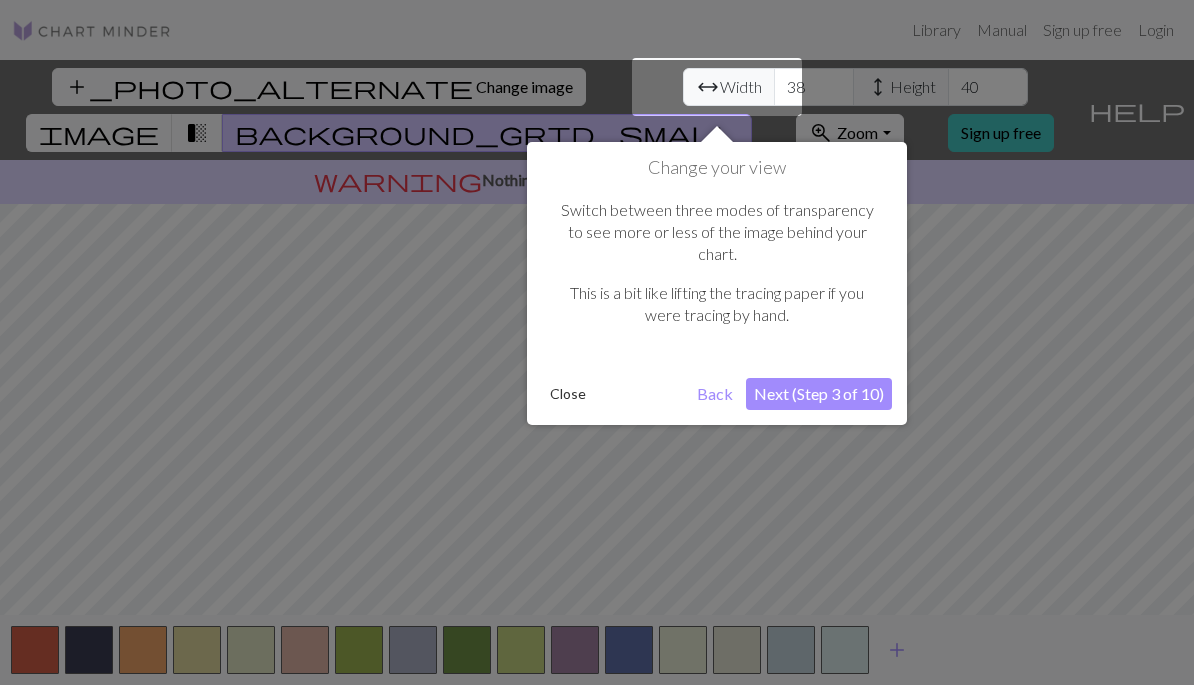 click on "Next (Step 3 of 10)" at bounding box center [819, 394] 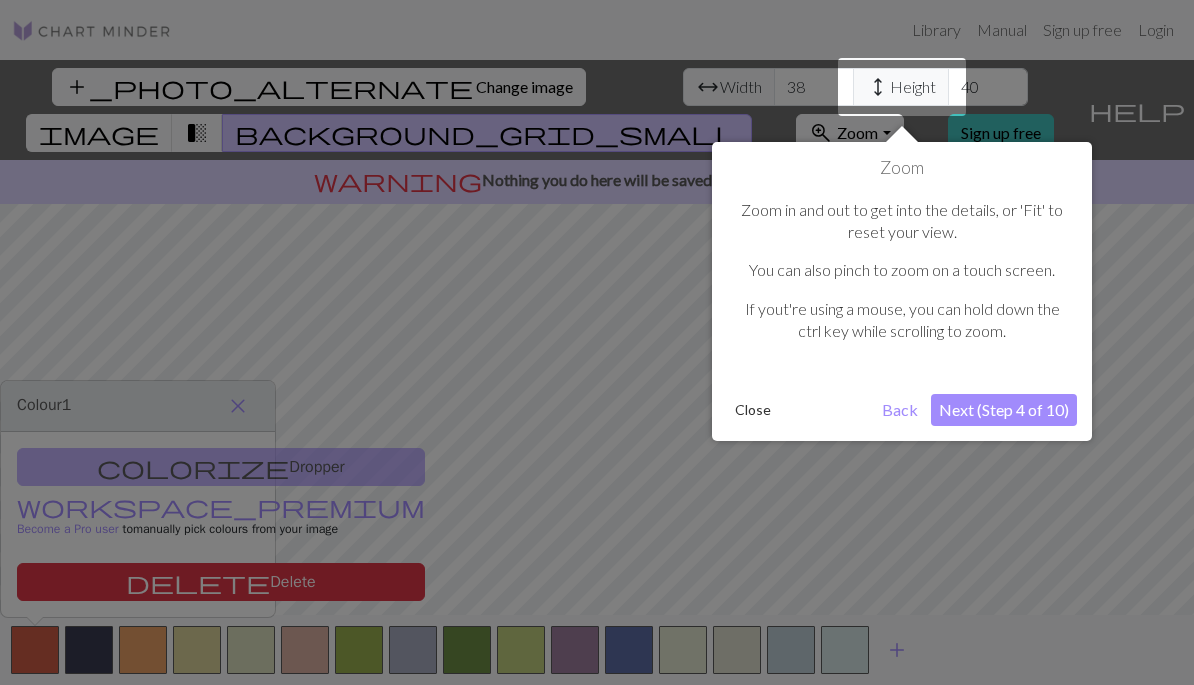 click on "Next (Step 4 of 10)" at bounding box center [1004, 410] 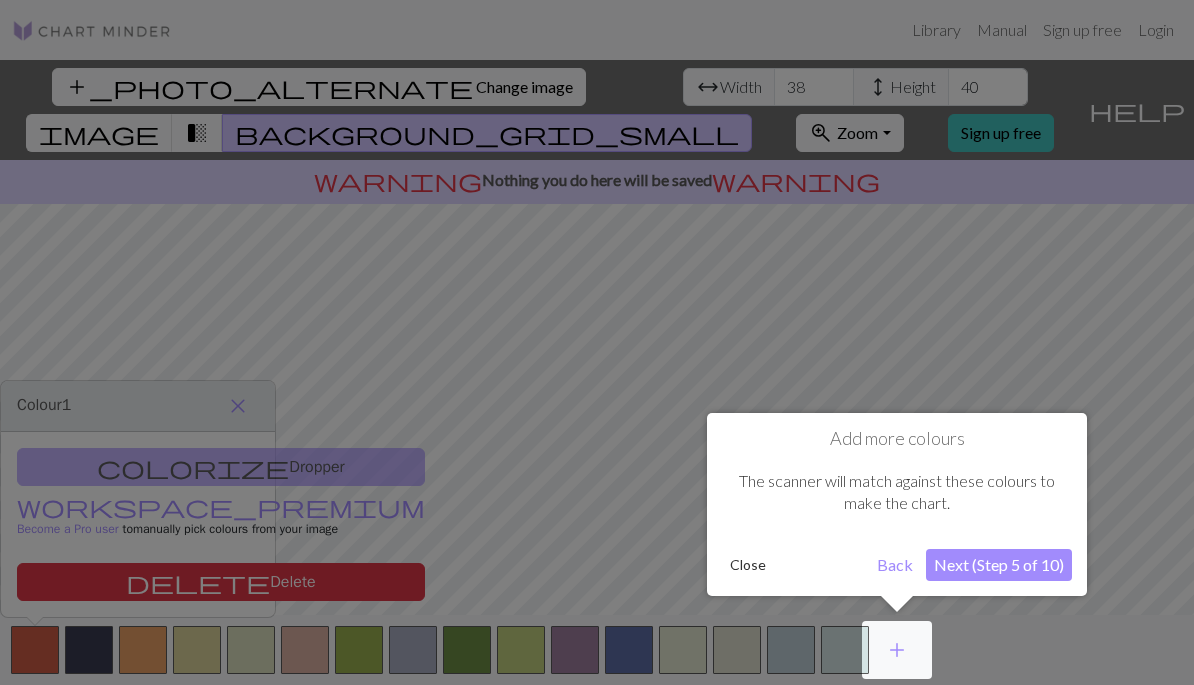 click on "Next (Step 5 of 10)" at bounding box center [999, 565] 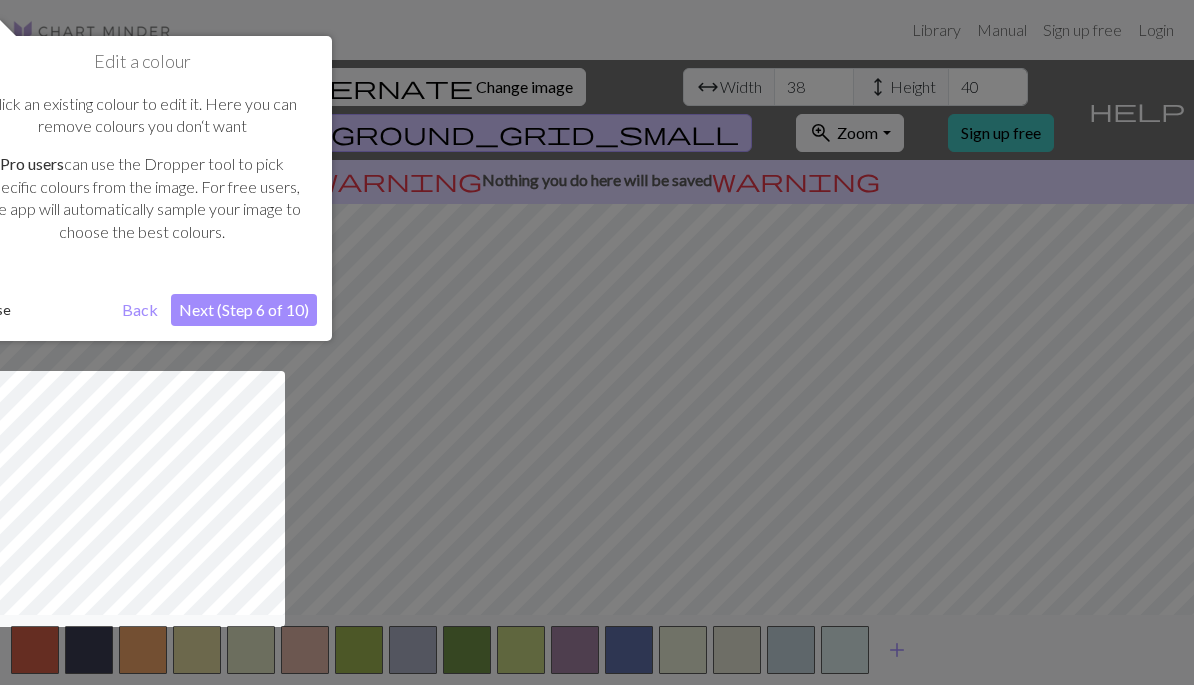click on "Next (Step 6 of 10)" at bounding box center [244, 310] 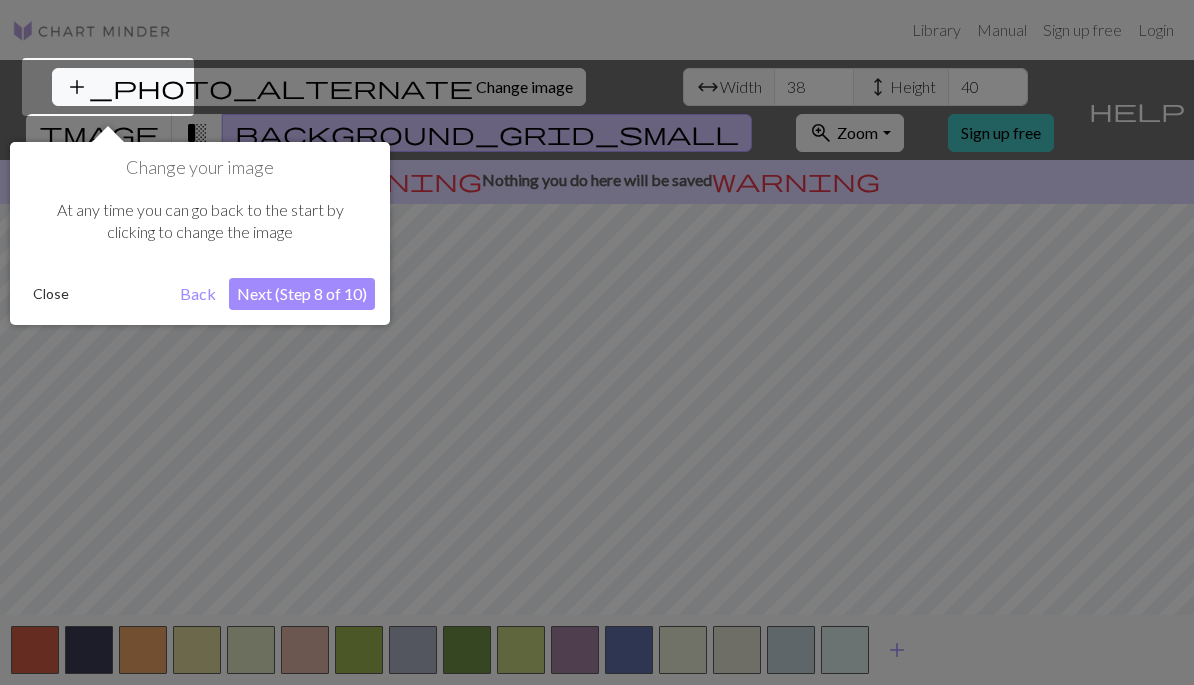 click on "Next (Step 8 of 10)" at bounding box center [302, 294] 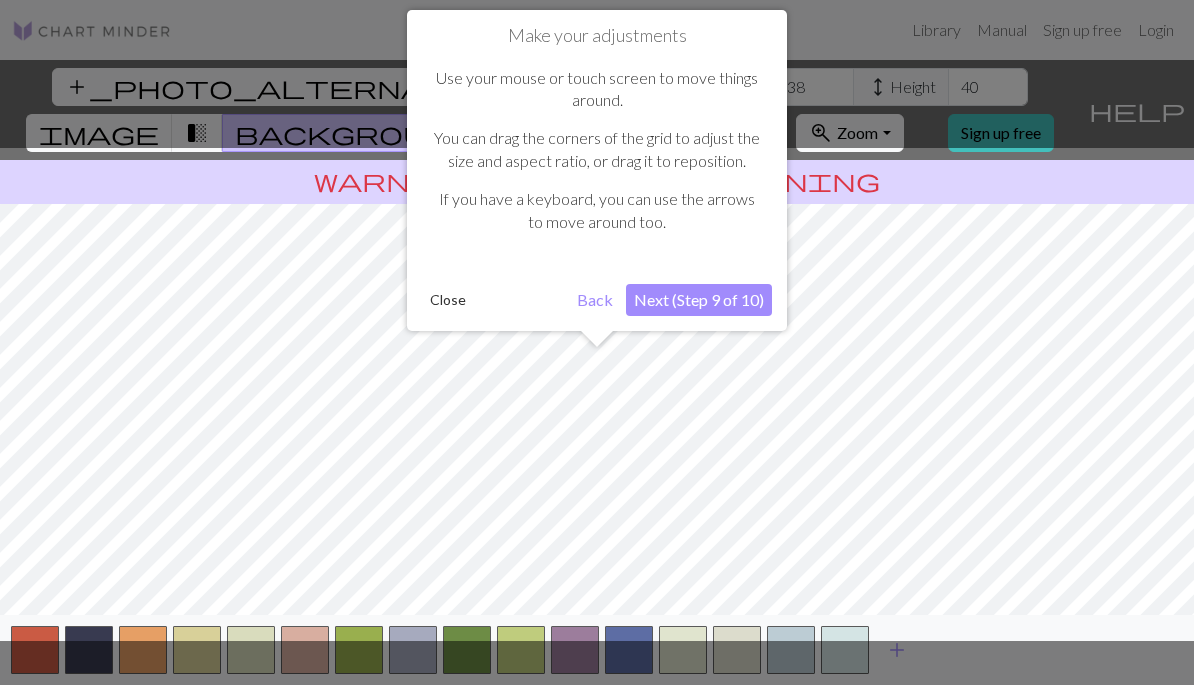 click on "Next (Step 9 of 10)" at bounding box center [699, 300] 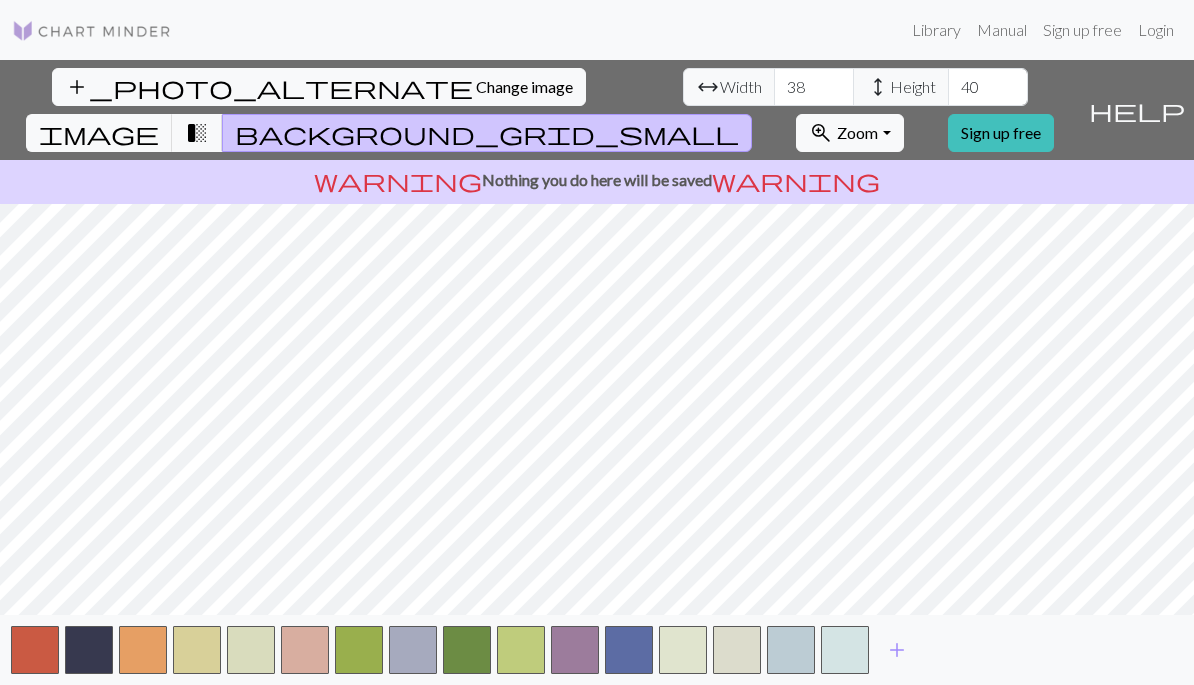 click on "warning  Nothing you do here will be saved  warning" at bounding box center (597, 182) 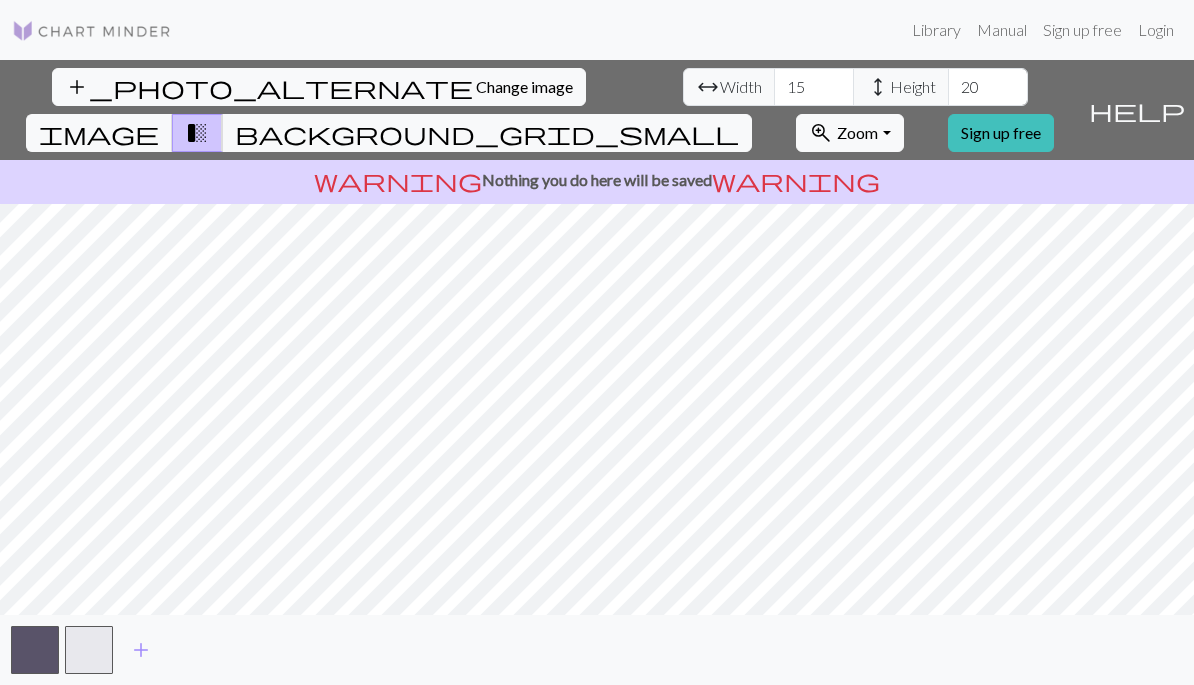 click on "background_grid_small" at bounding box center (487, 133) 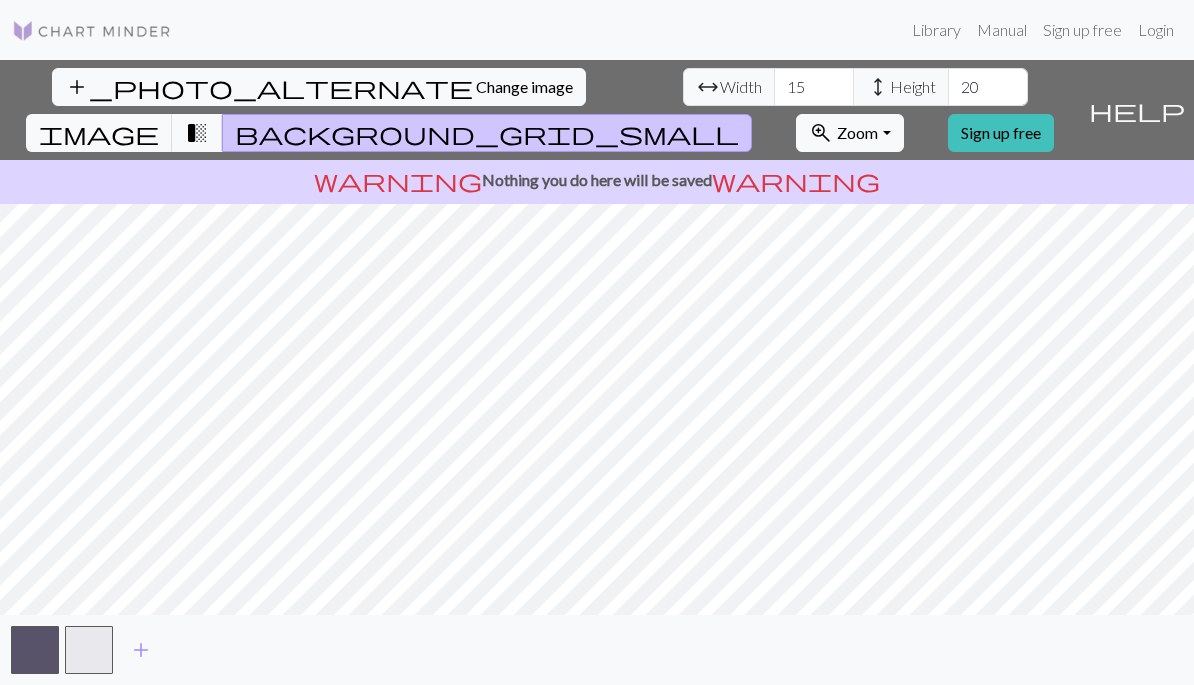 click on "add" at bounding box center [141, 650] 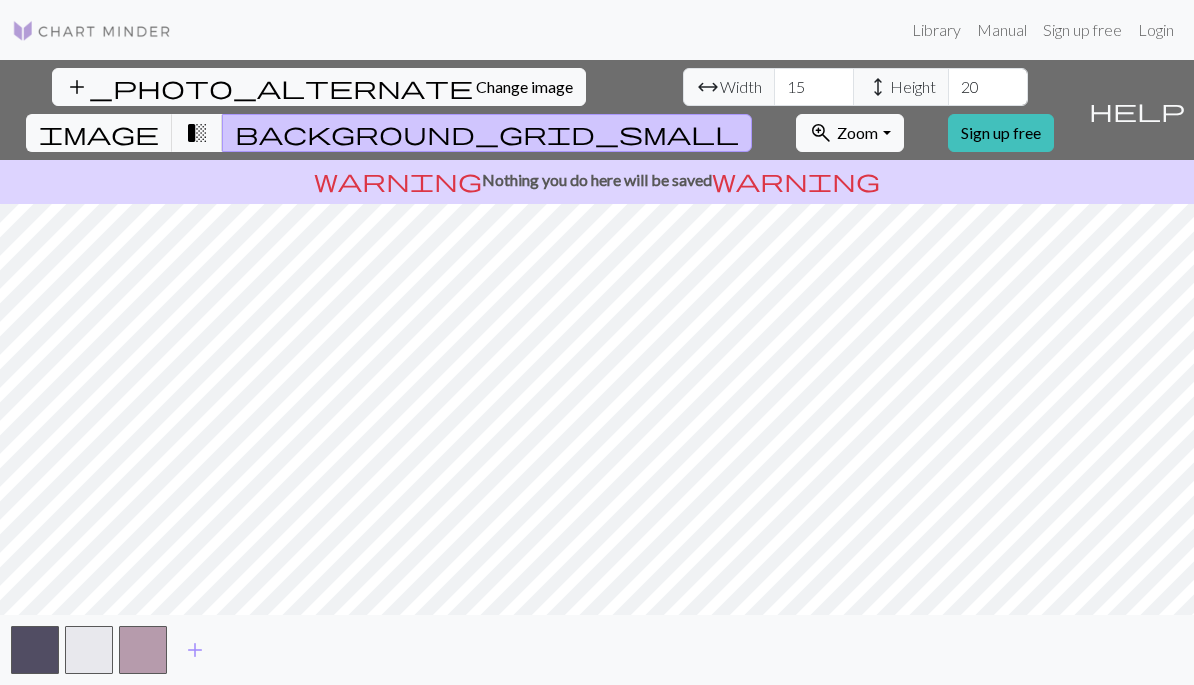 click on "add" at bounding box center (195, 650) 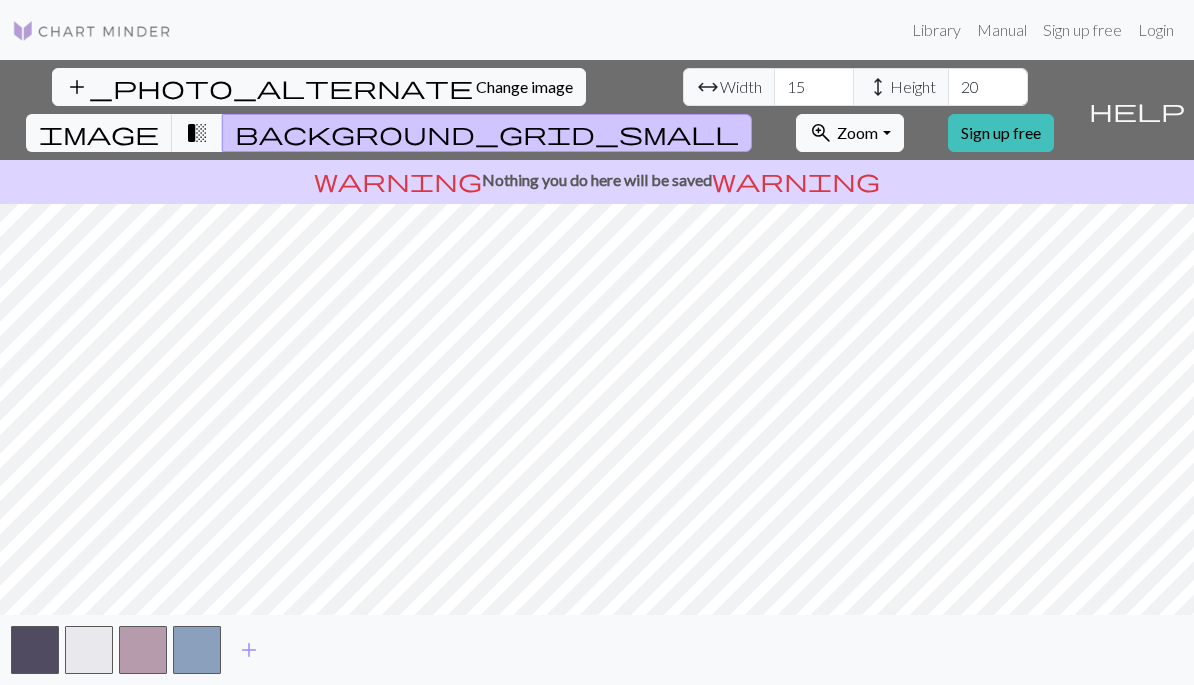 click on "add" at bounding box center (249, 650) 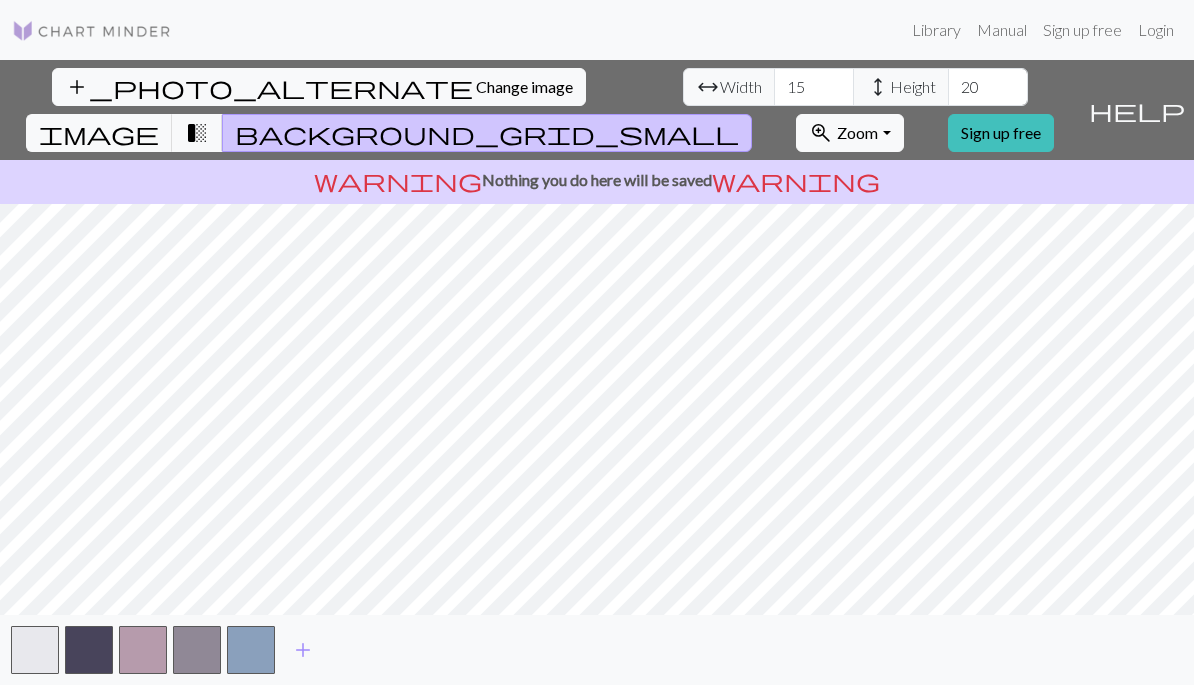 click at bounding box center (251, 650) 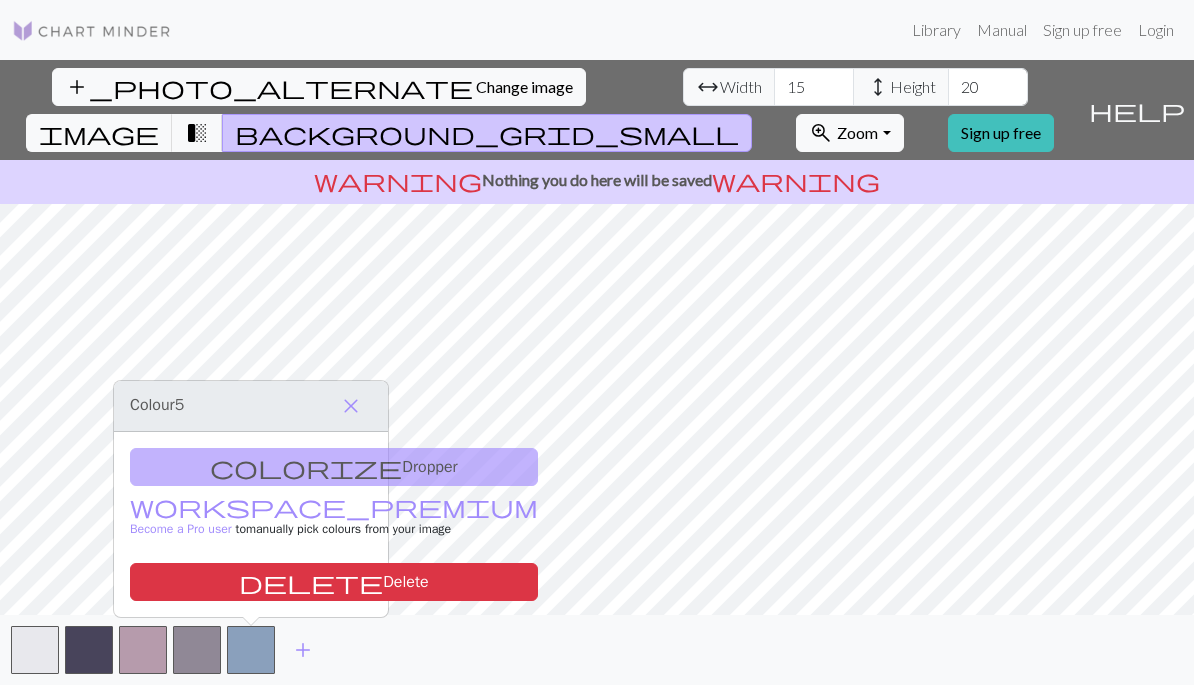 click on "add" at bounding box center [303, 650] 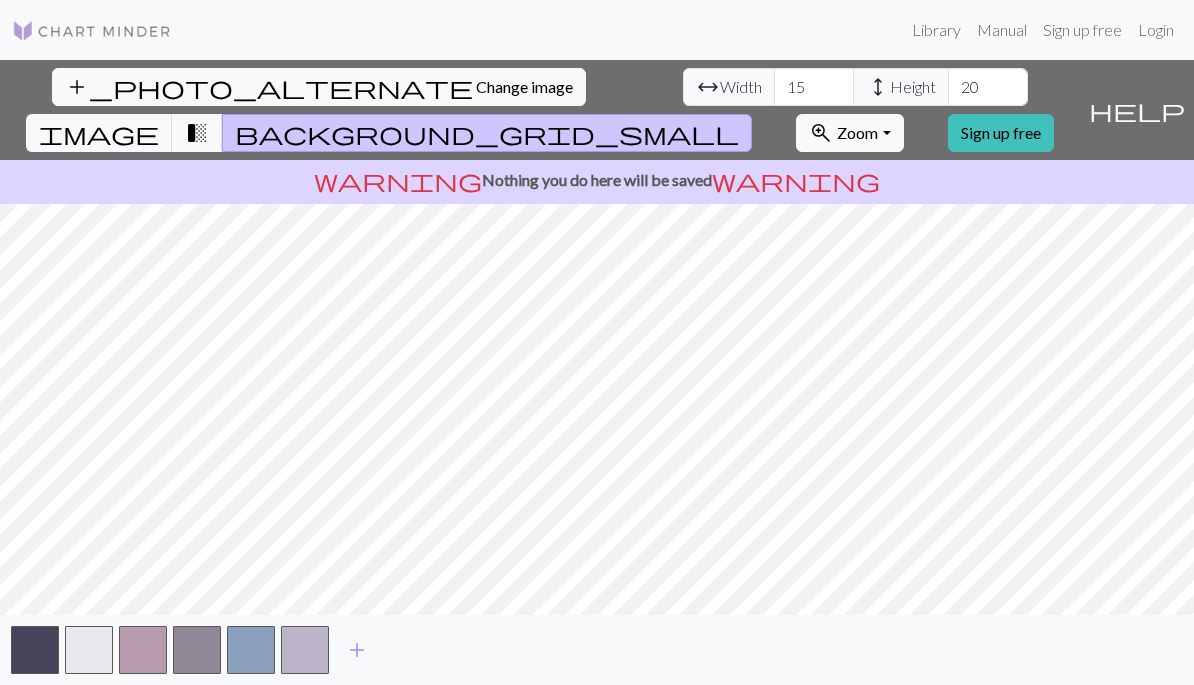click on "add" at bounding box center (357, 650) 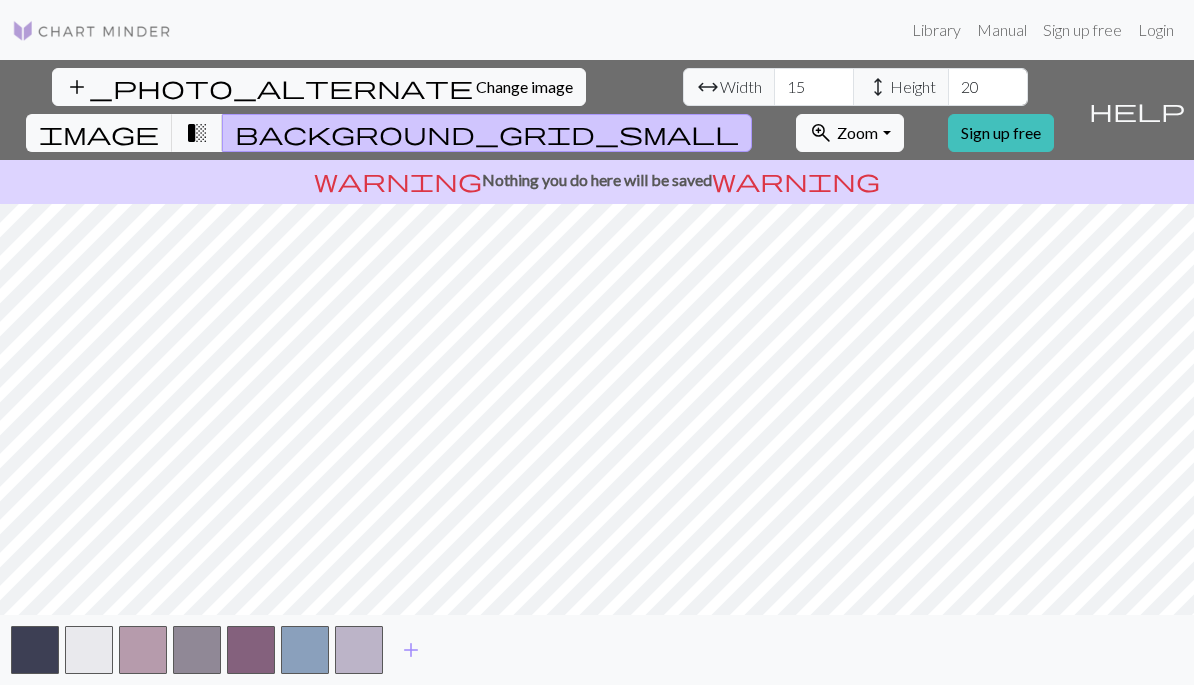 click on "add" at bounding box center (411, 650) 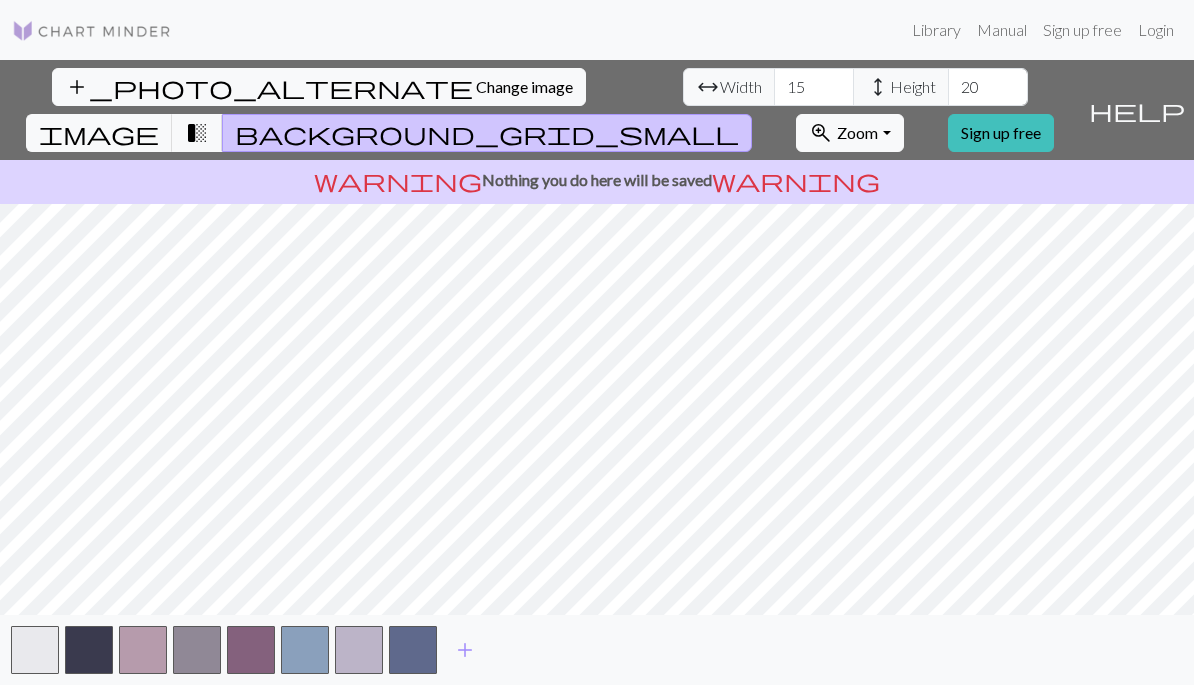 click on "add" at bounding box center (465, 650) 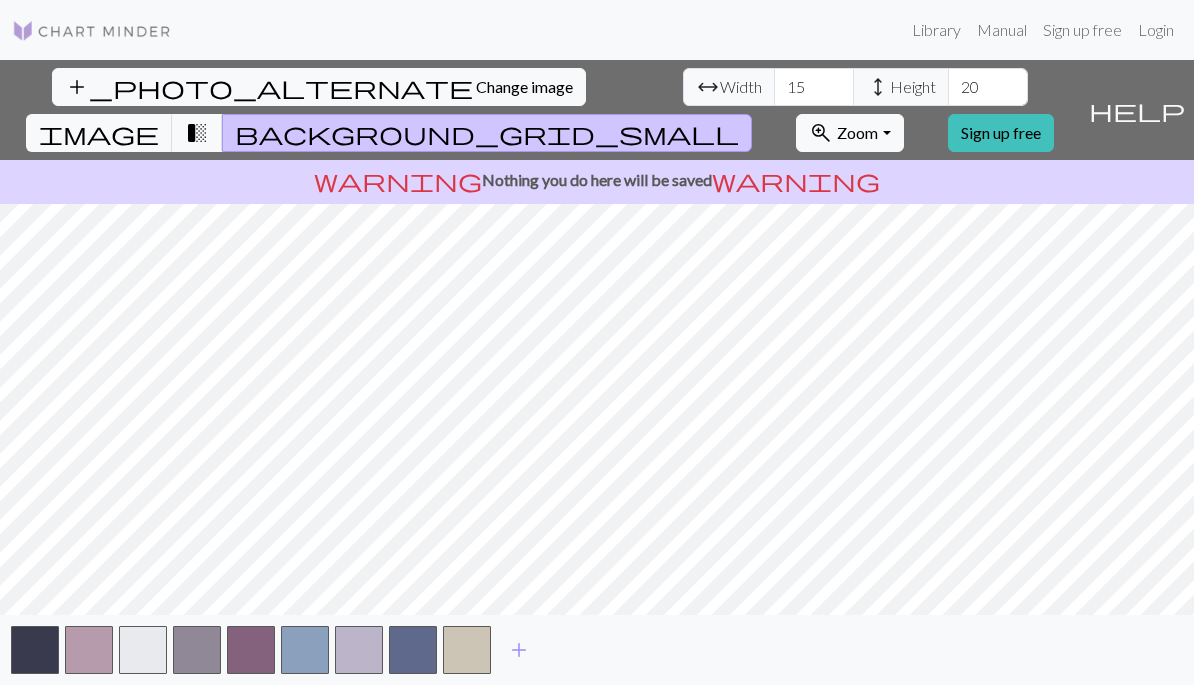 click on "add" at bounding box center (519, 650) 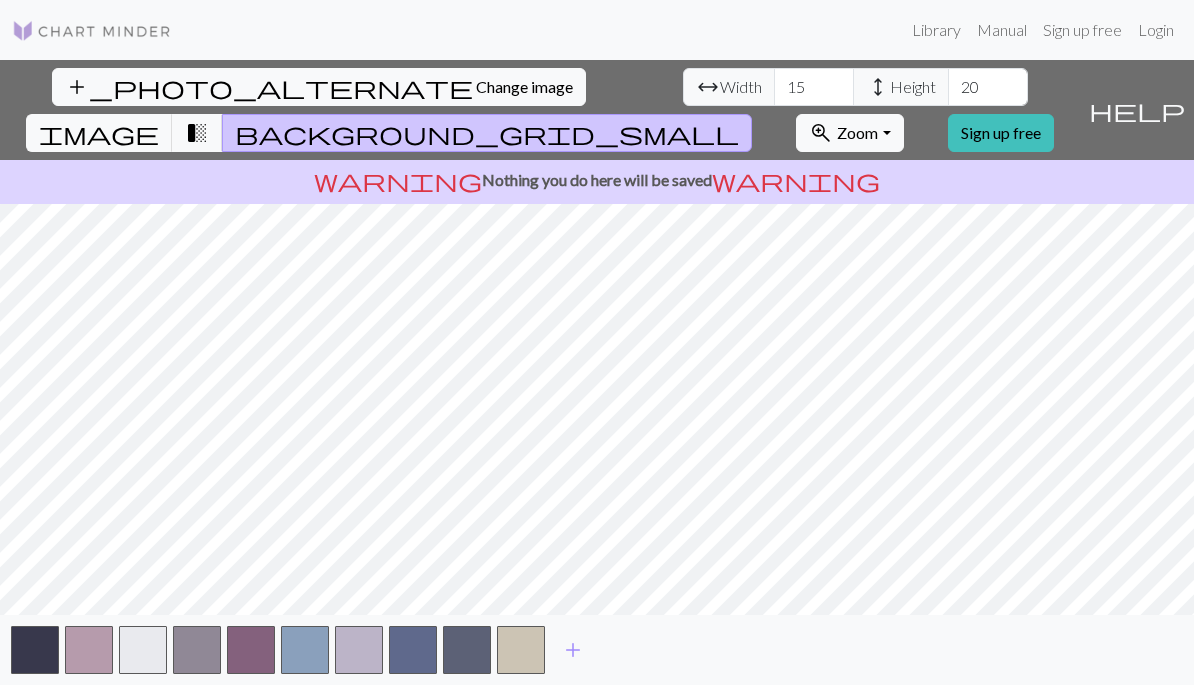 click on "add" at bounding box center [573, 650] 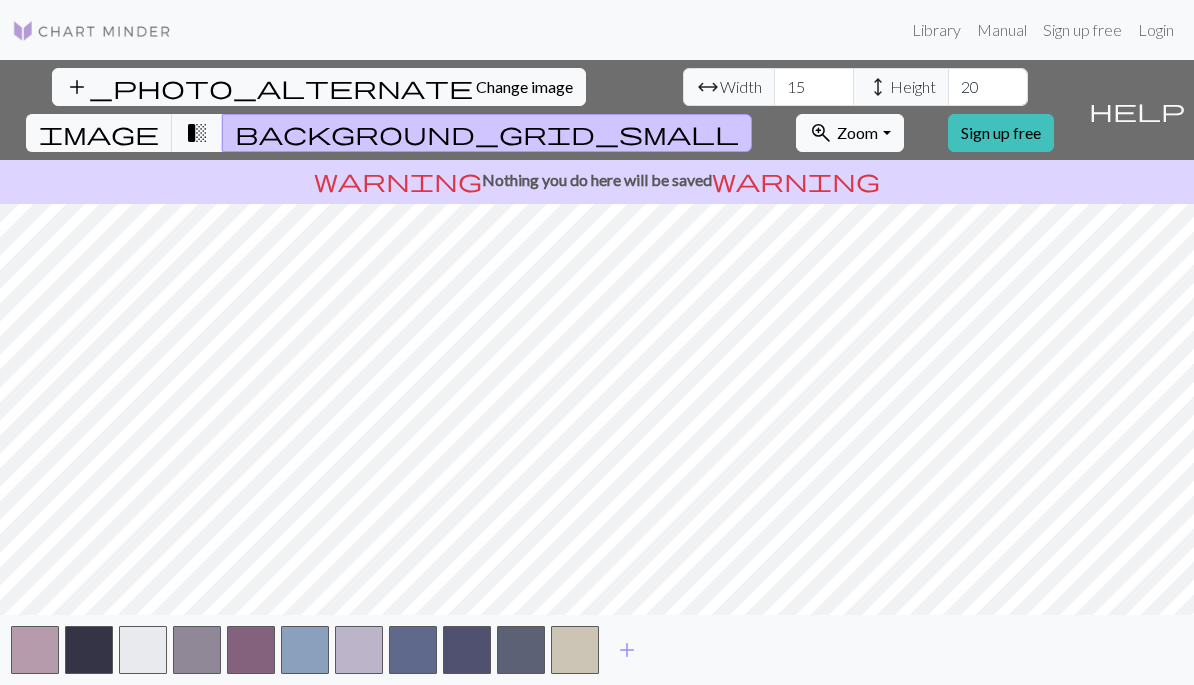 click on "add" at bounding box center [627, 650] 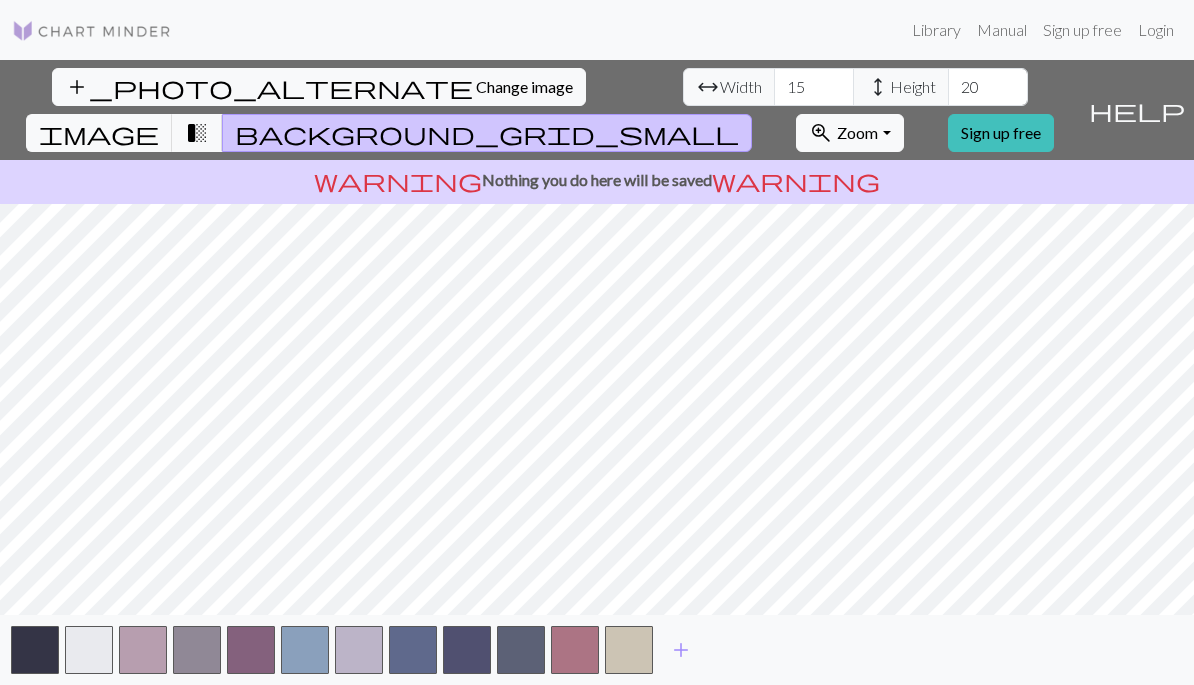 click on "add" at bounding box center (681, 650) 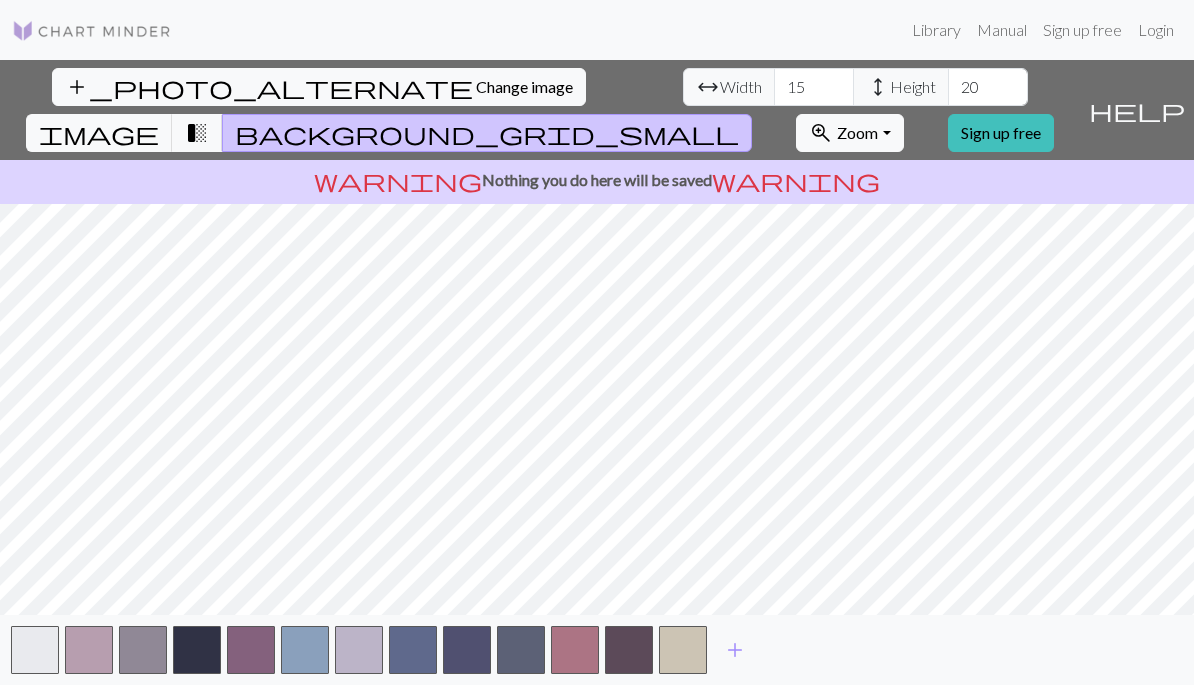 click on "add" at bounding box center [735, 650] 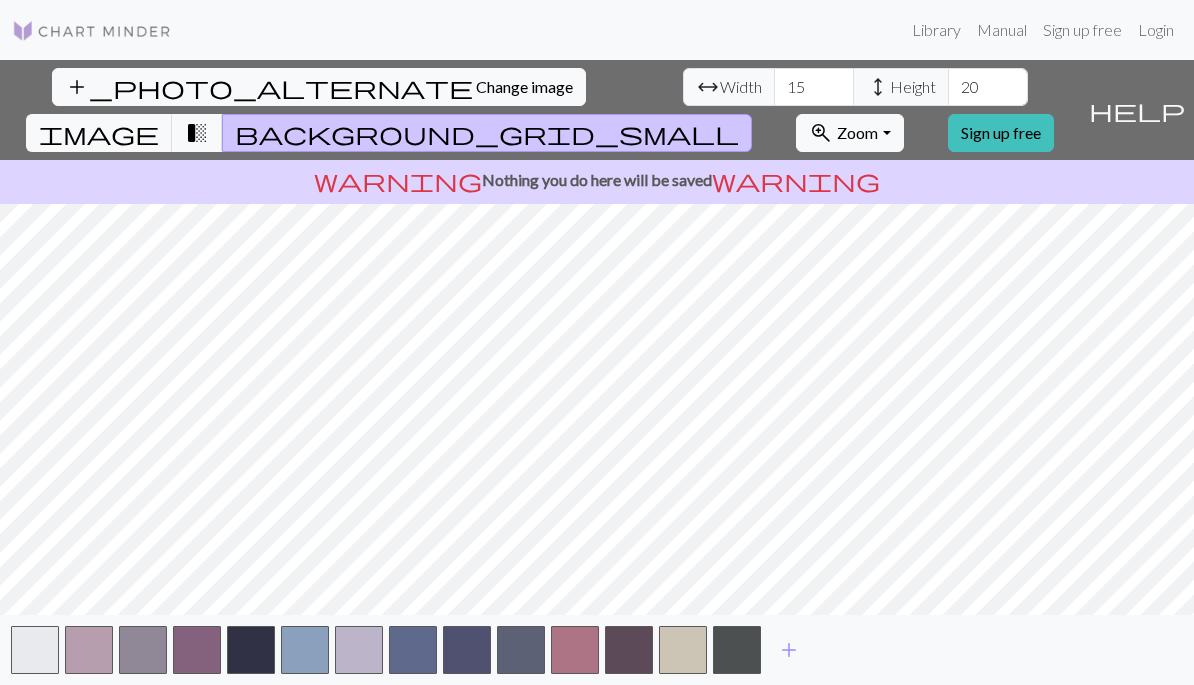 click at bounding box center (737, 650) 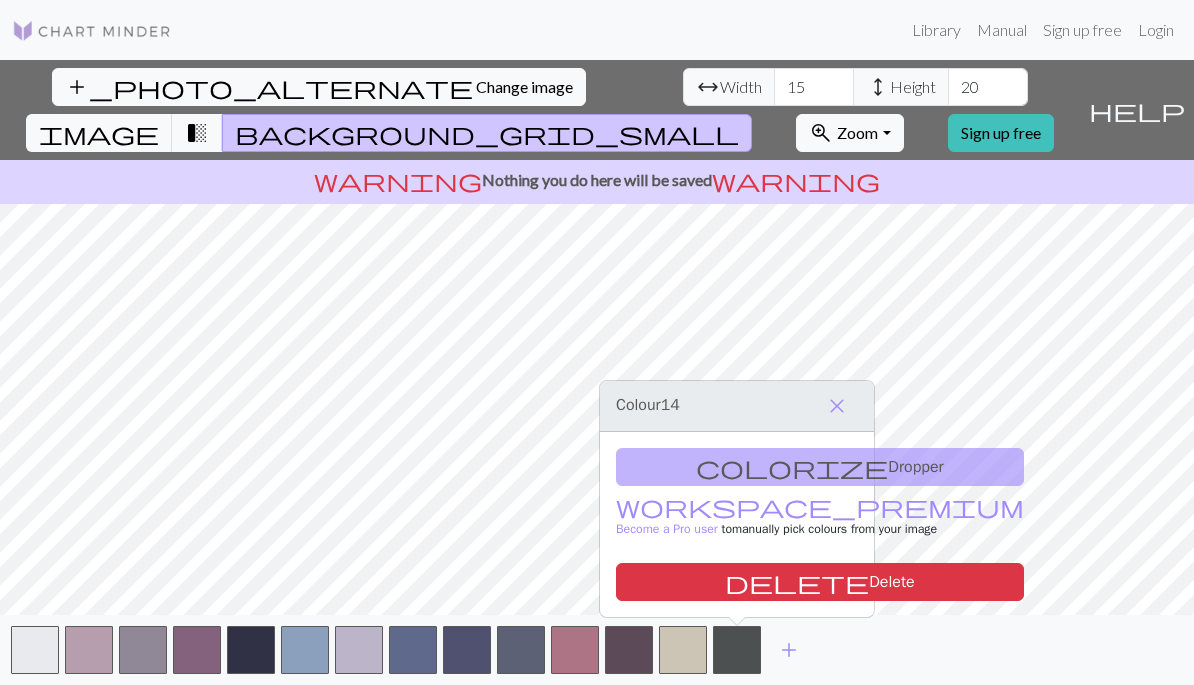 click on "add" at bounding box center [789, 650] 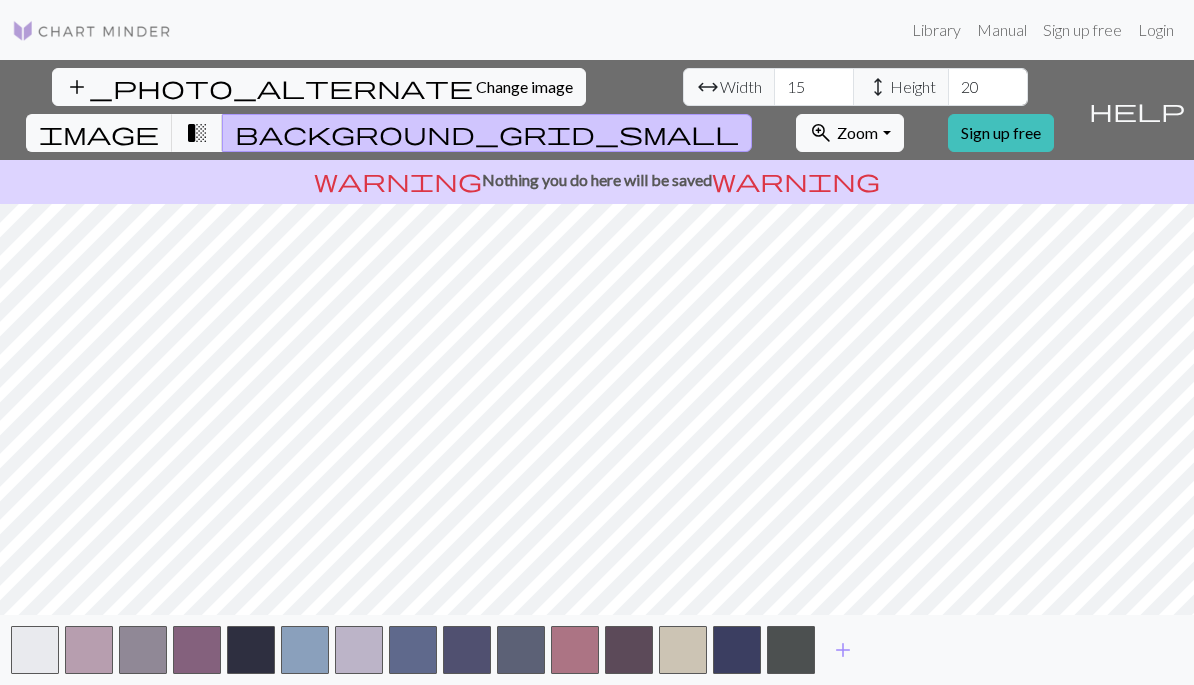 click at bounding box center [791, 650] 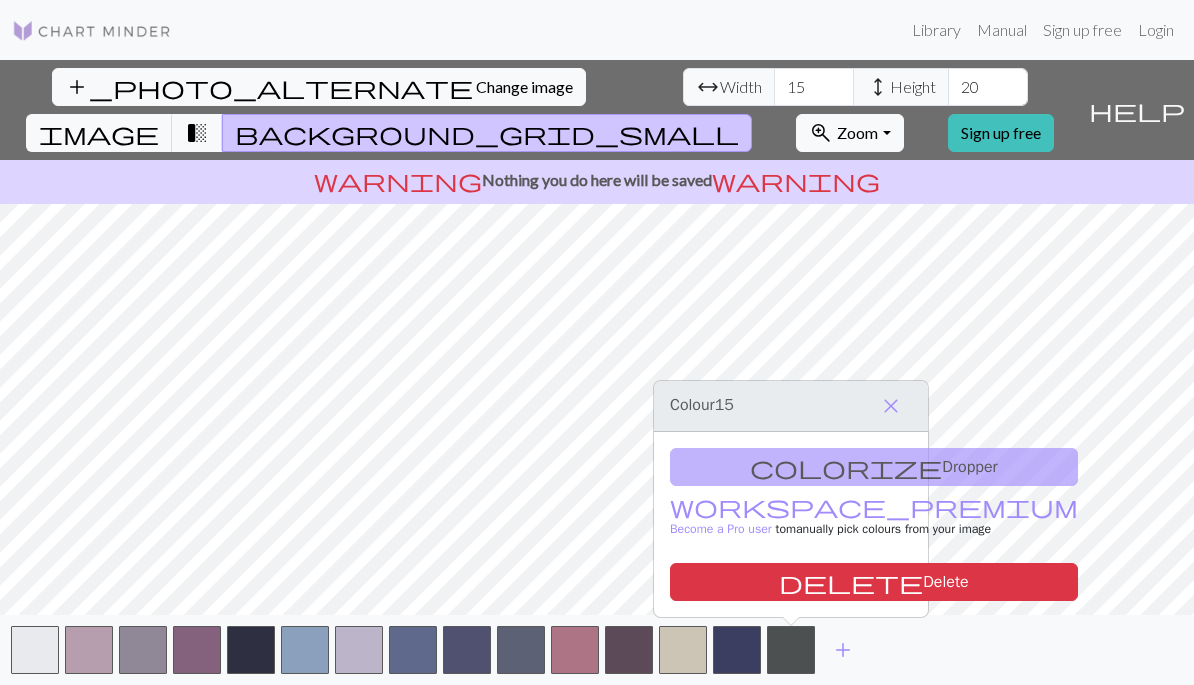 click on "add" at bounding box center [843, 650] 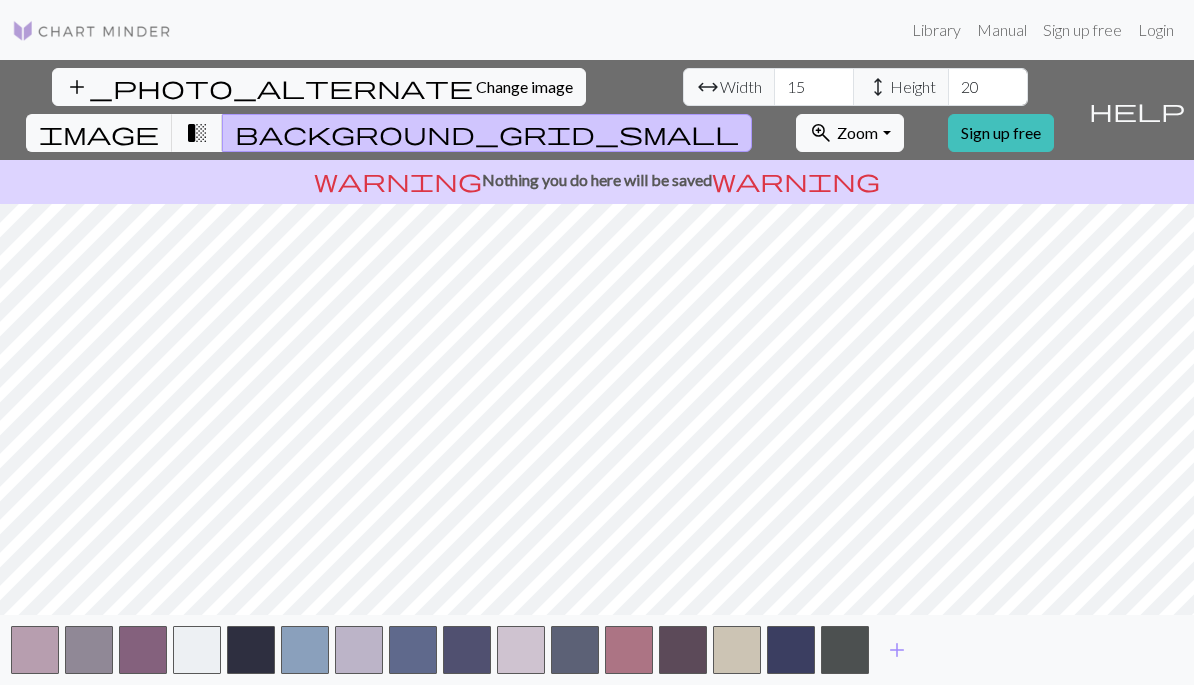 click on "add" at bounding box center [897, 650] 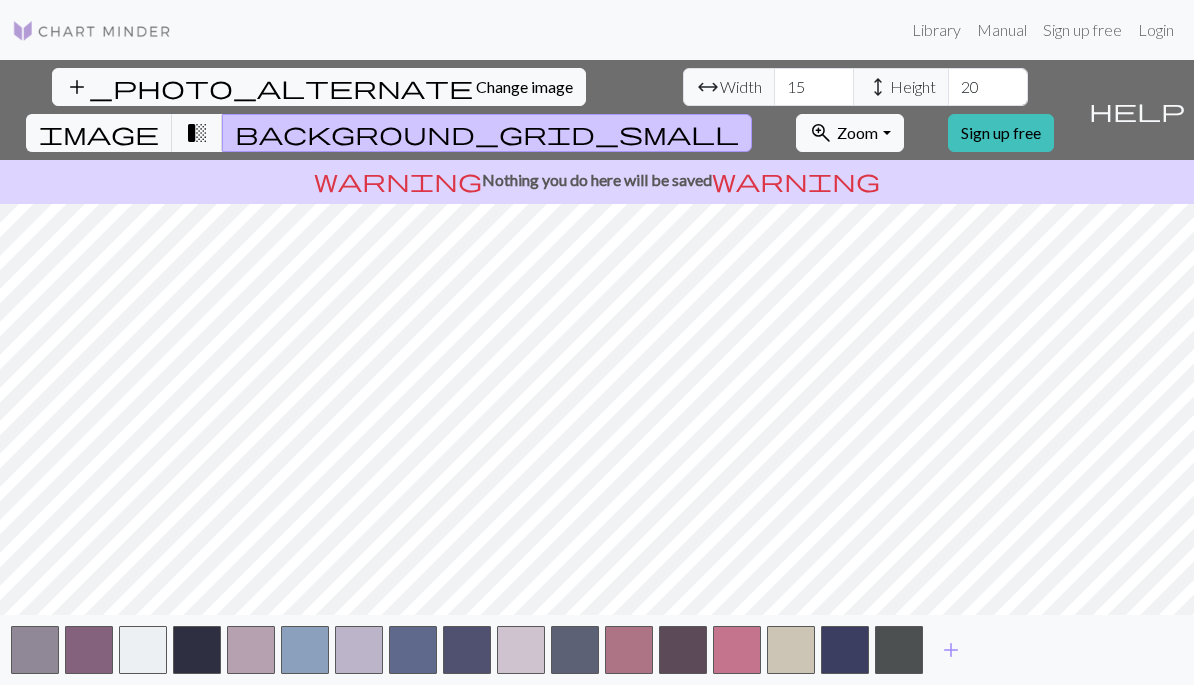 click on "add" at bounding box center [951, 650] 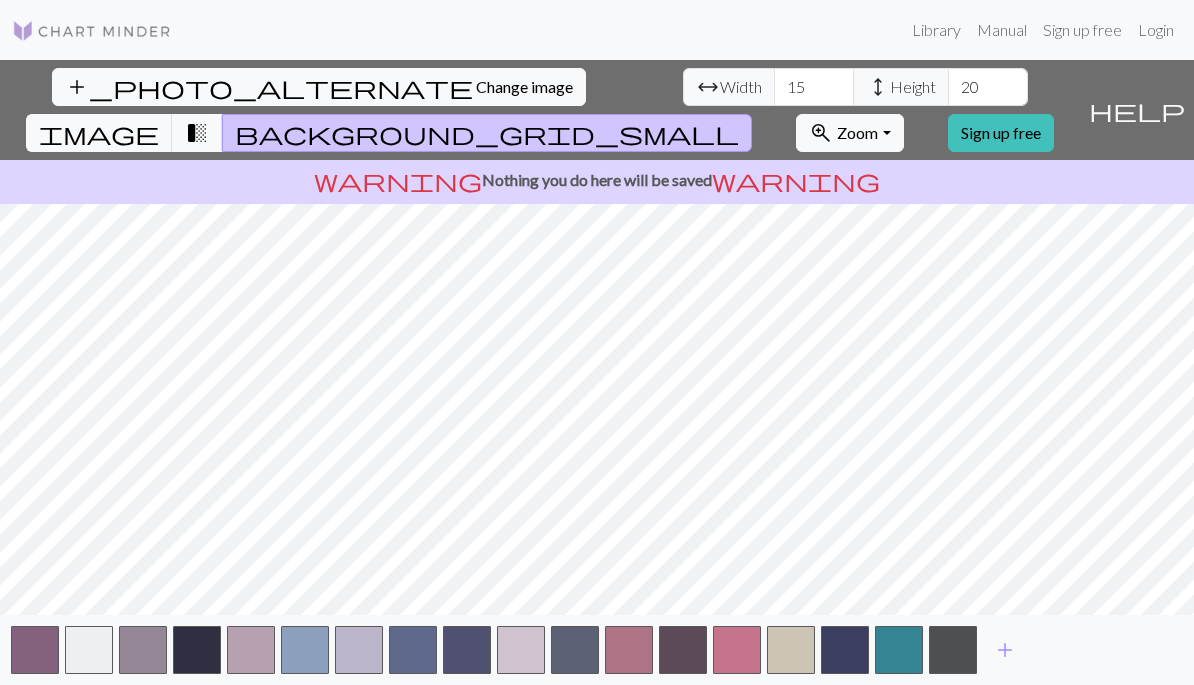 click on "add" at bounding box center (1005, 650) 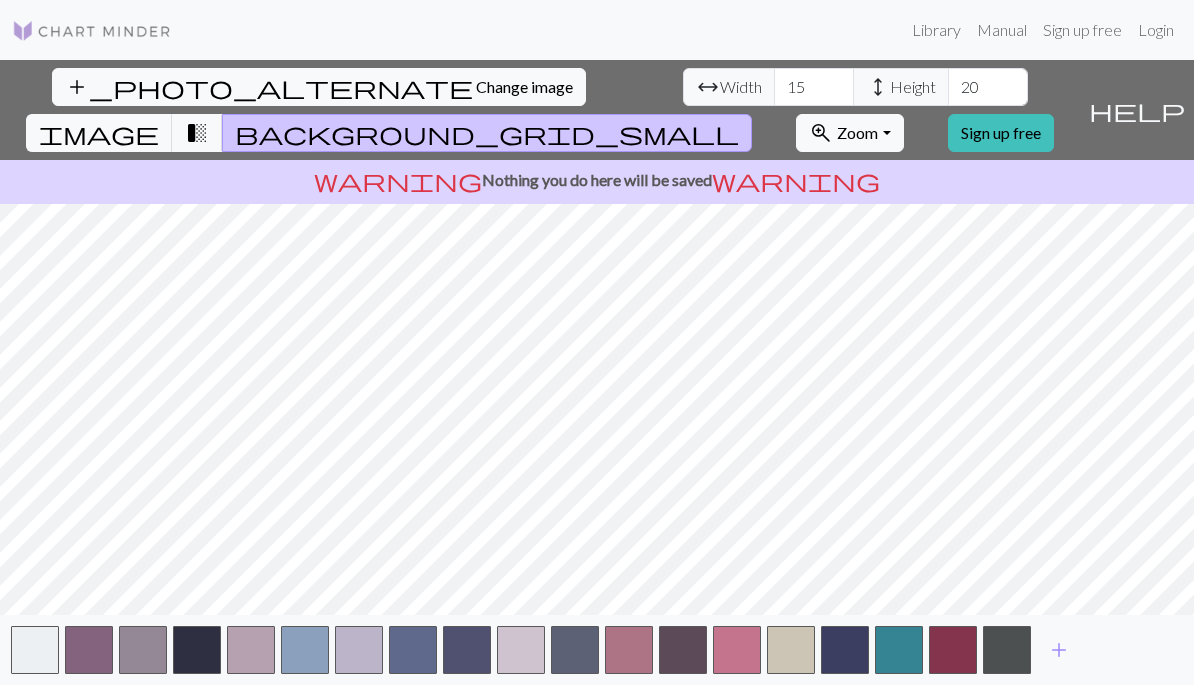 click on "add" at bounding box center (1059, 650) 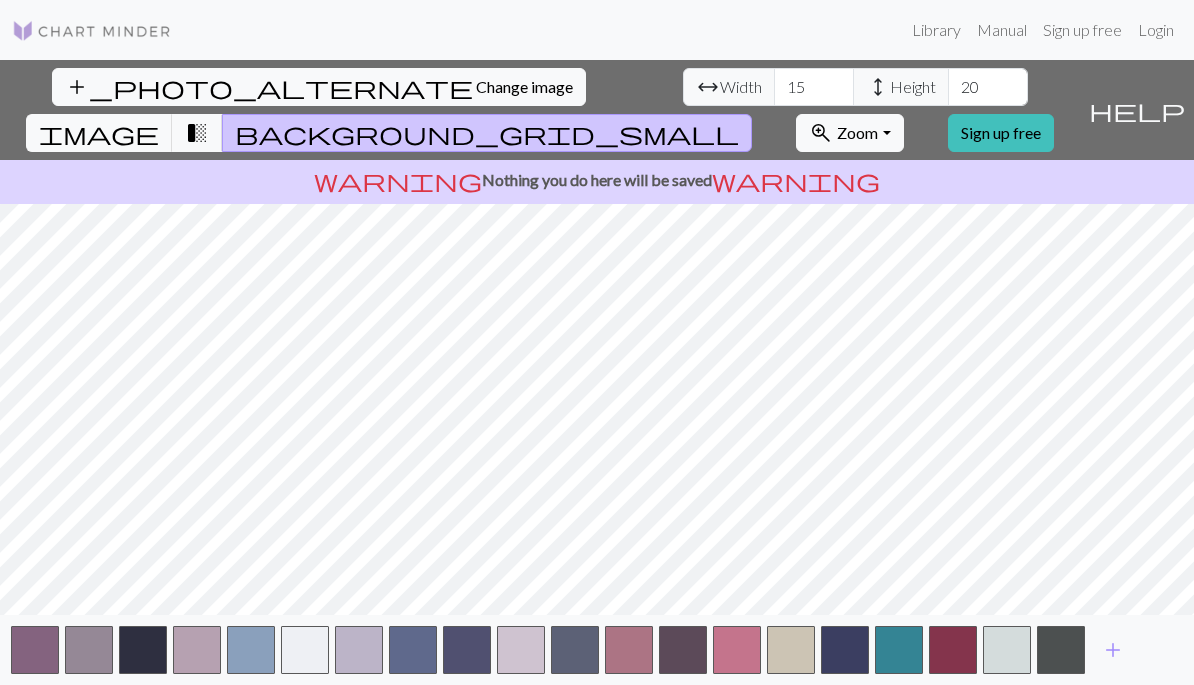click at bounding box center (1061, 650) 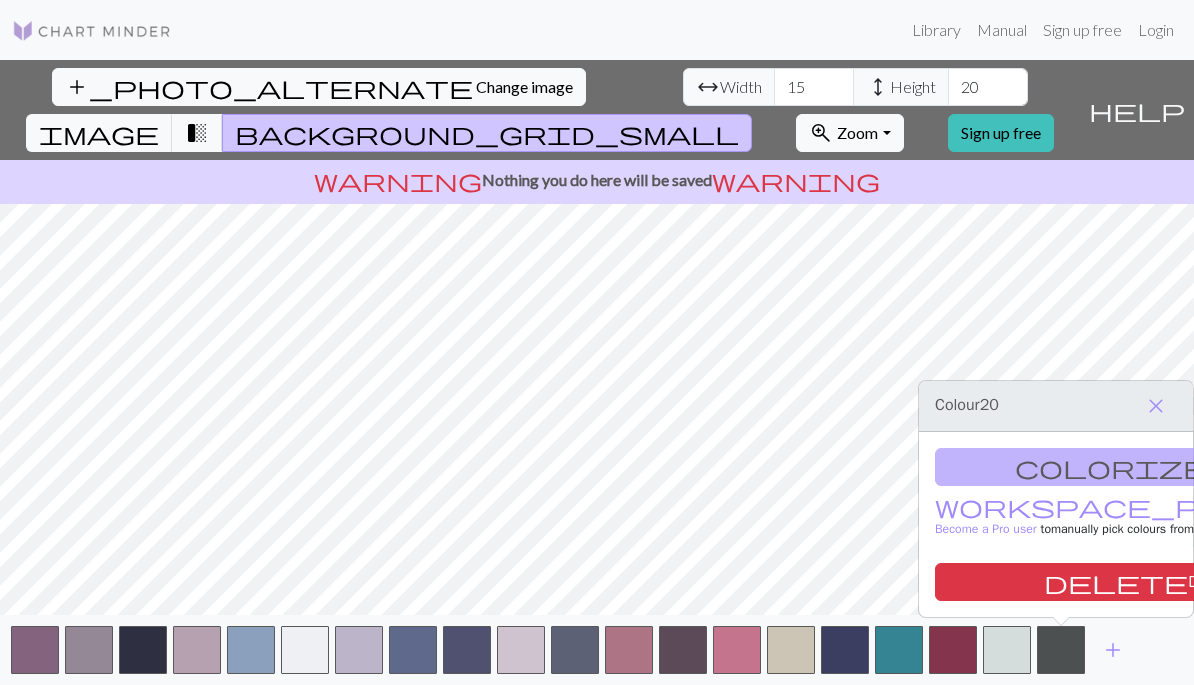 click on "add" at bounding box center (1113, 650) 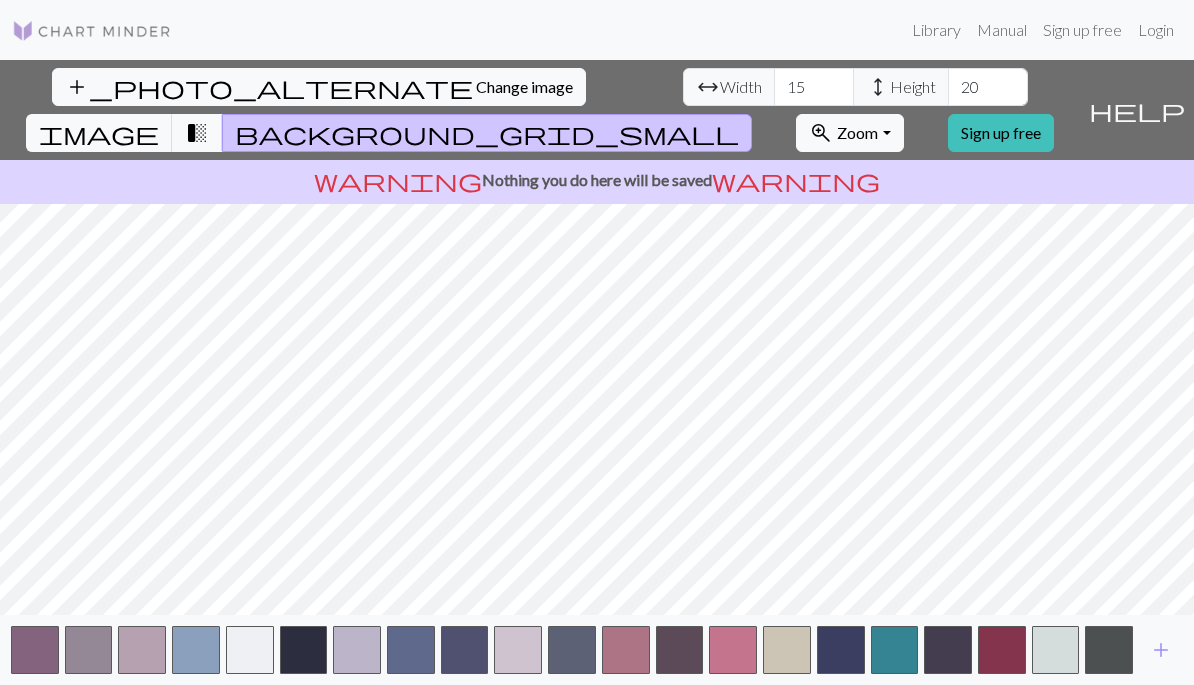 click on "add" at bounding box center [1161, 650] 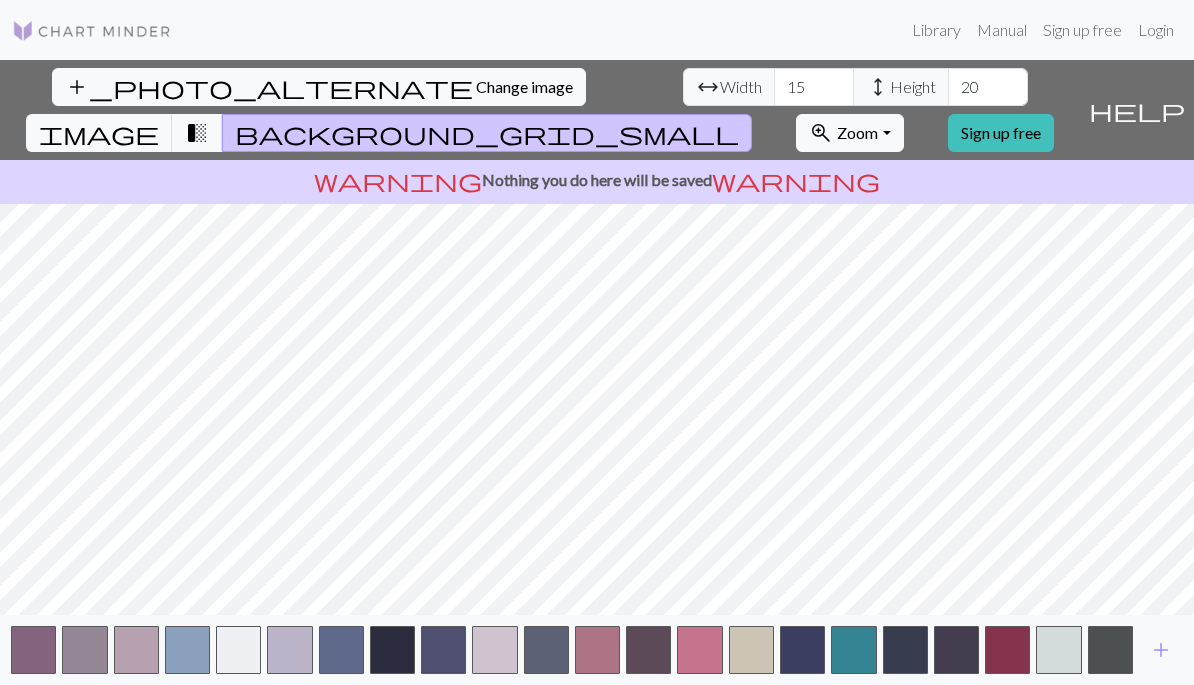click on "add" at bounding box center [1161, 650] 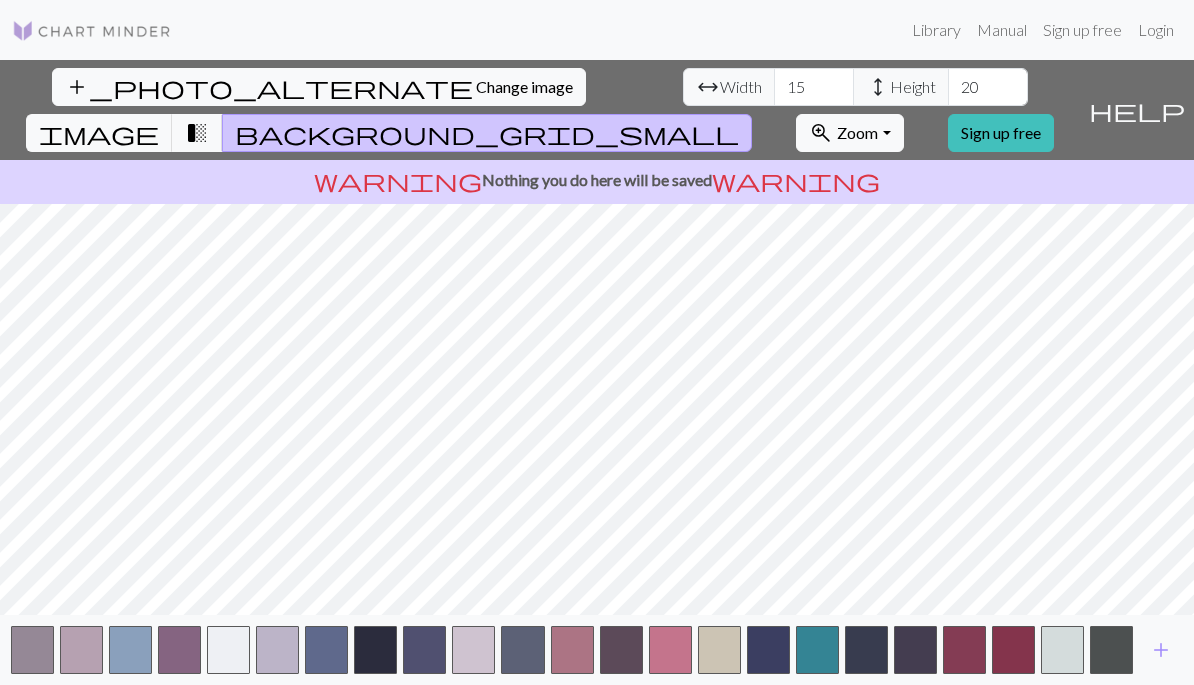 click on "add" at bounding box center (1161, 650) 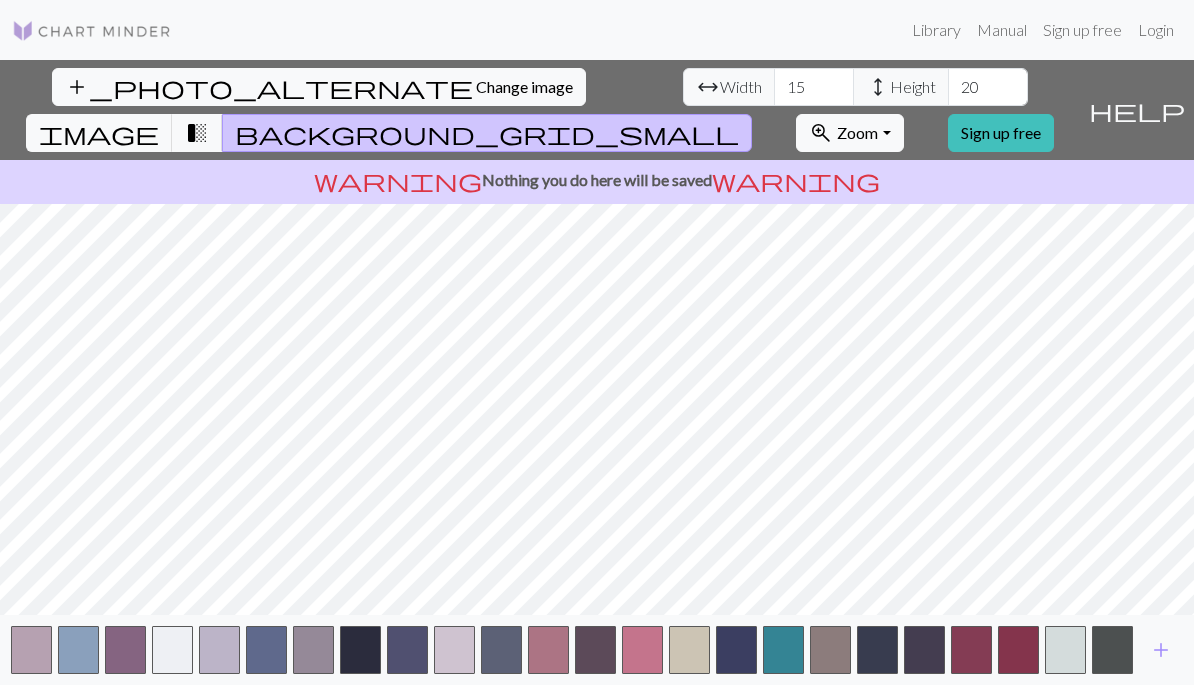click on "add" at bounding box center [1161, 650] 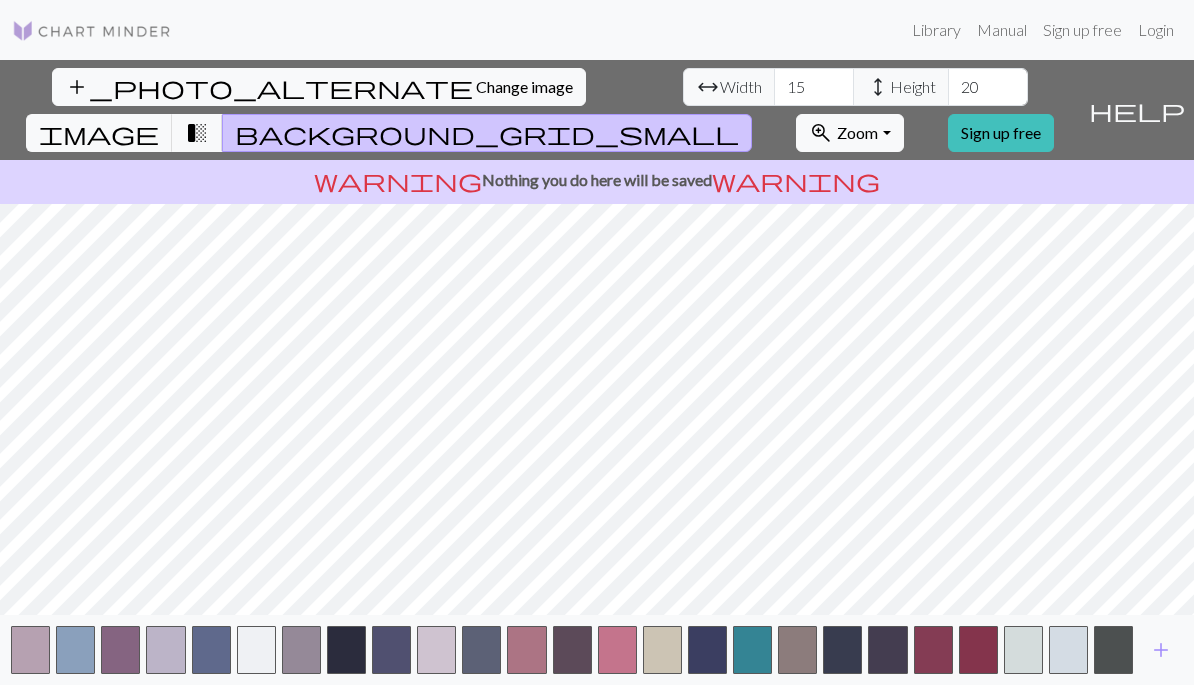 click on "add" at bounding box center (1161, 650) 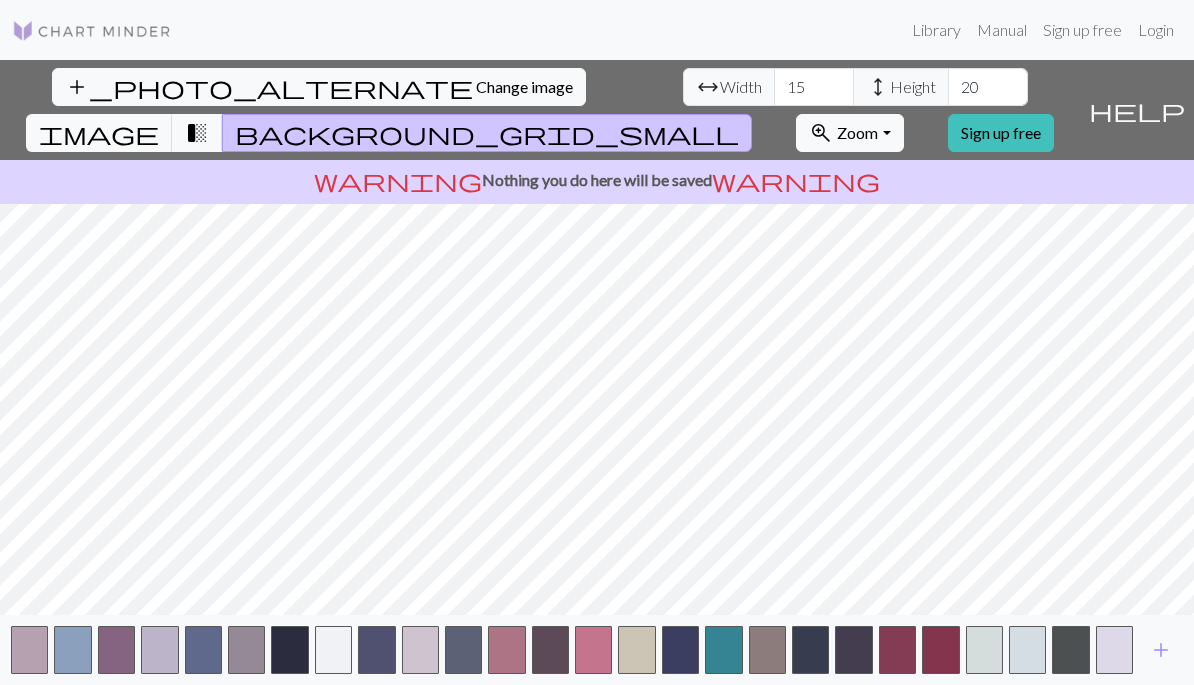 click on "add" at bounding box center (1161, 650) 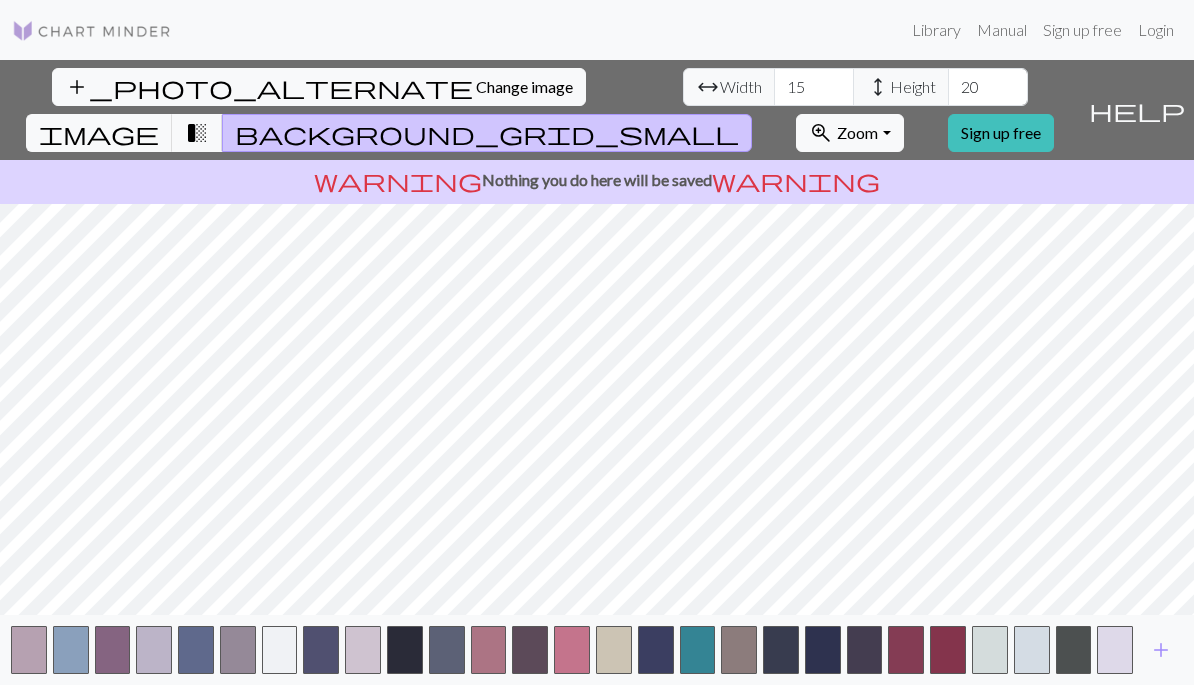 click on "add" at bounding box center [1161, 650] 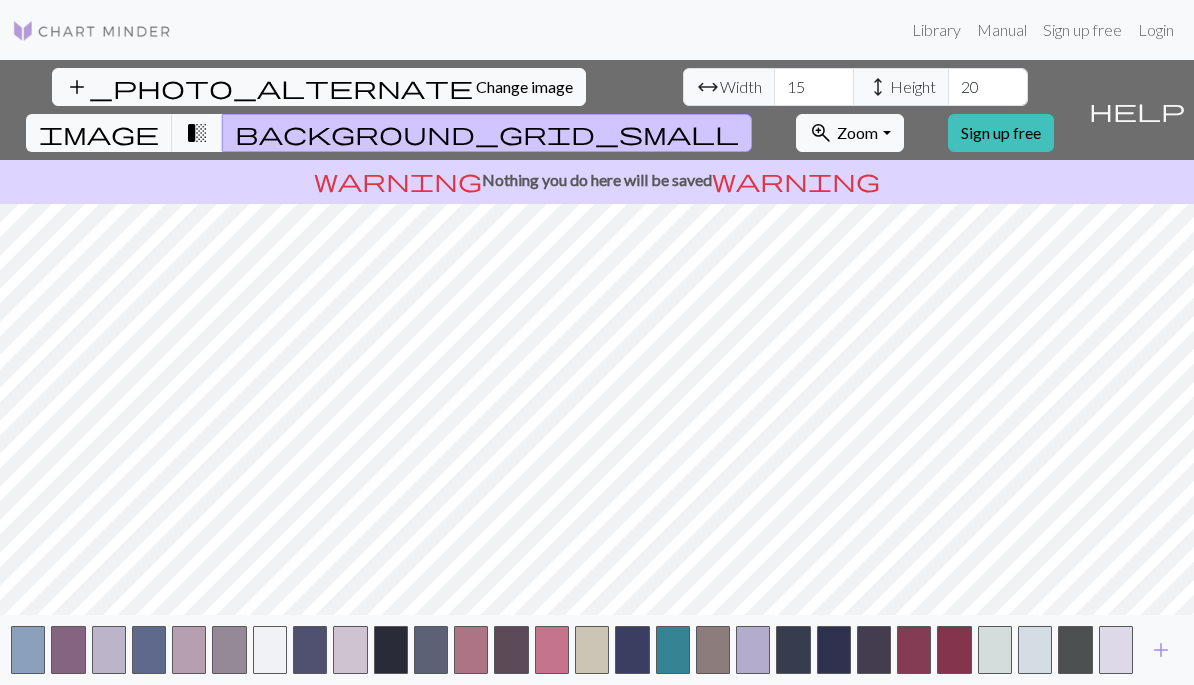 click on "add" at bounding box center [1161, 650] 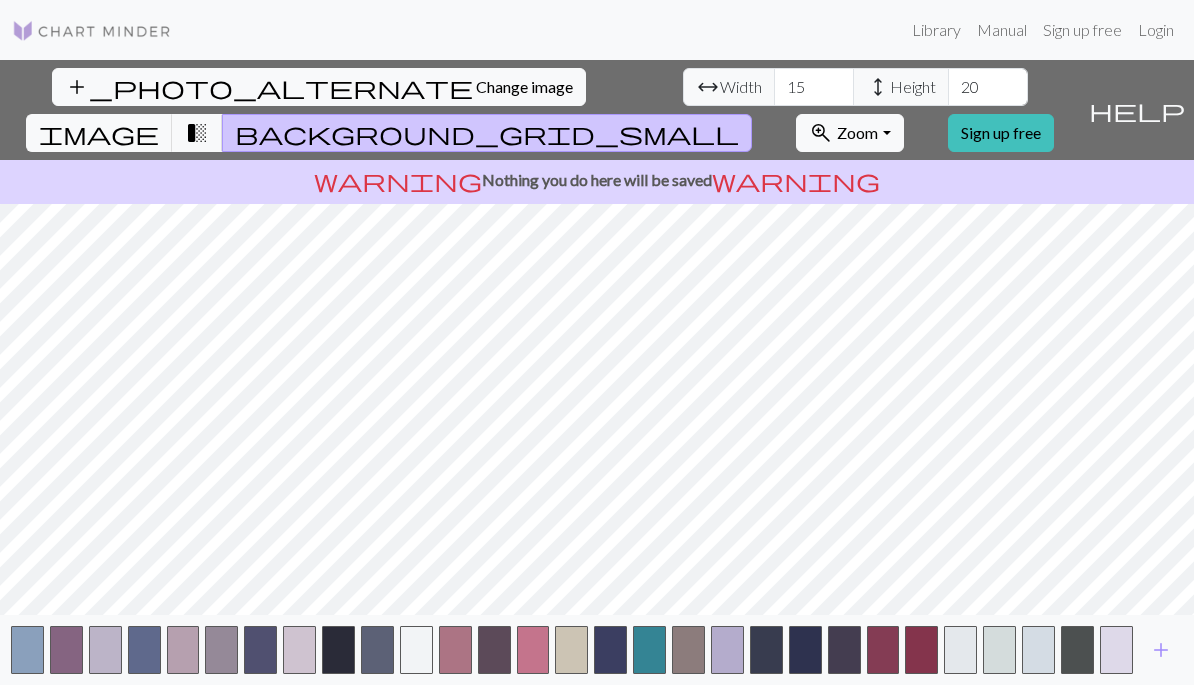 click on "add" at bounding box center (1161, 650) 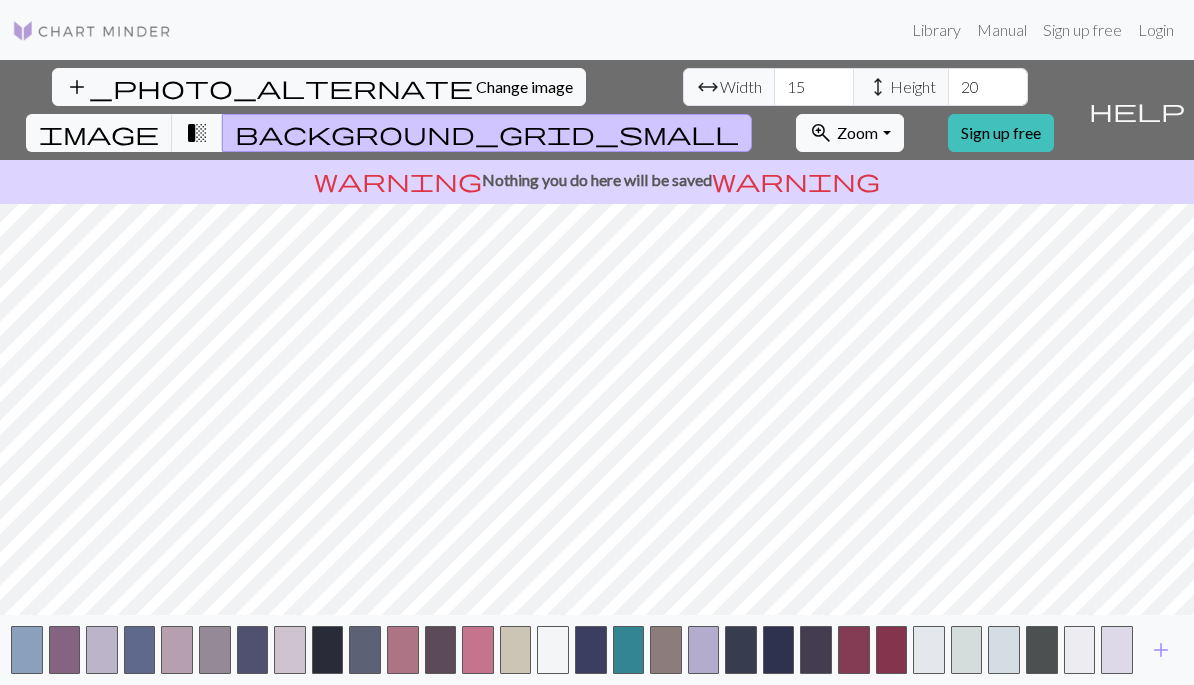 click on "add" at bounding box center (1161, 650) 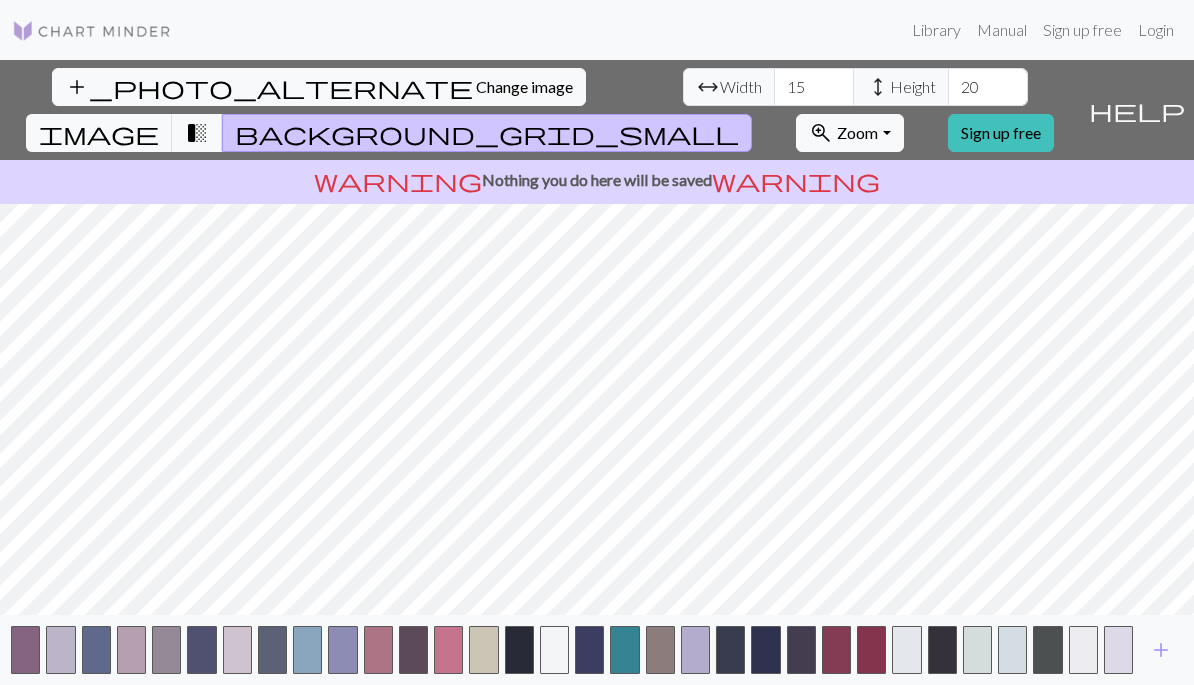 click on "add" at bounding box center [1161, 650] 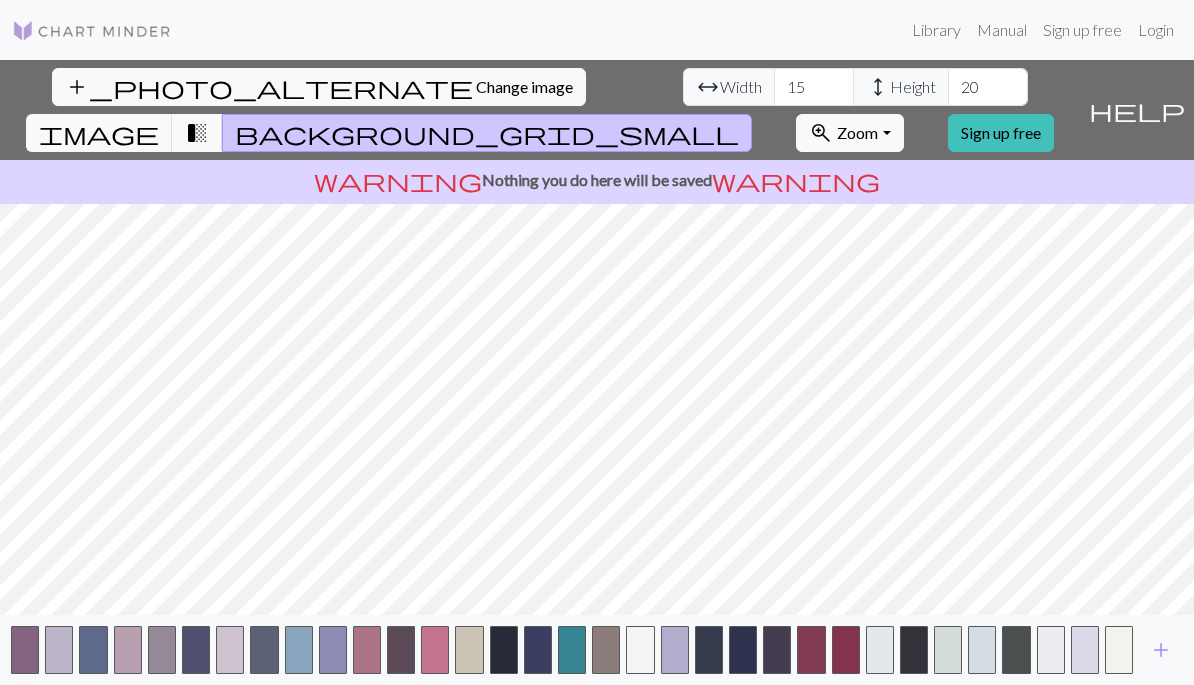 click on "add" at bounding box center [1161, 650] 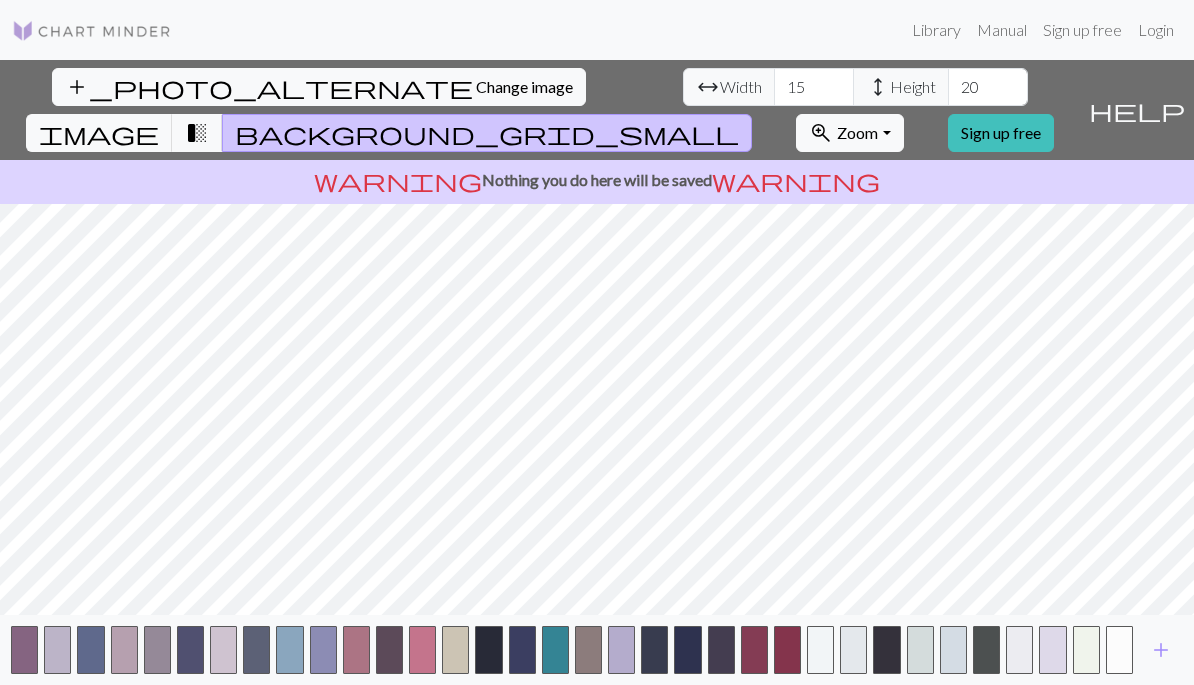 click on "add" at bounding box center (1161, 650) 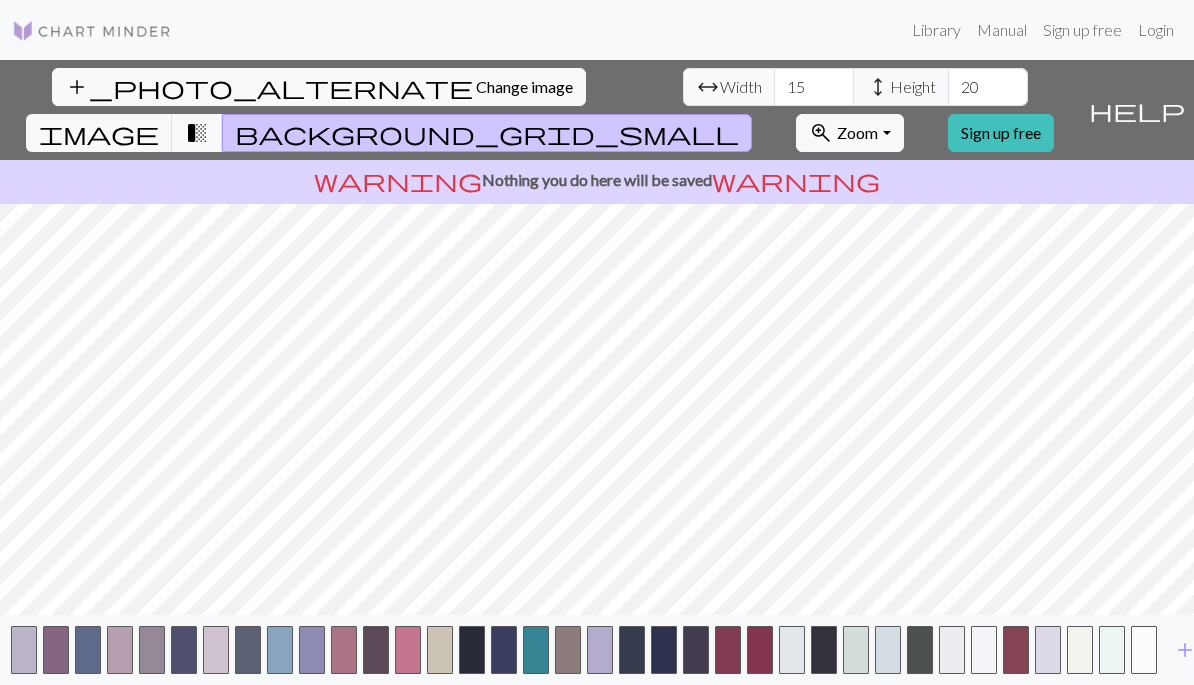 click on "add" at bounding box center [1185, 650] 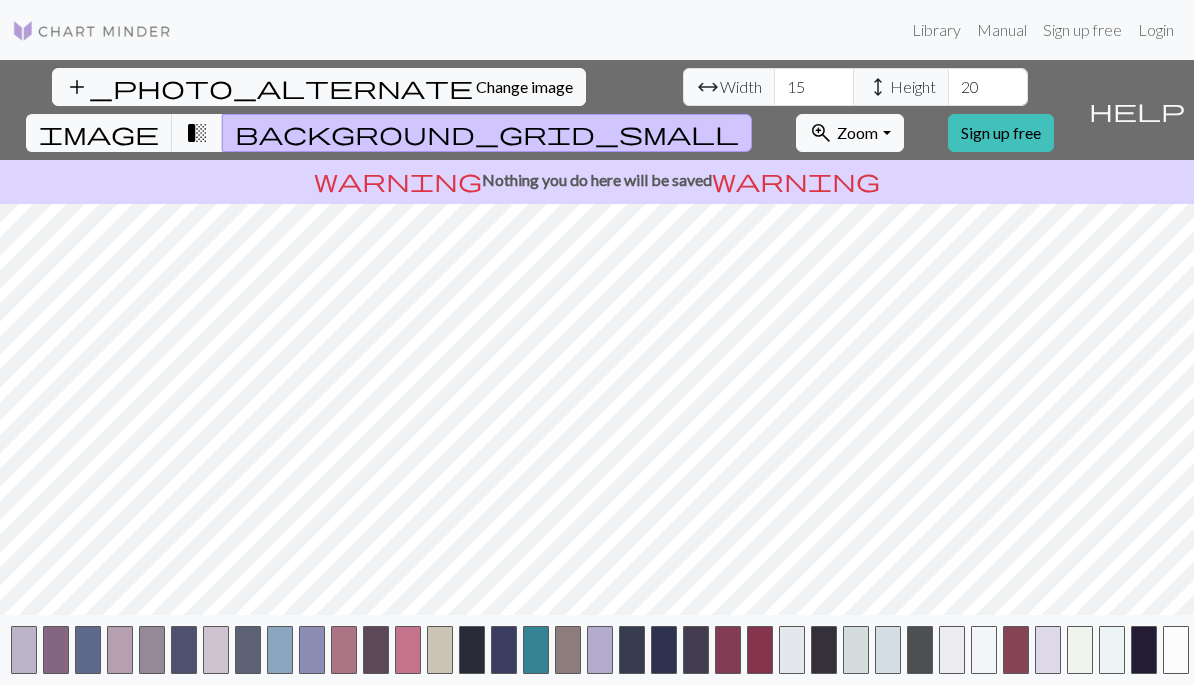 click at bounding box center (1176, 650) 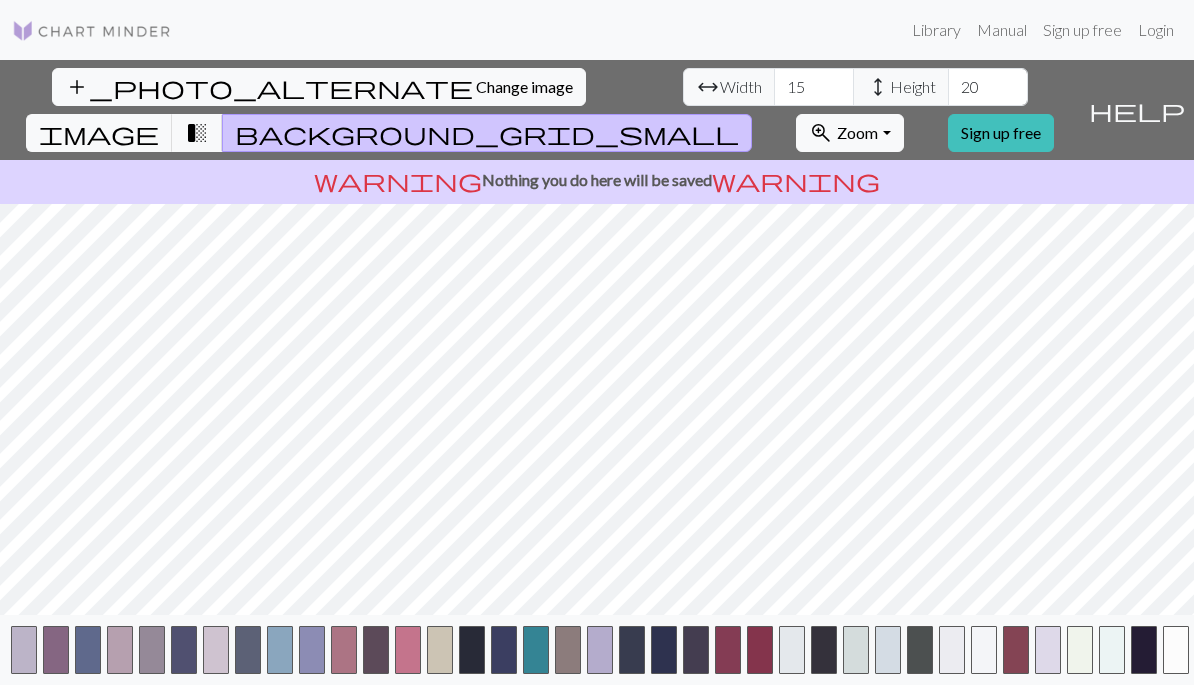 click at bounding box center [1176, 650] 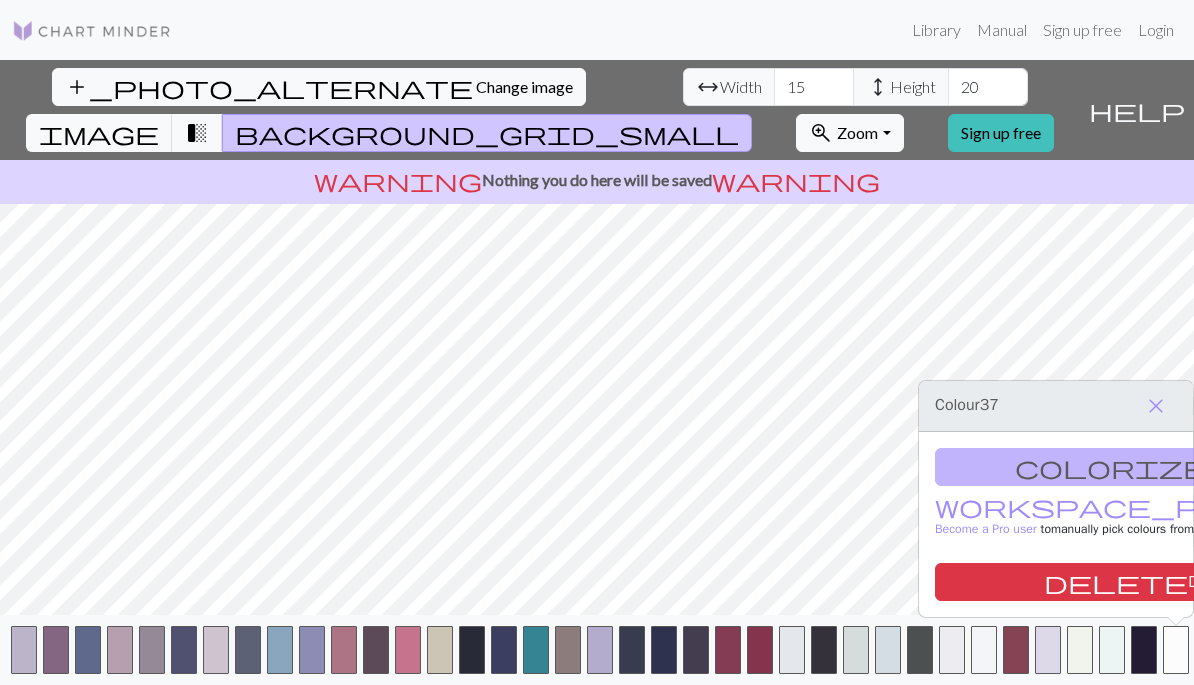 click at bounding box center (1176, 650) 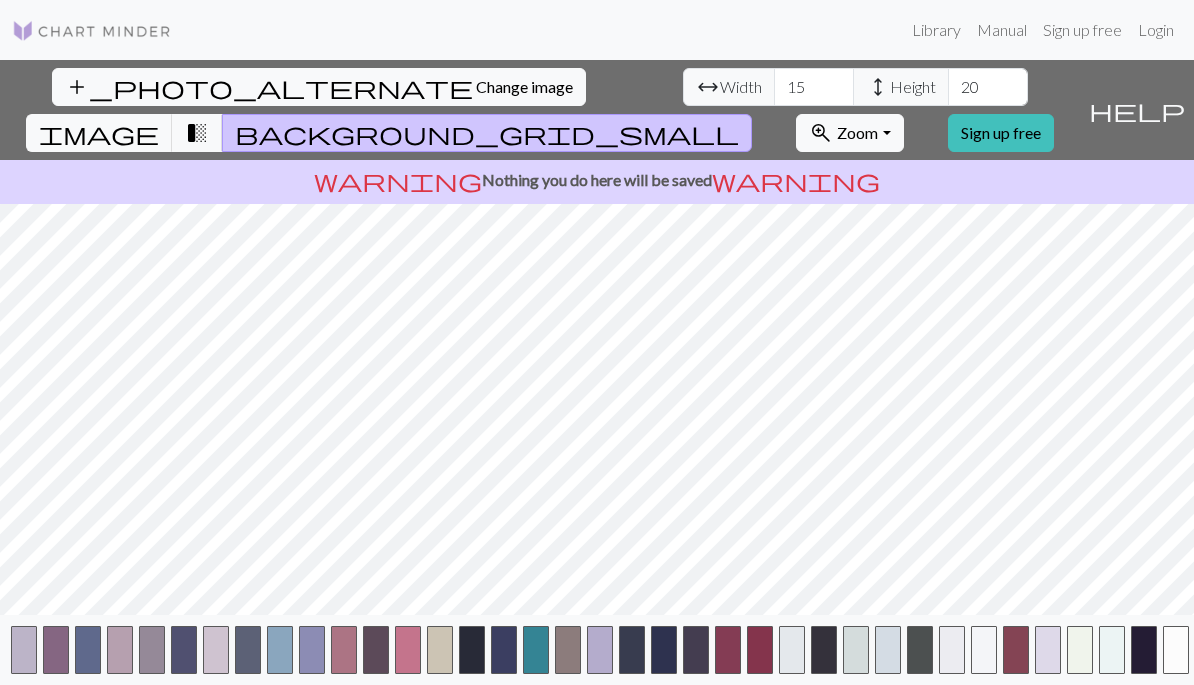 click at bounding box center [1176, 650] 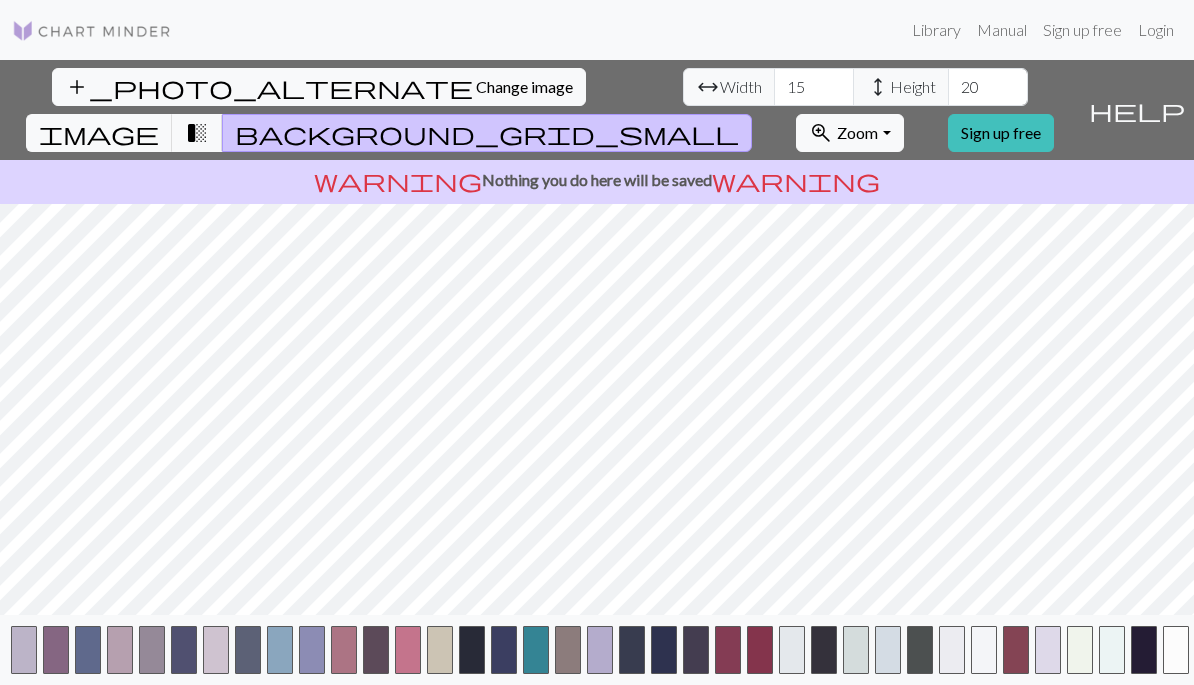 click on "transition_fade" at bounding box center (197, 133) 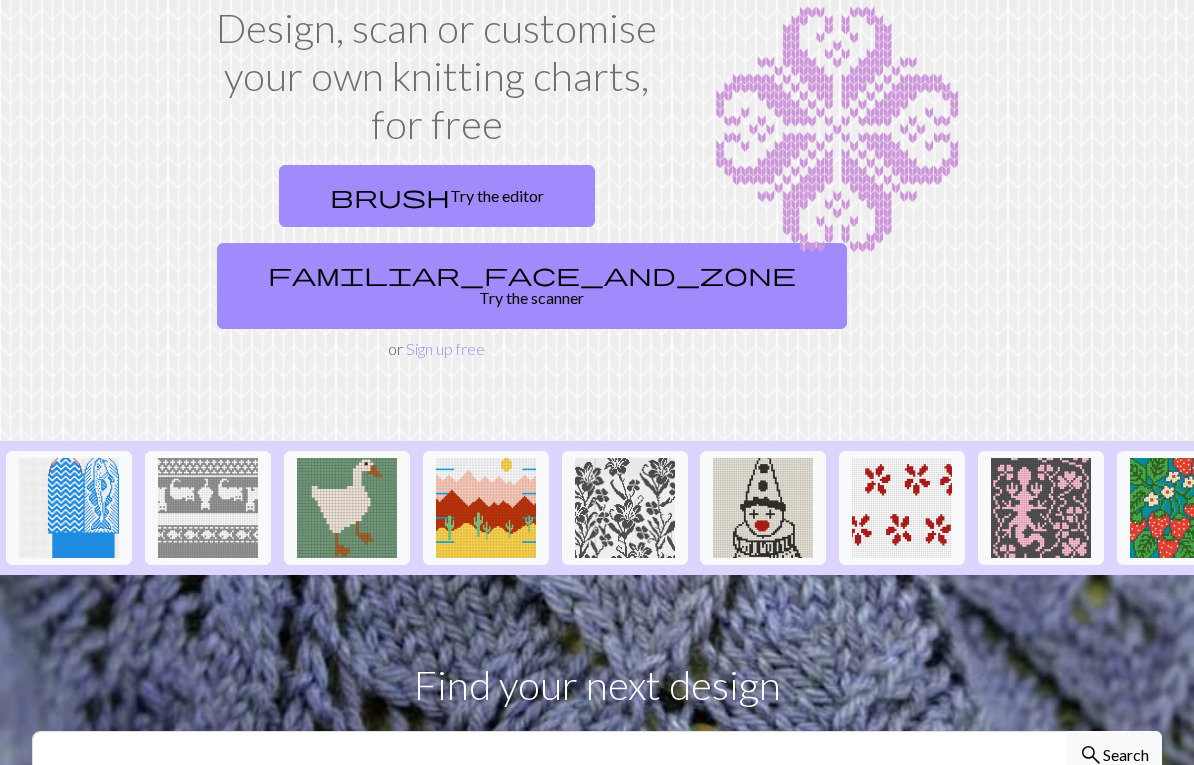 scroll, scrollTop: 135, scrollLeft: 0, axis: vertical 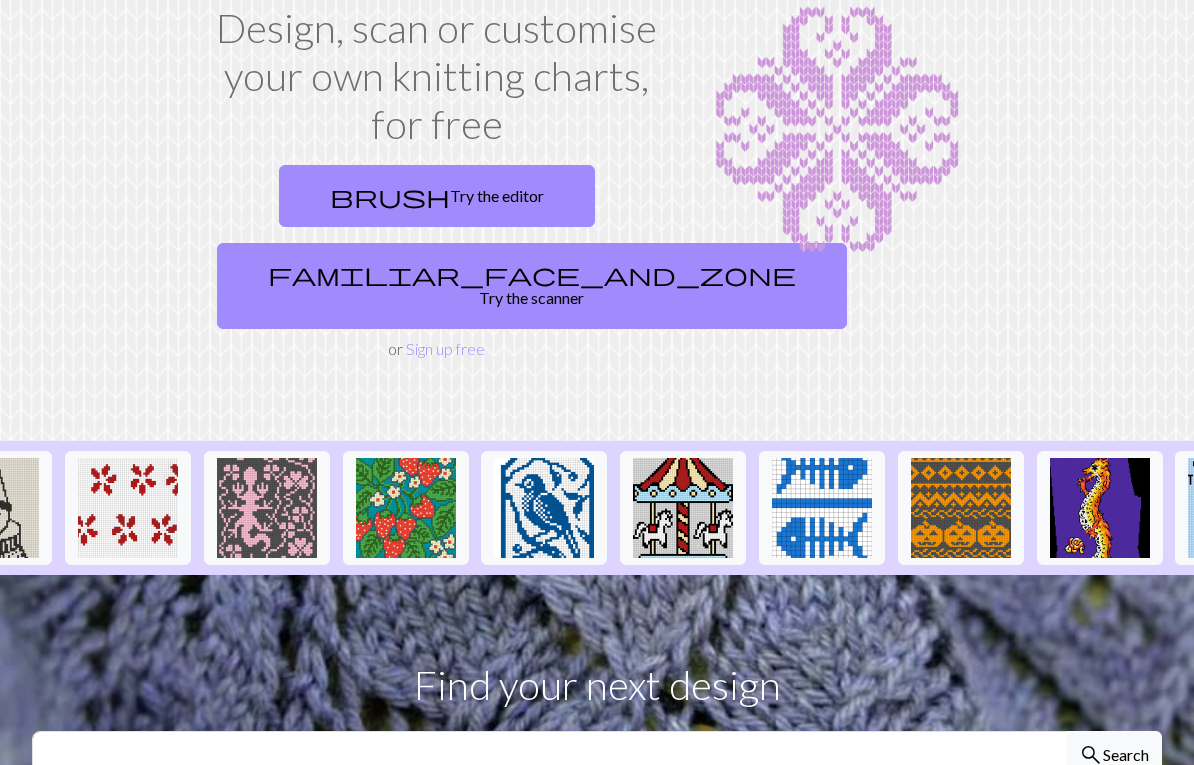 click at bounding box center (128, 508) 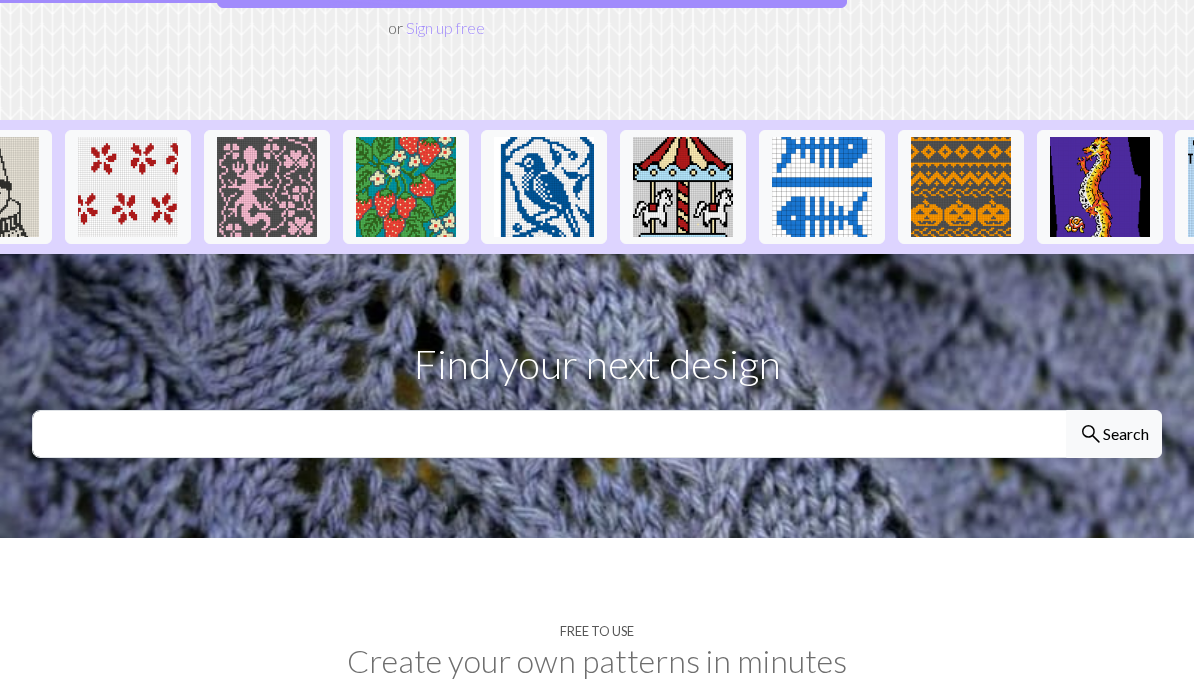 scroll, scrollTop: 455, scrollLeft: 0, axis: vertical 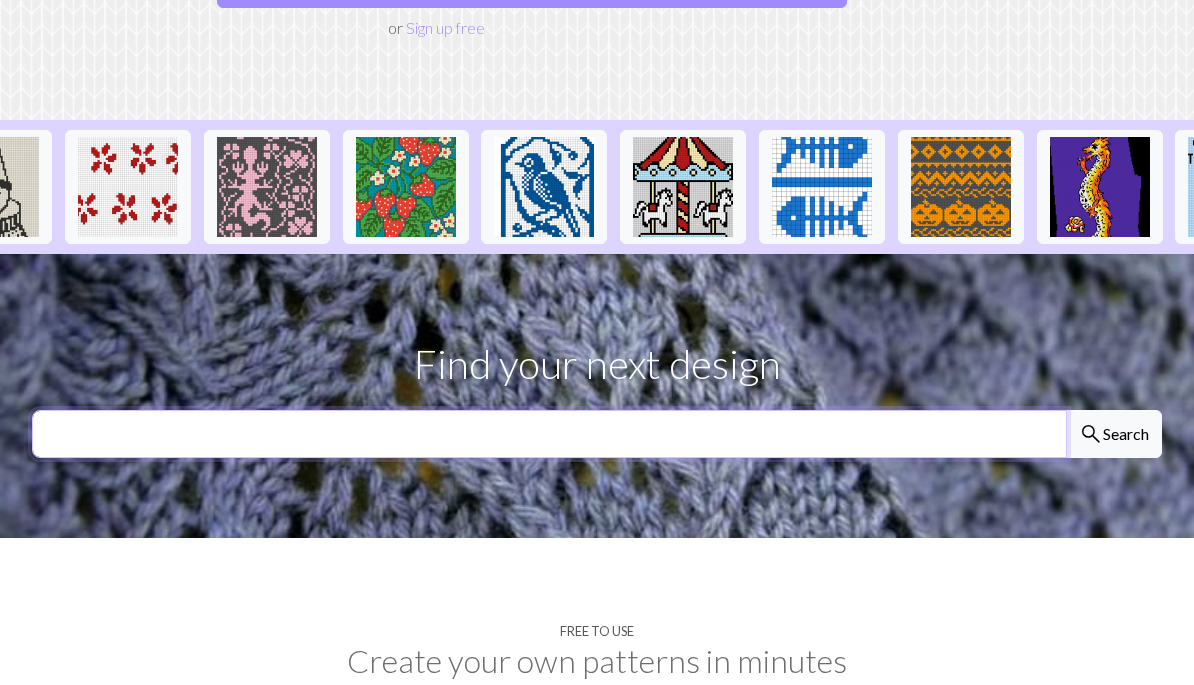 click at bounding box center [549, 435] 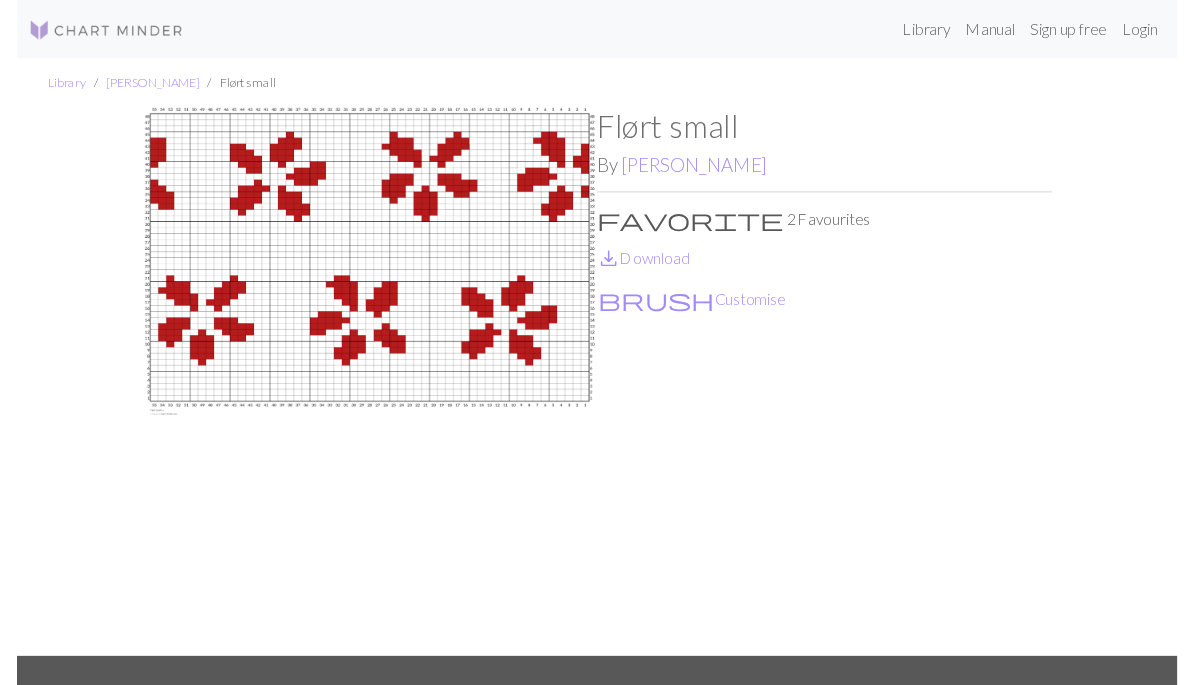 scroll, scrollTop: -1, scrollLeft: 0, axis: vertical 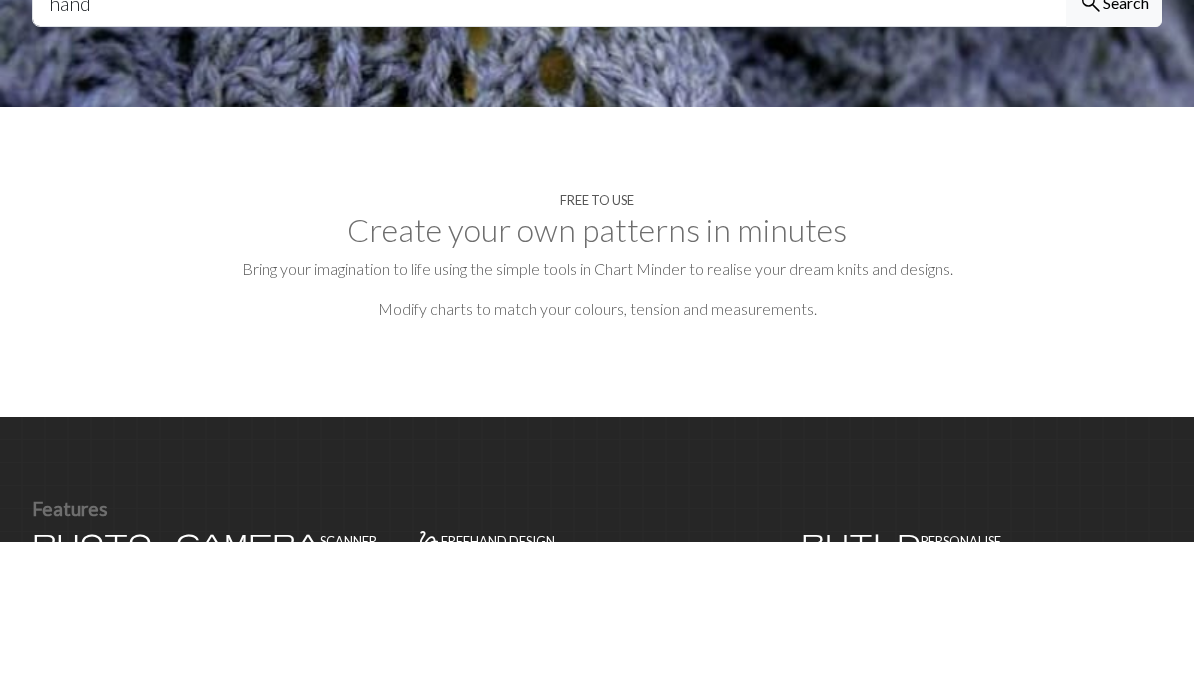 type on "hand" 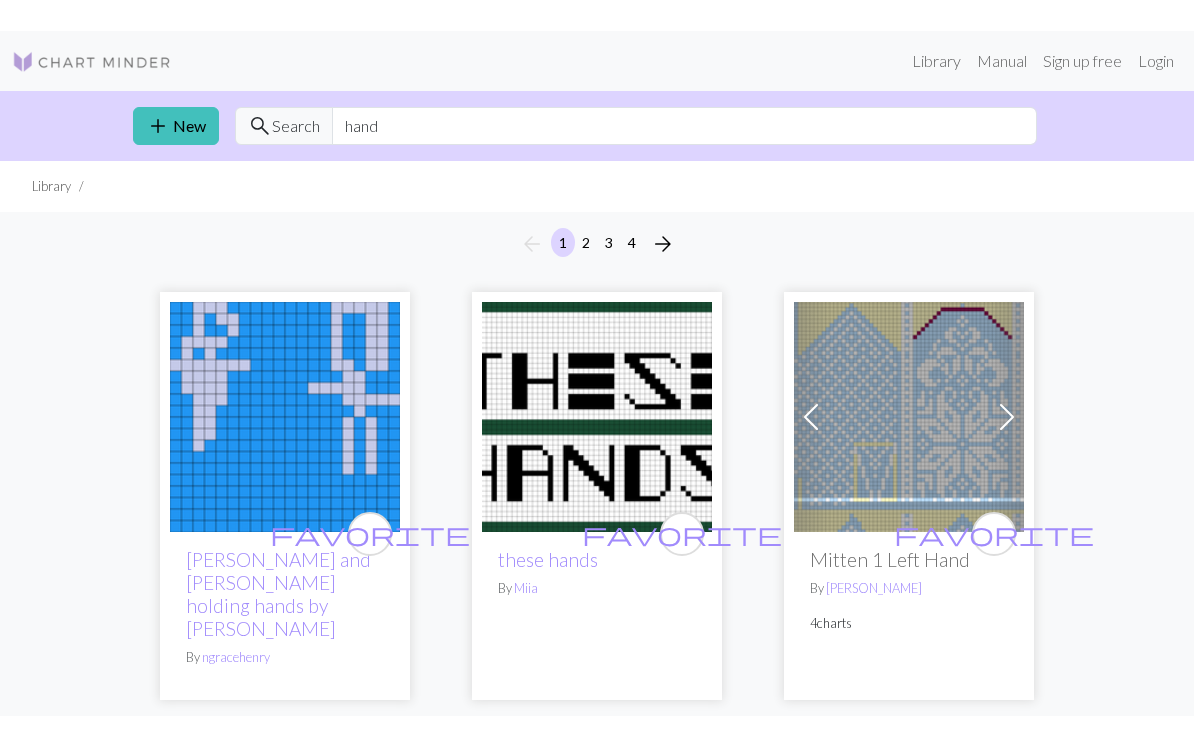 scroll, scrollTop: 0, scrollLeft: 0, axis: both 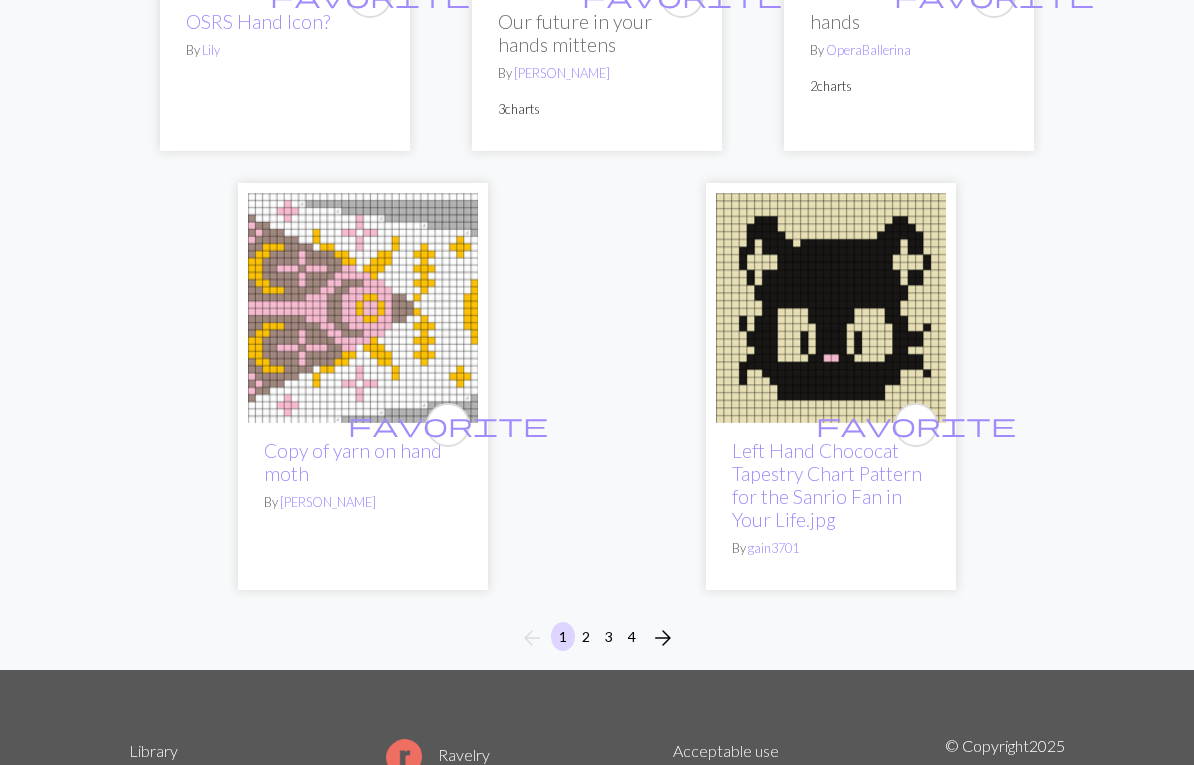 click on "arrow_forward" at bounding box center (663, 638) 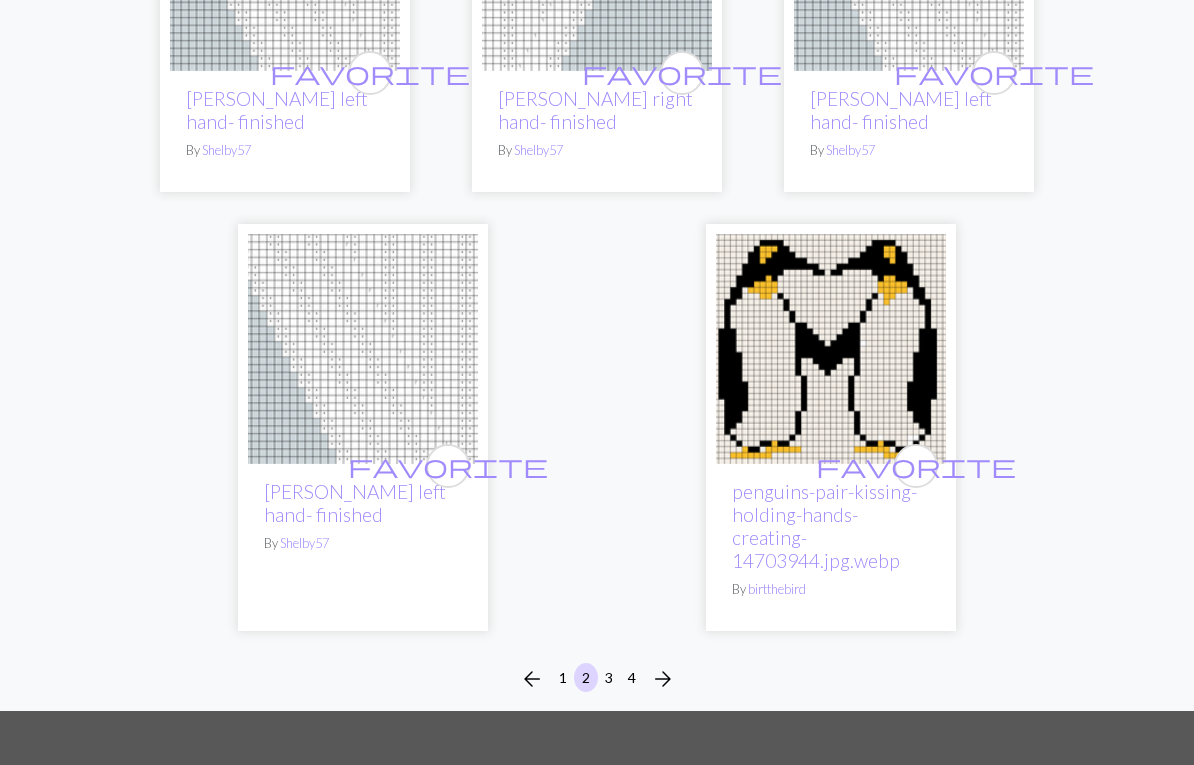 scroll, scrollTop: 7104, scrollLeft: 0, axis: vertical 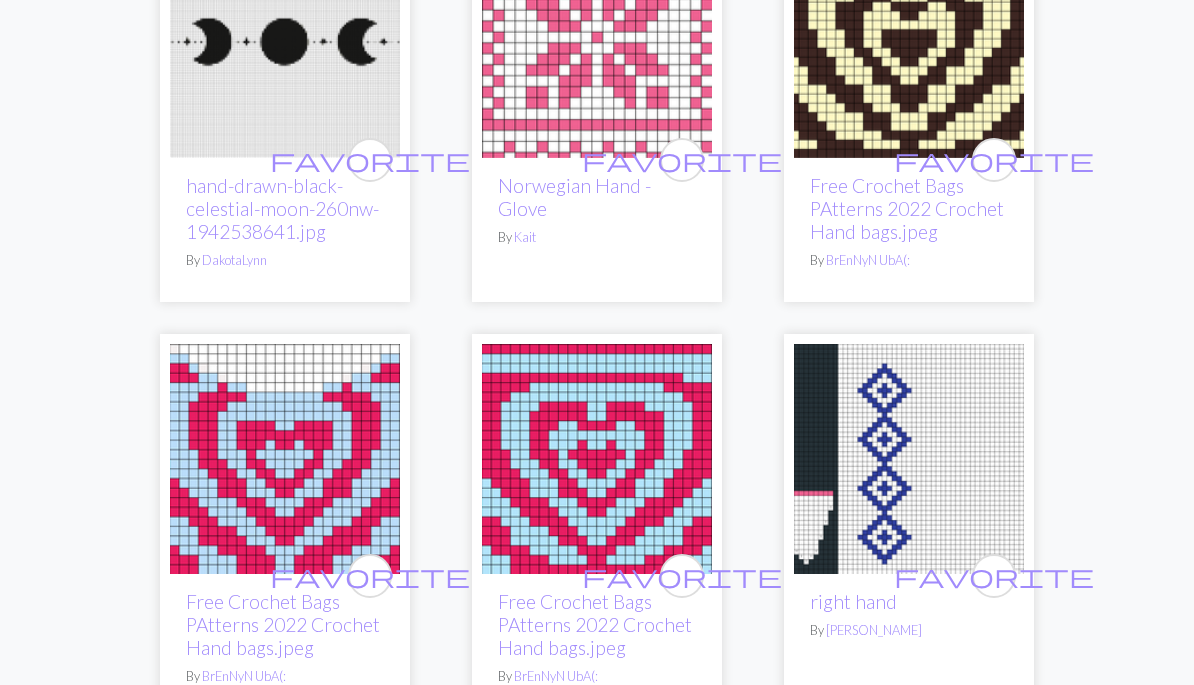 click at bounding box center (909, 460) 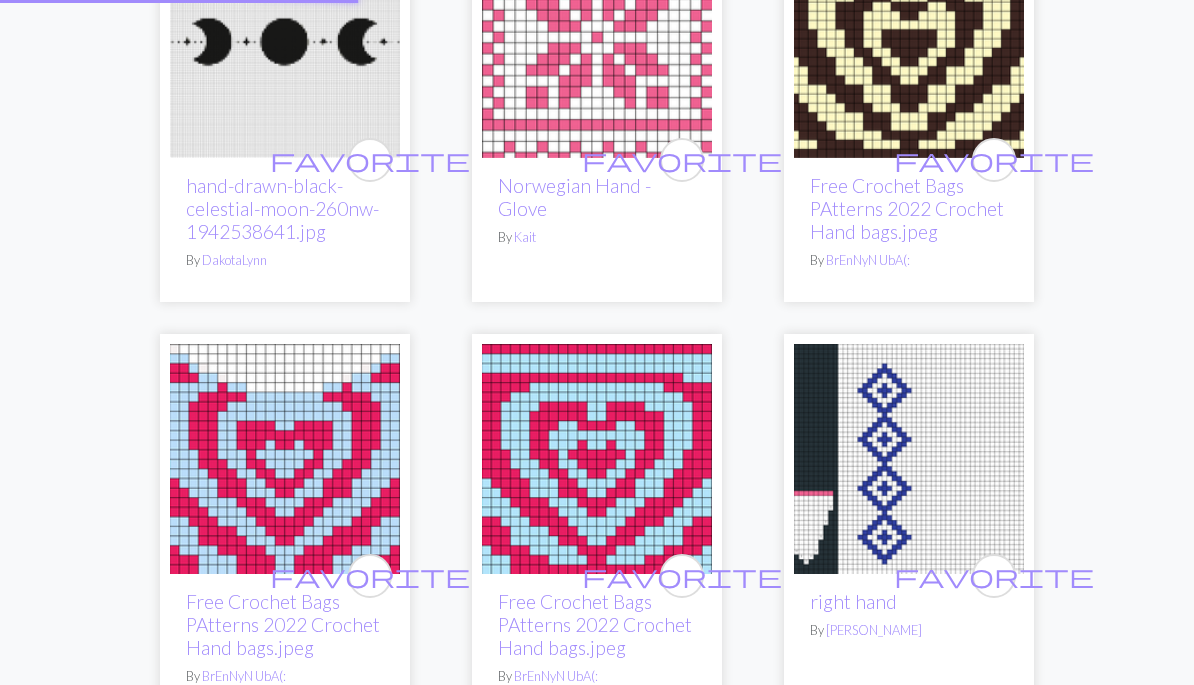 scroll, scrollTop: 0, scrollLeft: 0, axis: both 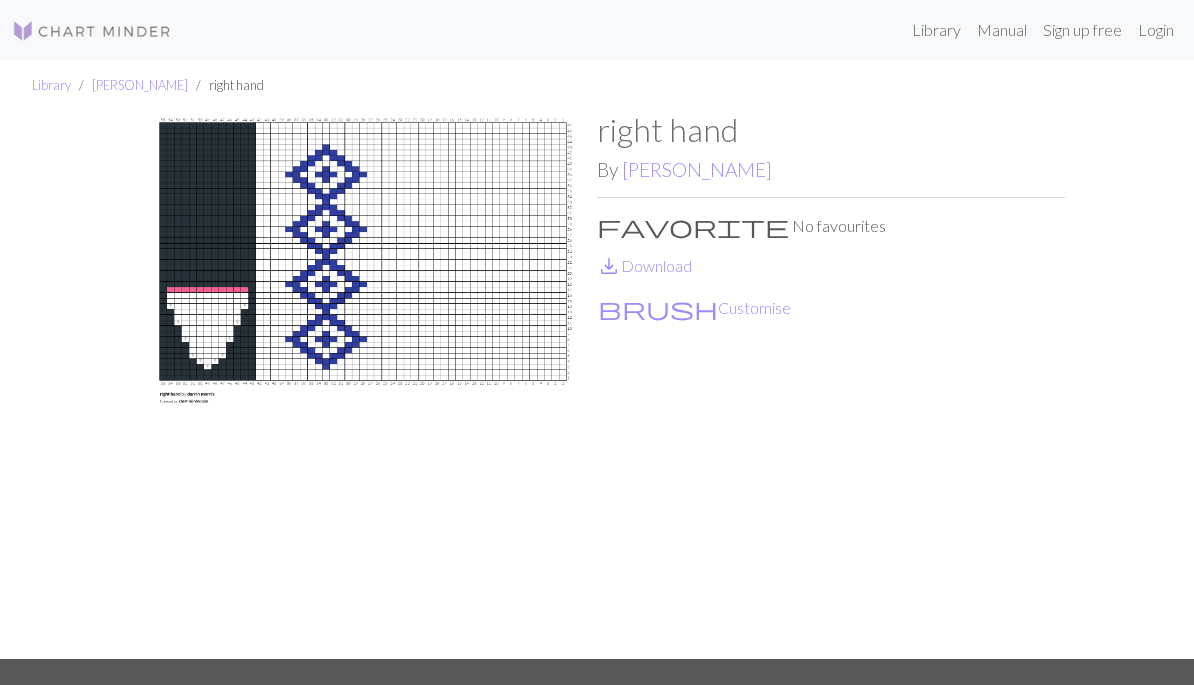click on "save_alt  Download" at bounding box center [644, 265] 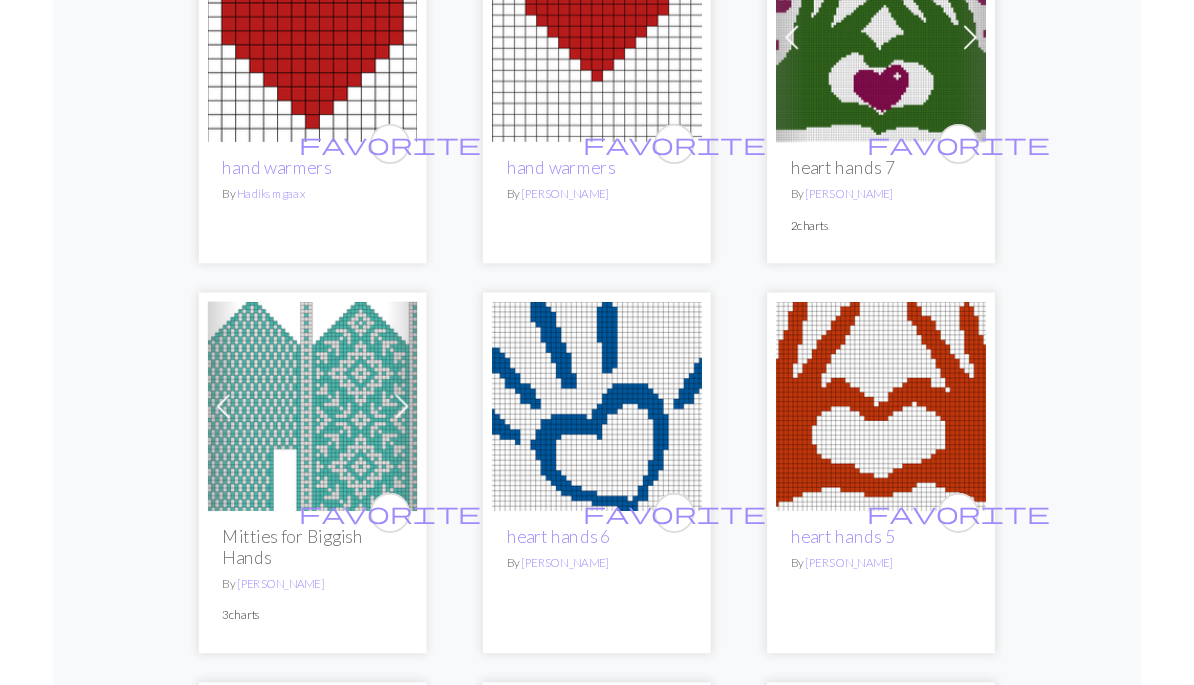scroll, scrollTop: 841, scrollLeft: 0, axis: vertical 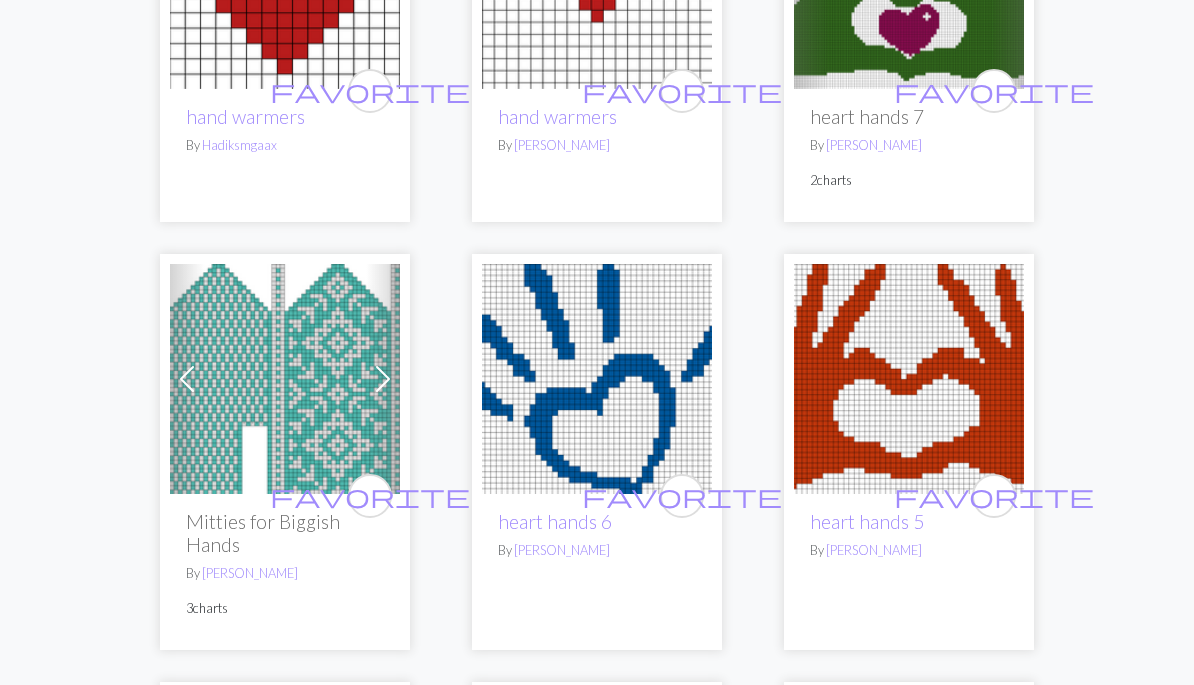 click at bounding box center [909, 379] 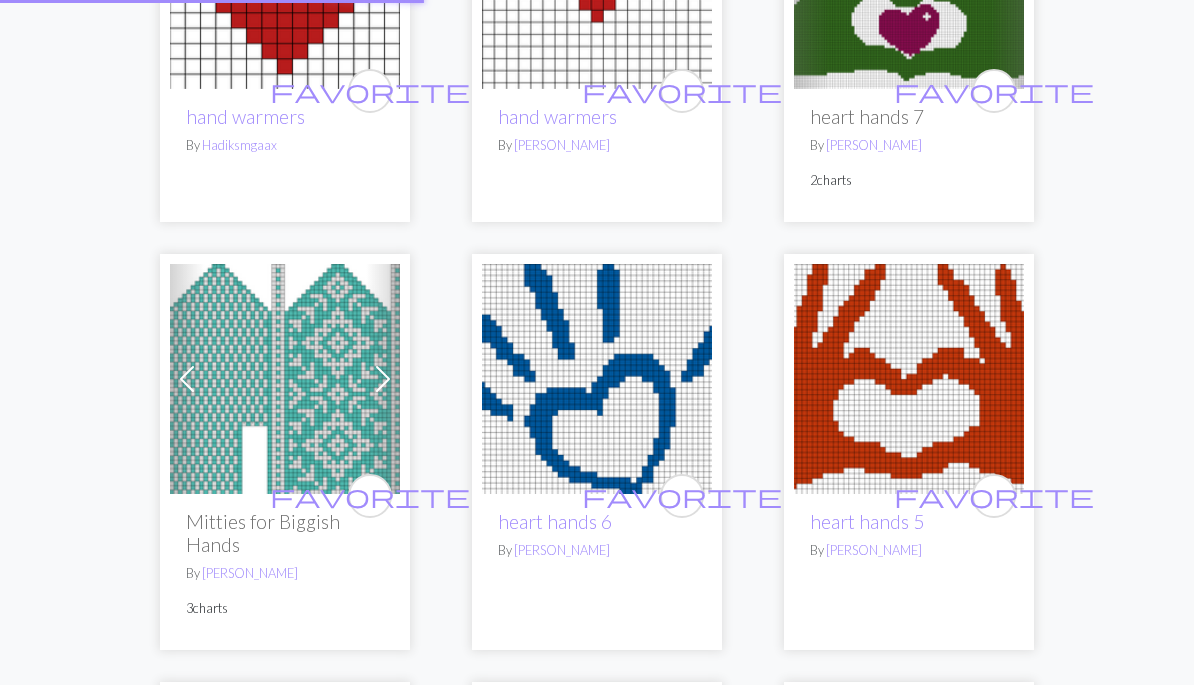 scroll, scrollTop: 0, scrollLeft: 0, axis: both 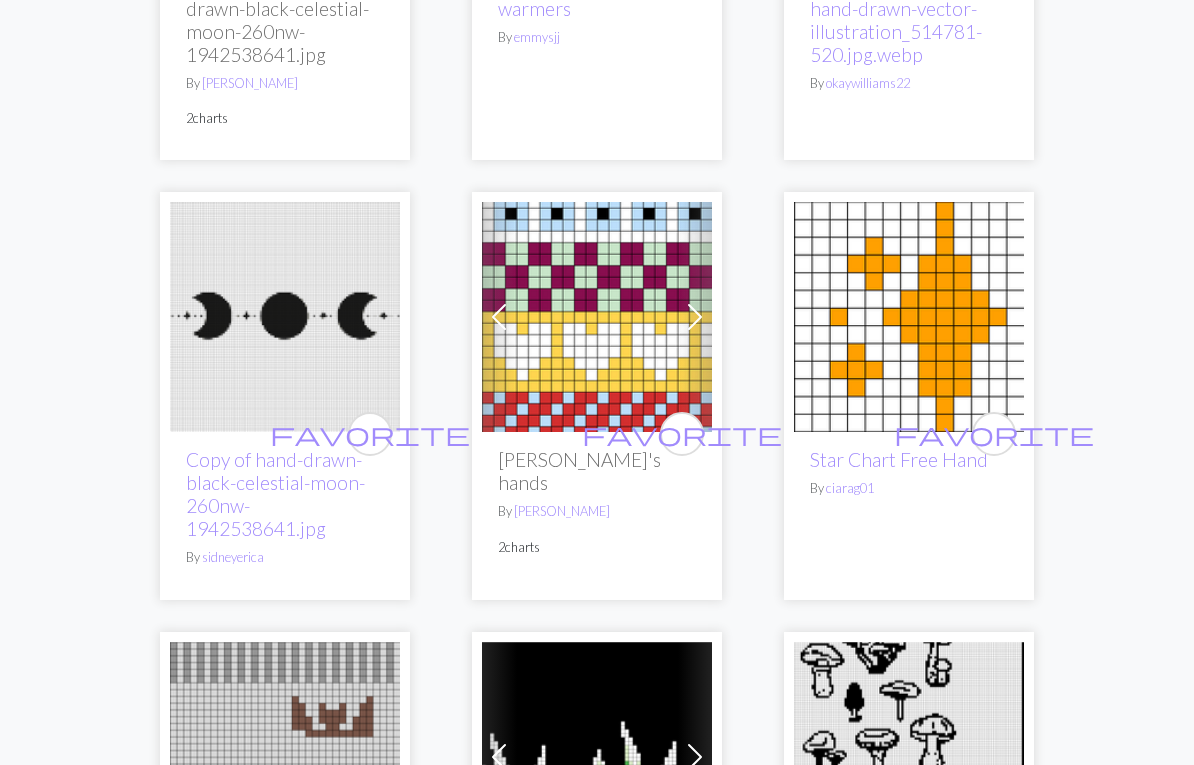 click at bounding box center (285, 318) 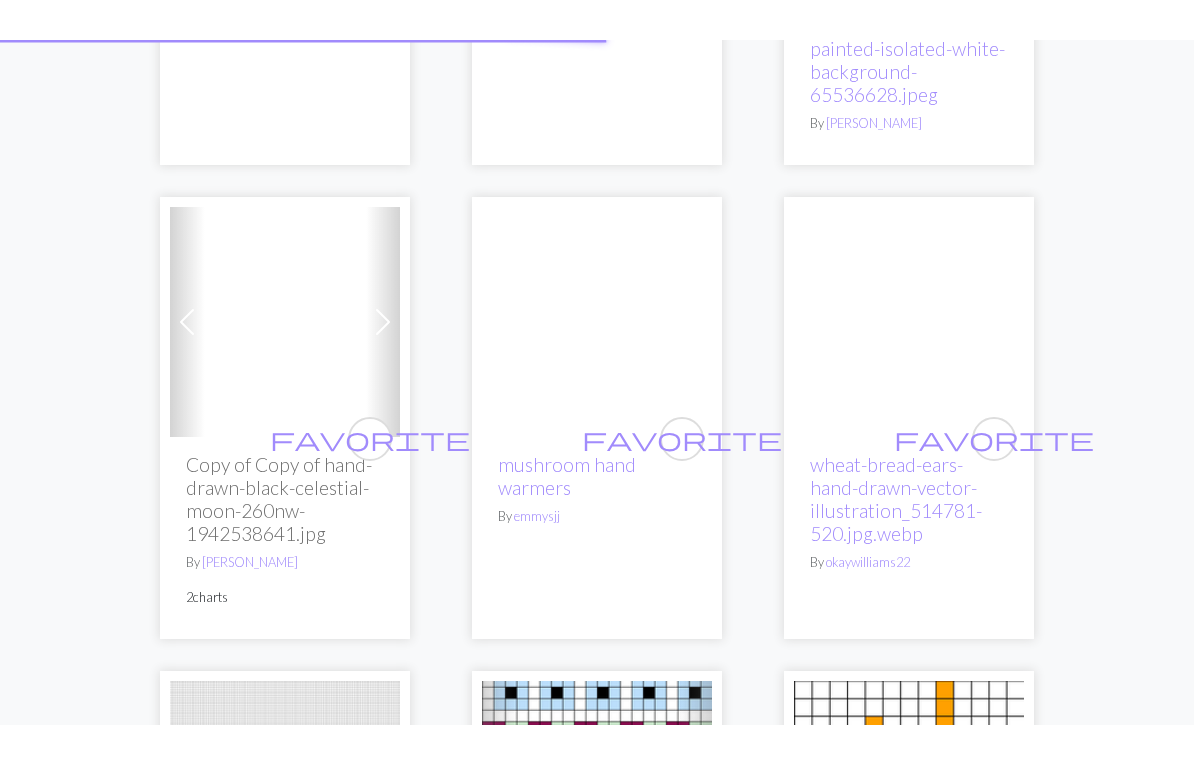 scroll, scrollTop: 0, scrollLeft: 0, axis: both 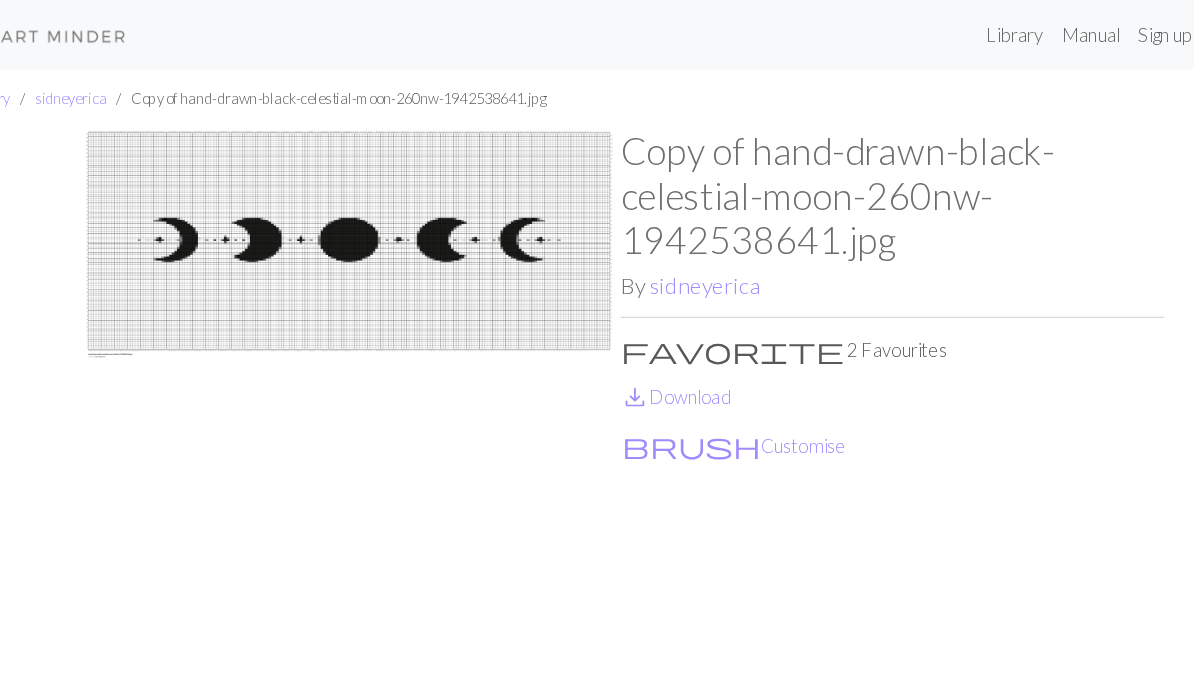 click on "Library" at bounding box center (936, 30) 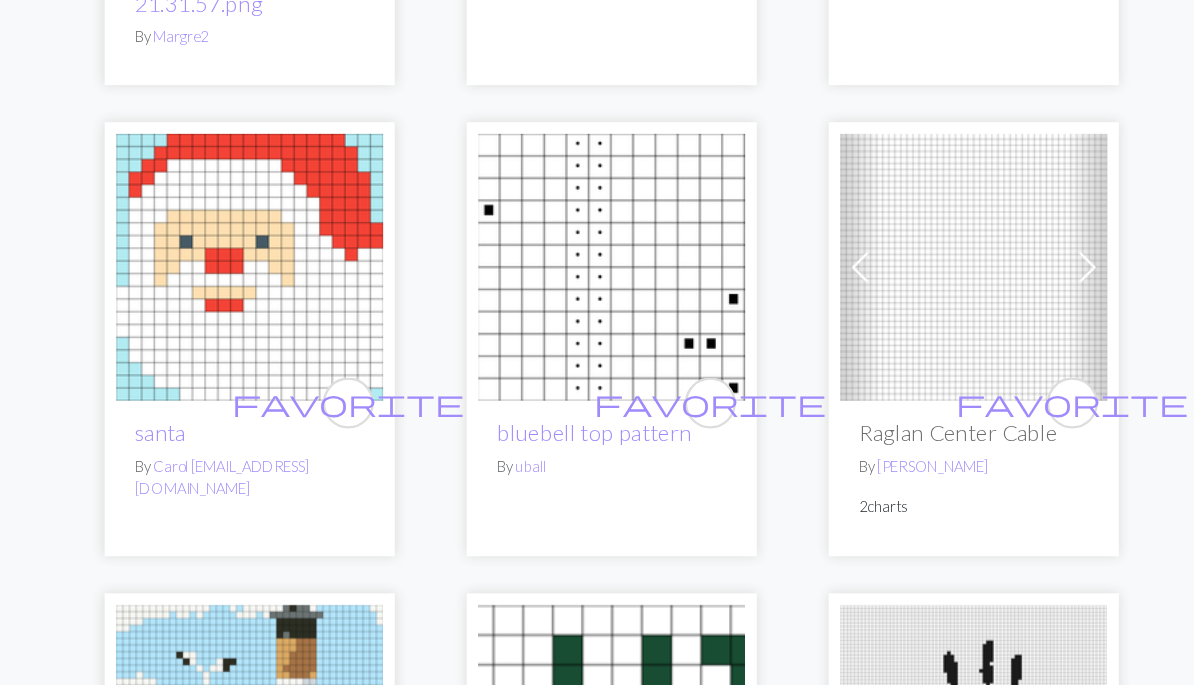 scroll, scrollTop: 3812, scrollLeft: 0, axis: vertical 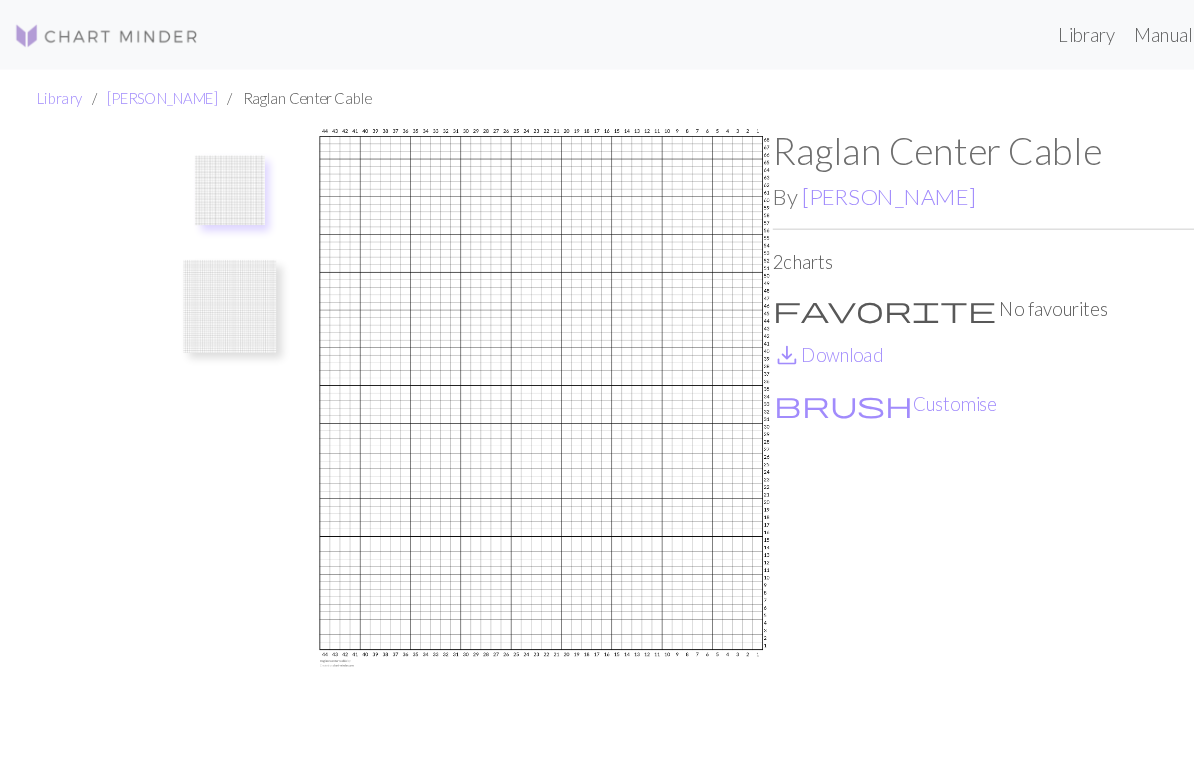 click on "save_alt  Download" at bounding box center (713, 305) 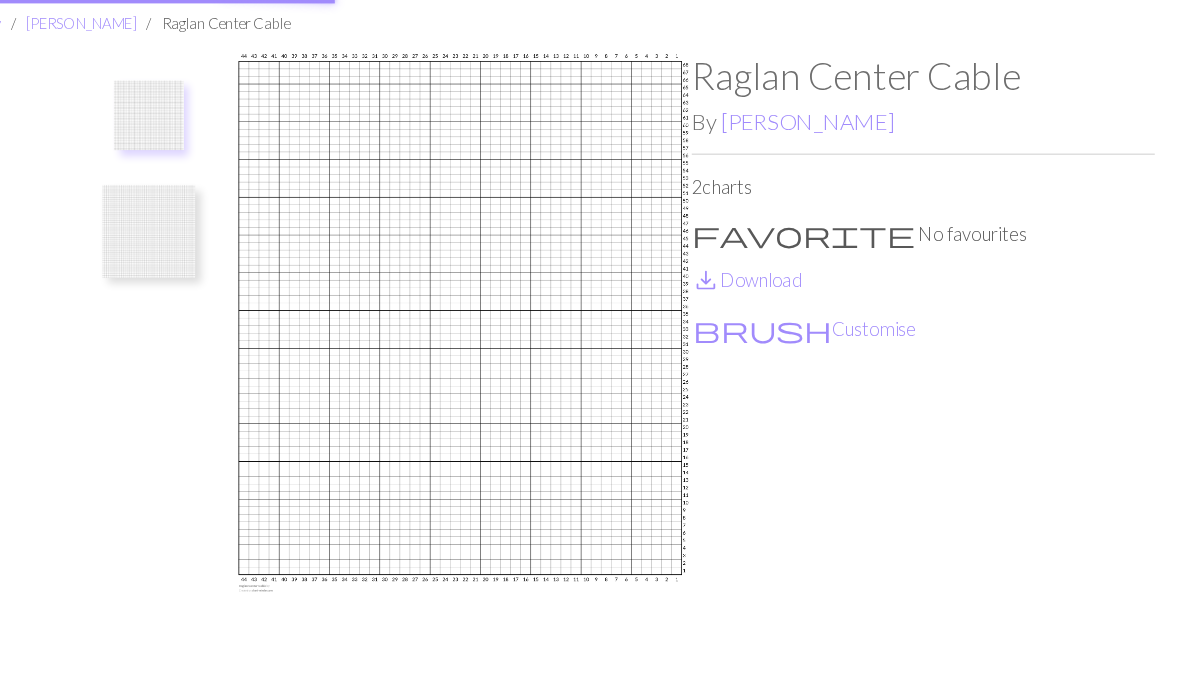 scroll, scrollTop: 0, scrollLeft: 0, axis: both 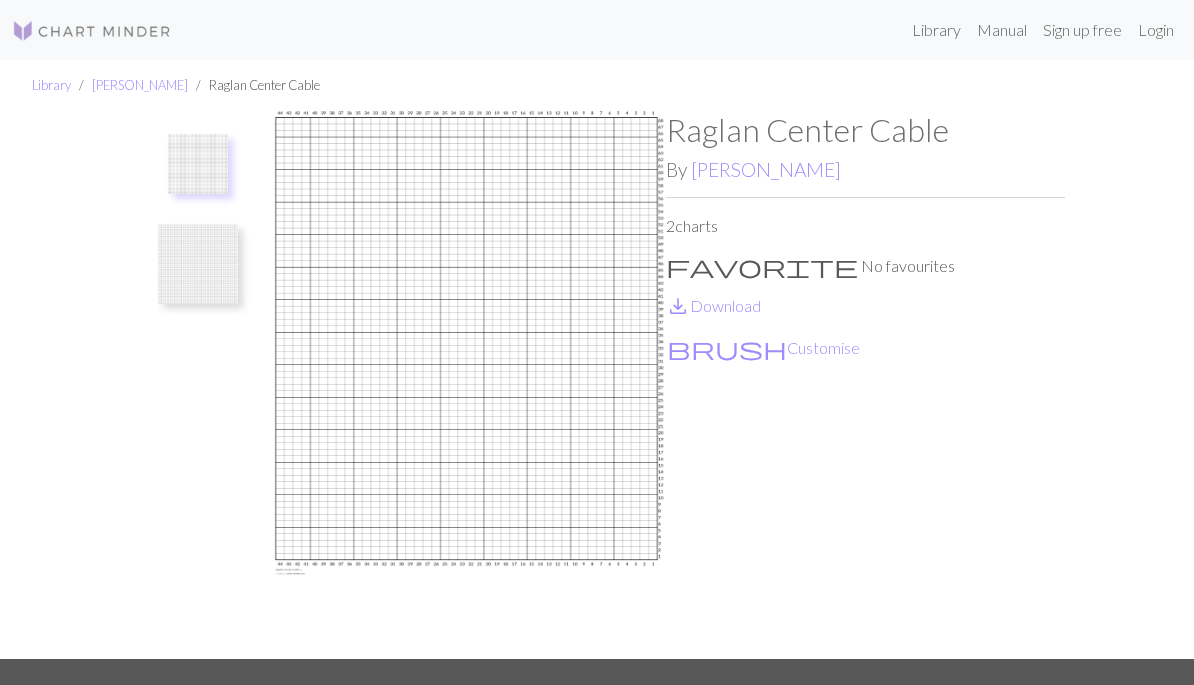 click on "Maeve Cantwell" at bounding box center [140, 85] 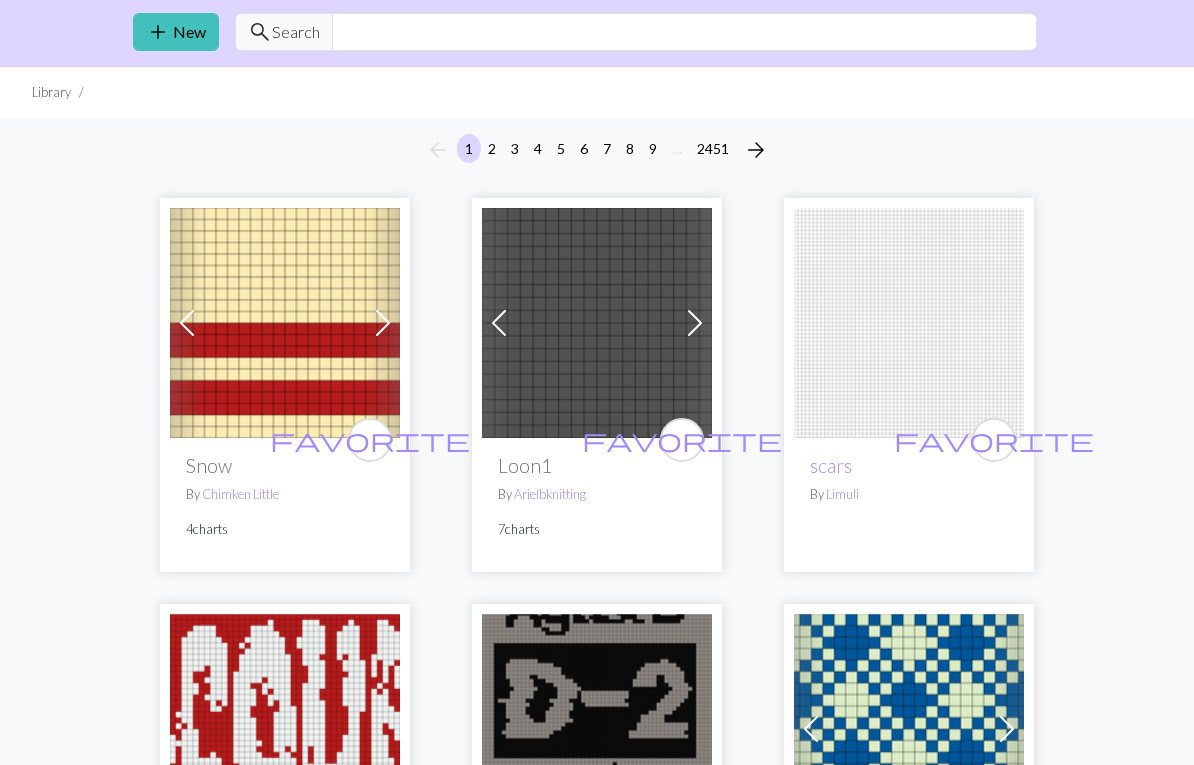 scroll, scrollTop: 65, scrollLeft: 0, axis: vertical 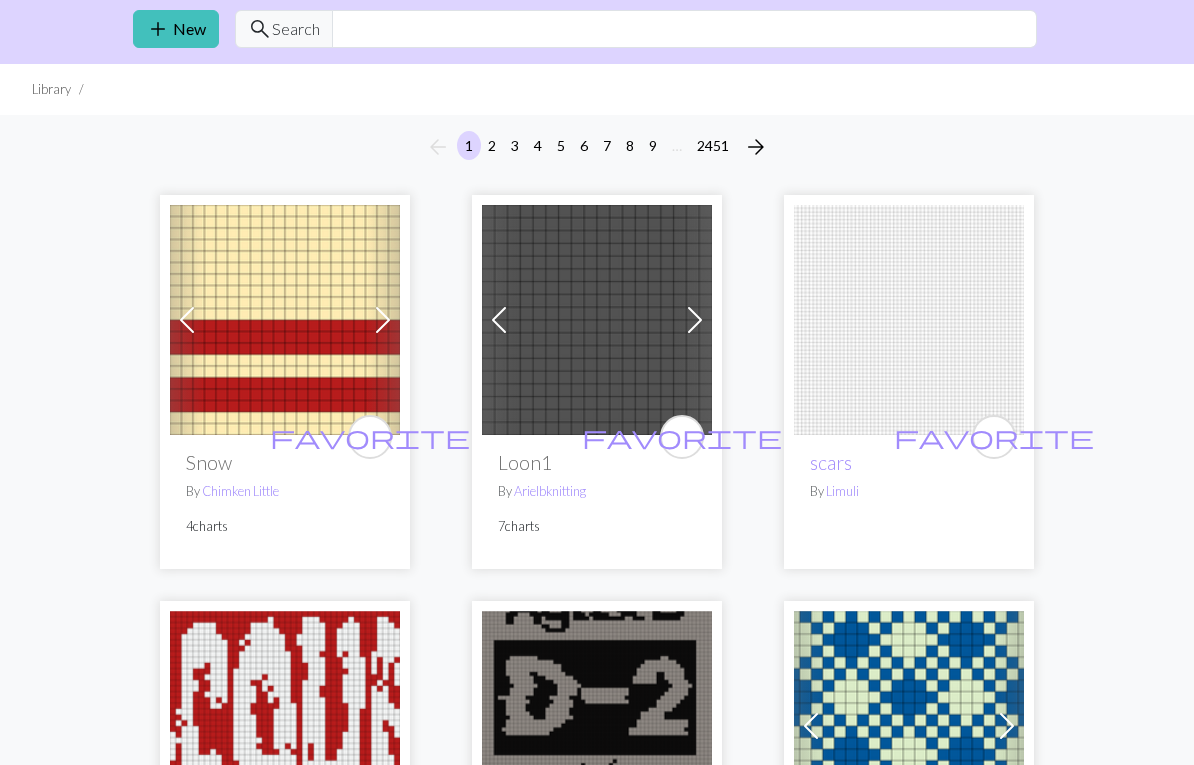 click at bounding box center (597, 321) 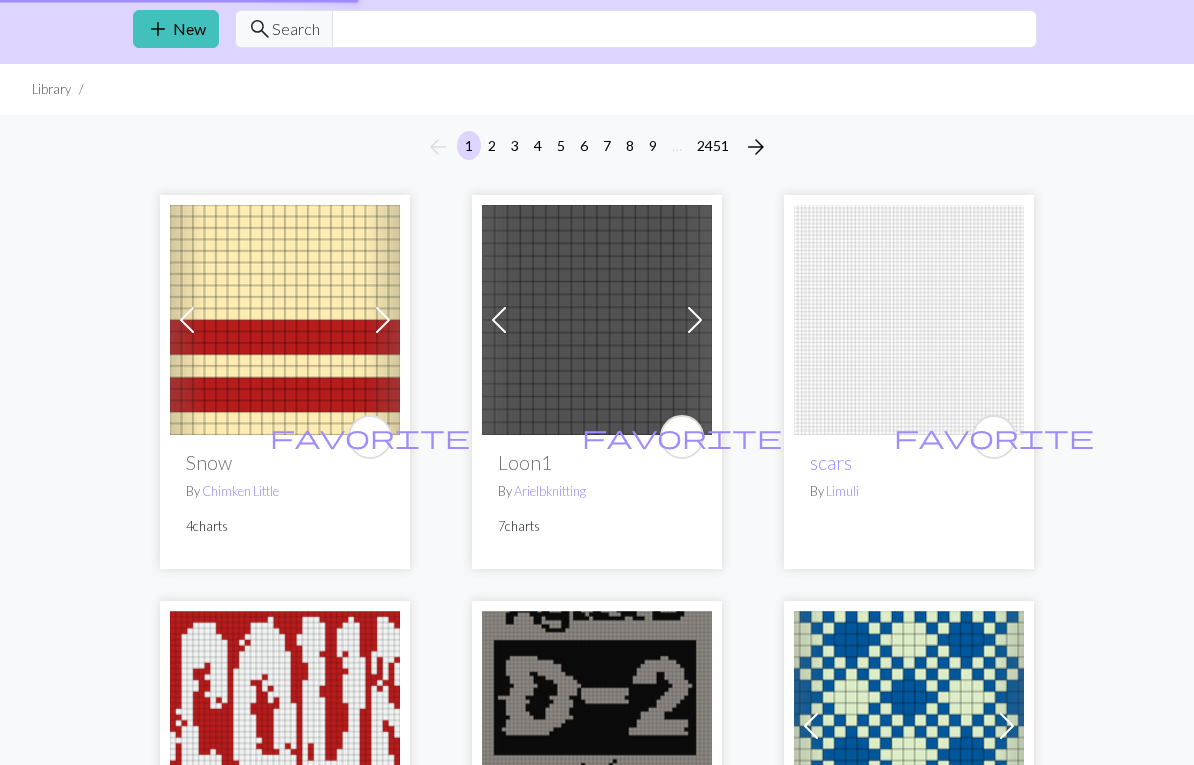 scroll, scrollTop: 66, scrollLeft: 0, axis: vertical 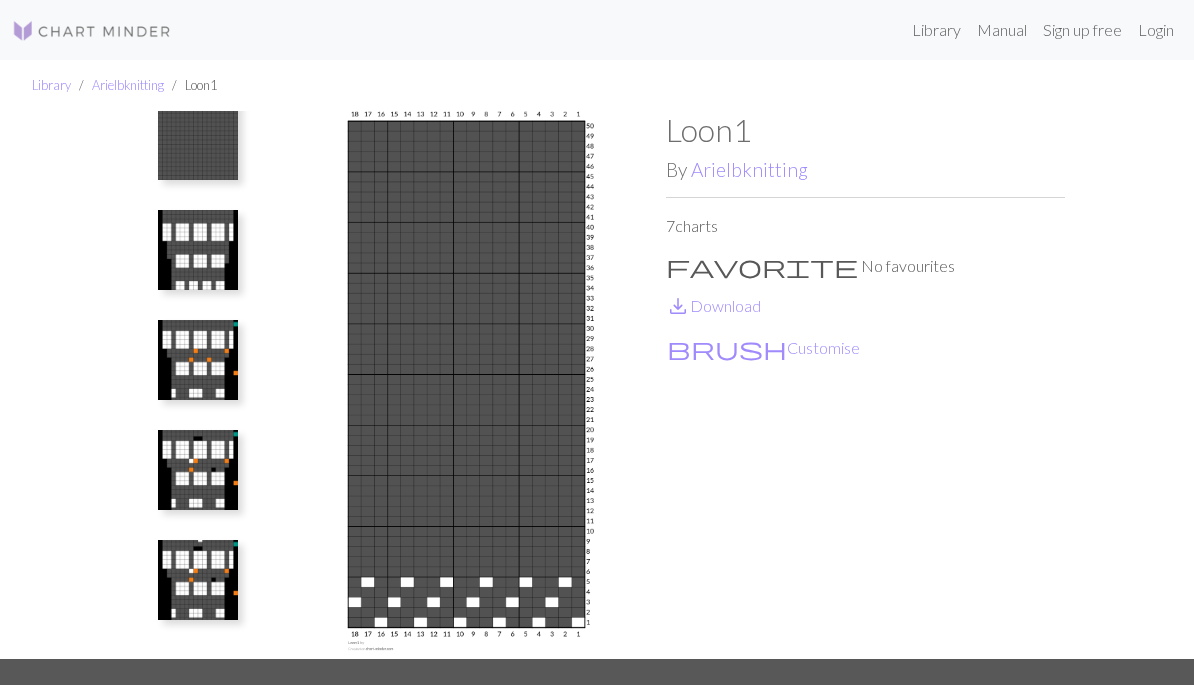click at bounding box center (198, 140) 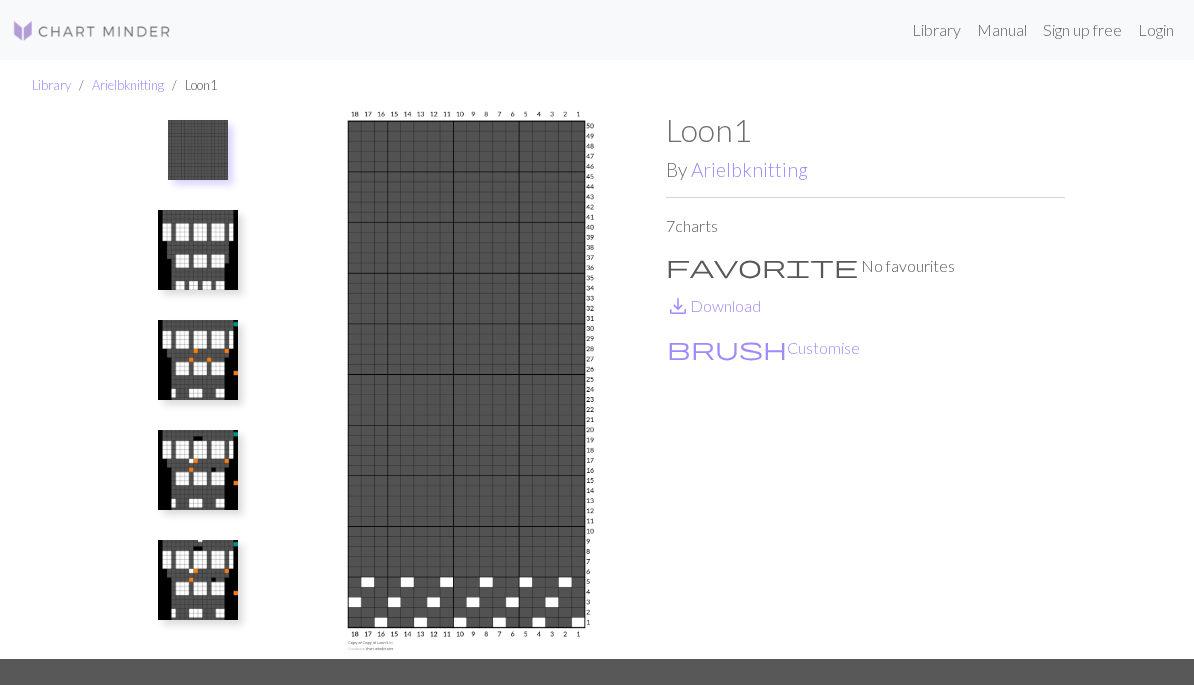 click at bounding box center [198, 250] 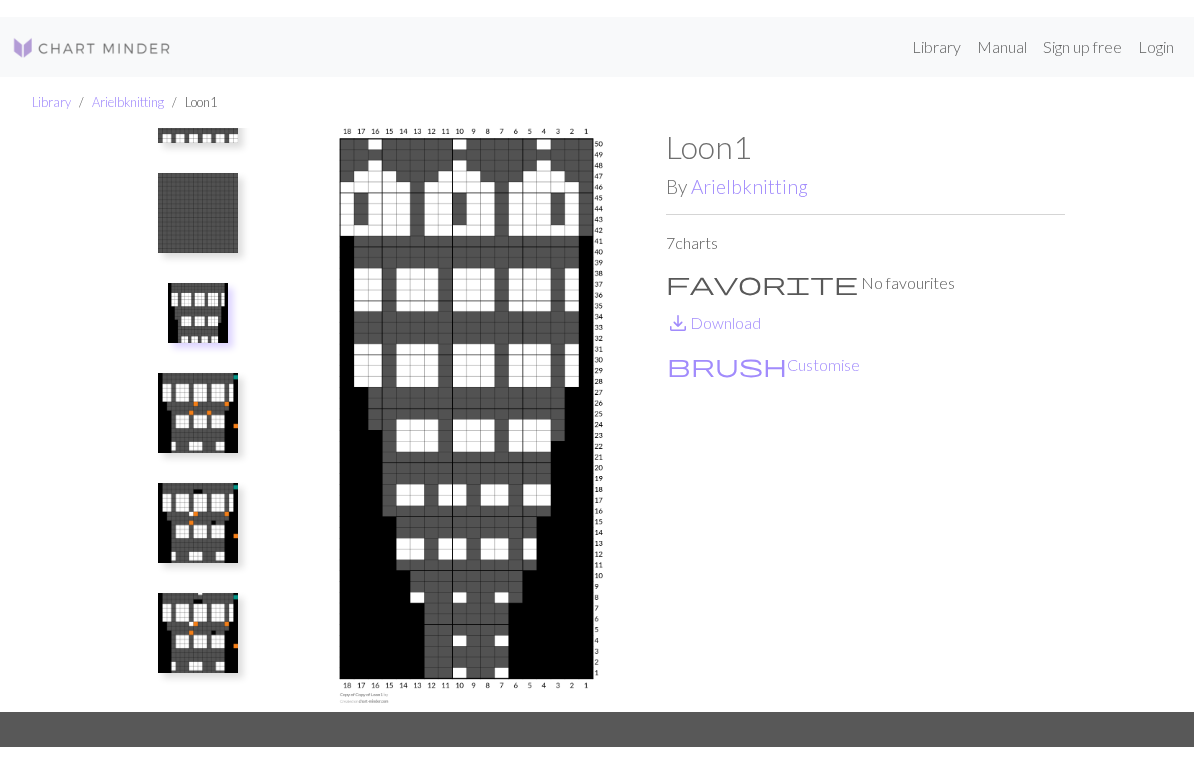 scroll, scrollTop: 171, scrollLeft: 0, axis: vertical 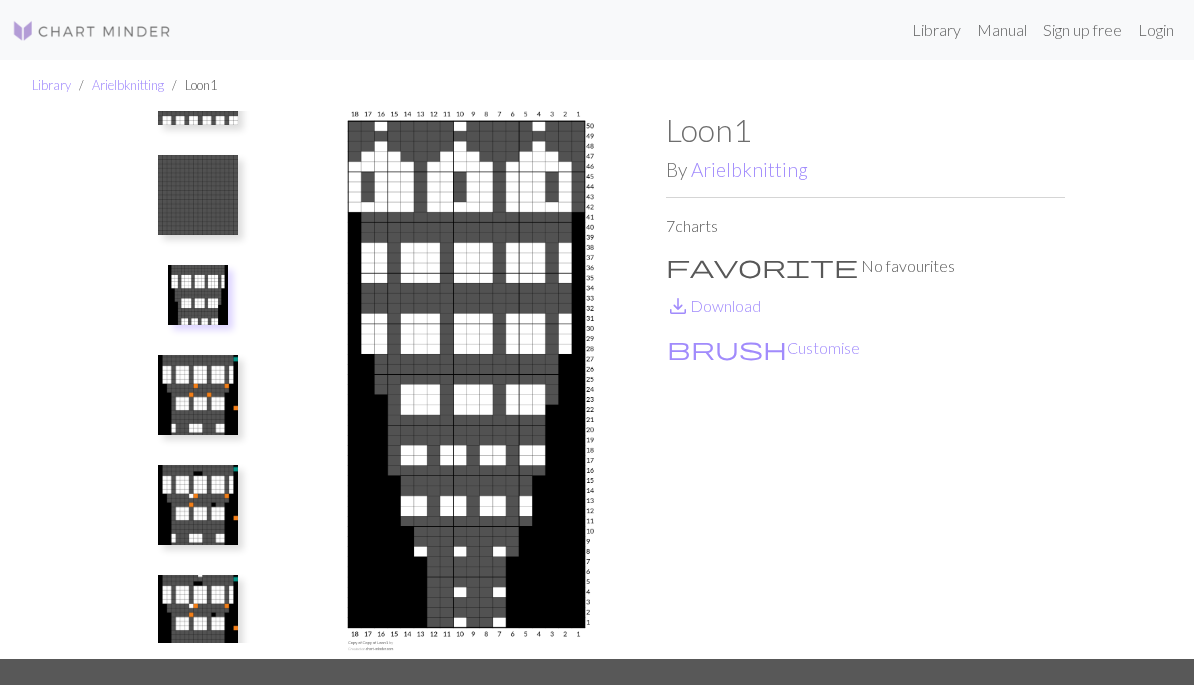 click at bounding box center (198, 195) 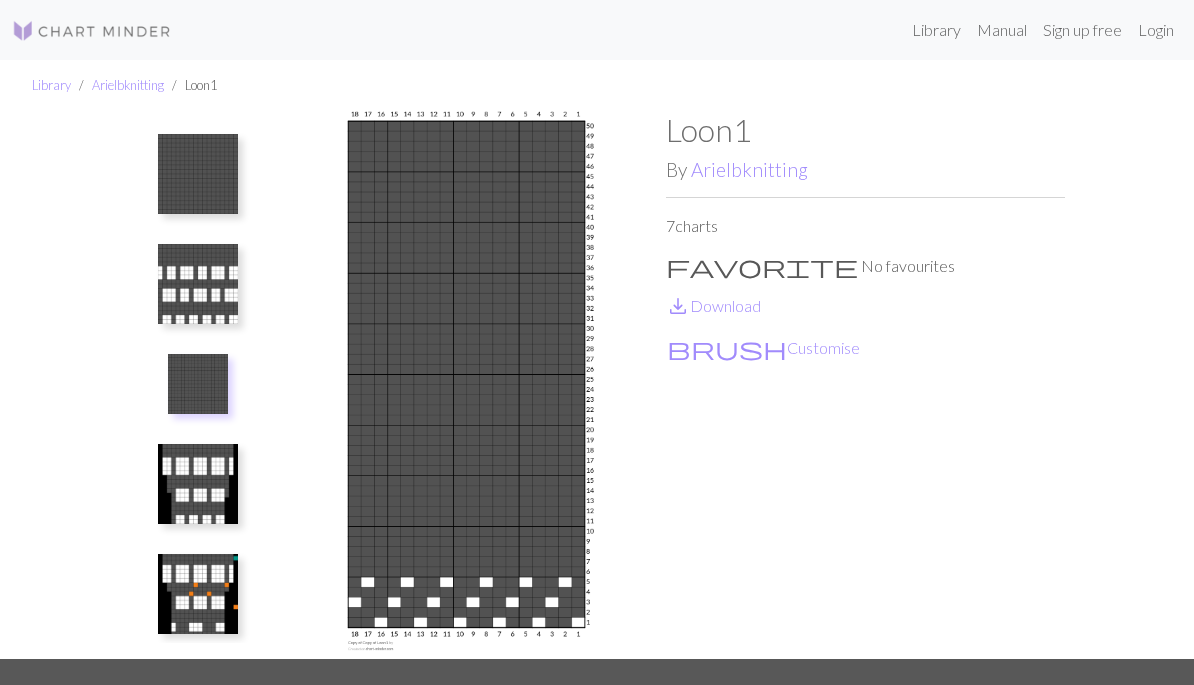 scroll, scrollTop: 0, scrollLeft: 0, axis: both 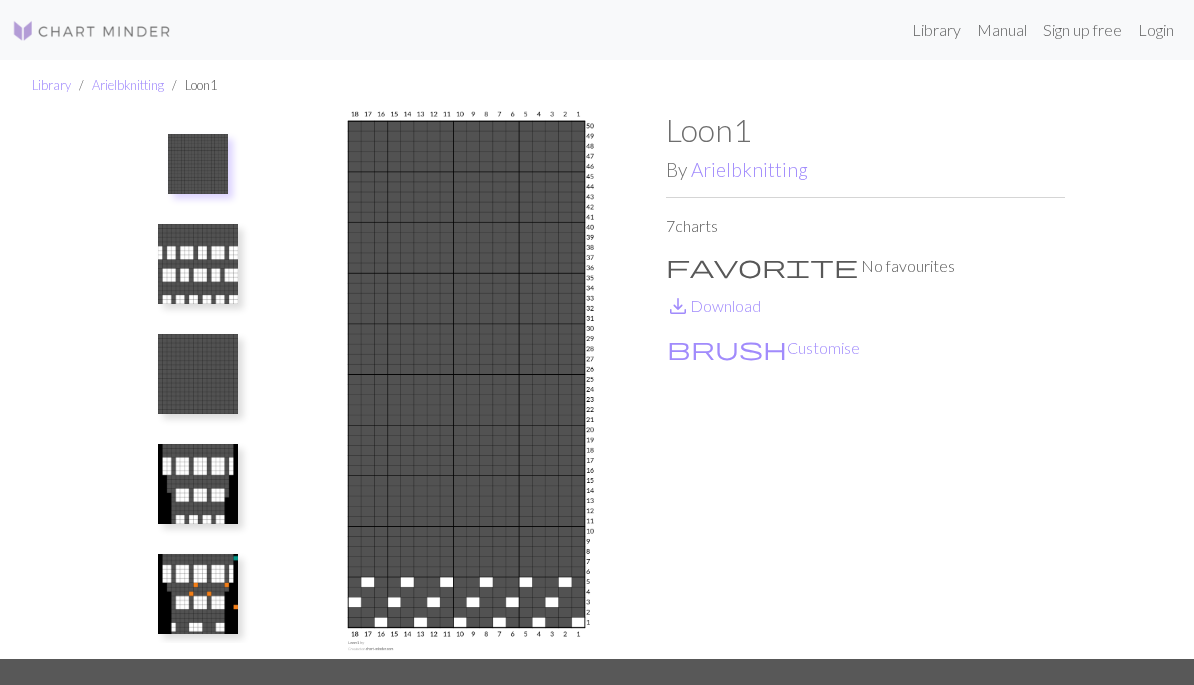 click at bounding box center [198, 374] 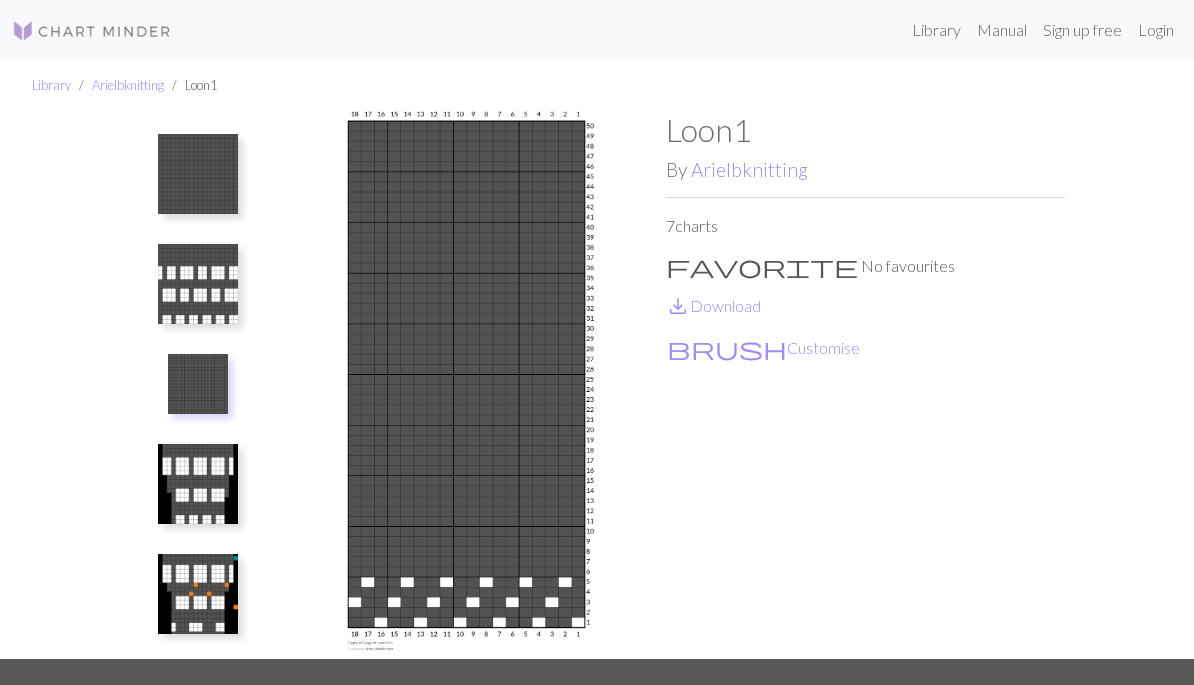 click at bounding box center (198, 384) 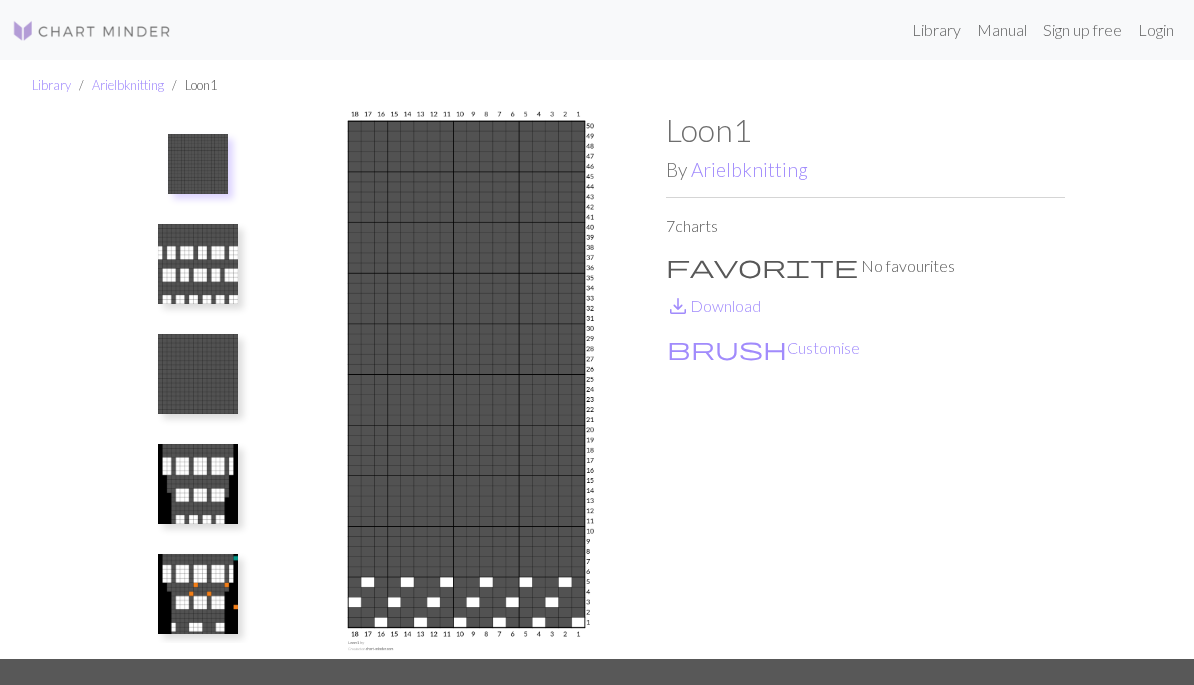 click at bounding box center [198, 264] 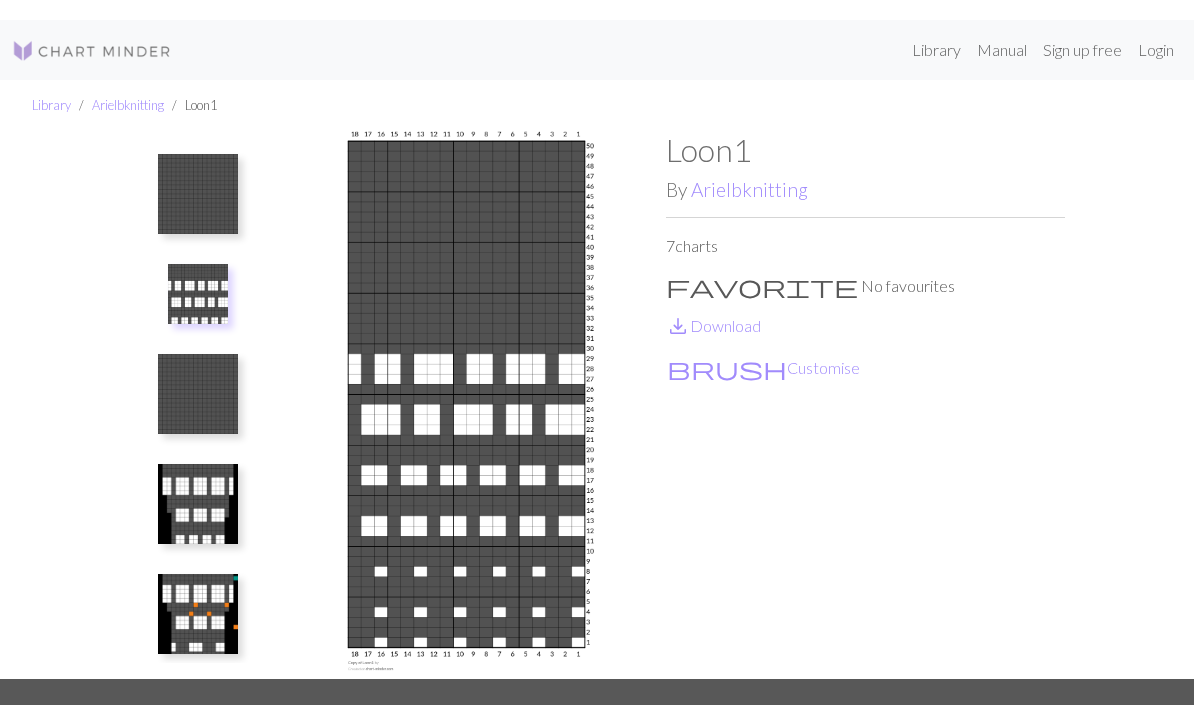 scroll, scrollTop: 0, scrollLeft: 0, axis: both 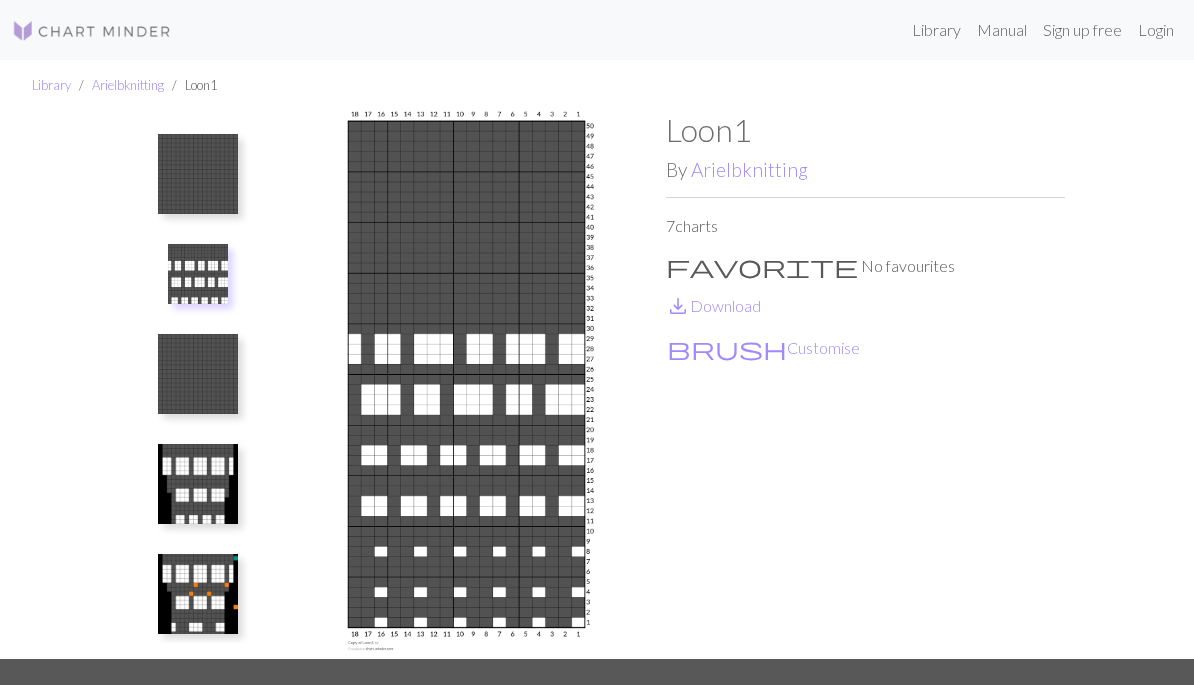 click at bounding box center (198, 174) 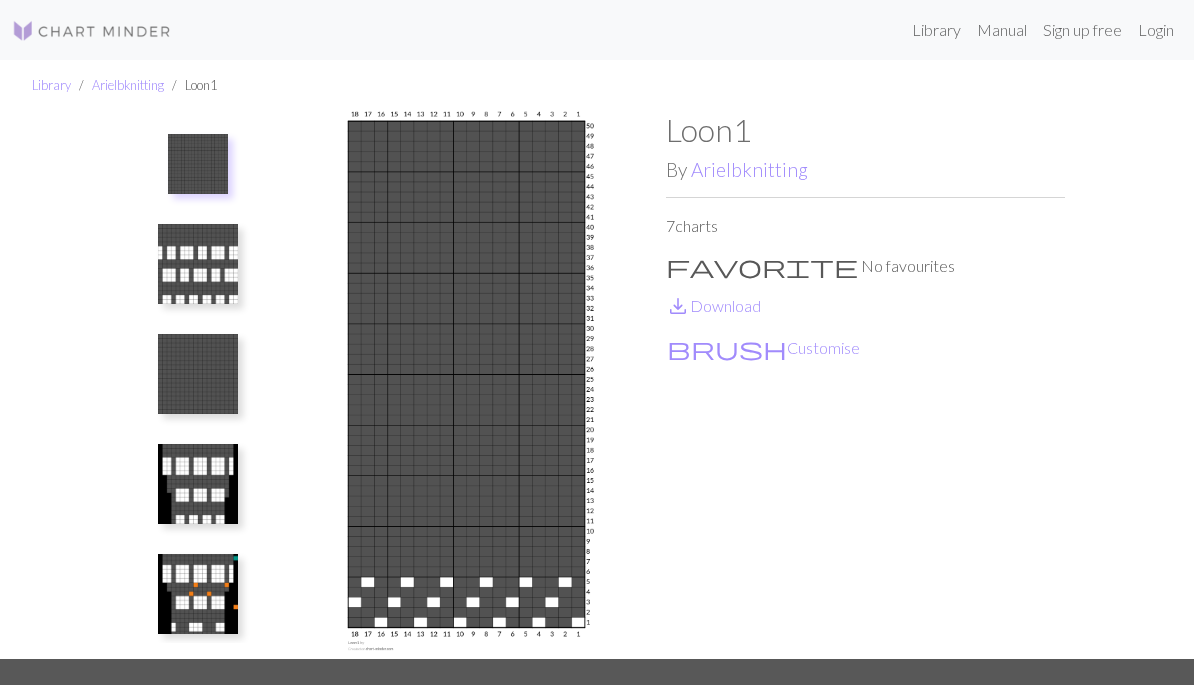 click at bounding box center (198, 374) 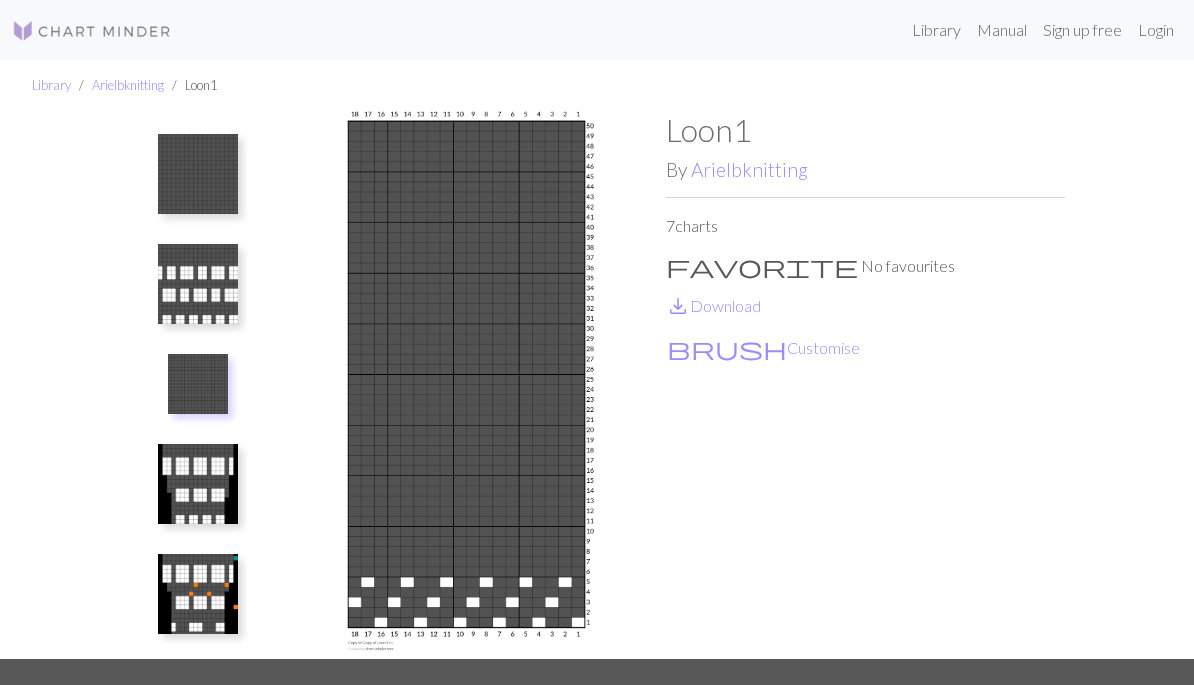 click at bounding box center [198, 174] 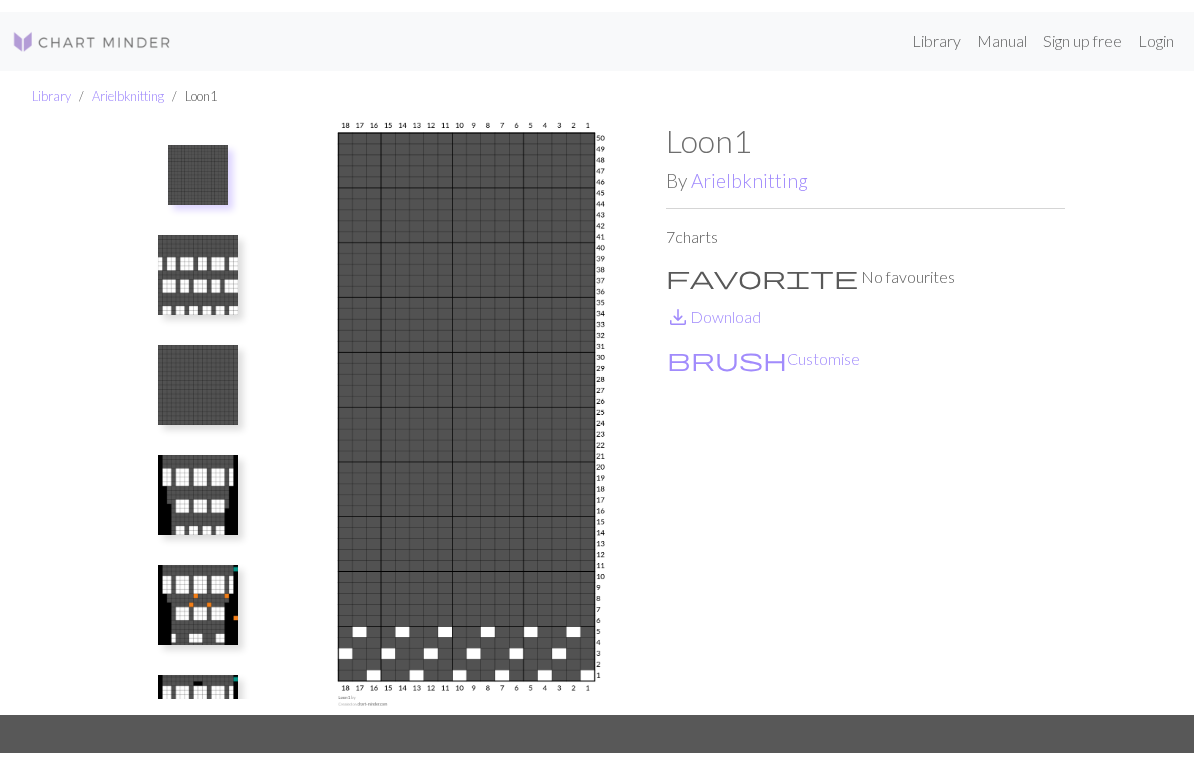 scroll, scrollTop: 0, scrollLeft: 0, axis: both 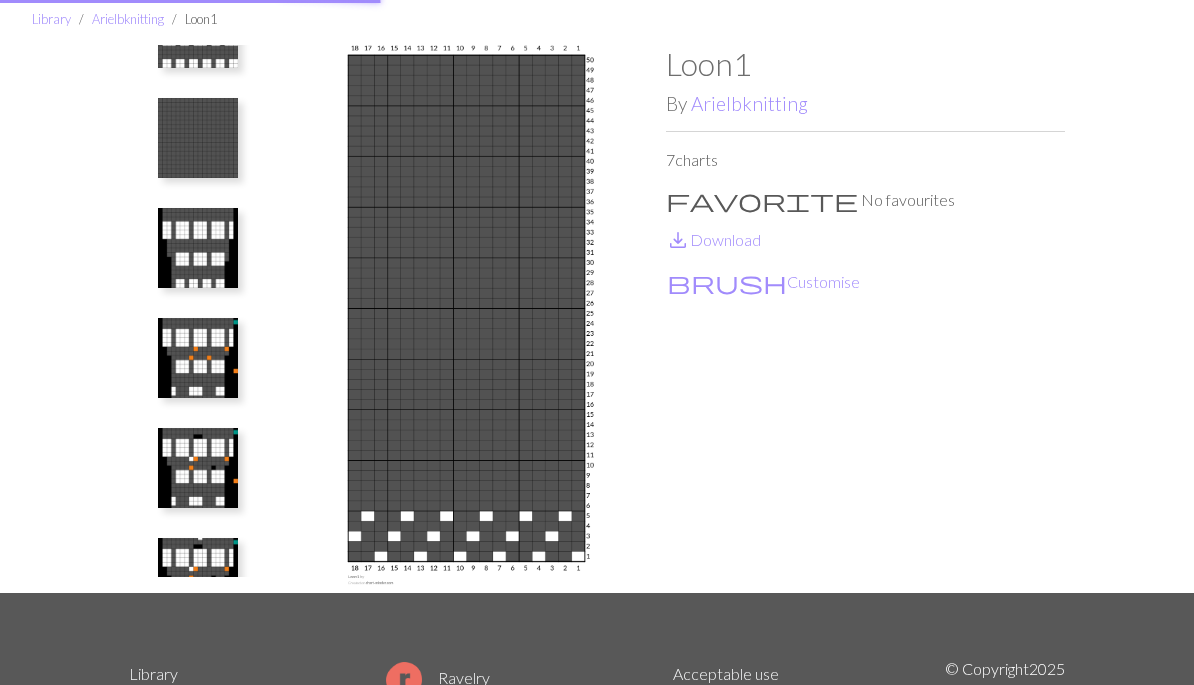 click at bounding box center (198, 468) 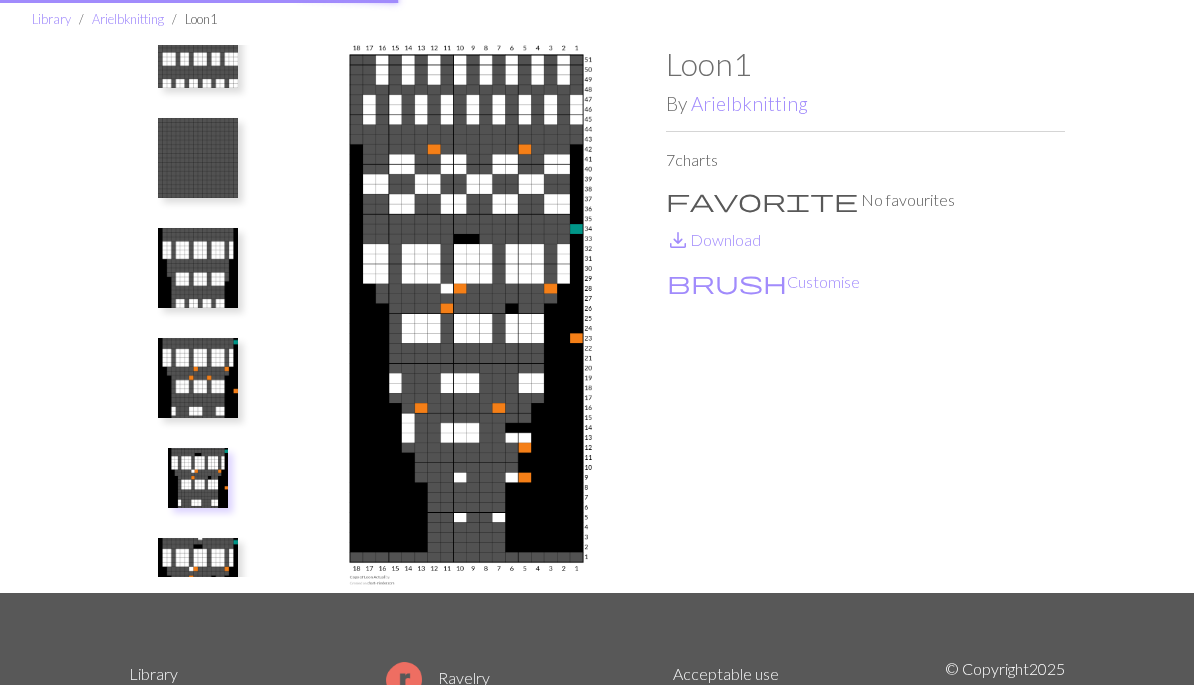 click at bounding box center (198, 268) 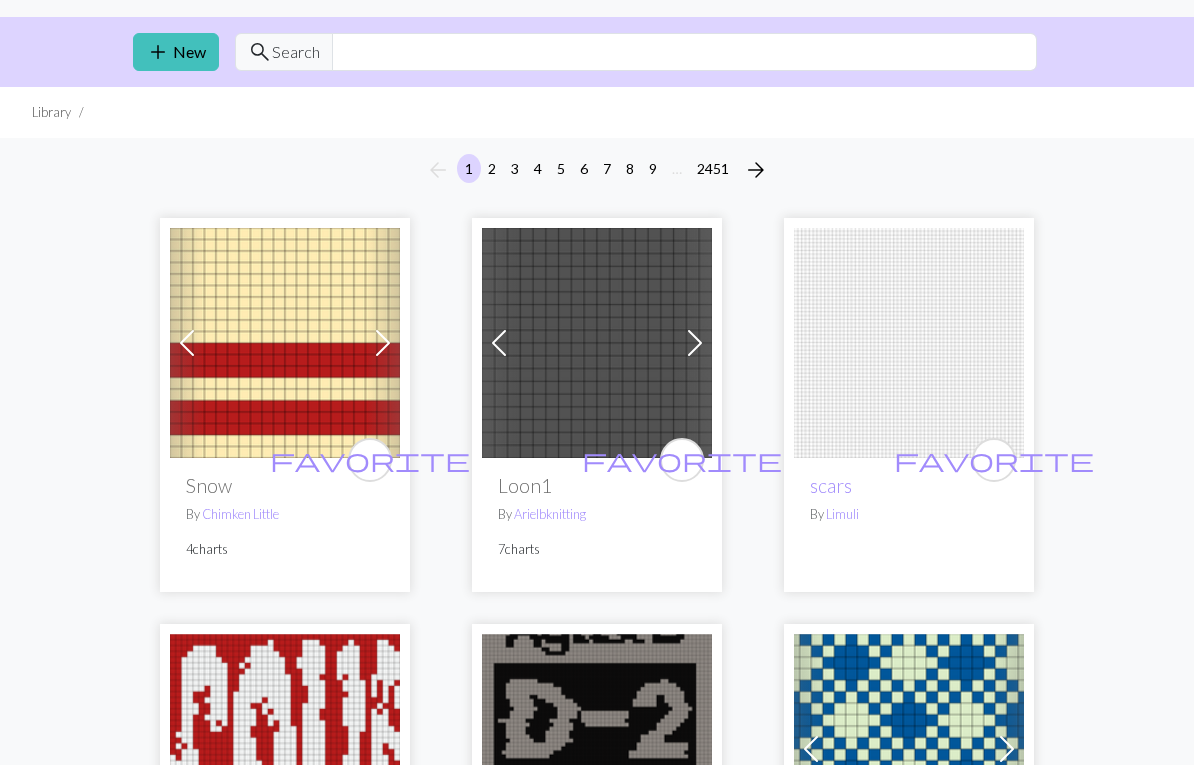 scroll, scrollTop: 43, scrollLeft: 0, axis: vertical 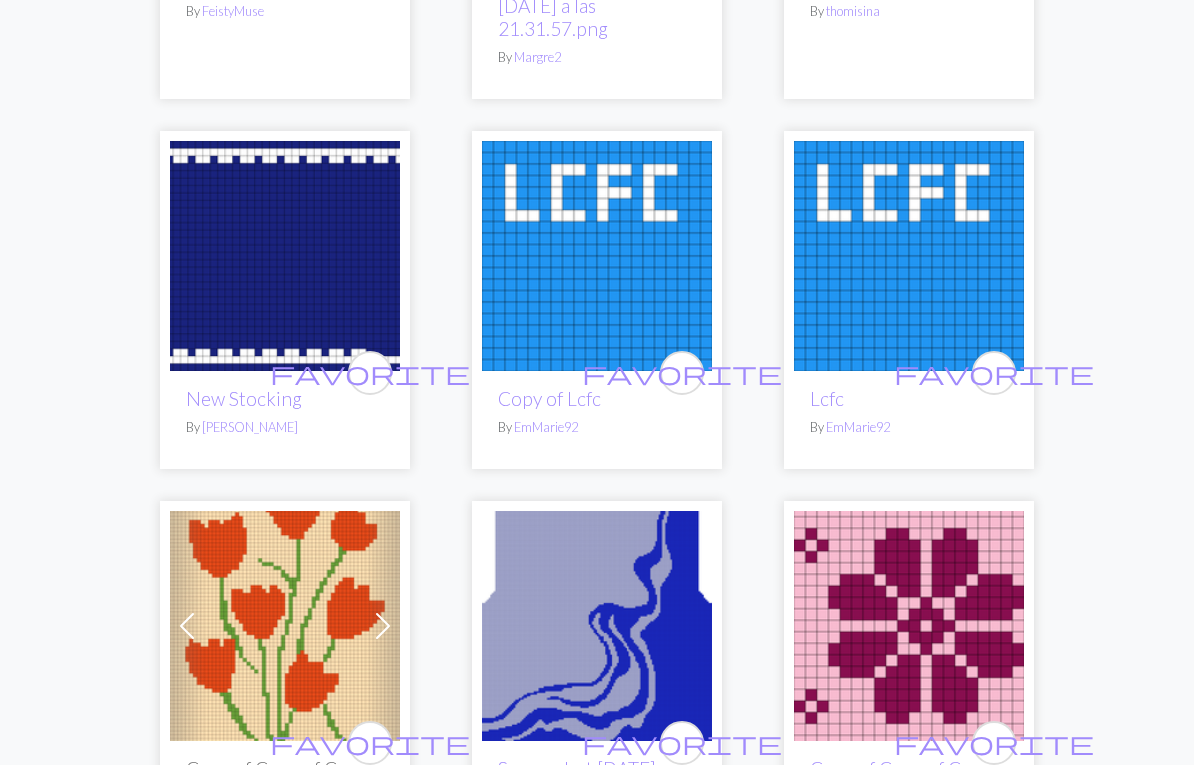 click at bounding box center (285, 257) 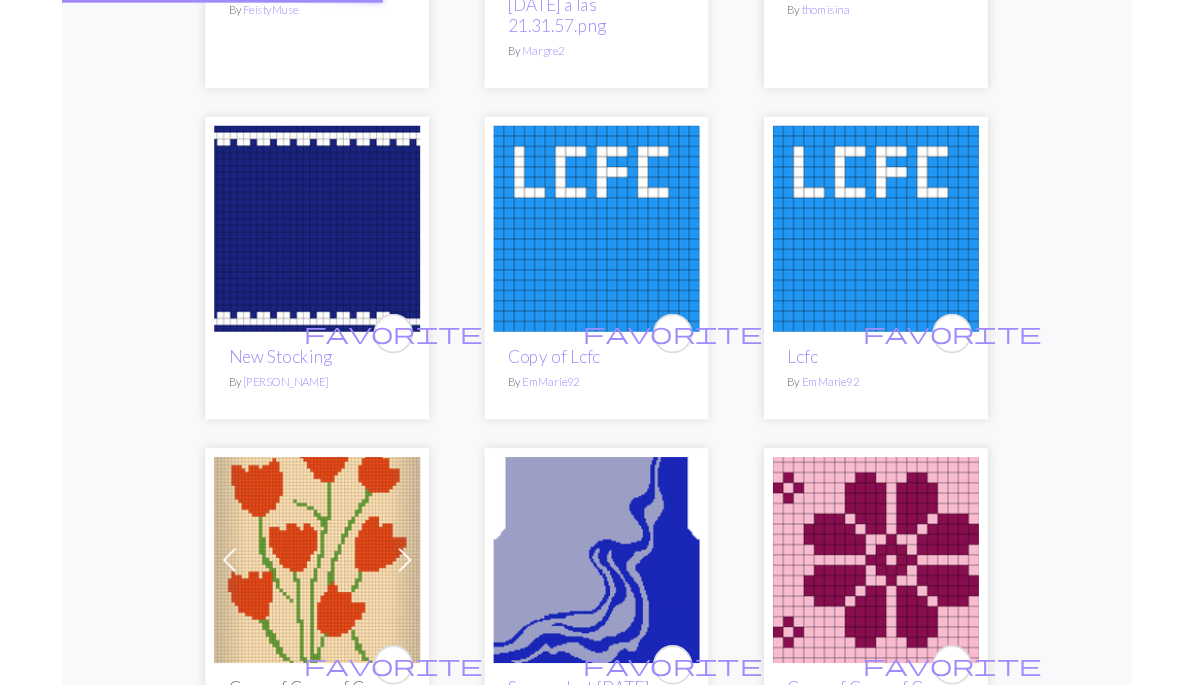 scroll, scrollTop: 0, scrollLeft: 0, axis: both 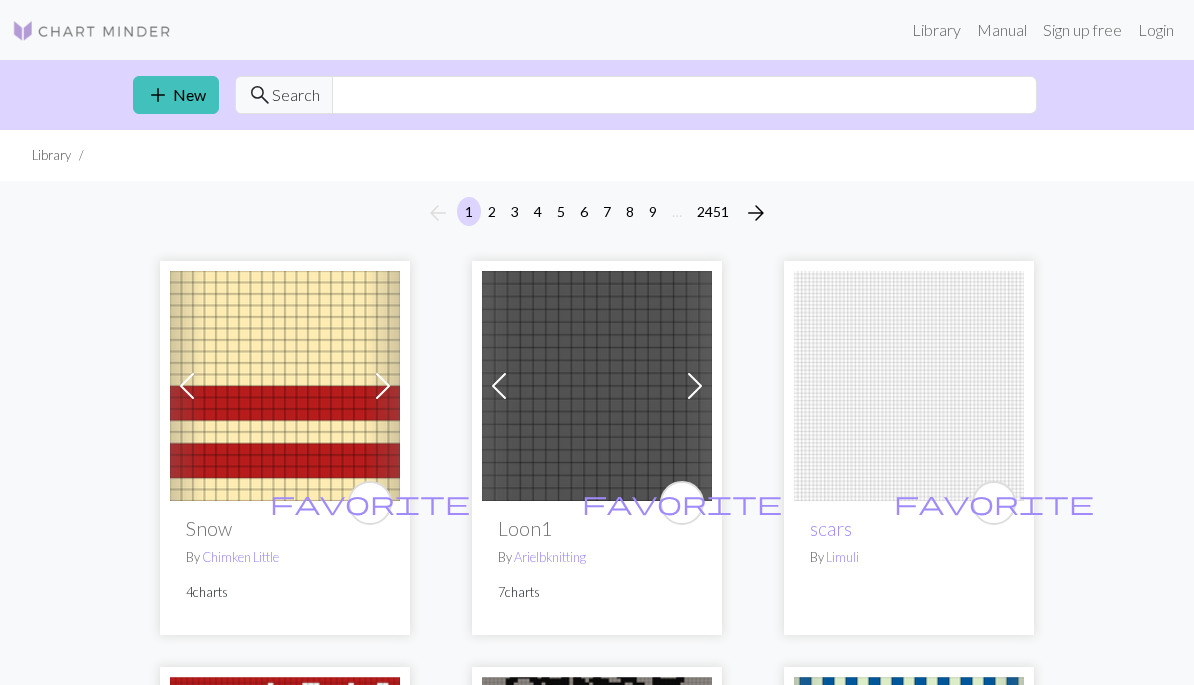 click on "2" at bounding box center [492, 211] 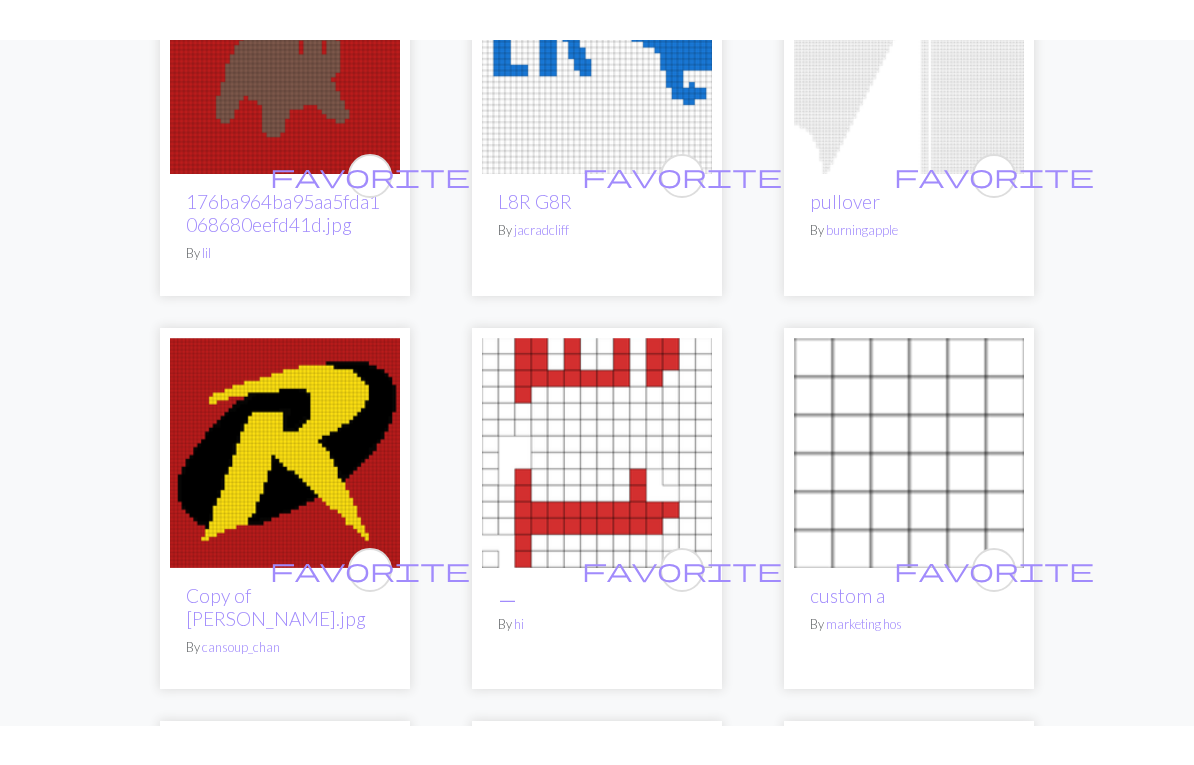 scroll, scrollTop: 3076, scrollLeft: 0, axis: vertical 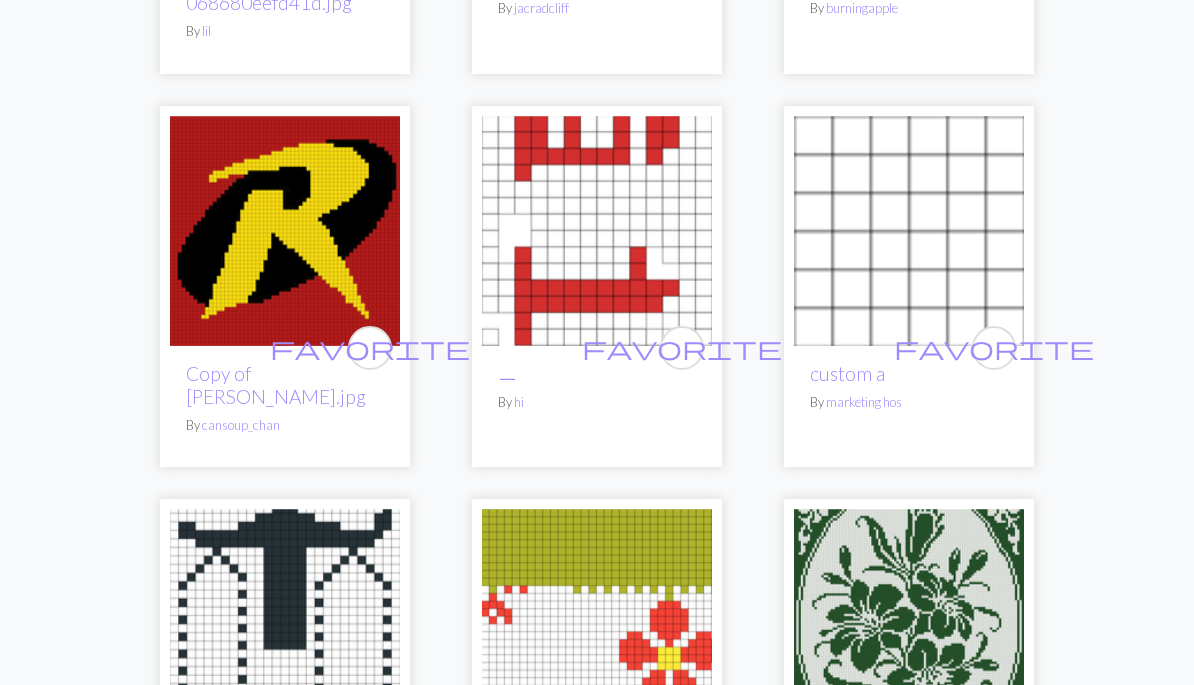 click at bounding box center [909, 232] 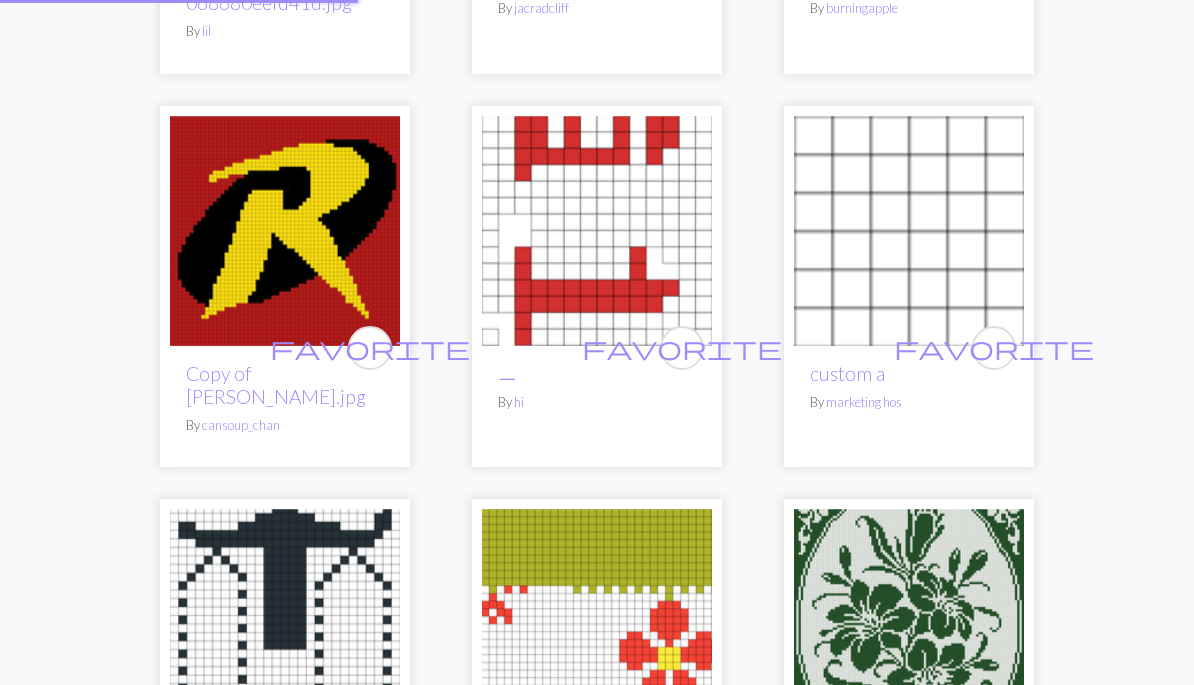 scroll, scrollTop: 0, scrollLeft: 0, axis: both 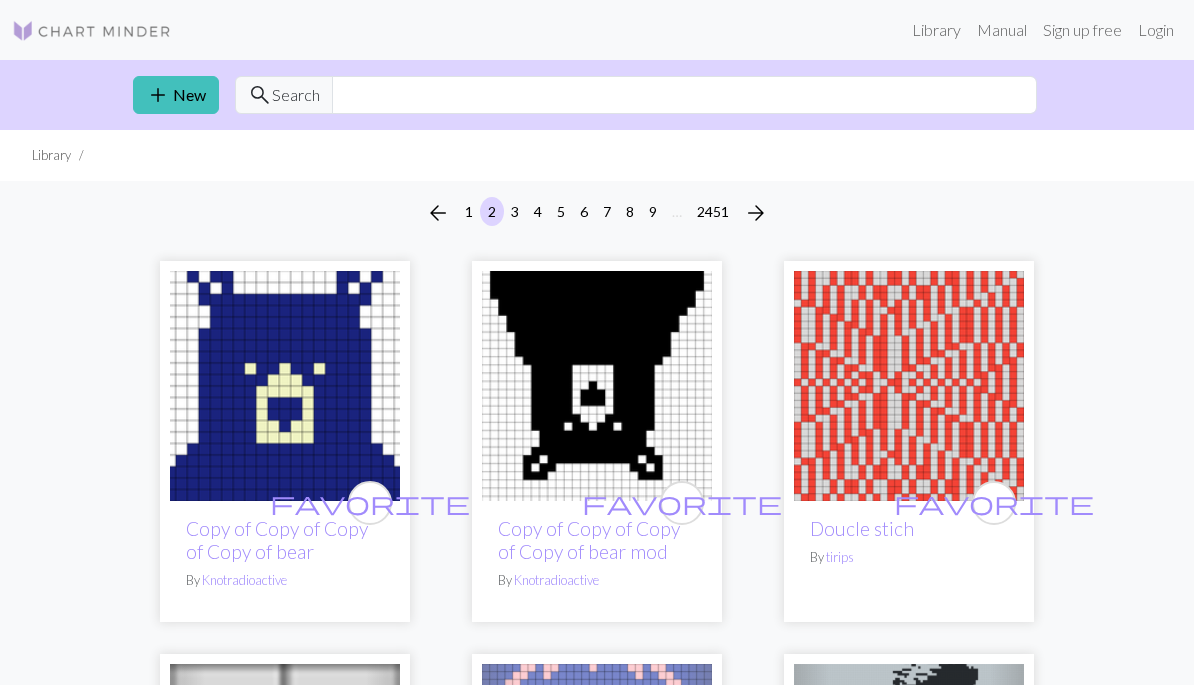 click on "3" at bounding box center [515, 211] 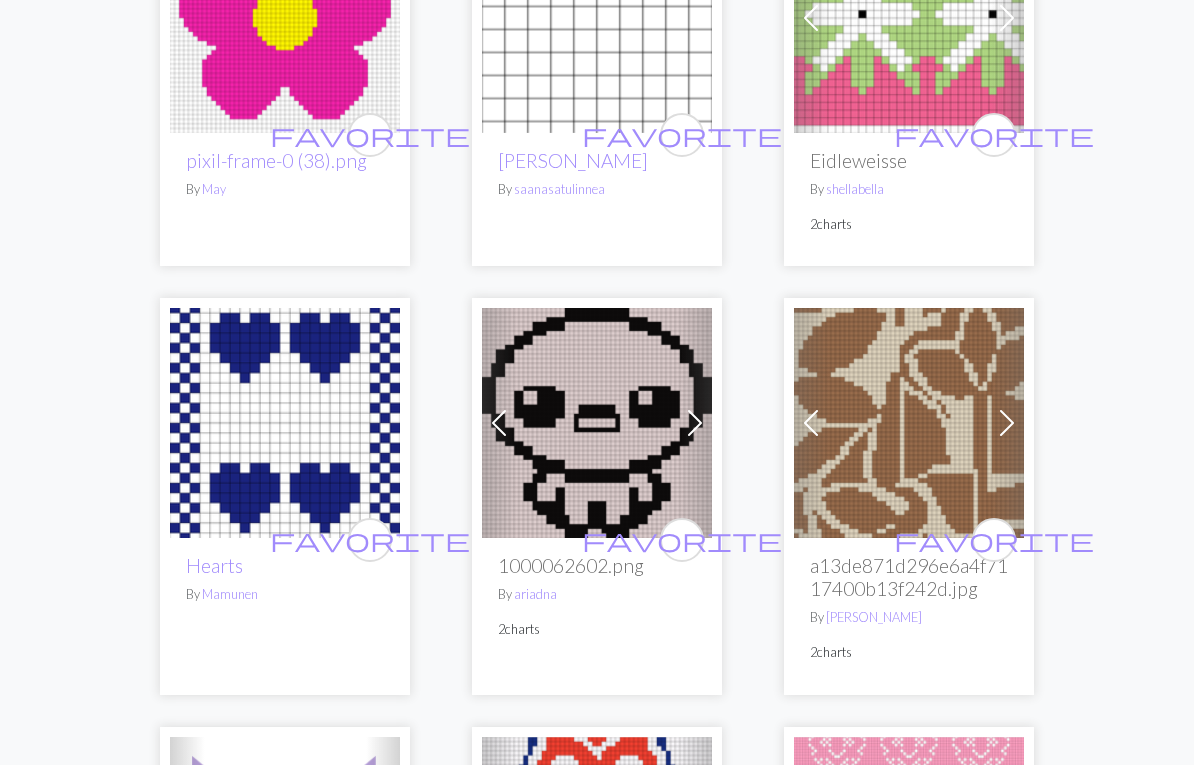 scroll, scrollTop: 3517, scrollLeft: 0, axis: vertical 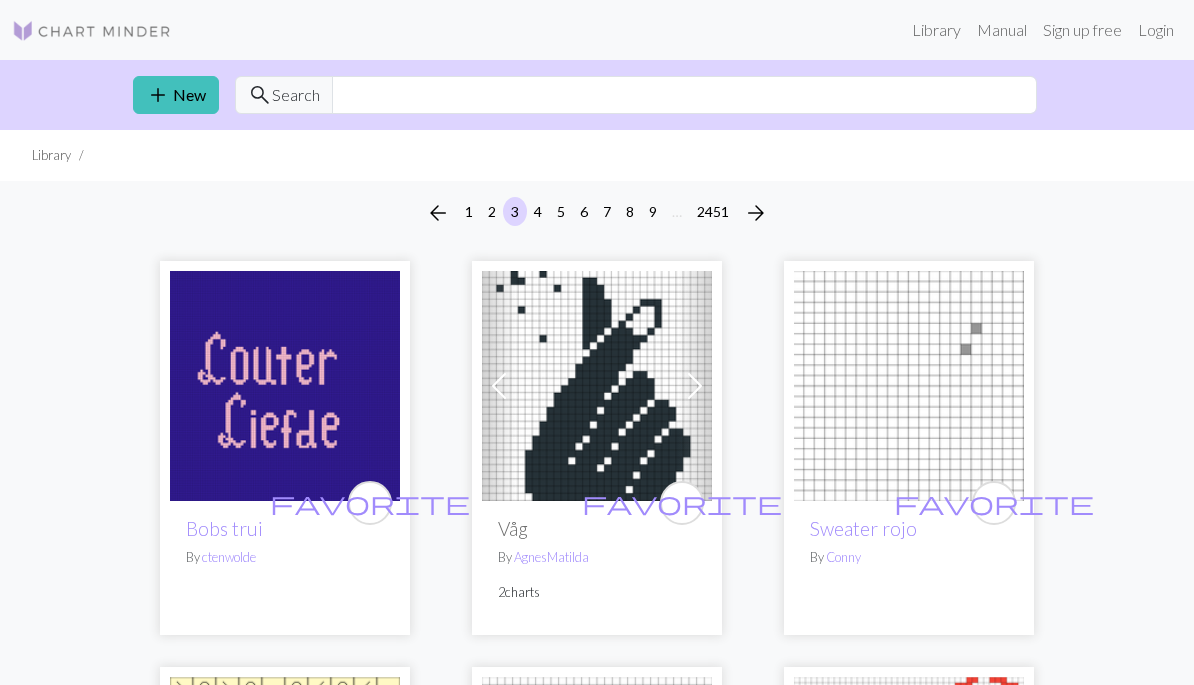 click at bounding box center (92, 31) 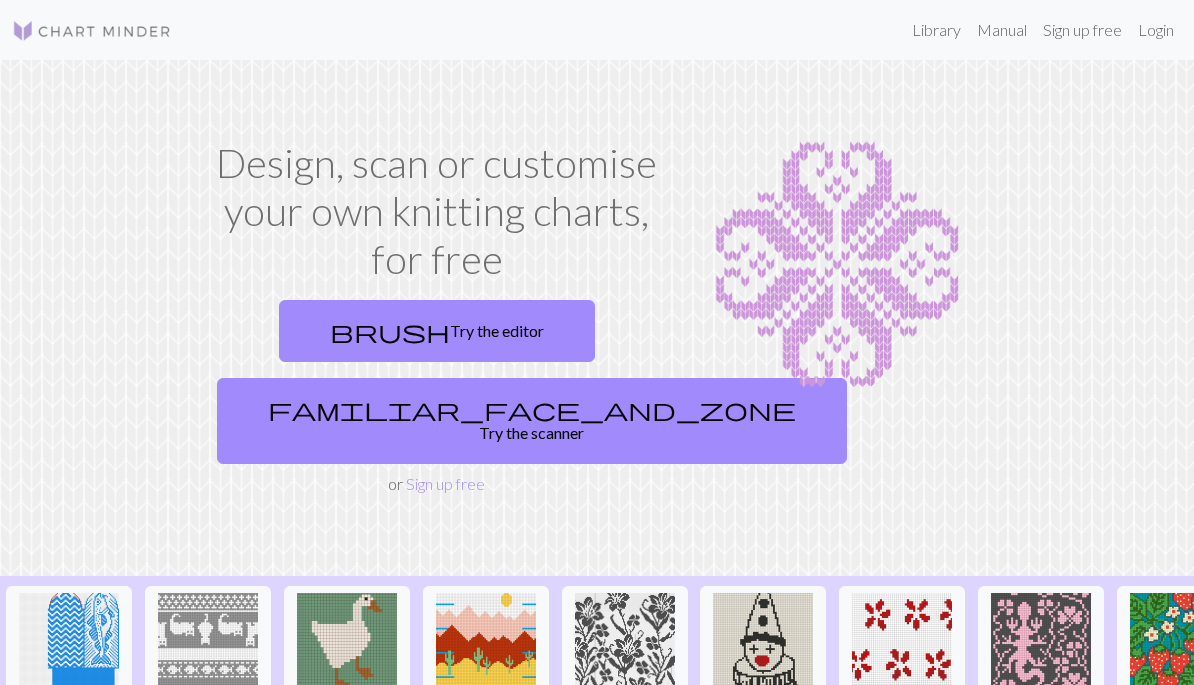 click on "brush  Try the editor" at bounding box center (437, 331) 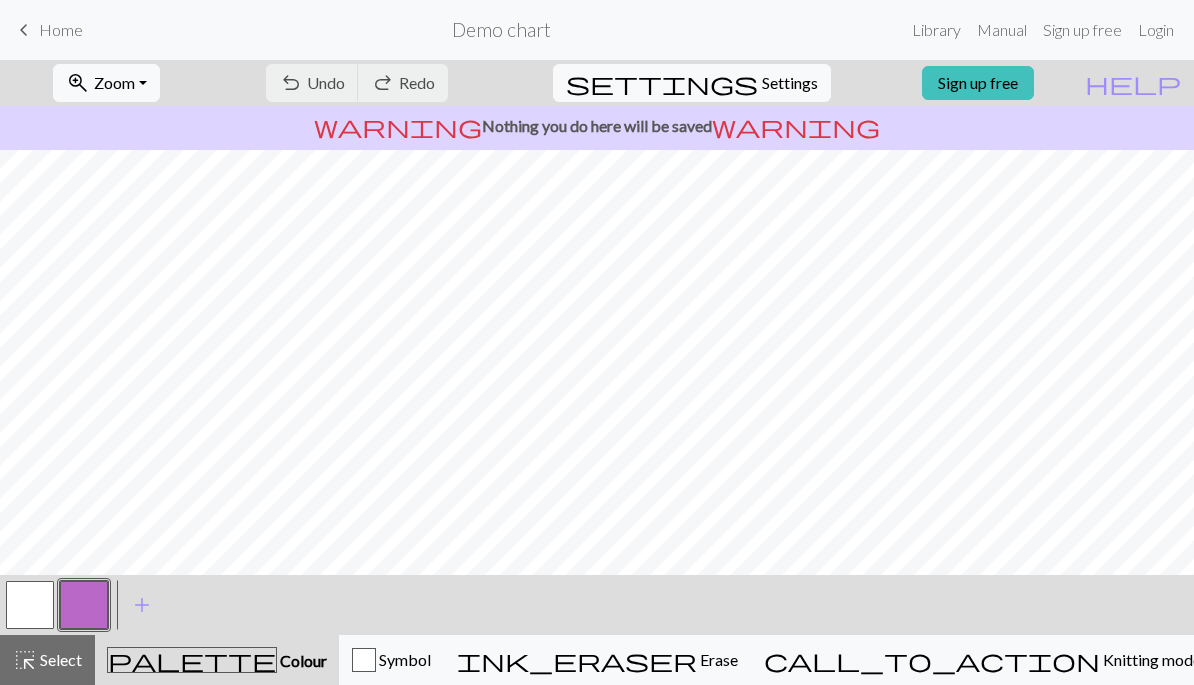click at bounding box center [364, 660] 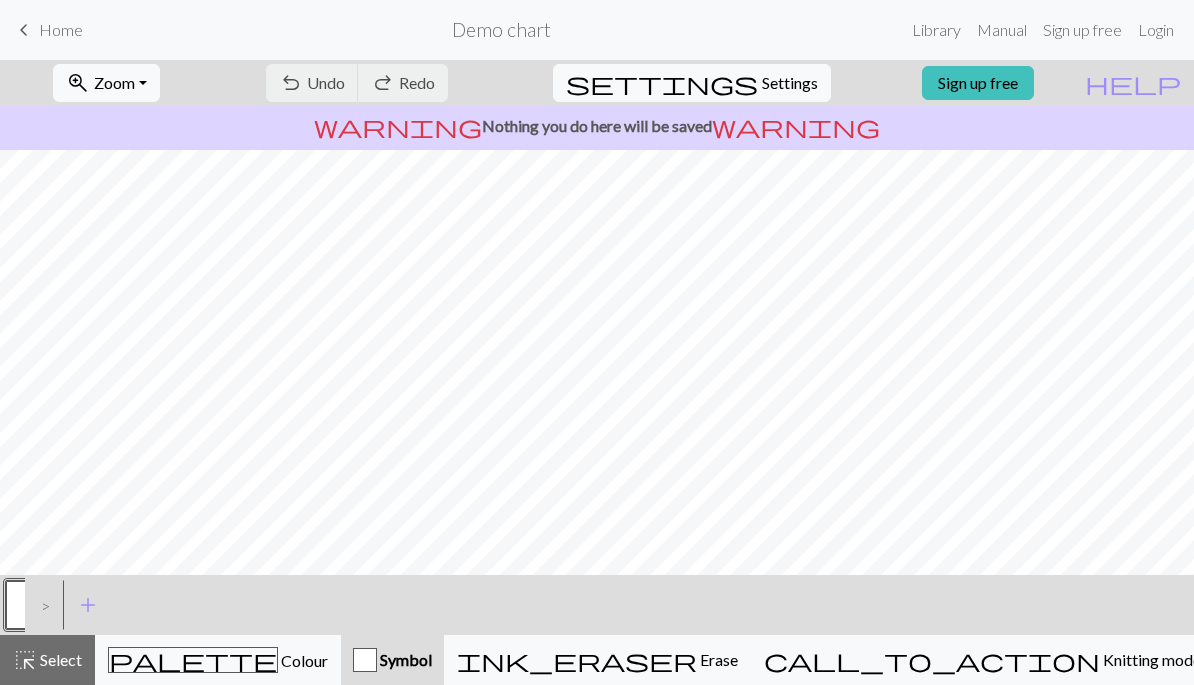click at bounding box center [365, 660] 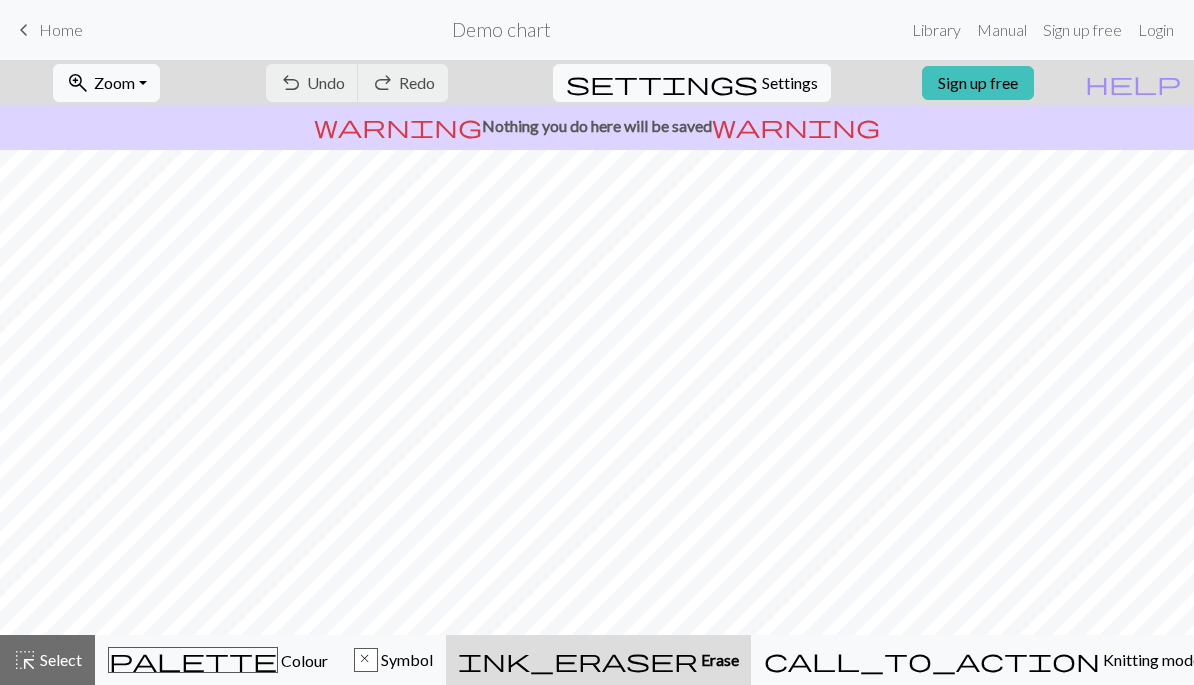 click on "x   Symbol" at bounding box center [393, 660] 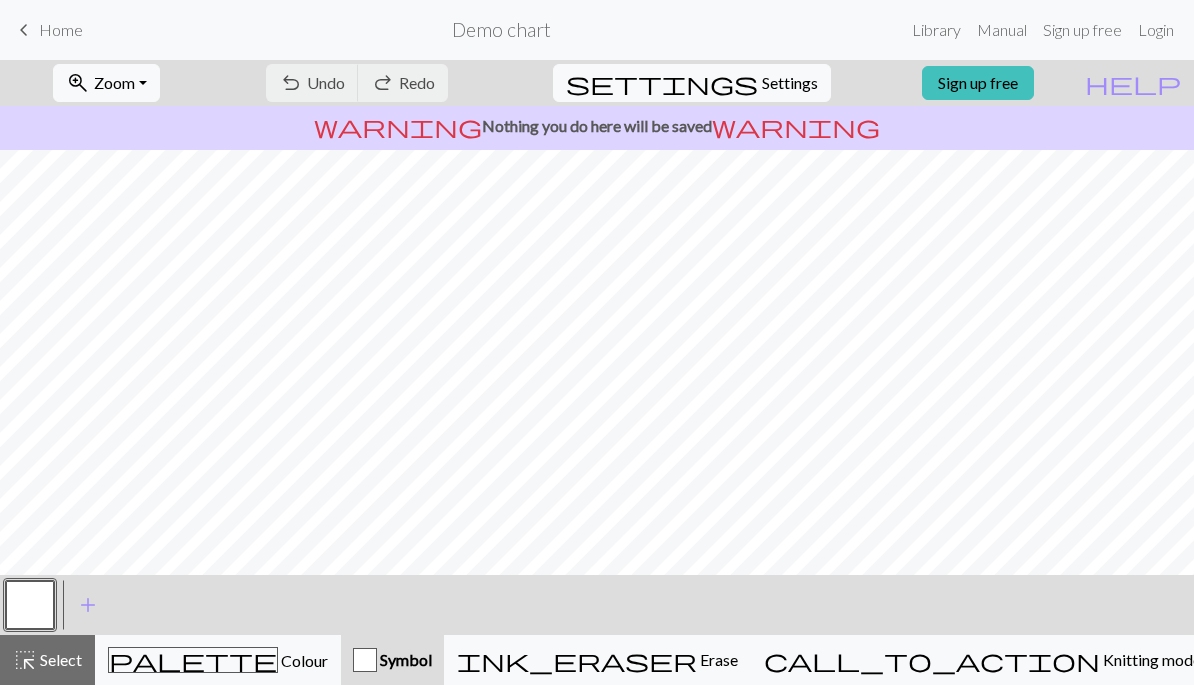 click on "Symbol" at bounding box center (404, 659) 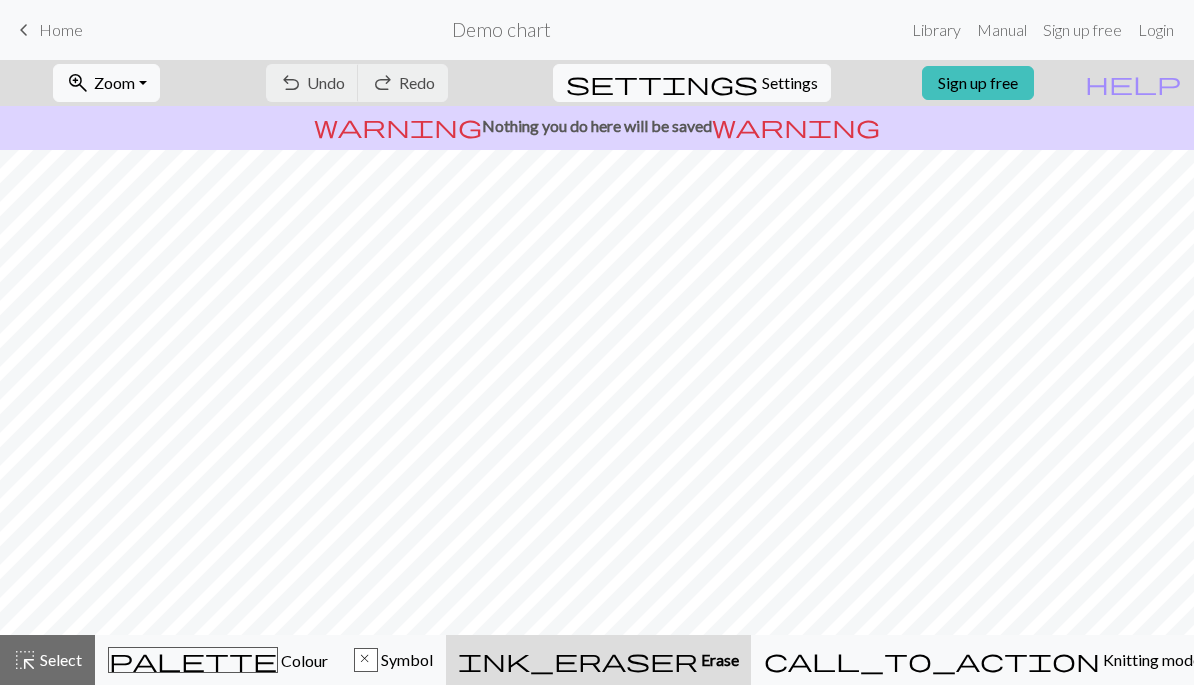 click on "Symbol" at bounding box center [405, 659] 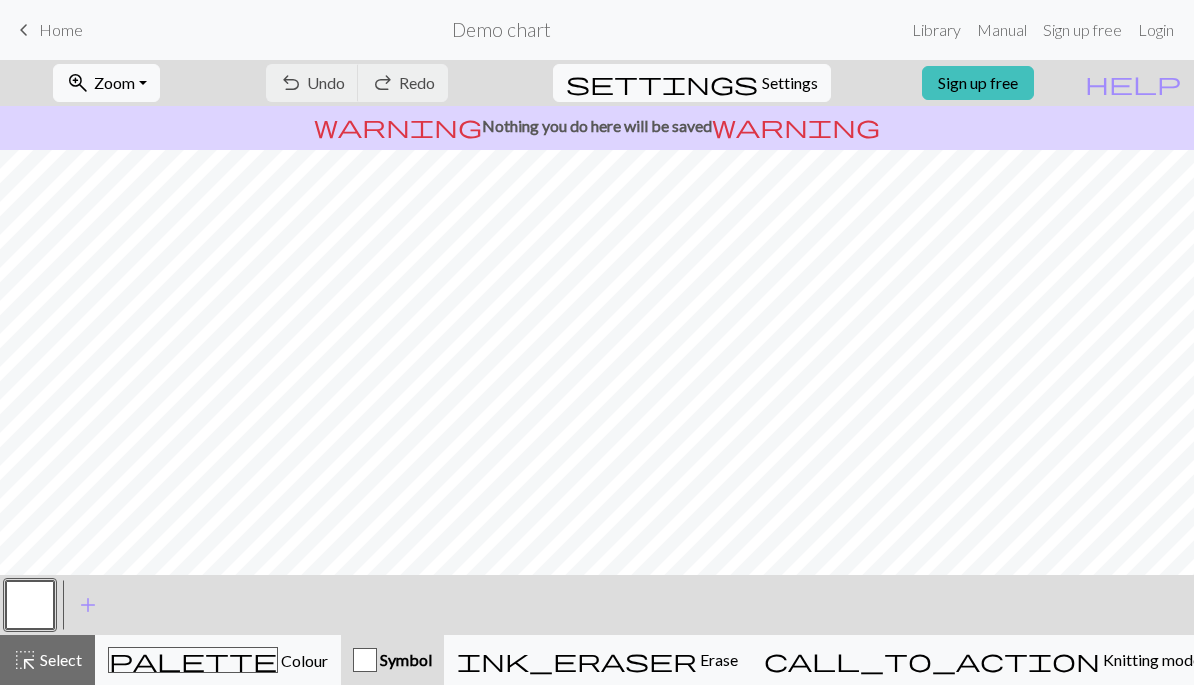 click on "ink_eraser   Erase   Erase" at bounding box center [597, 660] 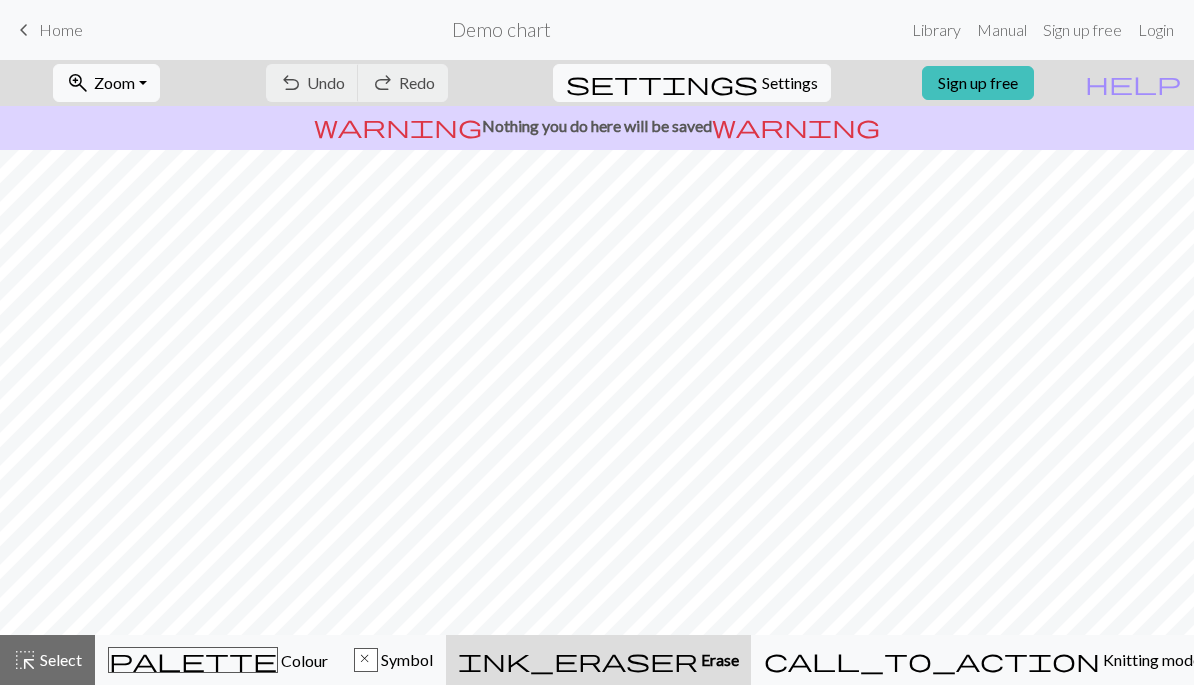 click on "call_to_action" at bounding box center (932, 660) 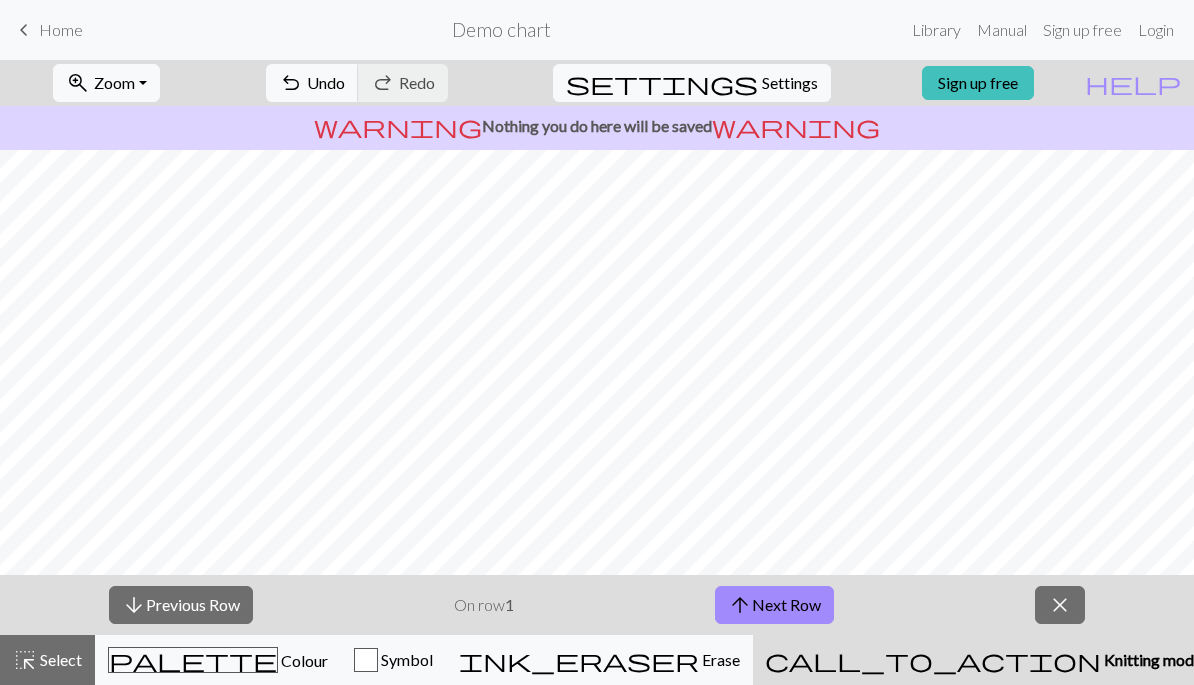 click on "call_to_action   Knitting mode   Knitting mode" at bounding box center (983, 660) 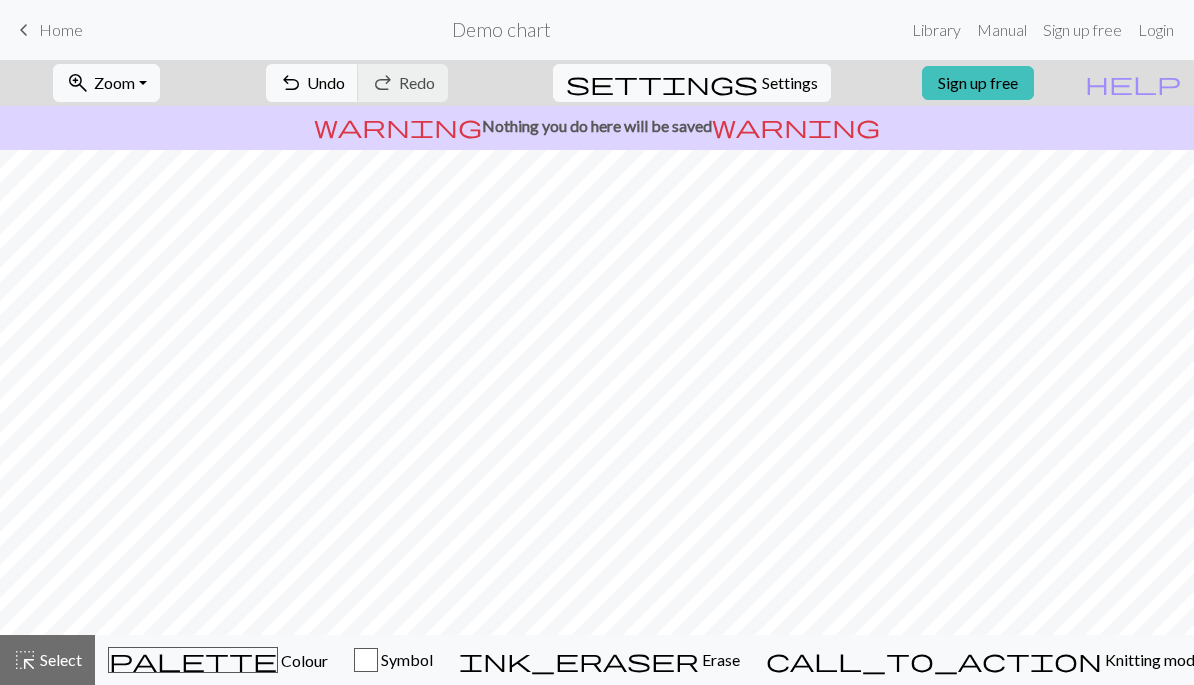 click on "Select" at bounding box center (59, 659) 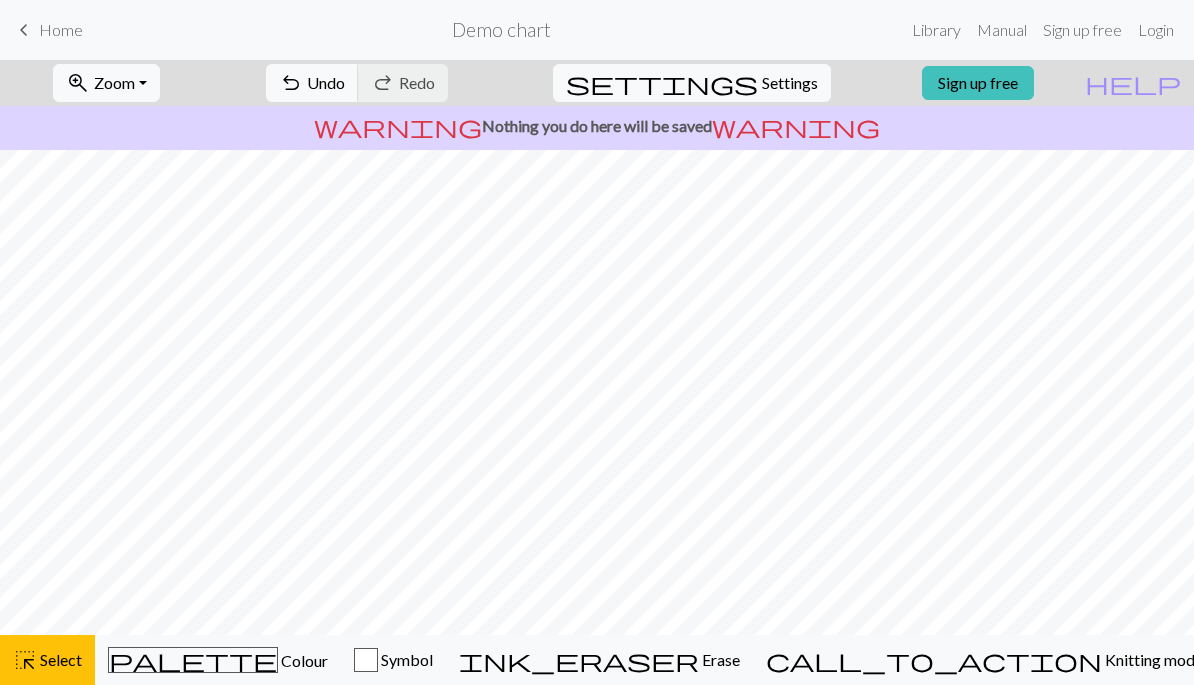 click on "Select" at bounding box center [59, 659] 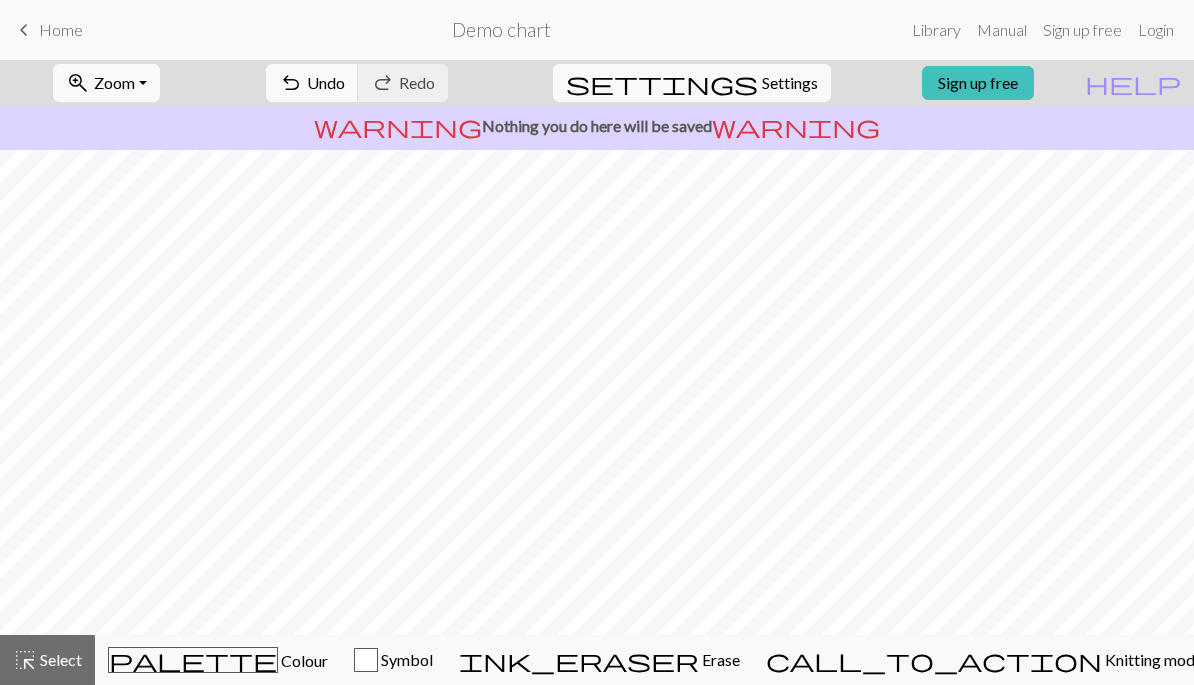 click on "Select" at bounding box center (59, 659) 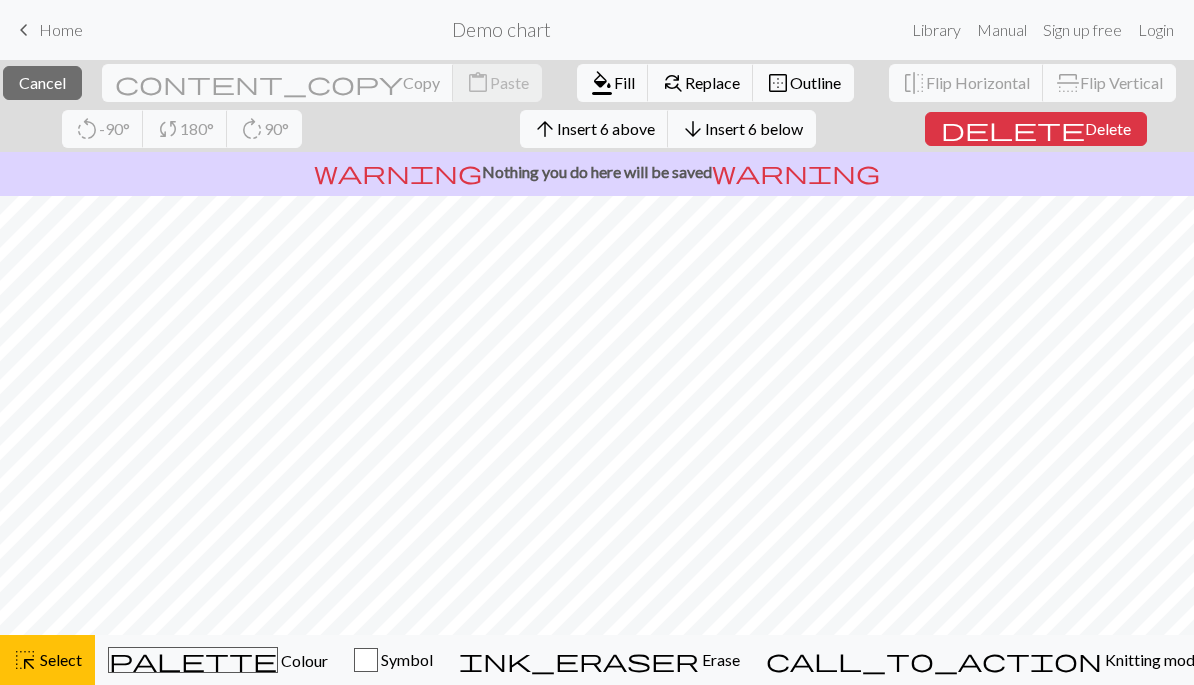 click on "Select" at bounding box center (59, 659) 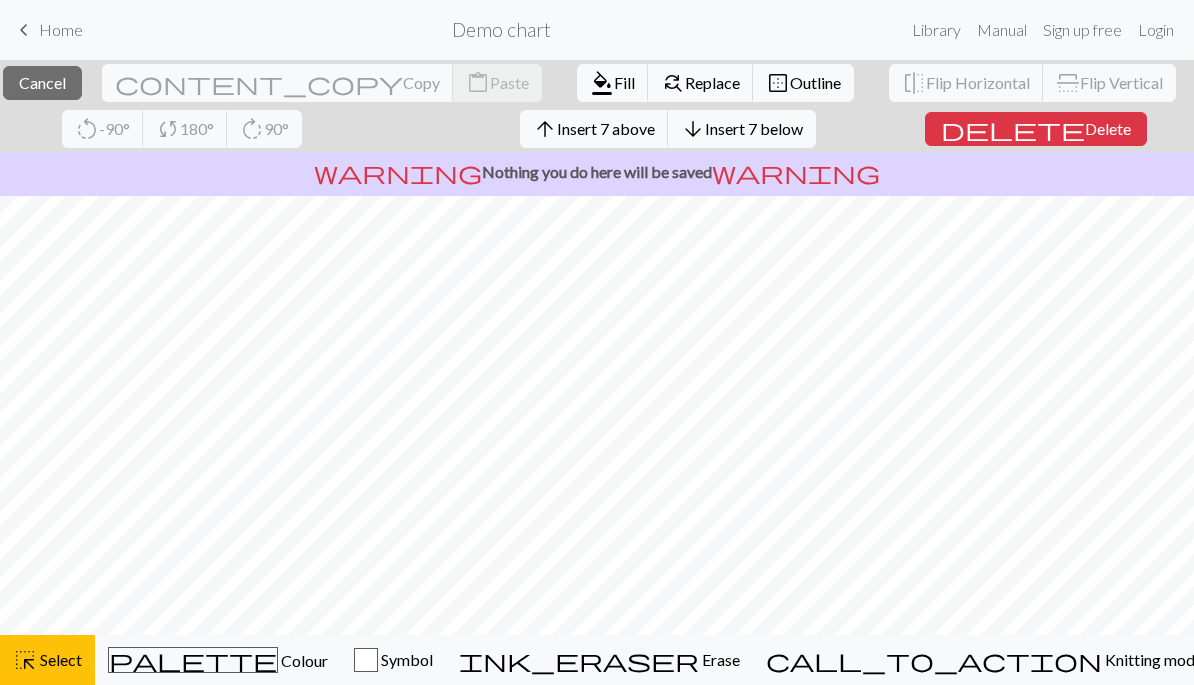 click on "Select" at bounding box center [59, 659] 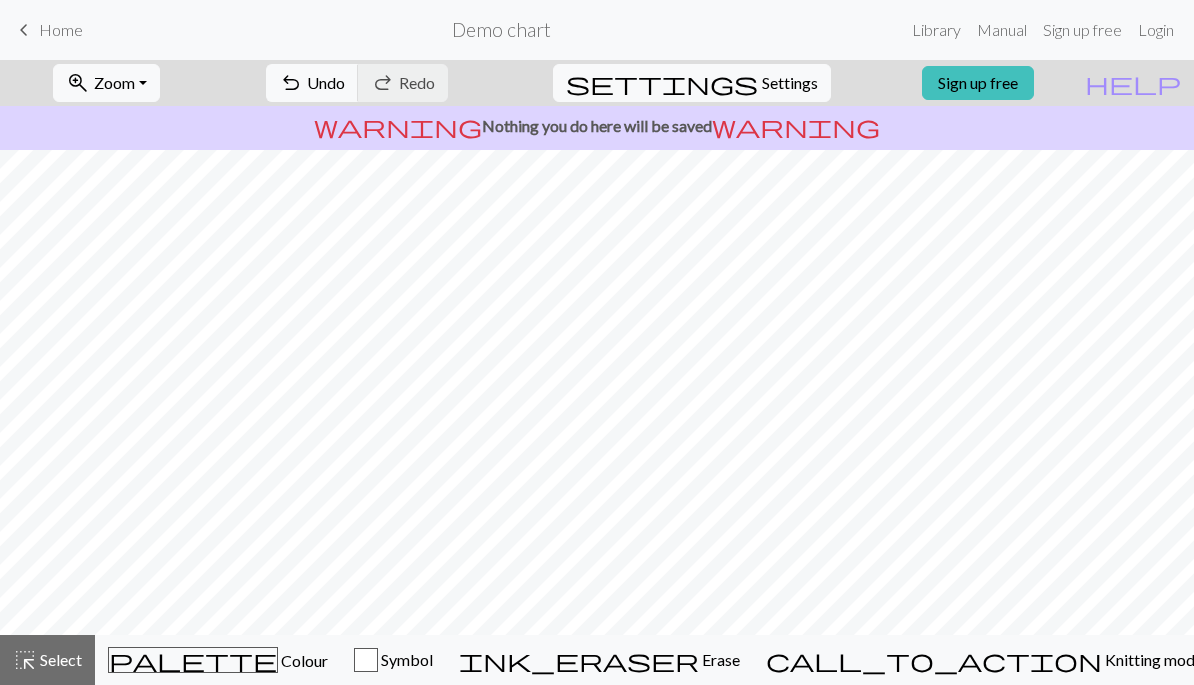 click on "Select" at bounding box center (59, 659) 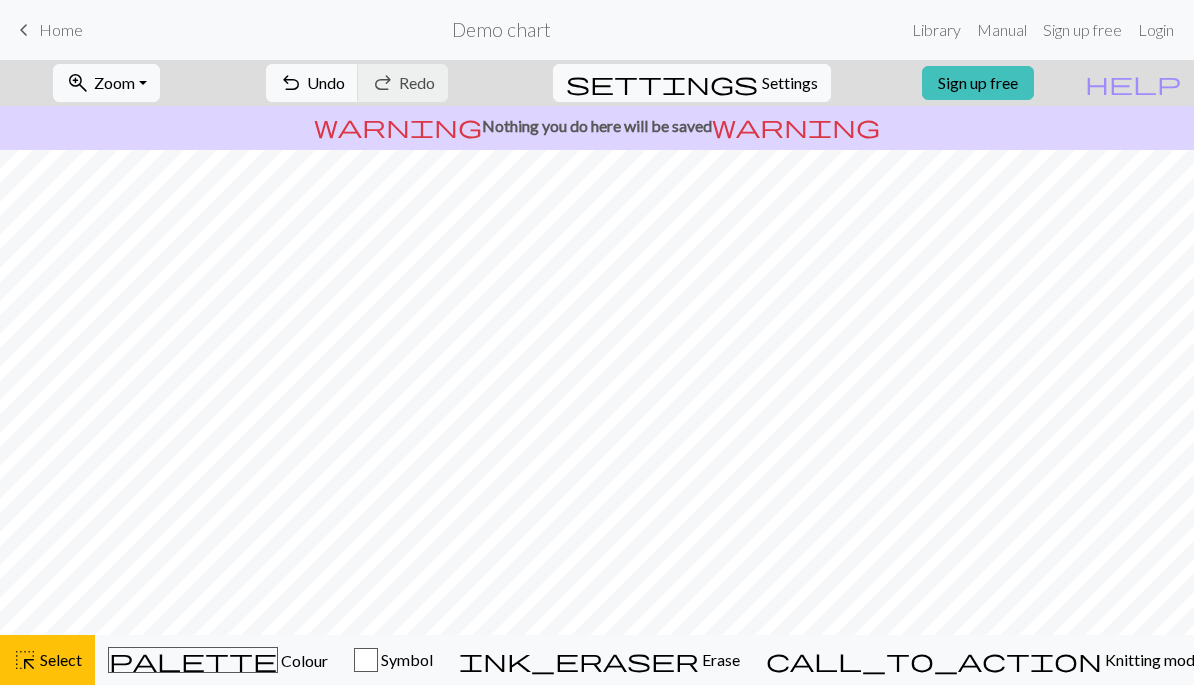 click on "Select" at bounding box center (59, 659) 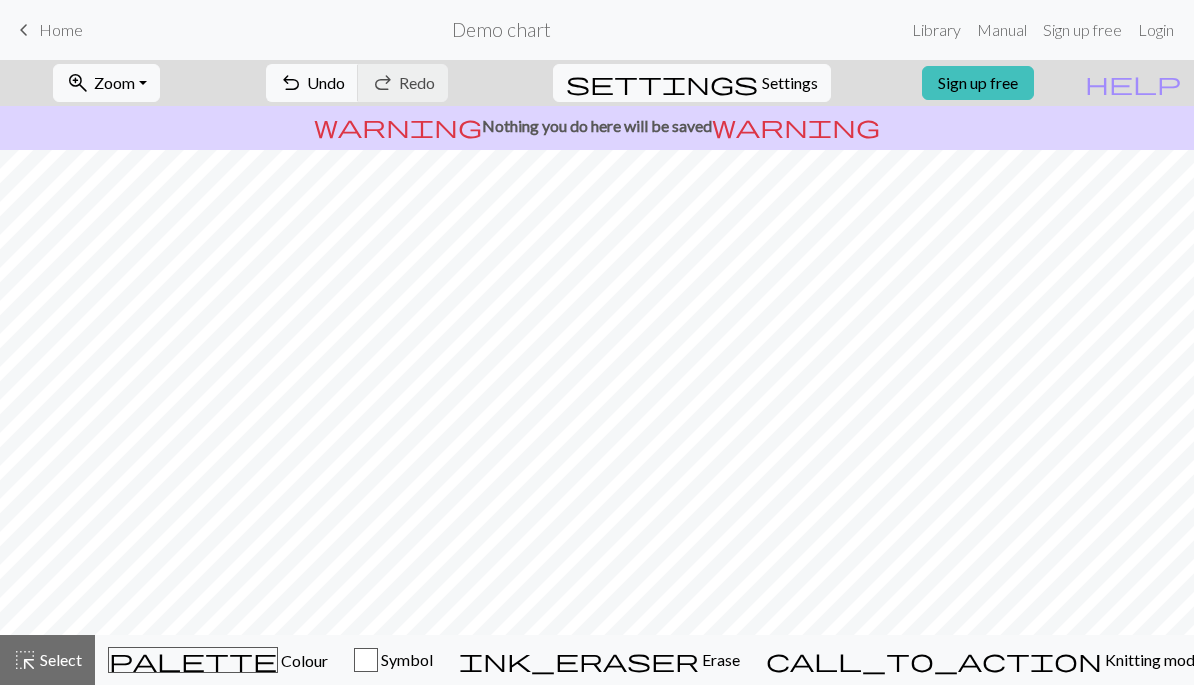 click on "undo Undo Undo" at bounding box center [312, 83] 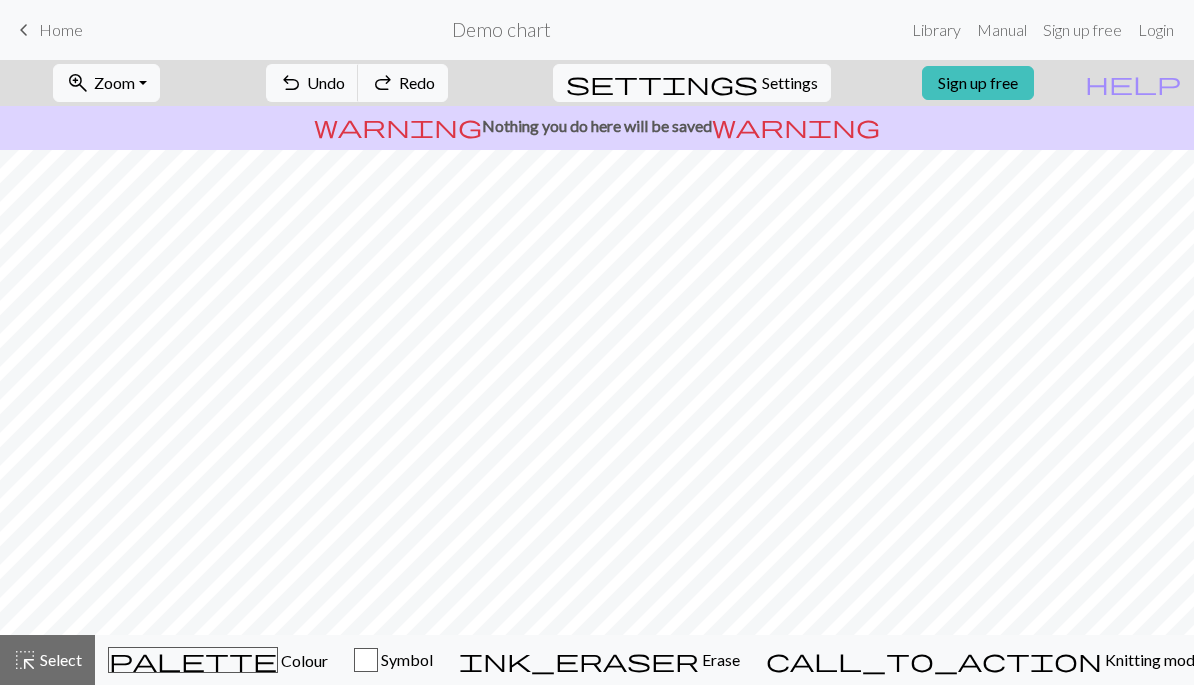 click on "Undo" at bounding box center [326, 82] 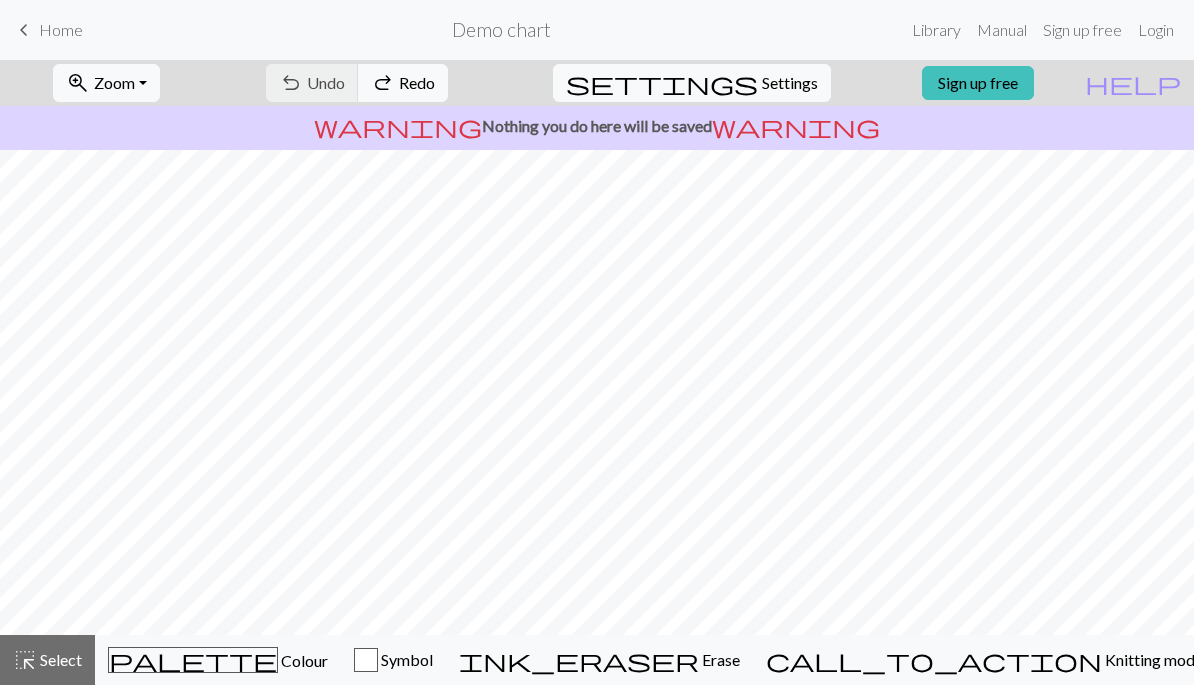 click on "undo Undo Undo redo Redo Redo" at bounding box center (357, 83) 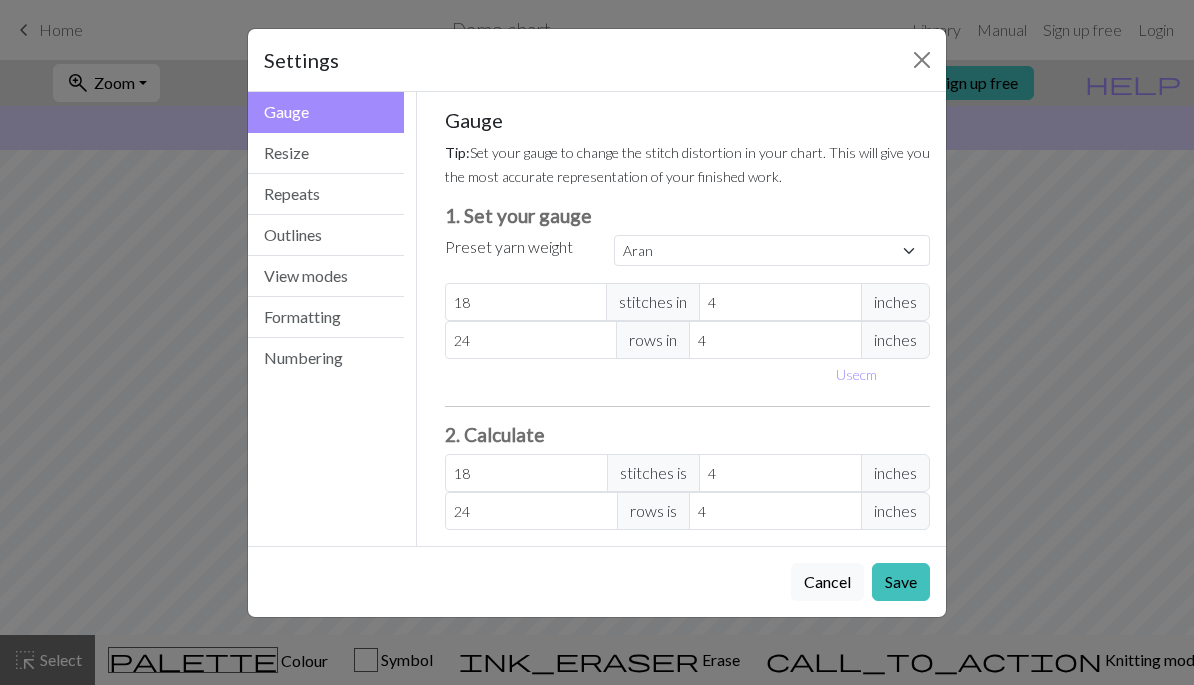 click on "Resize" at bounding box center [326, 153] 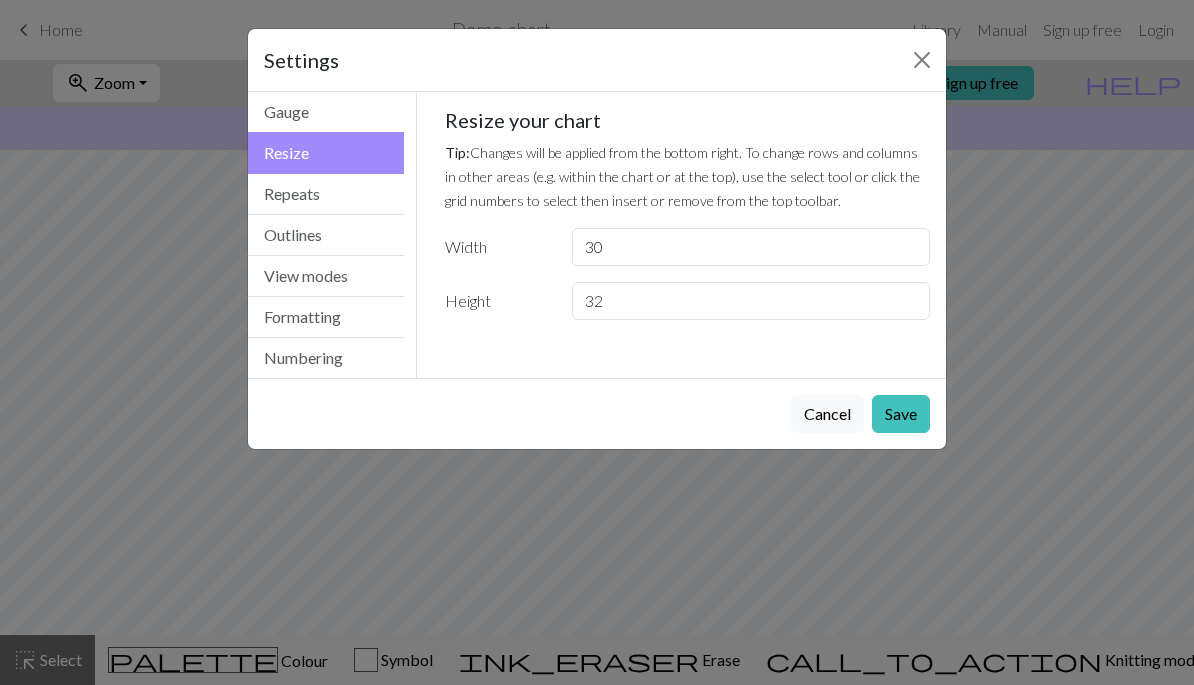 click on "Outlines" at bounding box center [326, 235] 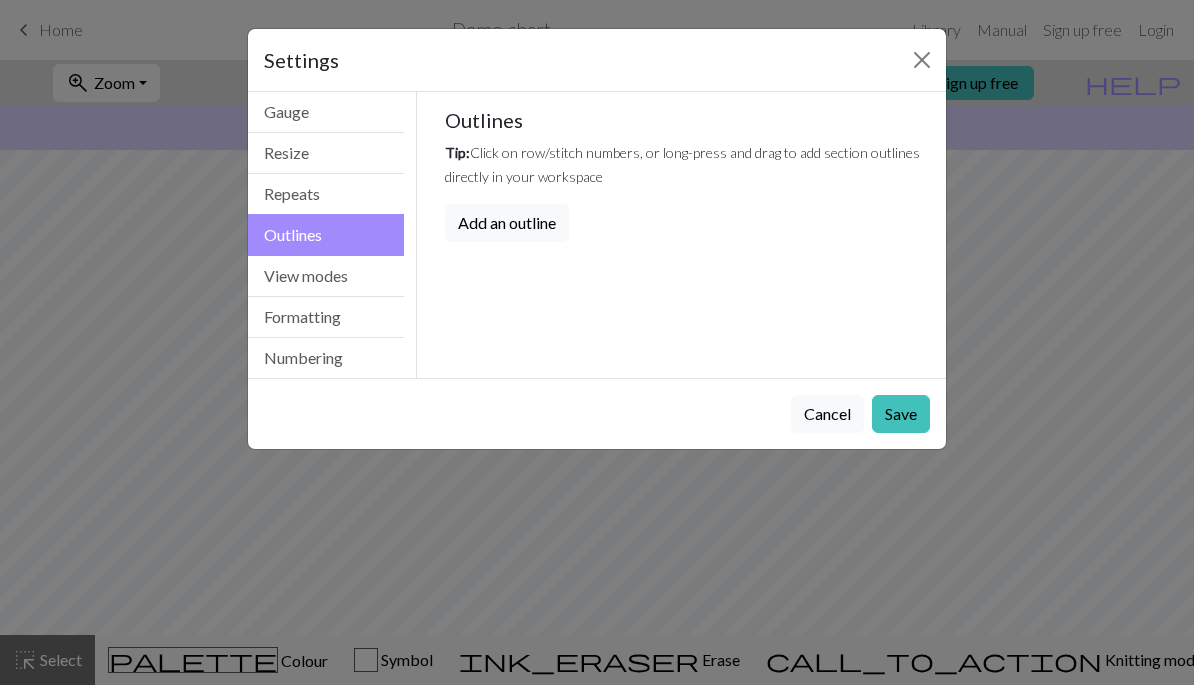 click on "Add an outline" at bounding box center [507, 223] 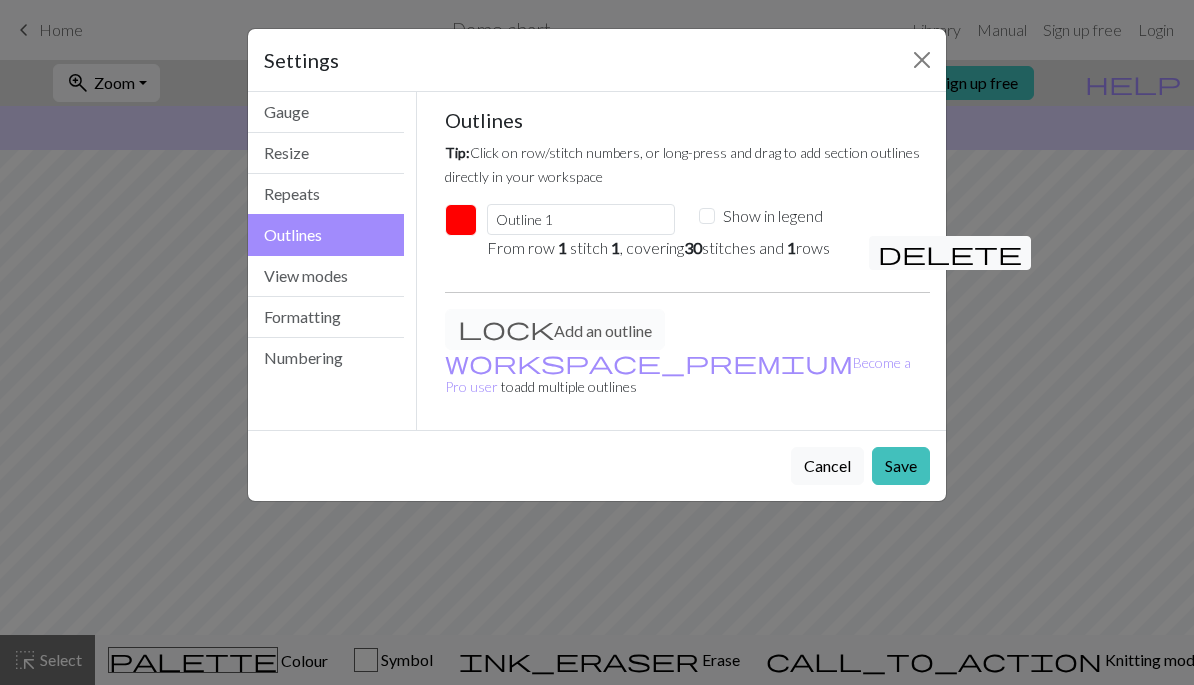 click on "Show in legend" at bounding box center (707, 216) 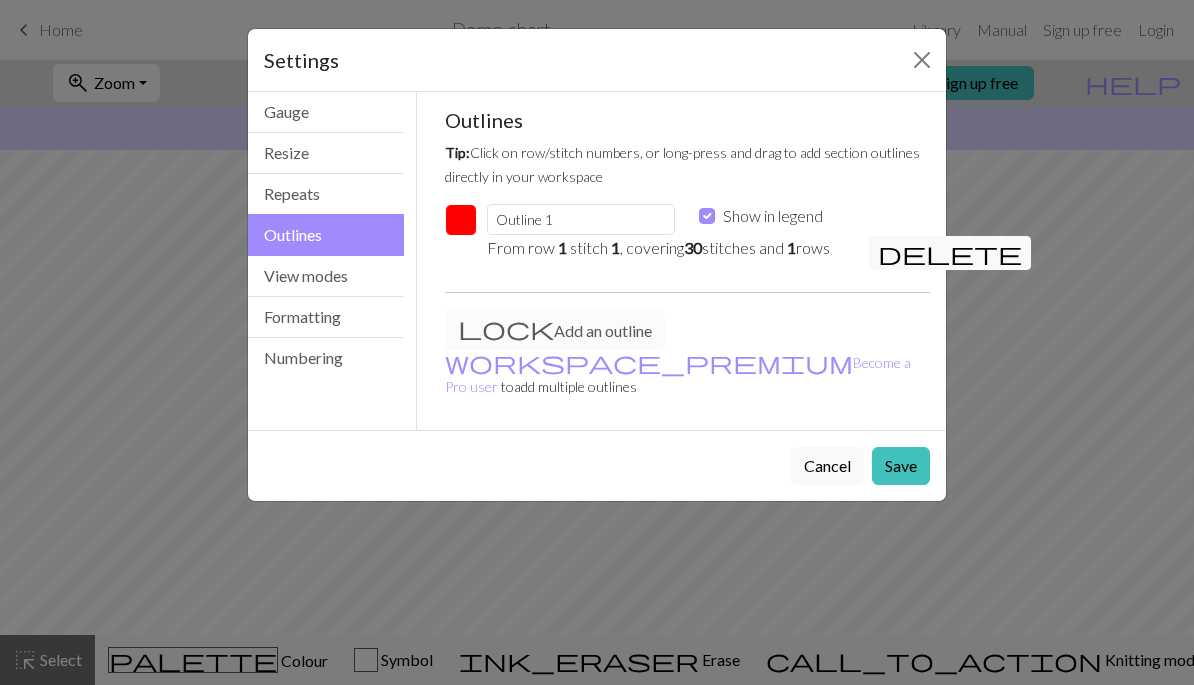 checkbox on "true" 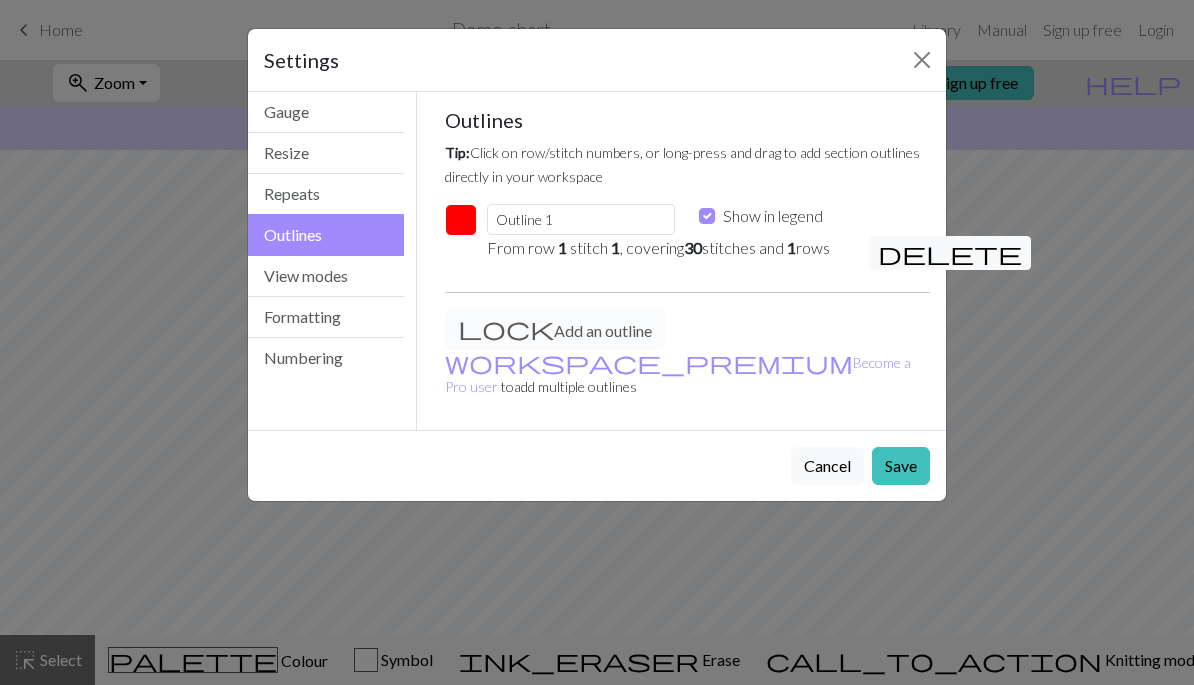 click on "Save" at bounding box center [901, 466] 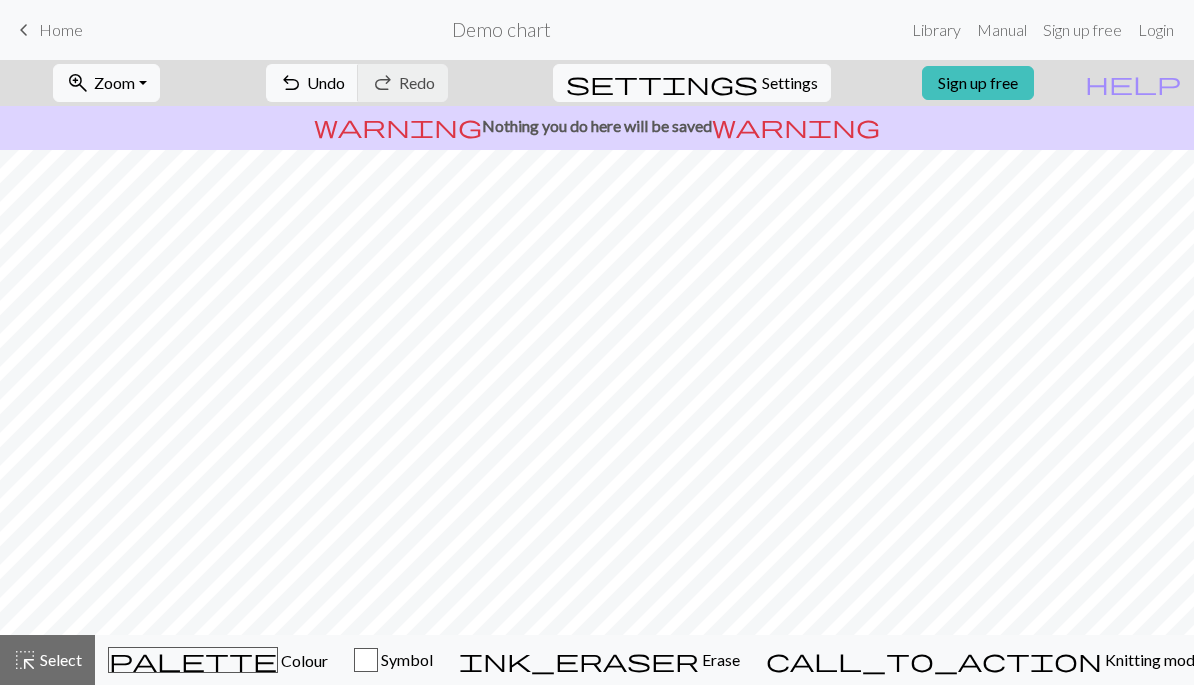 click on "Settings" at bounding box center (790, 83) 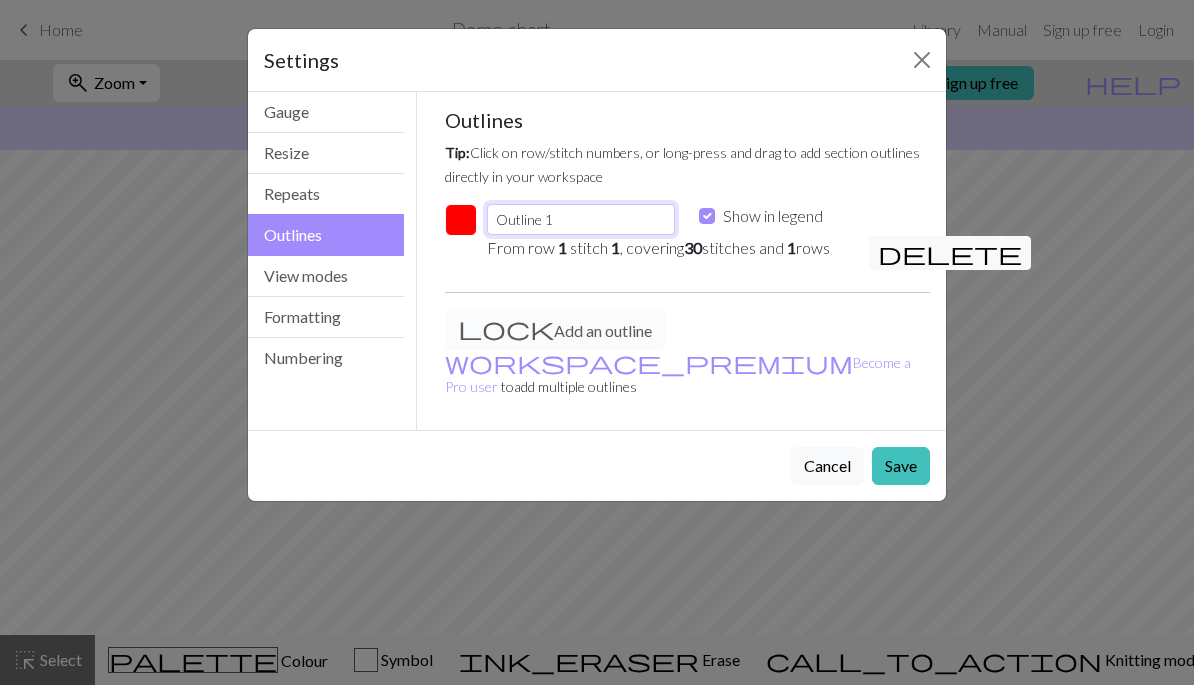 click on "Outline 1" at bounding box center (581, 219) 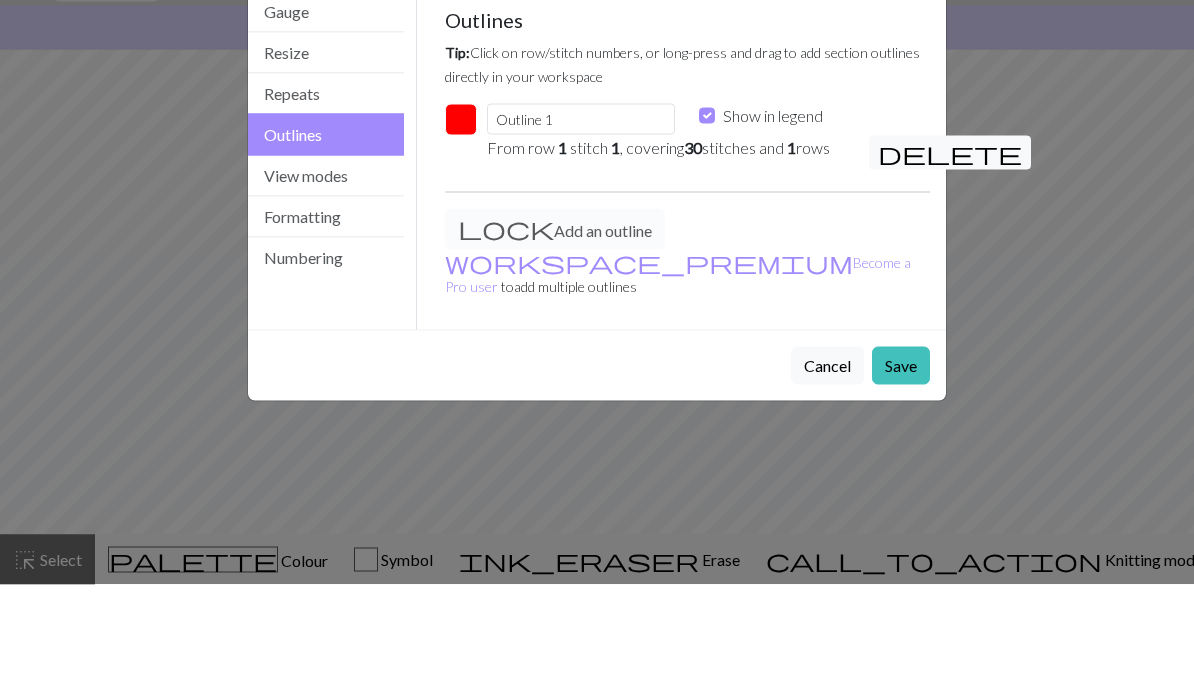 click on "Settings Outlines Gauge Resize Repeats Outlines View modes Formatting Numbering Gauge Resize Repeats Outlines View modes Formatting Numbering Gauge Tip:  Set your gauge to change the stitch distortion in your chart. This will give you the most accurate representation of your finished work. 1. Set your gauge Preset yarn weight Custom Square Lace Light Fingering Fingering Sport Double knit Worsted Aran Bulky Super Bulky 18 stitches in  4 inches 24 rows in  4 inches Use  cm 2. Calculate 18 stitches is 4 inches 24 rows is 4 inches Resize your chart Tip:  Changes will be applied from the bottom right. To change rows and columns in other areas (e.g. within the chart or at the top), use the select tool or click the grid numbers to select then insert or remove from the top toolbar. Width 30 Height 32 Repeats workspace_premium Become a Pro user   to  visualise repeats Tip:   This will show your entire chart repeated, so you can preview what joining panels look like together. arrow_forward  Horizontal 1 arrow_downward" at bounding box center (597, 342) 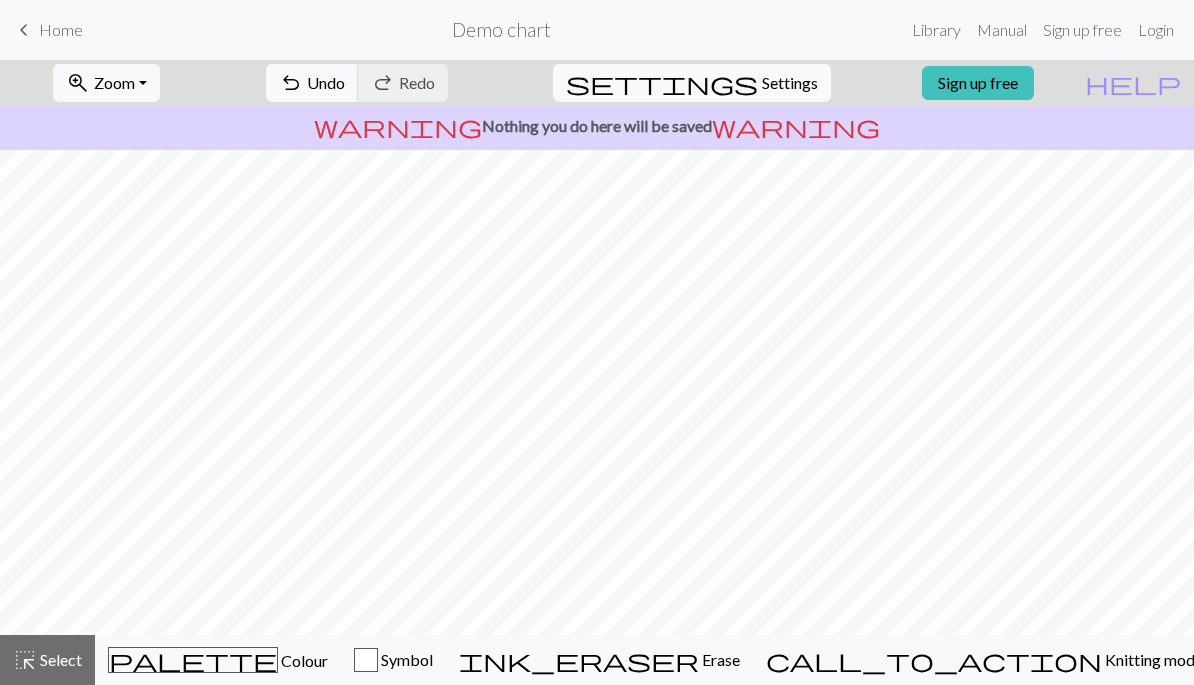 click on "Settings" at bounding box center (790, 83) 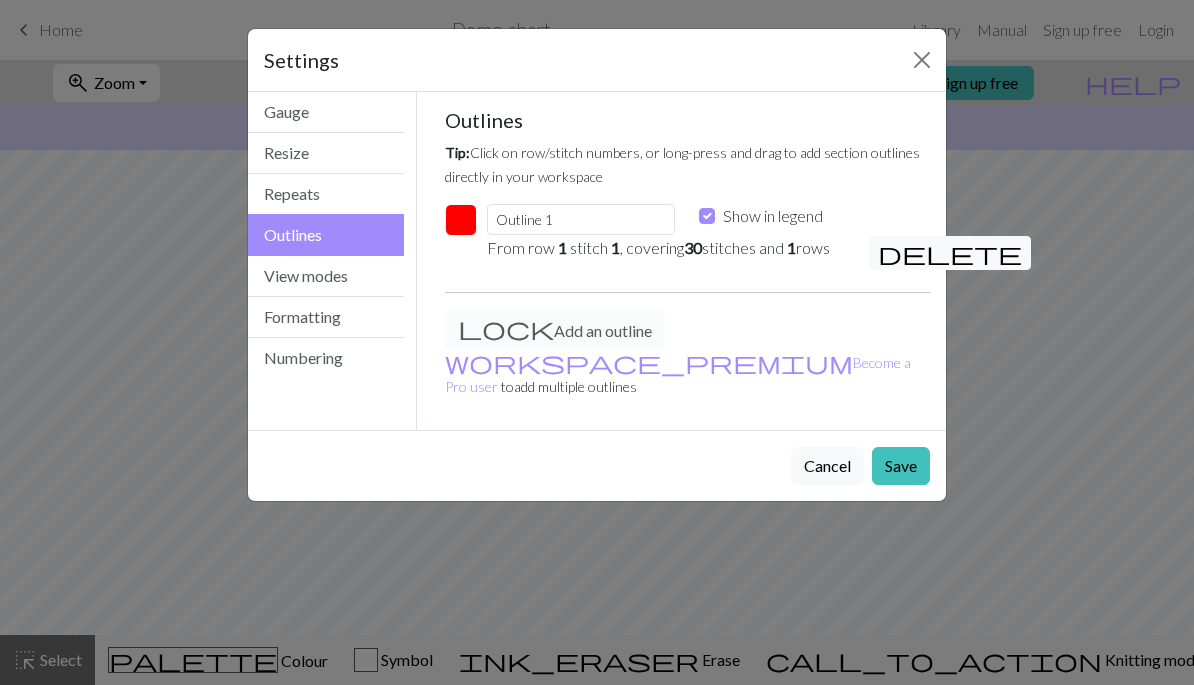 click on "View modes" at bounding box center (326, 276) 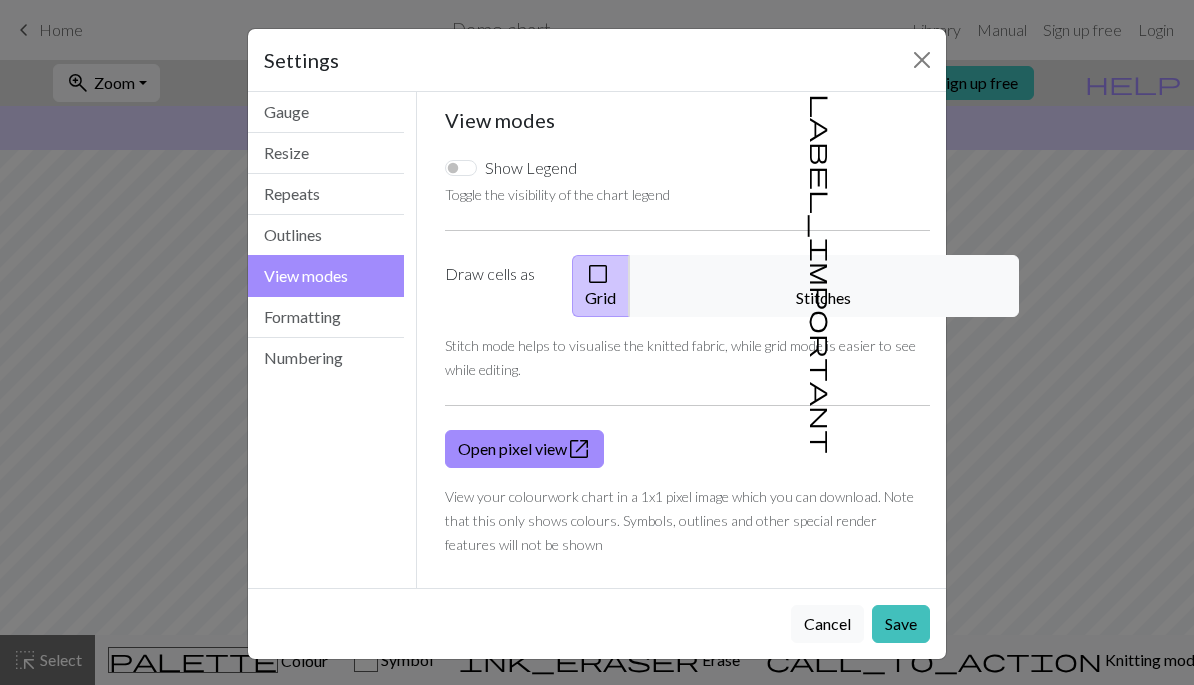 click on "check_box_outline_blank" at bounding box center [598, 274] 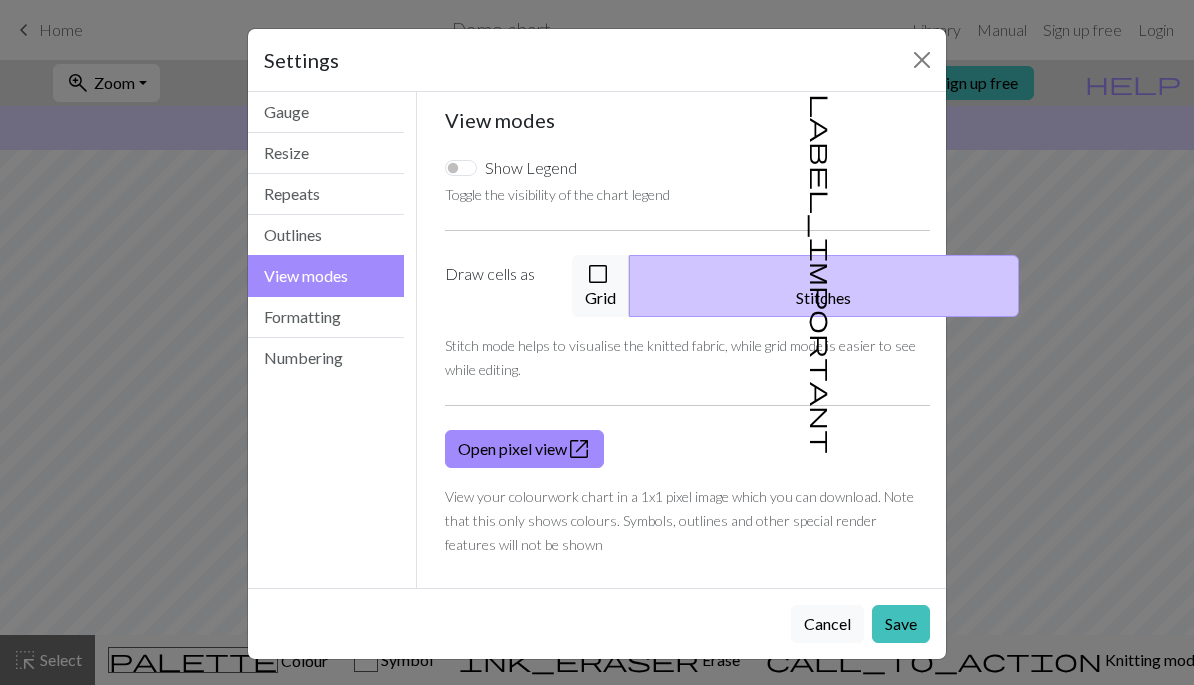 click on "check_box_outline_blank Grid" at bounding box center [601, 286] 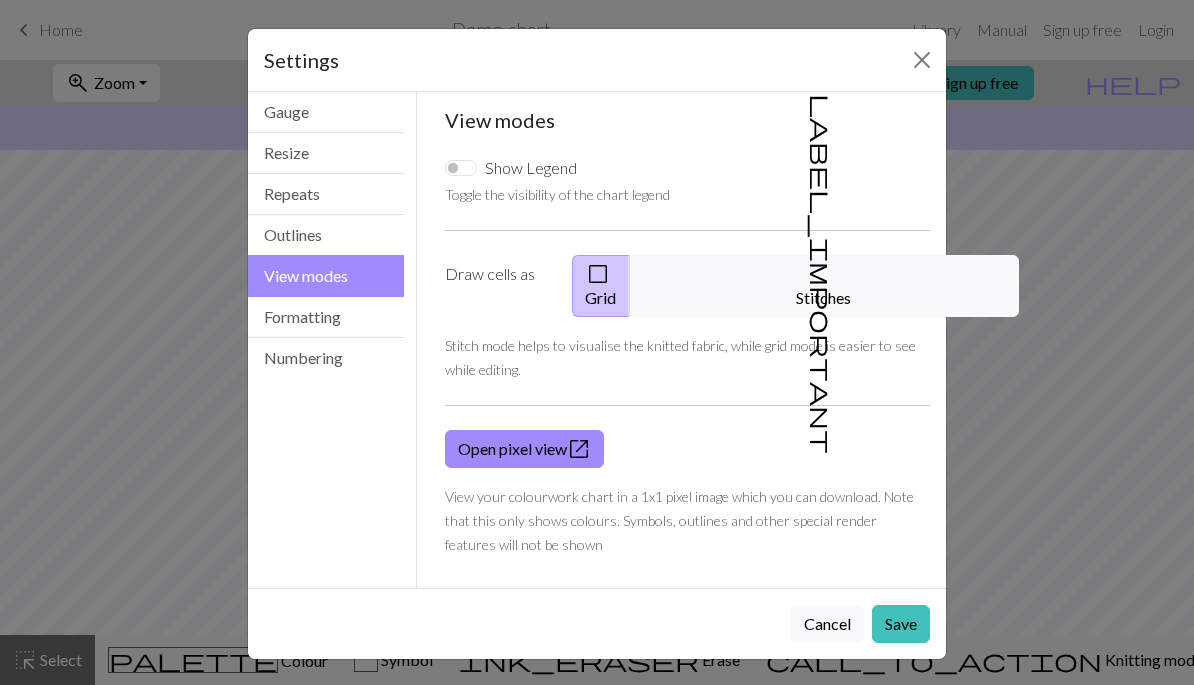 click on "Show Legend" at bounding box center (461, 168) 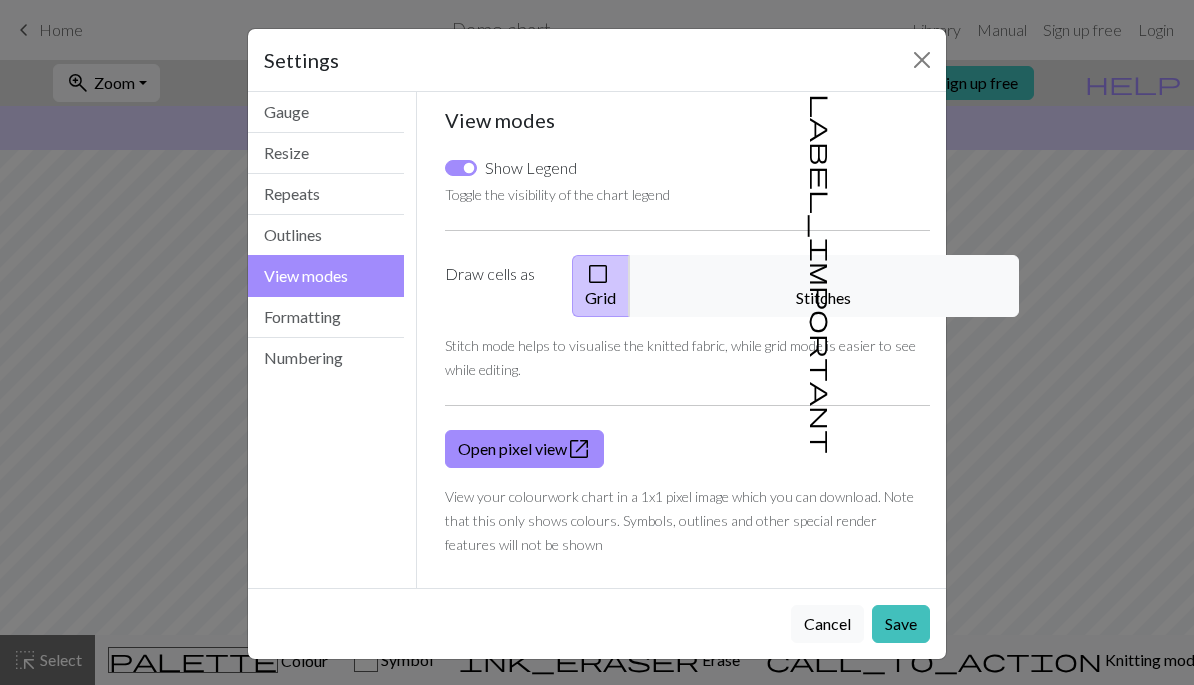checkbox on "true" 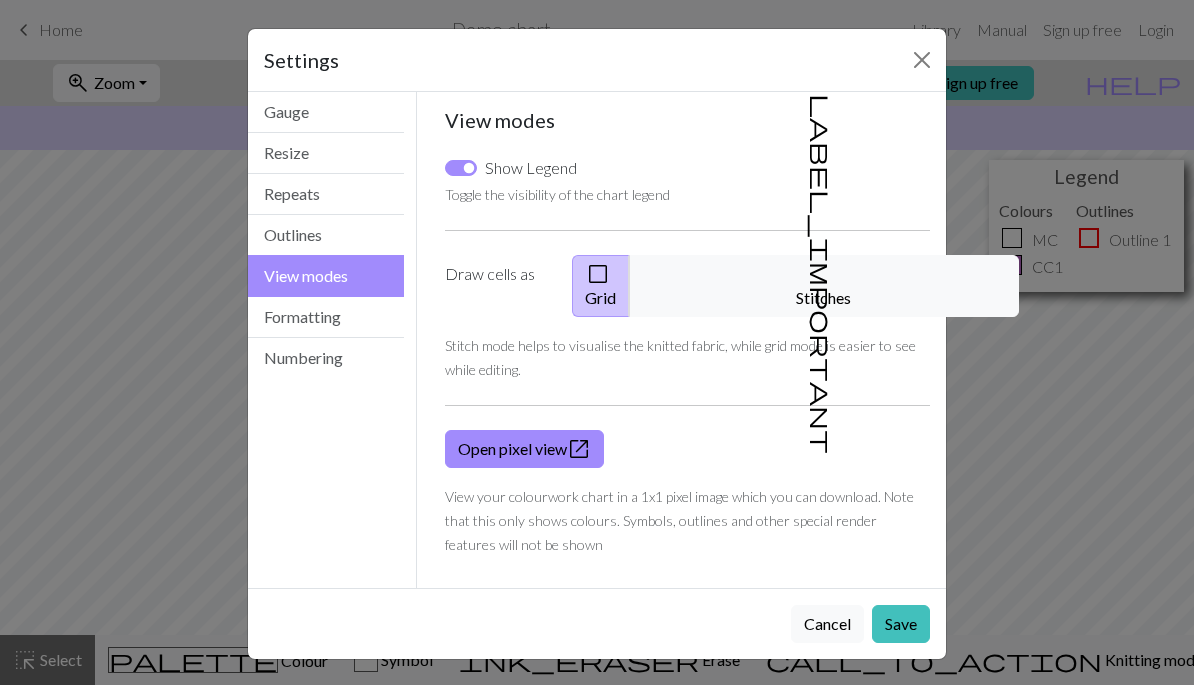 click on "Formatting" at bounding box center [326, 317] 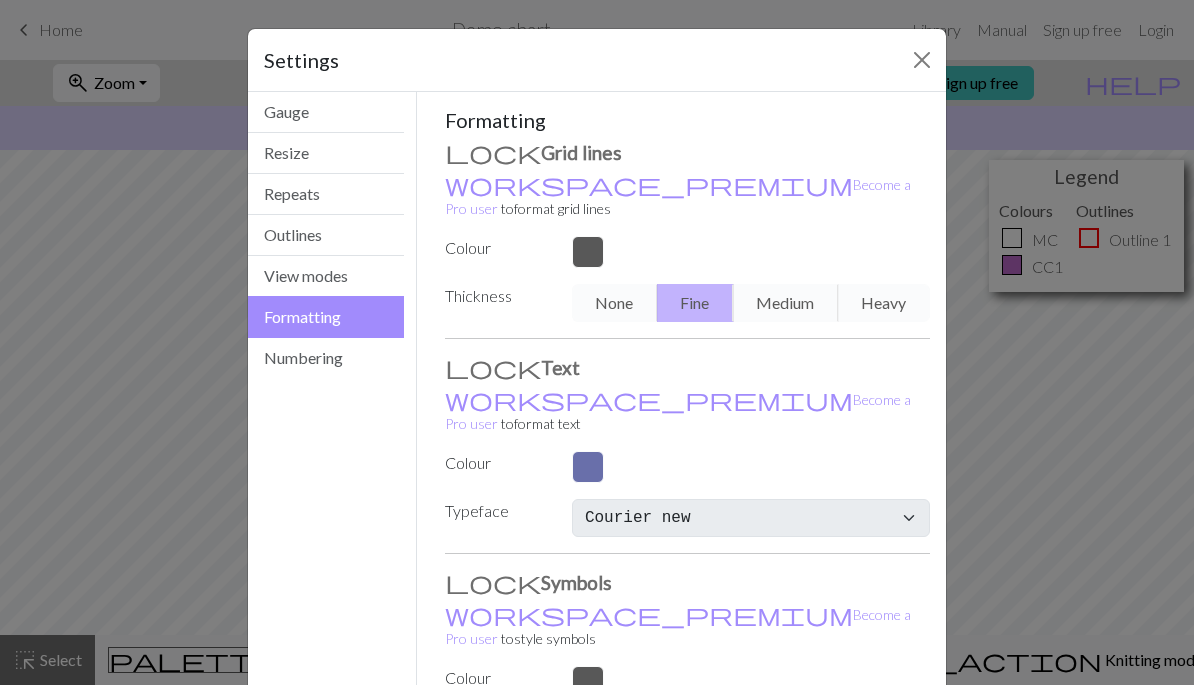click on "None Fine Medium Heavy" at bounding box center [751, 303] 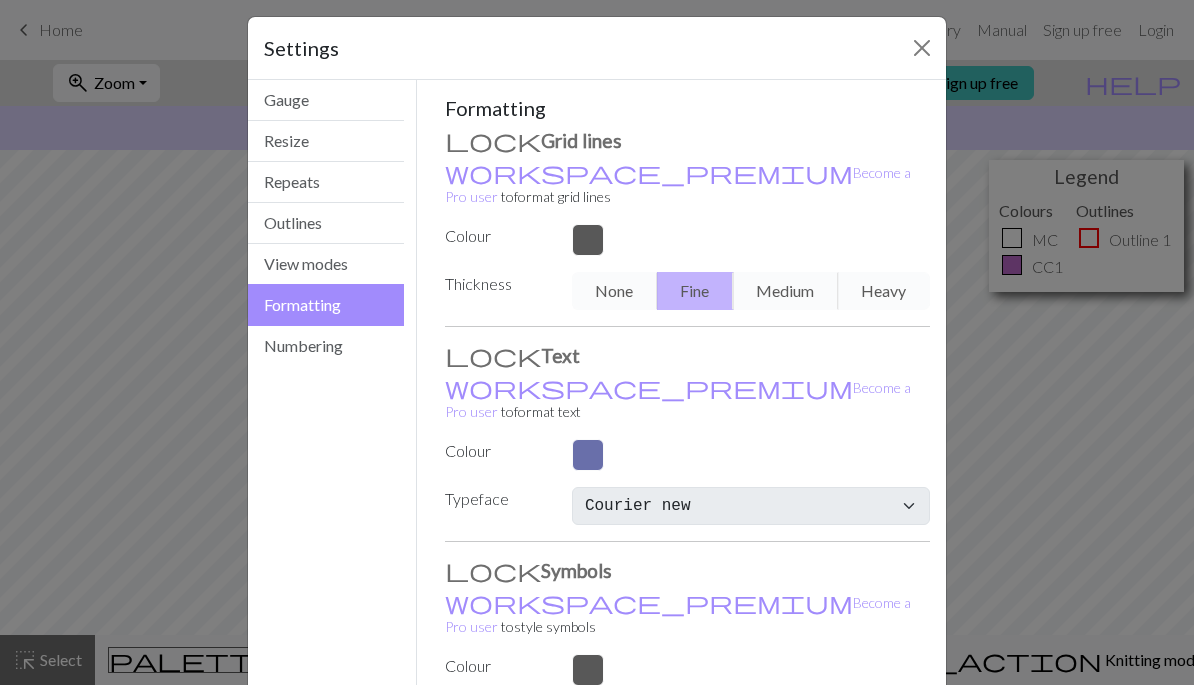 scroll, scrollTop: 11, scrollLeft: 0, axis: vertical 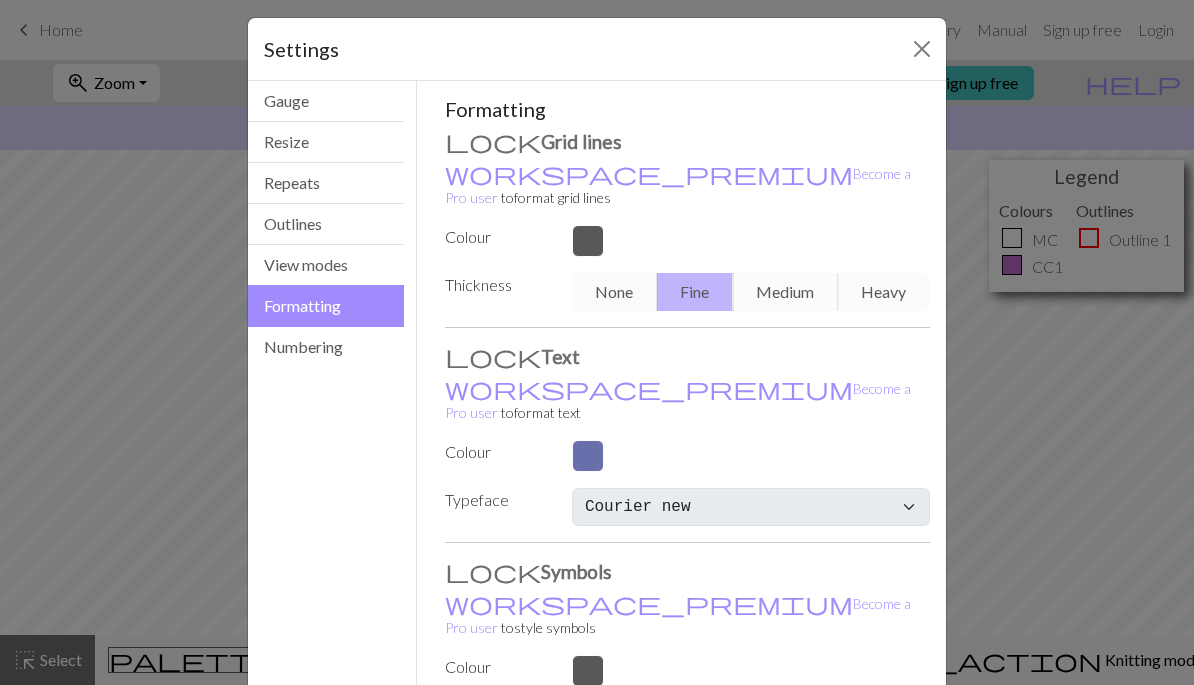 click on "Numbering" at bounding box center [326, 347] 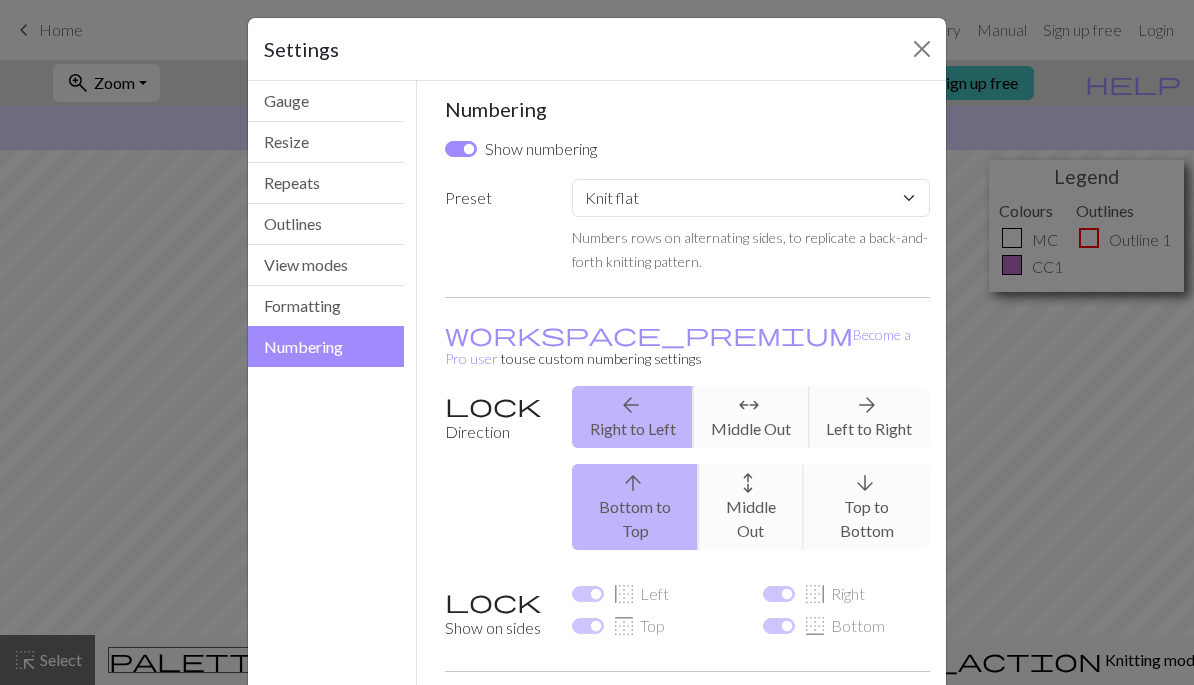 click on "Gauge" at bounding box center [326, 101] 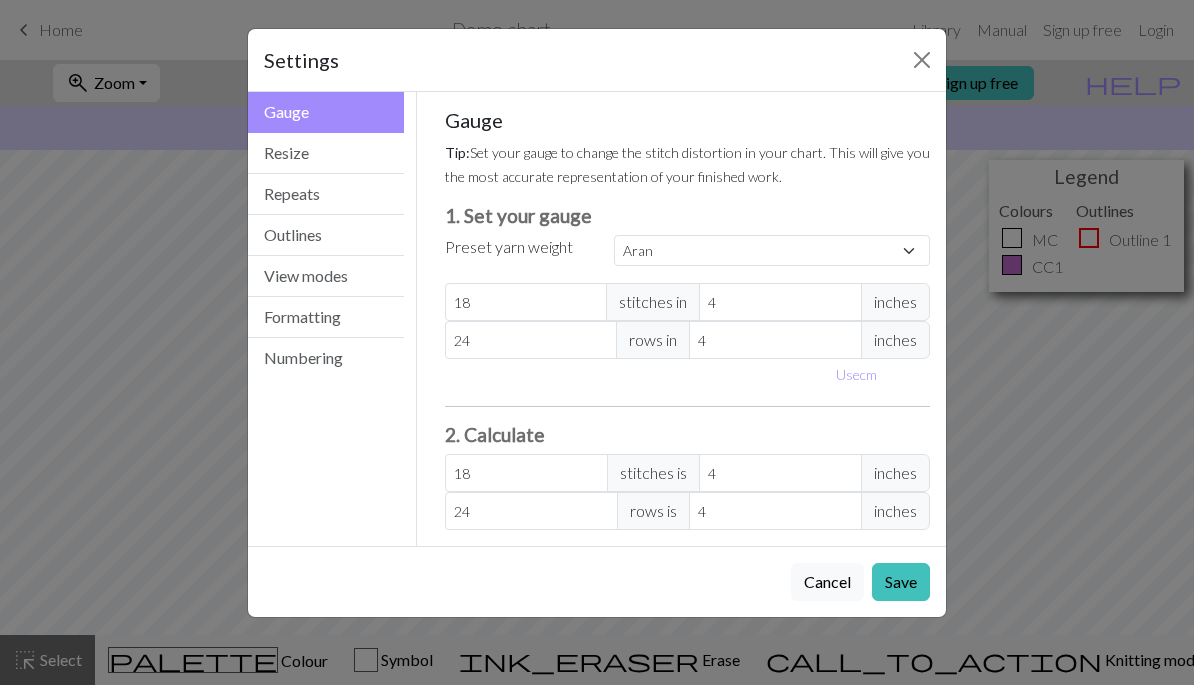 scroll, scrollTop: 0, scrollLeft: 0, axis: both 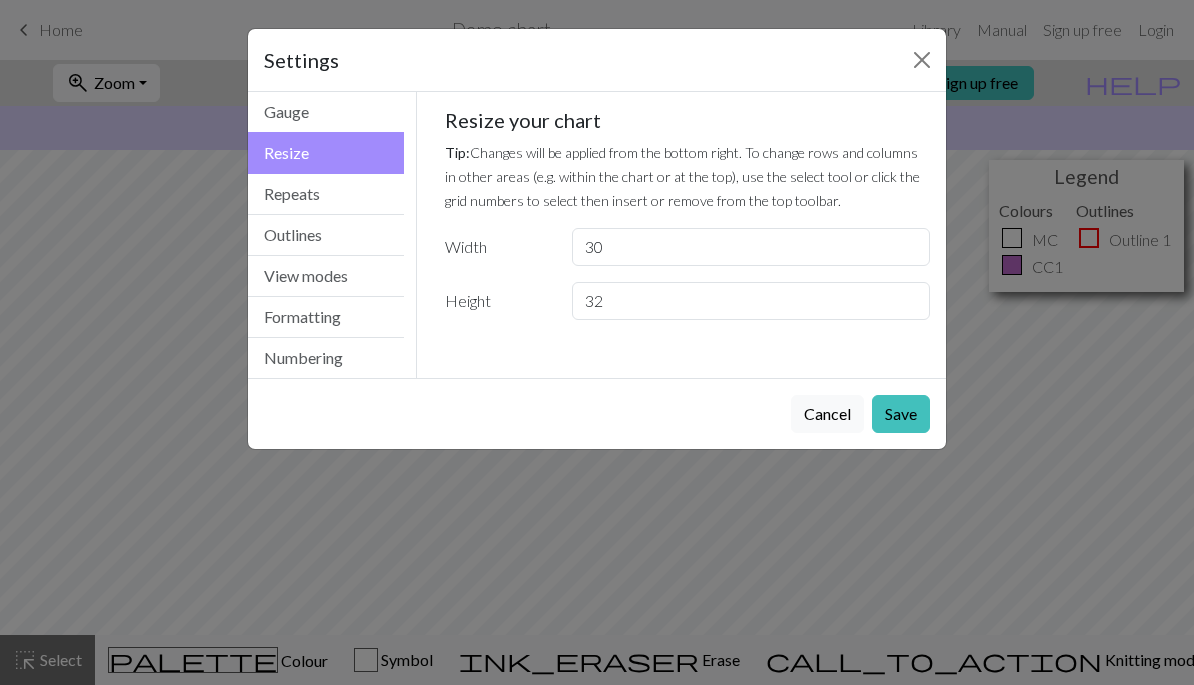 click on "Save" at bounding box center (901, 414) 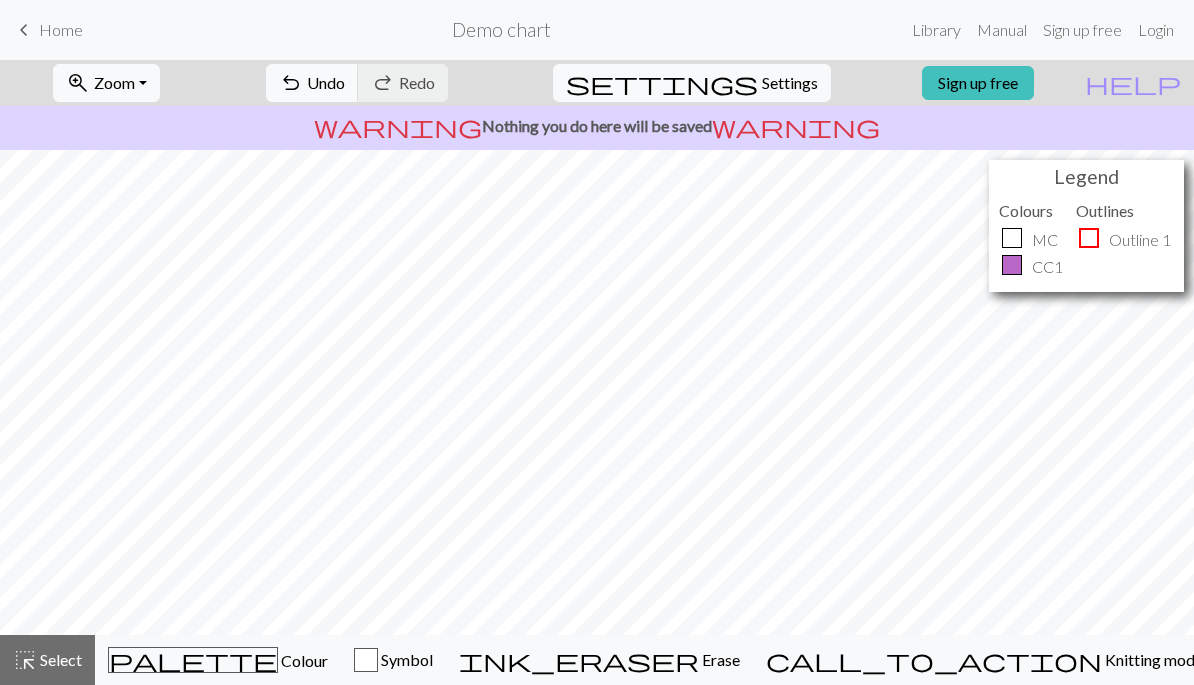 click at bounding box center (366, 660) 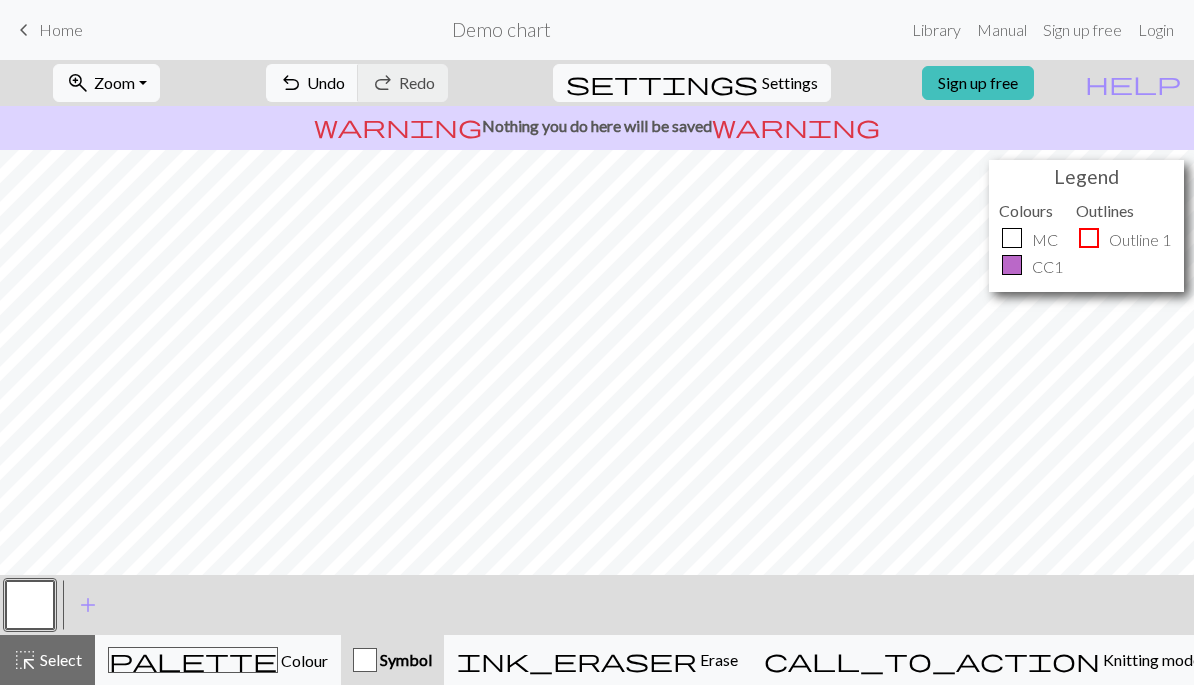 click on "add" at bounding box center [88, 605] 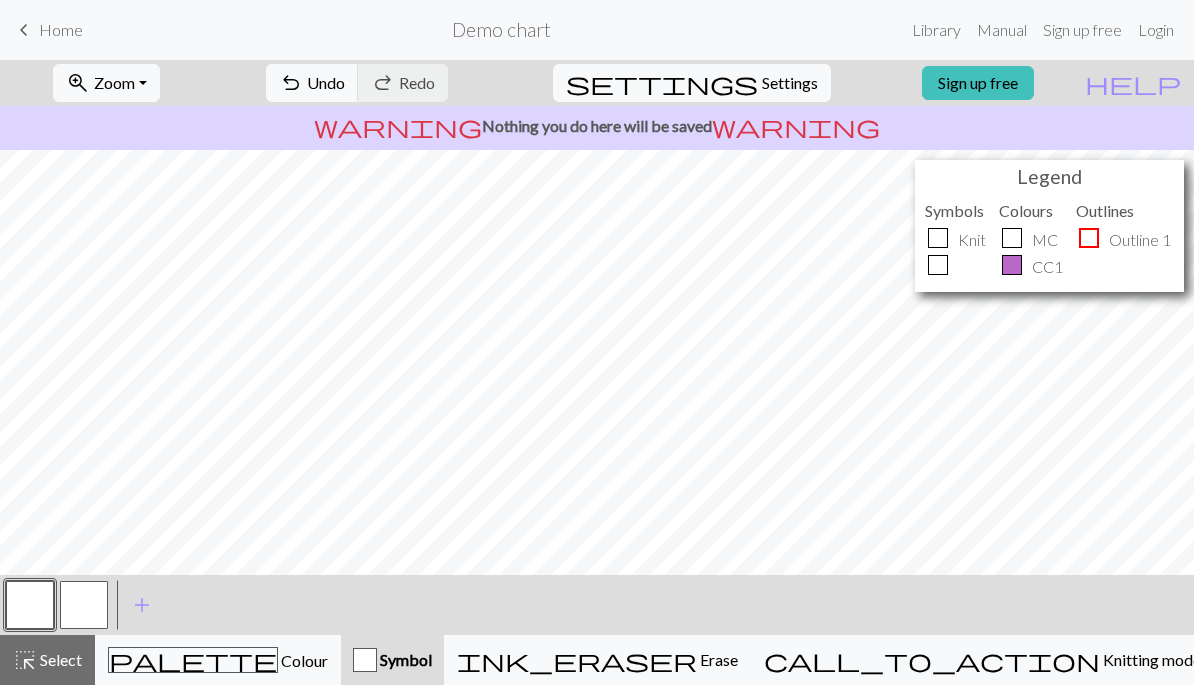 click at bounding box center [938, 265] 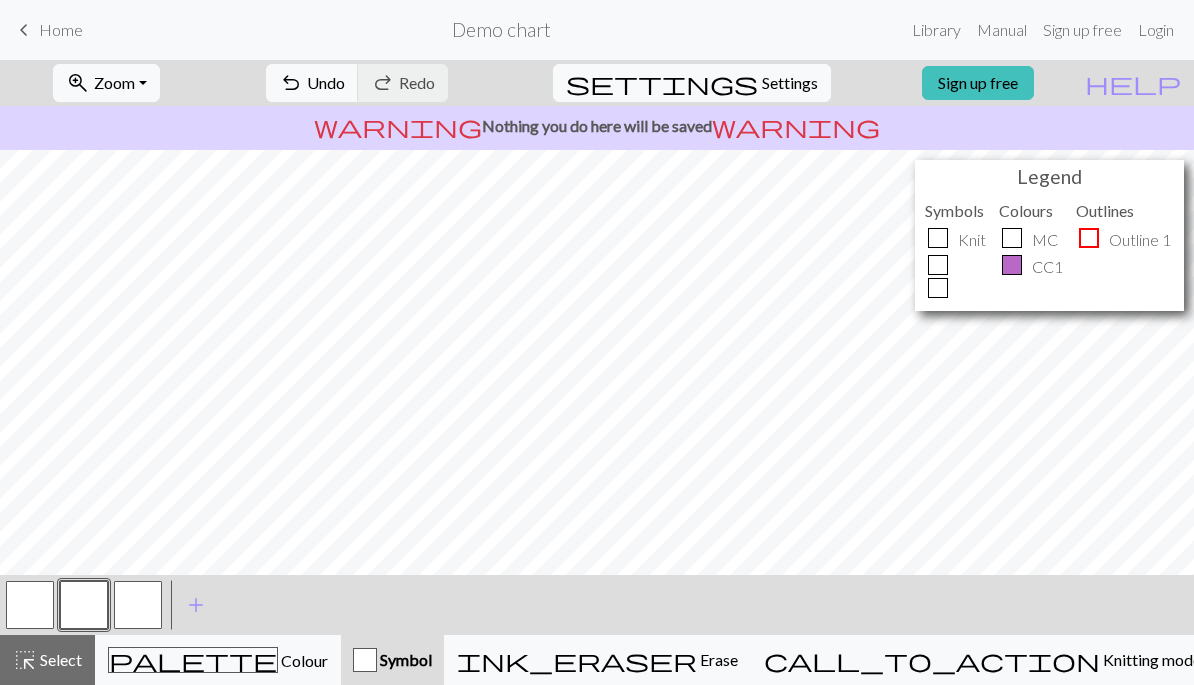 click on "ink_eraser   Erase   Erase" at bounding box center (597, 660) 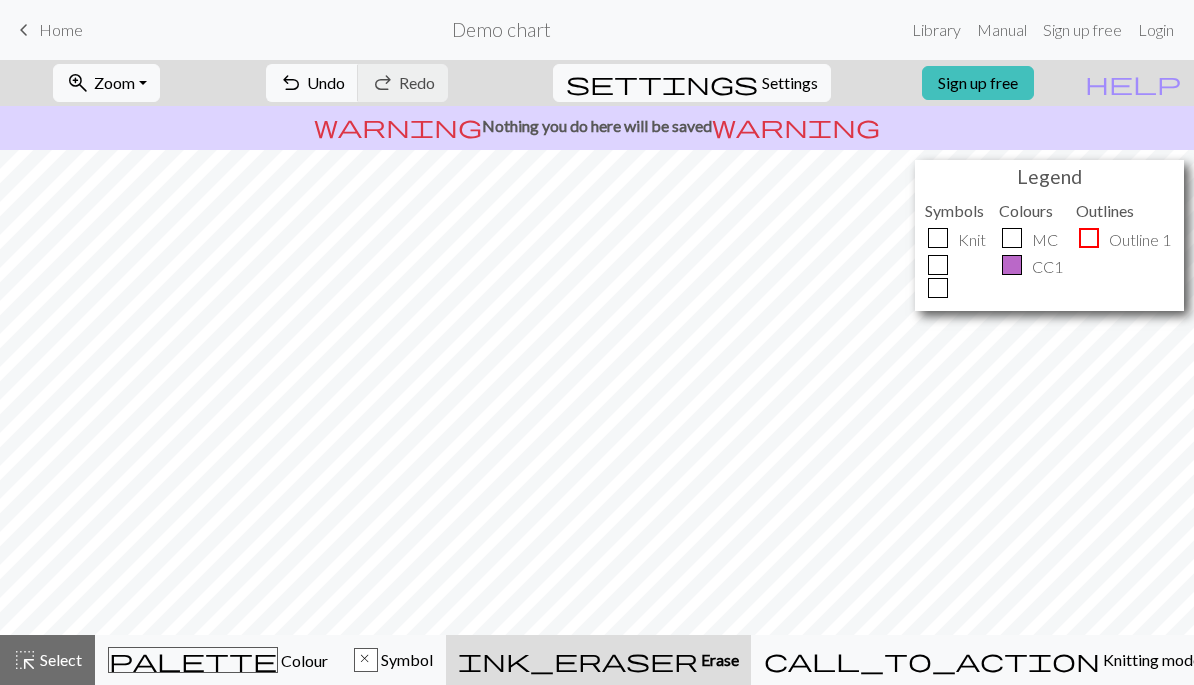 click on "call_to_action   Knitting mode   Knitting mode" at bounding box center [982, 660] 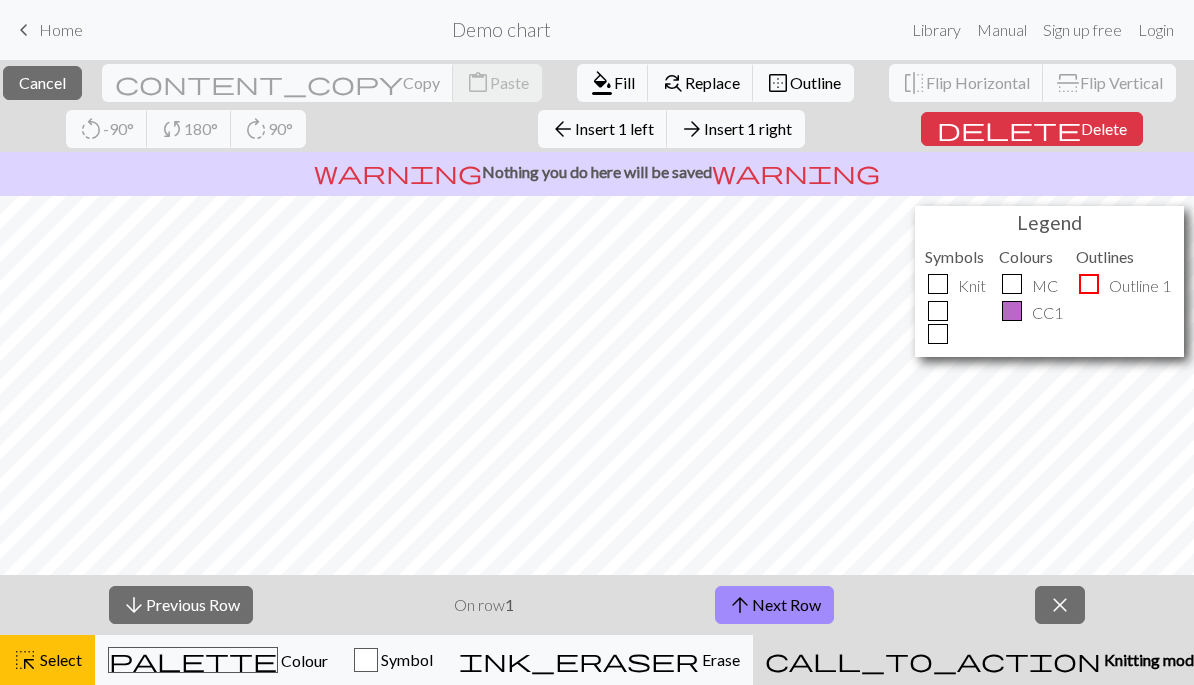 click on "close" at bounding box center (1060, 605) 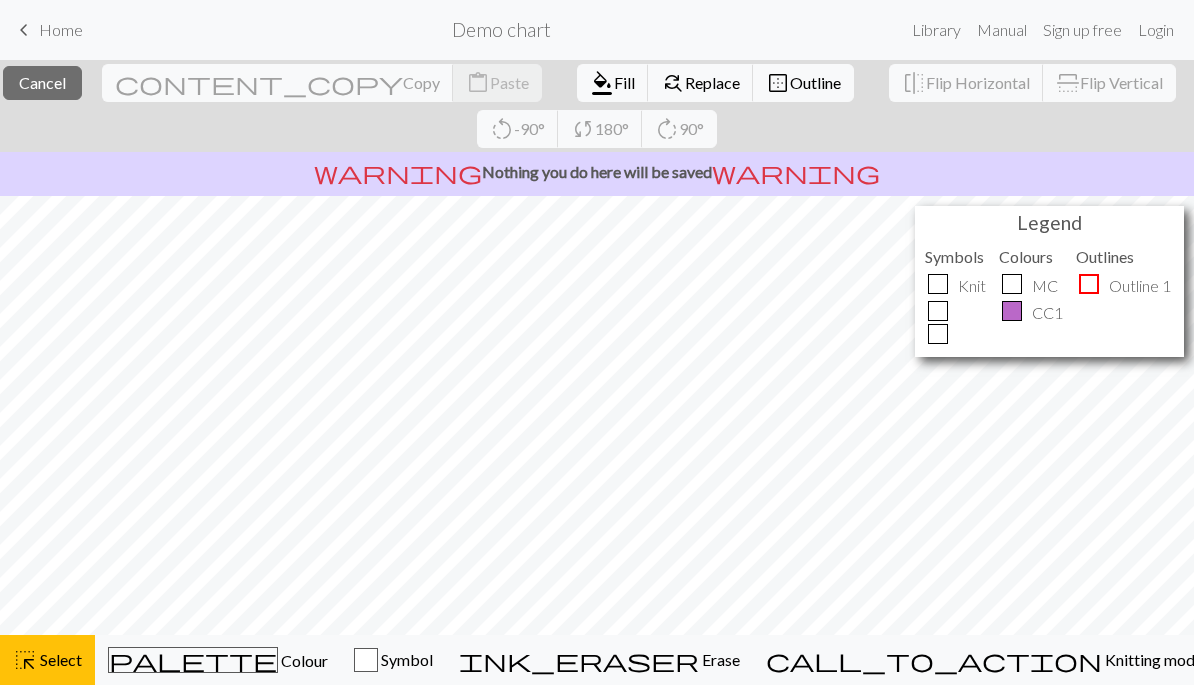 click on "highlight_alt" at bounding box center (25, 660) 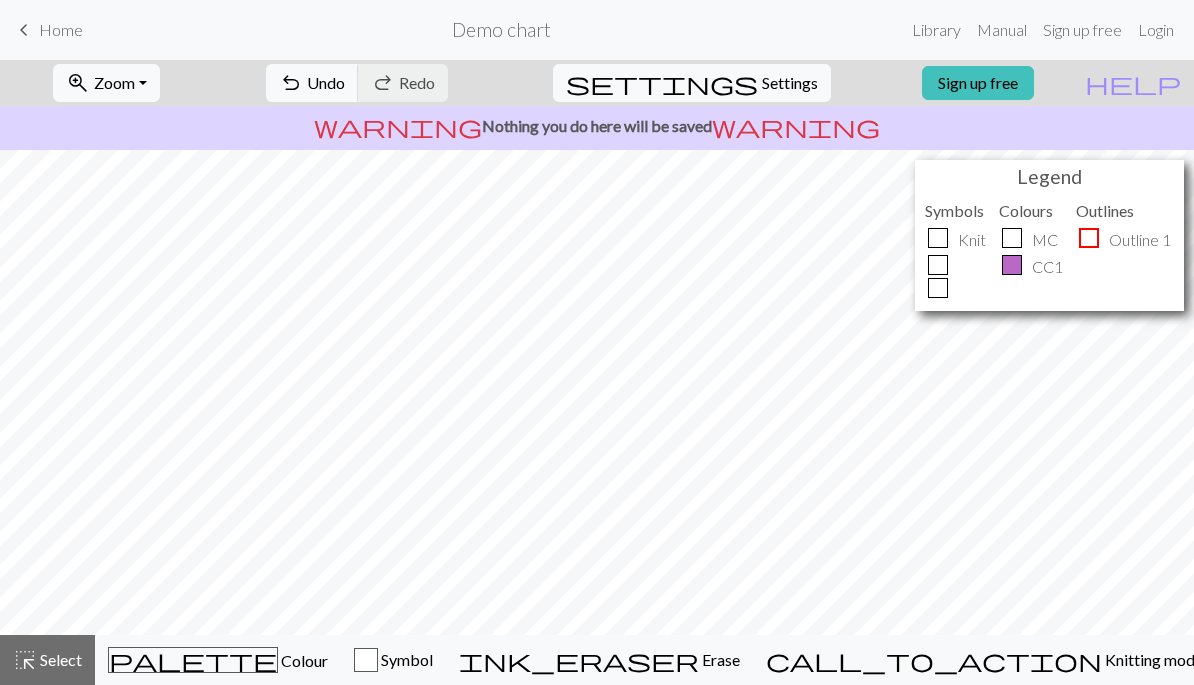 click on "Undo" at bounding box center (326, 82) 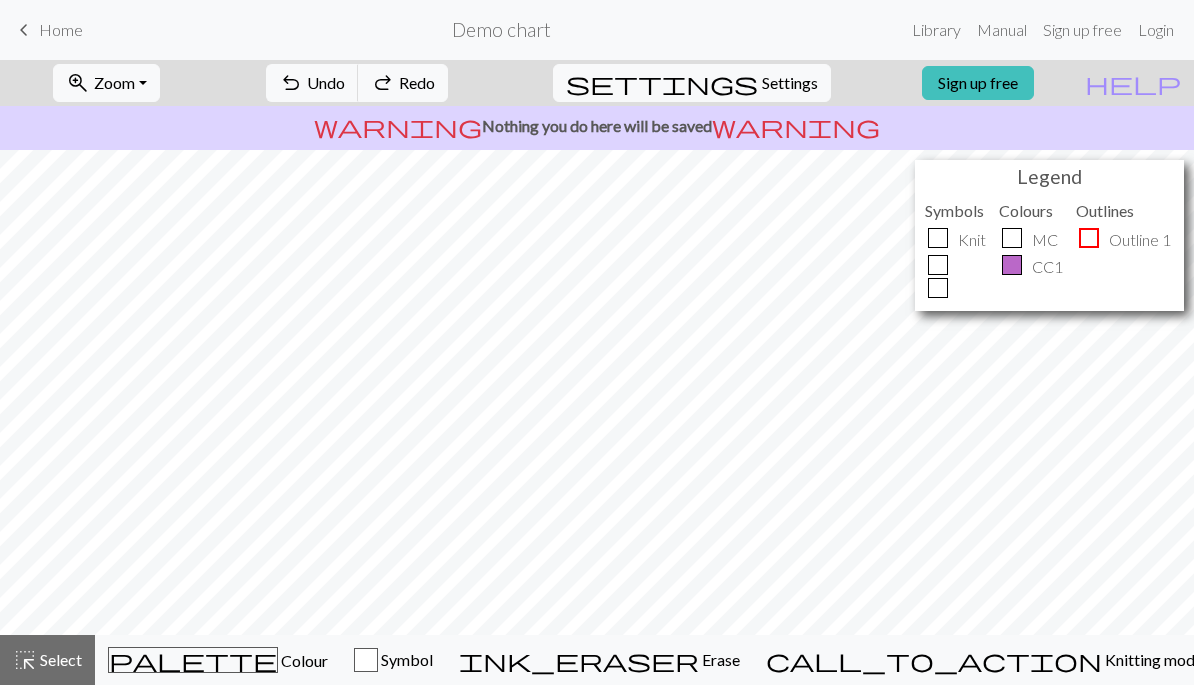 click on "undo Undo Undo" at bounding box center (312, 83) 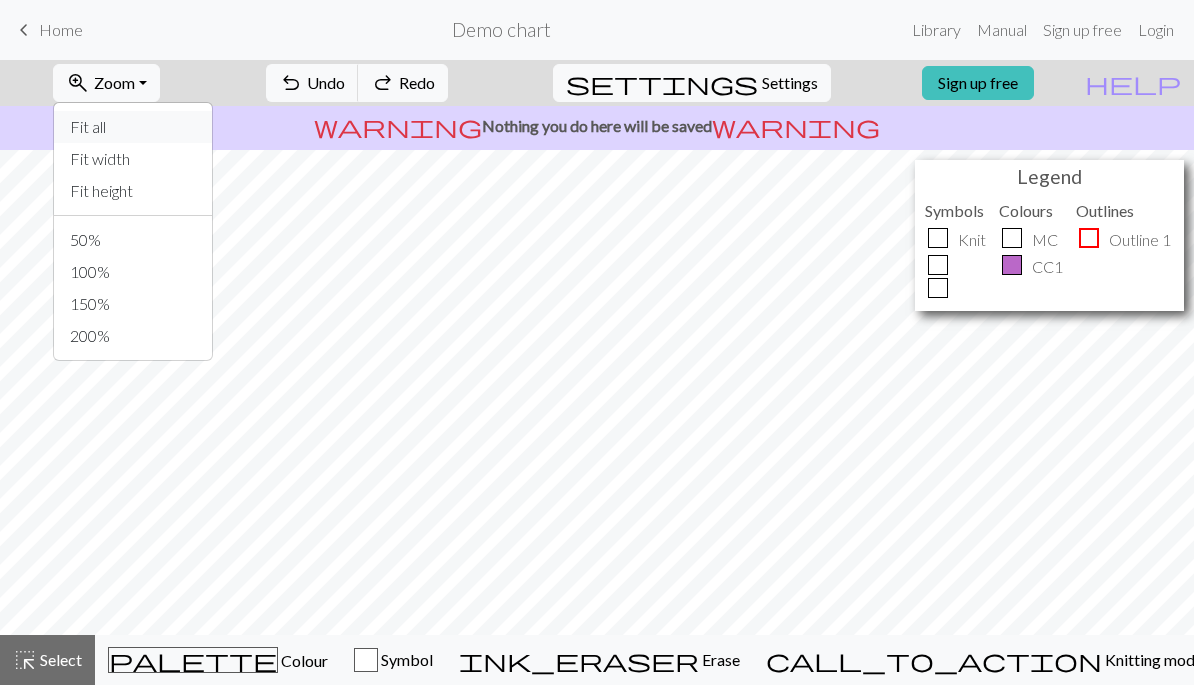 click on "Fit all" at bounding box center [133, 127] 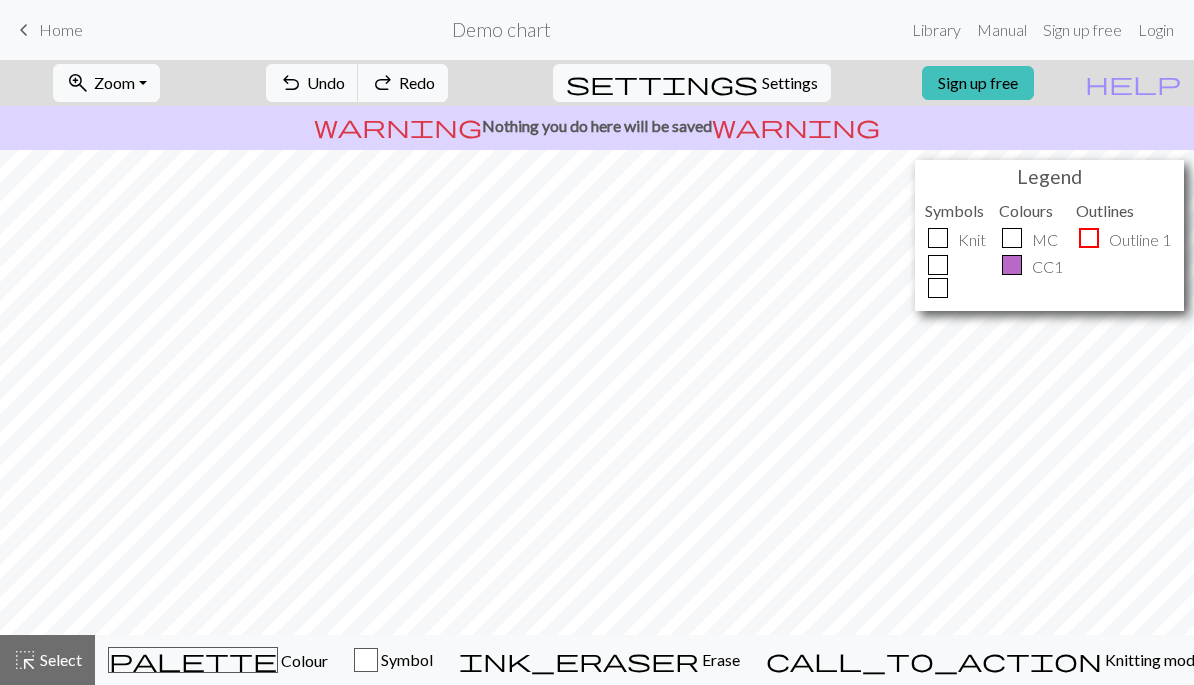 click on "zoom_in Zoom Zoom" at bounding box center (106, 83) 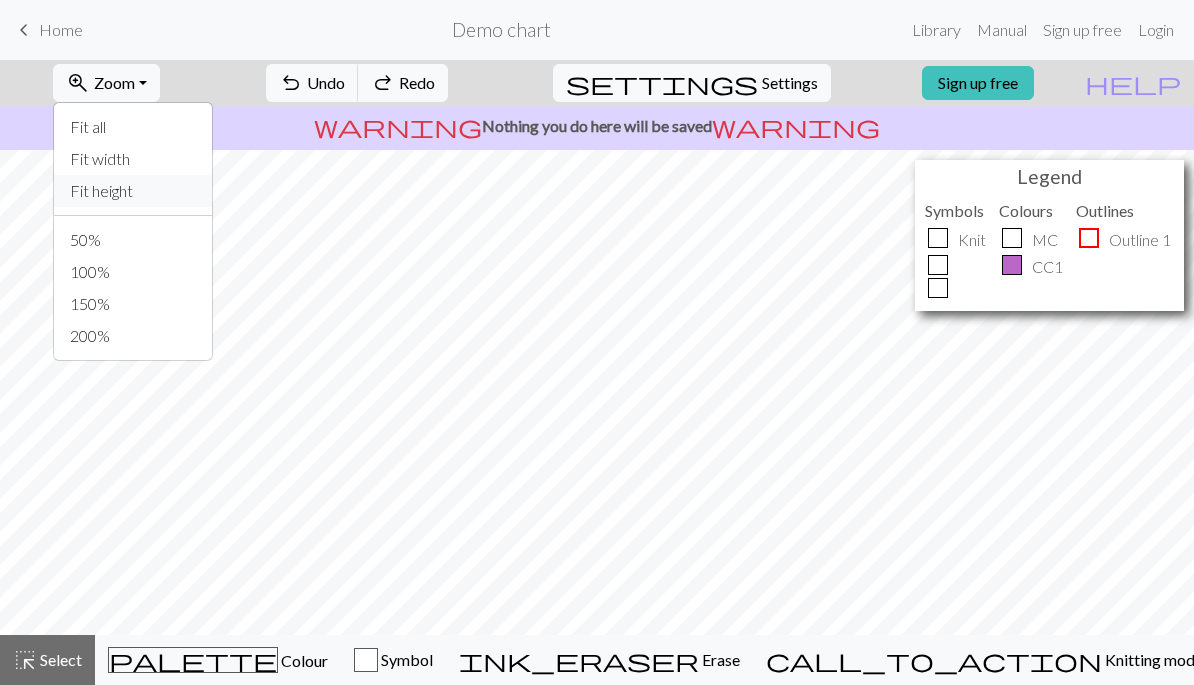click on "Fit height" at bounding box center [133, 191] 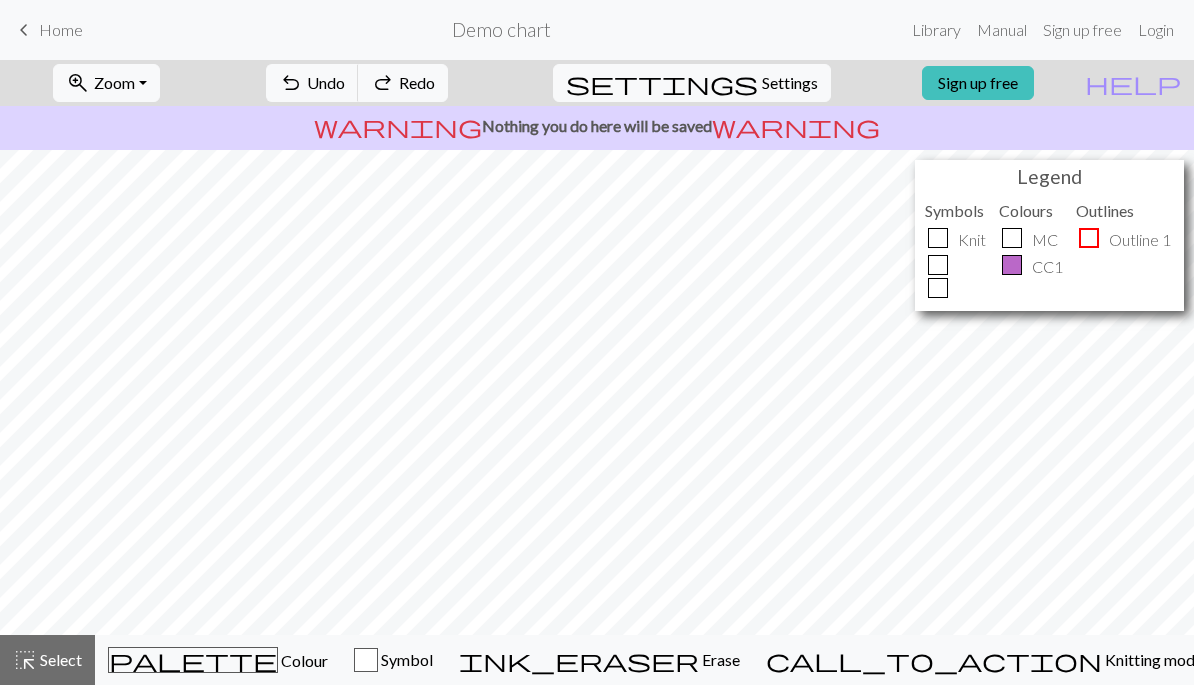 click on "zoom_in Zoom Zoom" at bounding box center (106, 83) 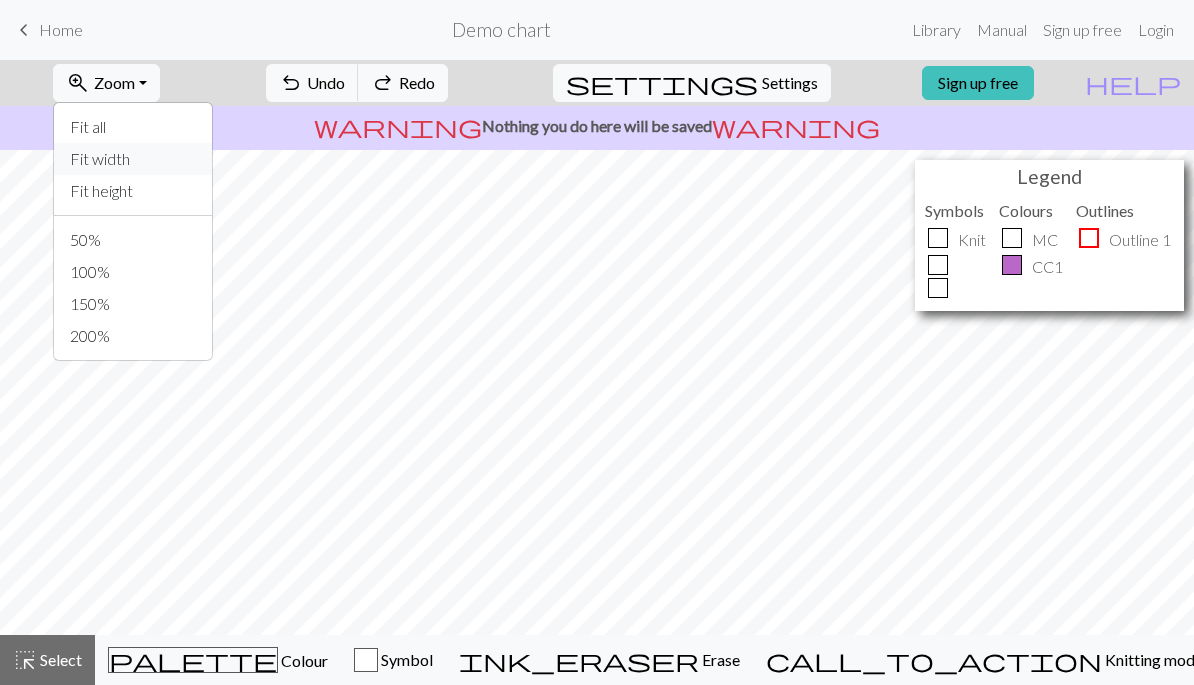 click on "Fit width" at bounding box center (133, 159) 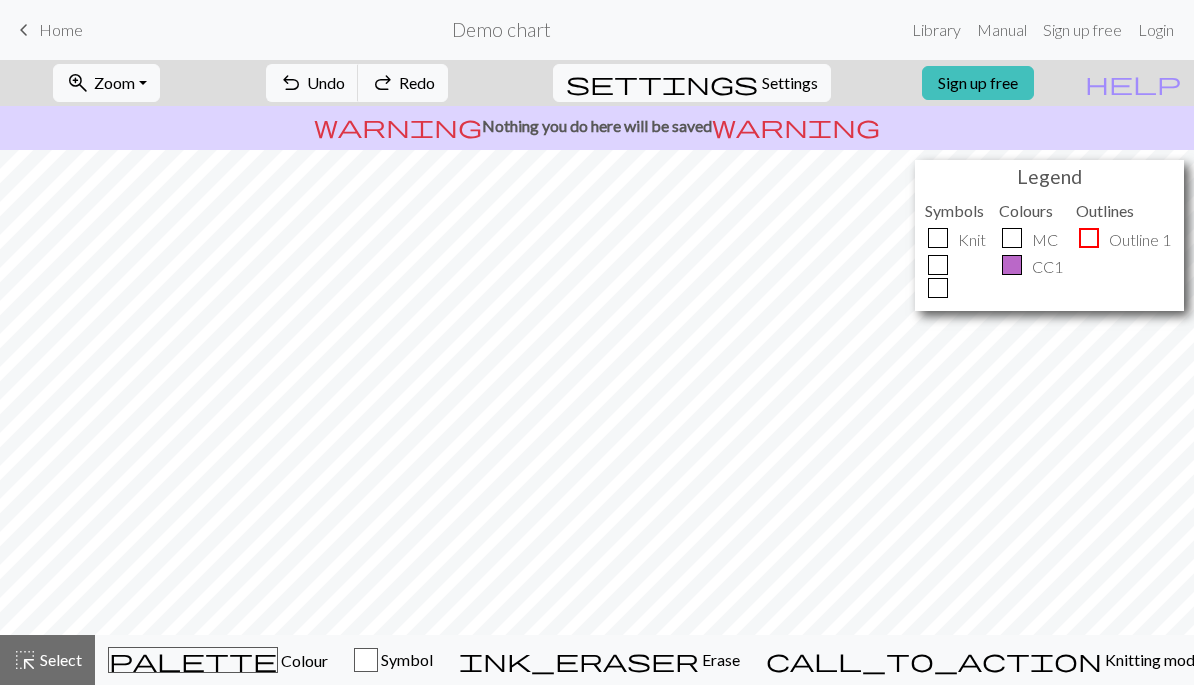 click on "zoom_in Zoom Zoom" at bounding box center (106, 83) 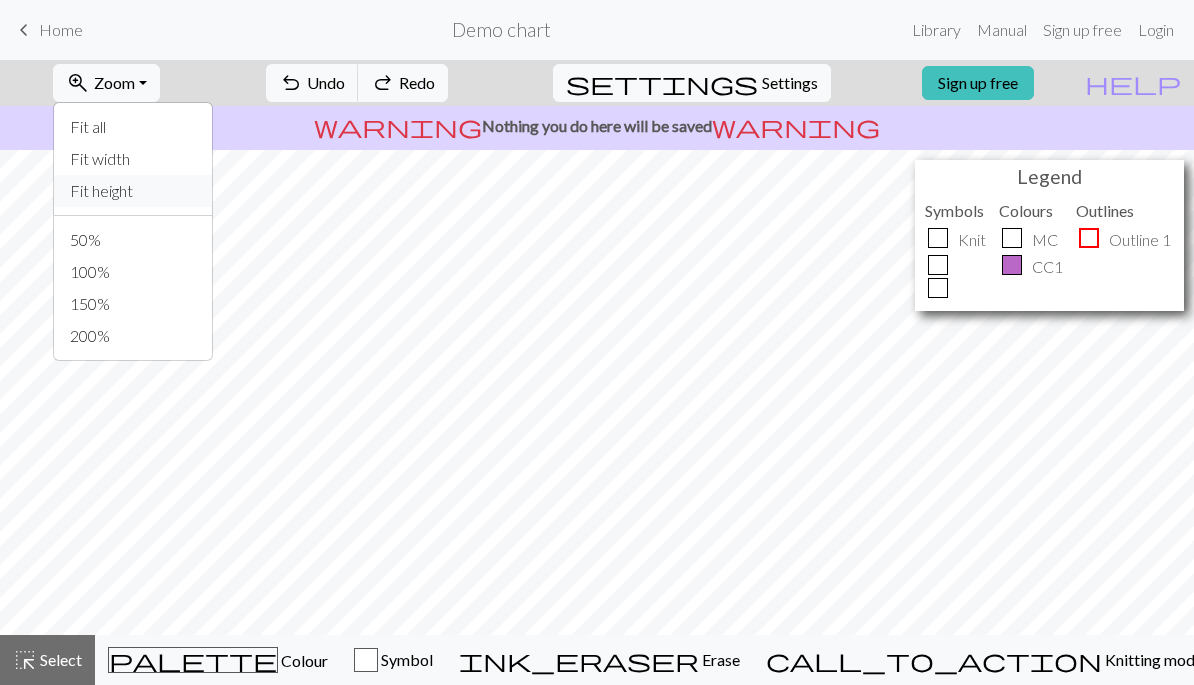 click on "Fit height" at bounding box center (133, 191) 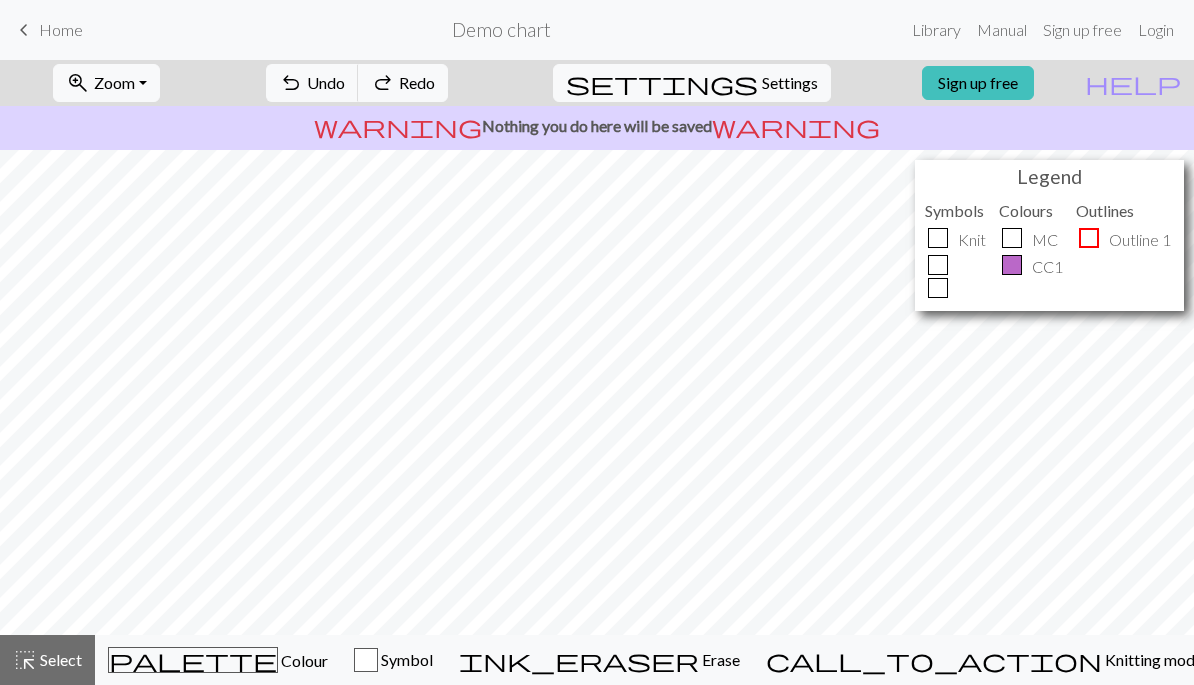 click on "zoom_in Zoom Zoom" at bounding box center [106, 83] 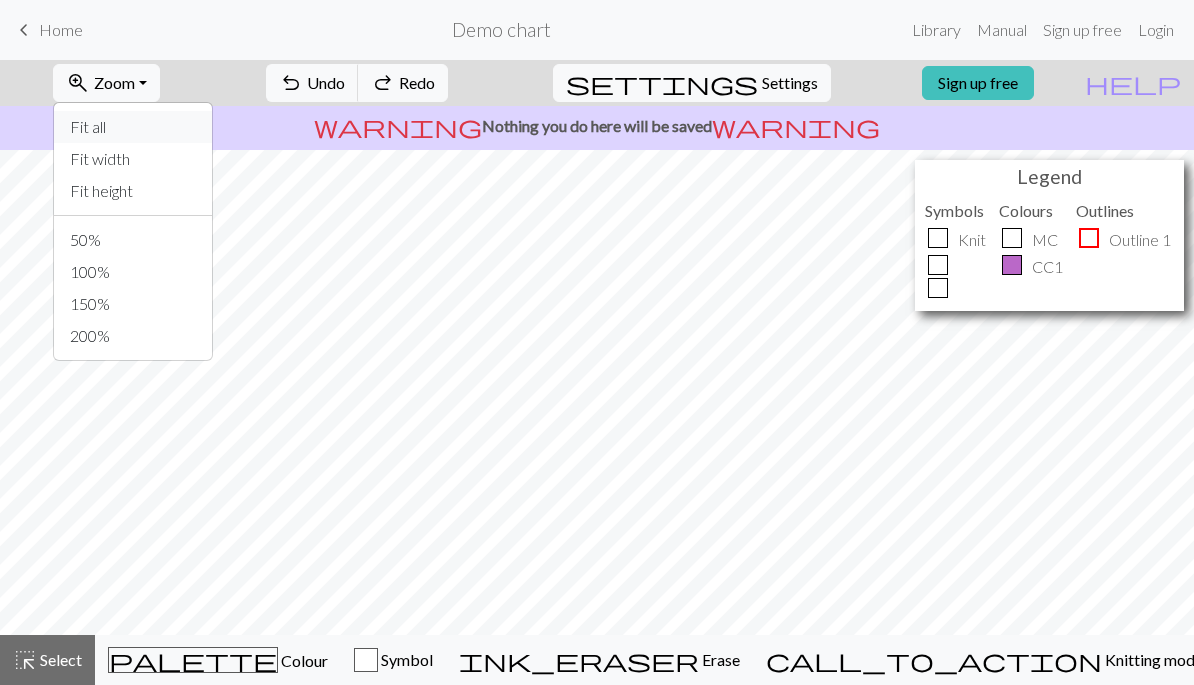 click on "Fit all" at bounding box center [133, 127] 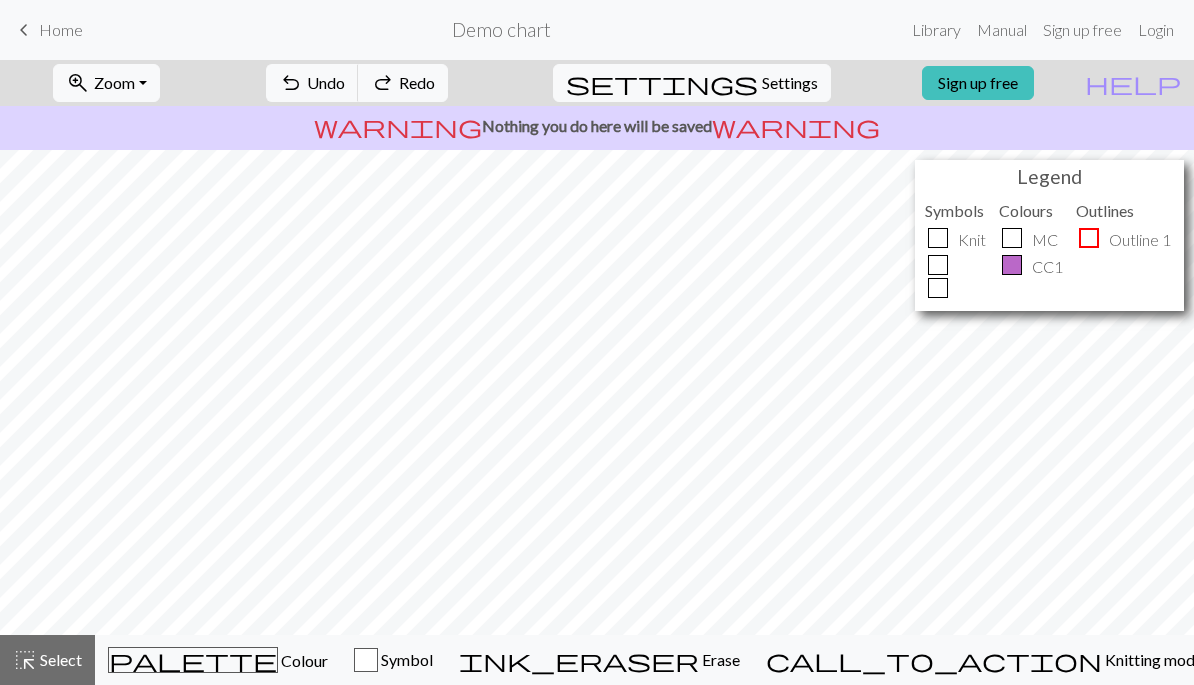 click on "zoom_in Zoom Zoom" at bounding box center (106, 83) 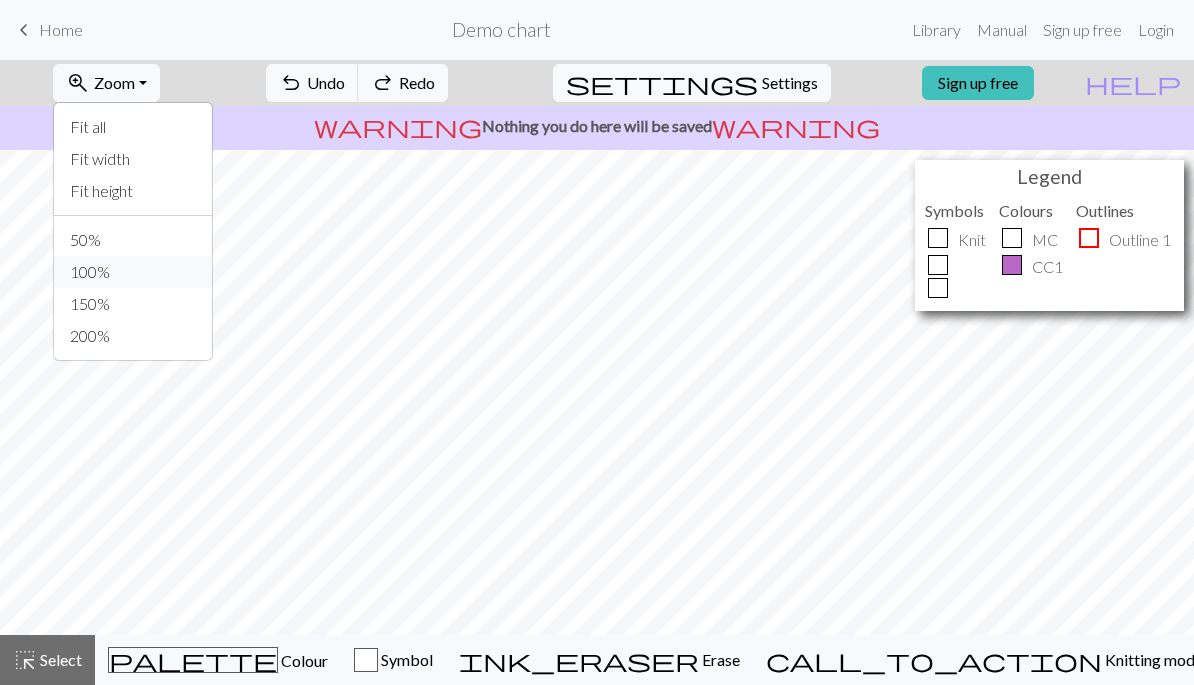 click on "100%" at bounding box center (133, 272) 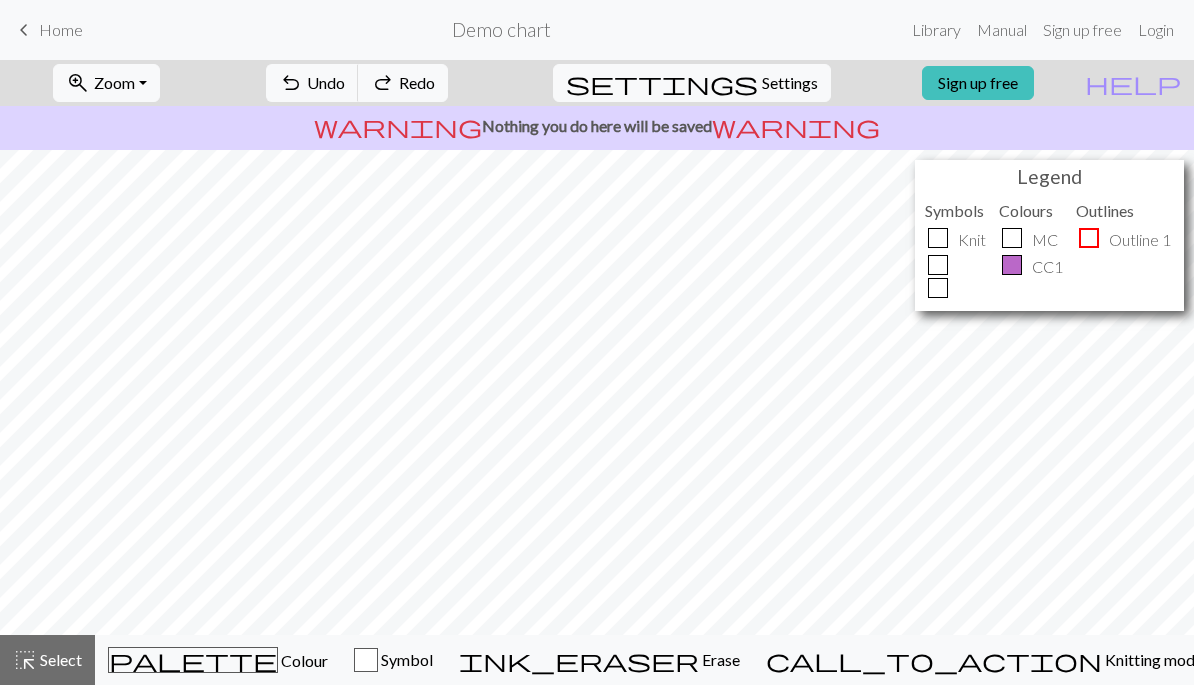 click on "zoom_in Zoom Zoom" at bounding box center (106, 83) 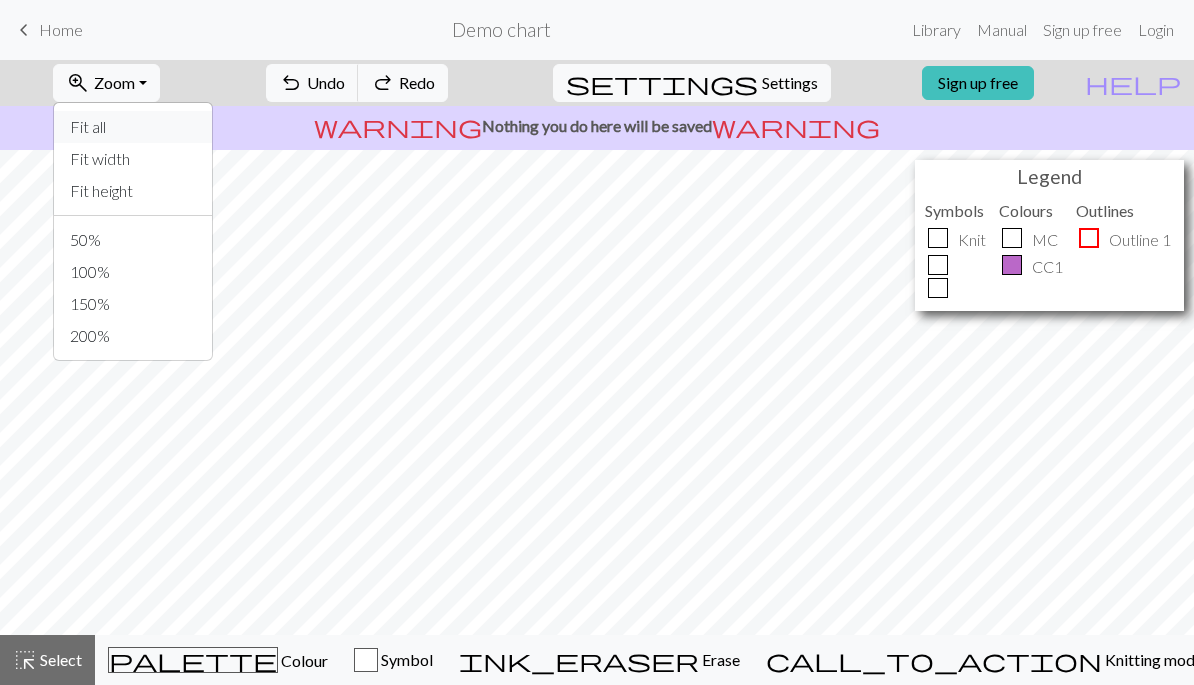 click on "Fit all" at bounding box center [133, 127] 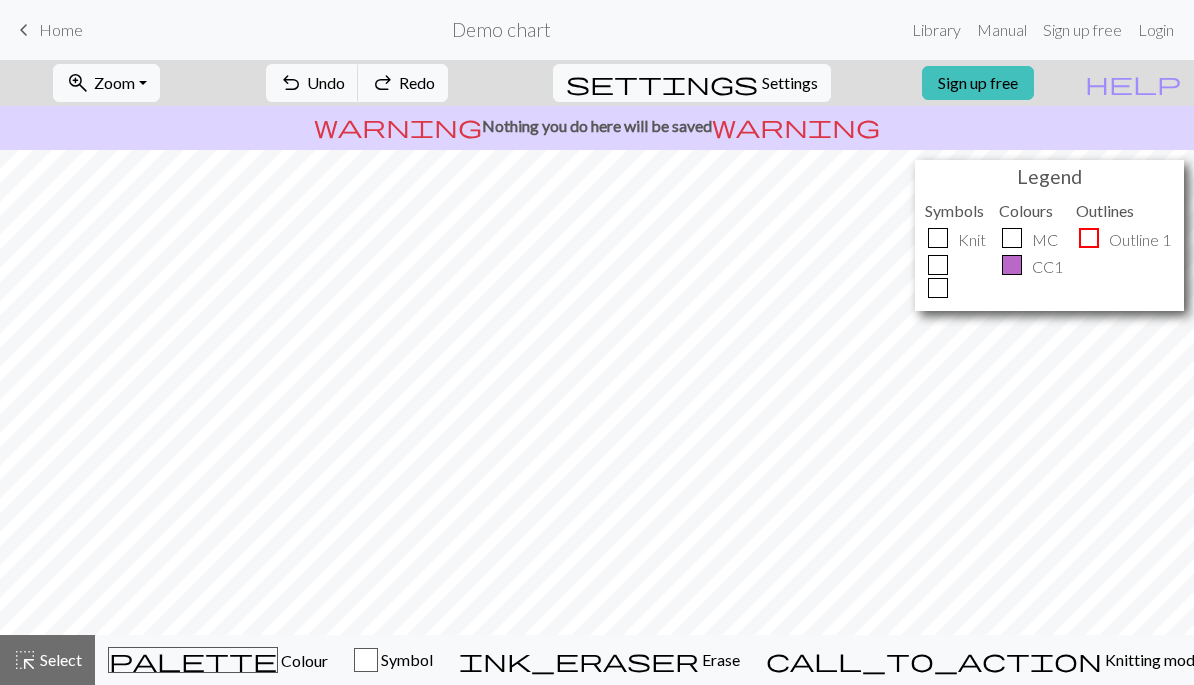 click at bounding box center (938, 288) 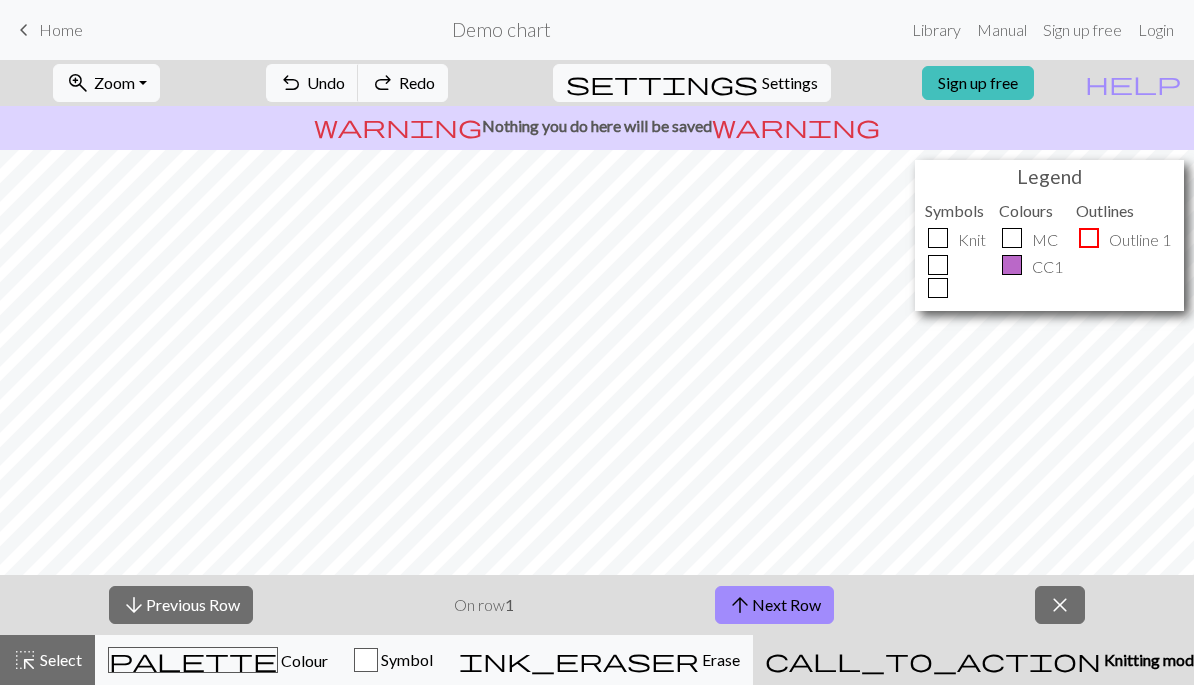 click on "ink_eraser   Erase   Erase" at bounding box center (599, 660) 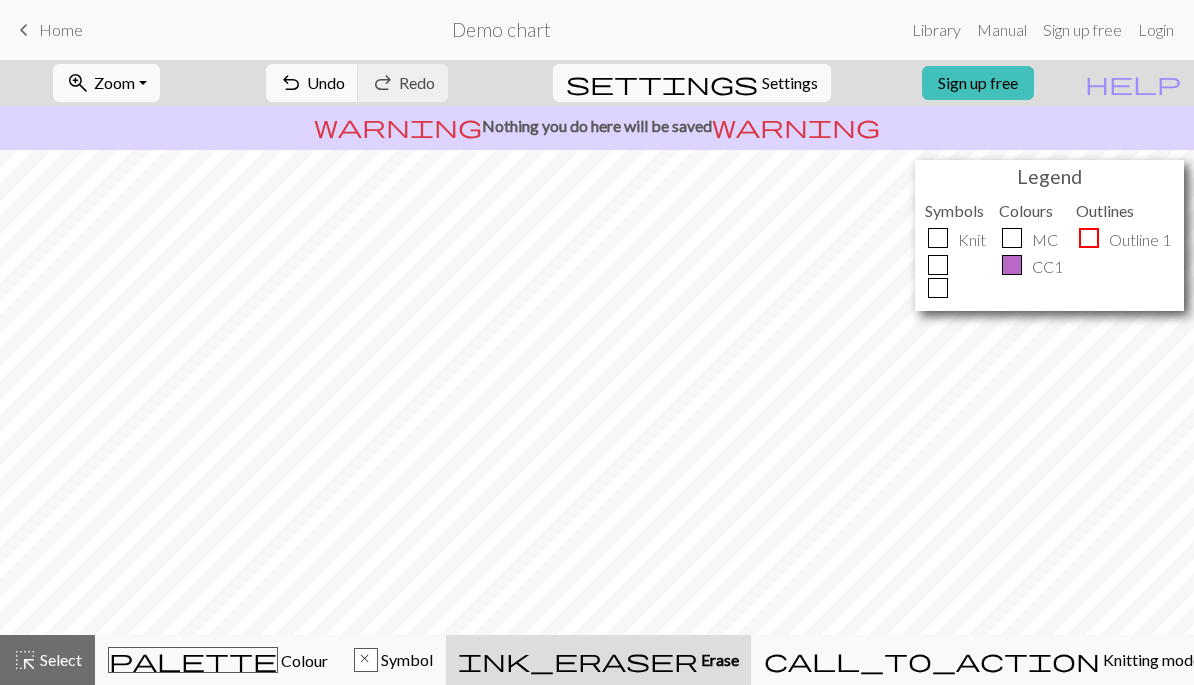 click on "call_to_action   Knitting mode   Knitting mode" at bounding box center [982, 660] 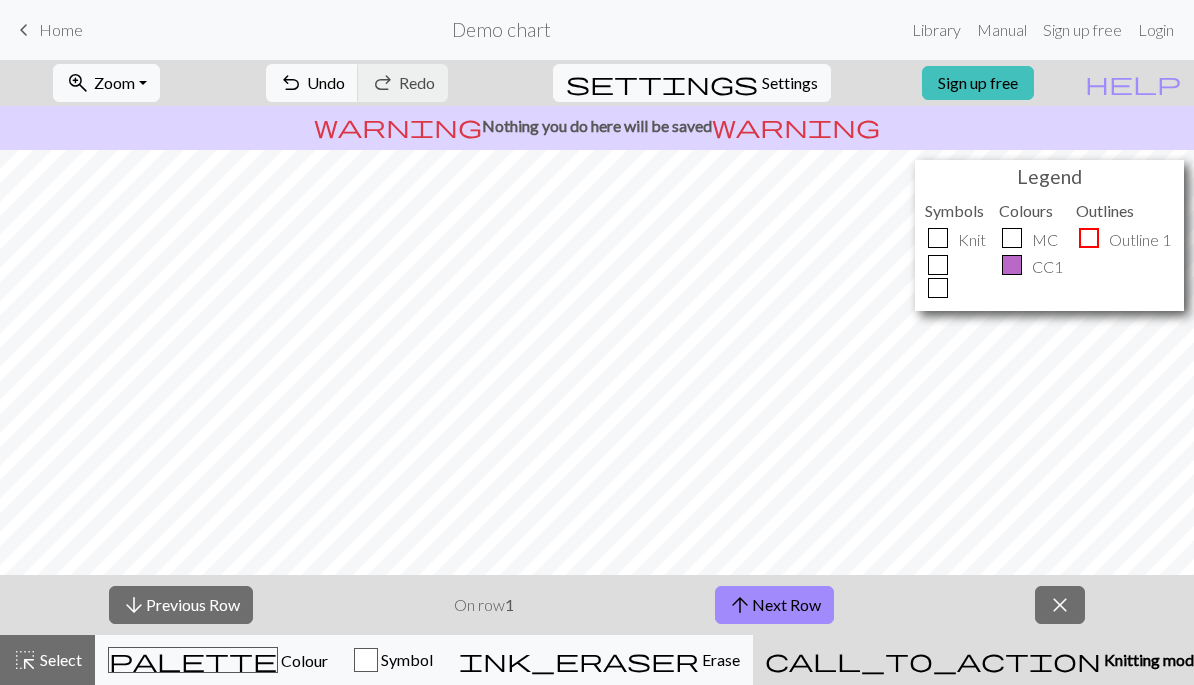 click on "arrow_upward  Next Row" at bounding box center [774, 605] 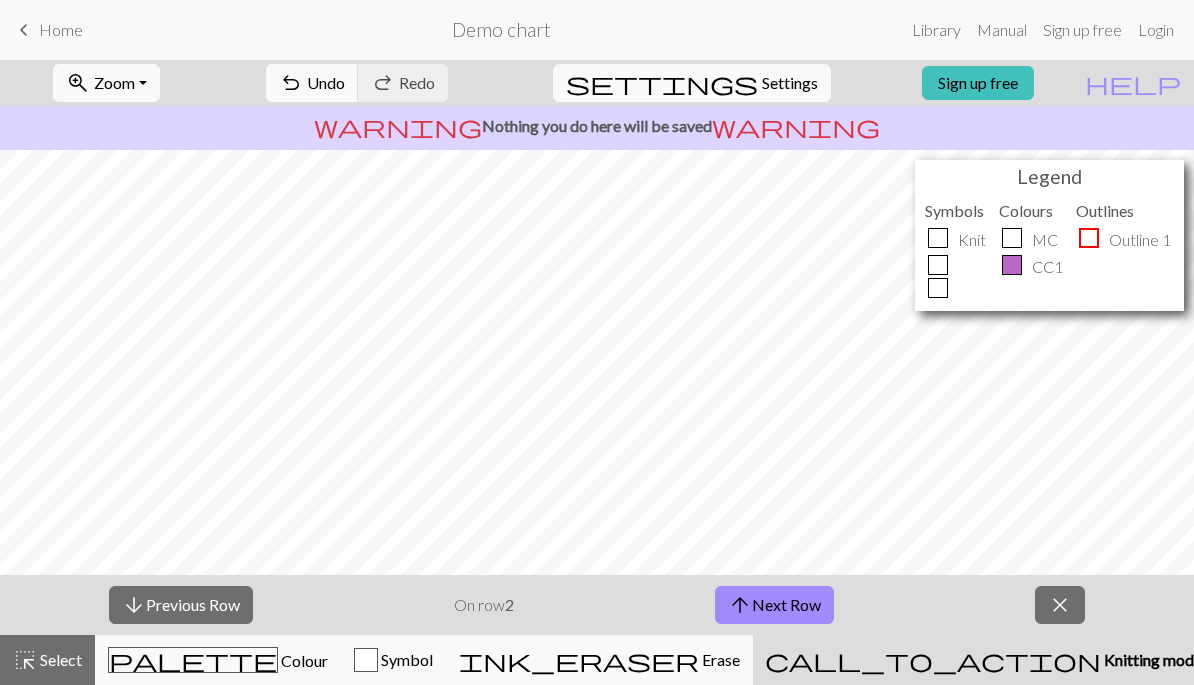 click on "arrow_upward  Next Row" at bounding box center (774, 605) 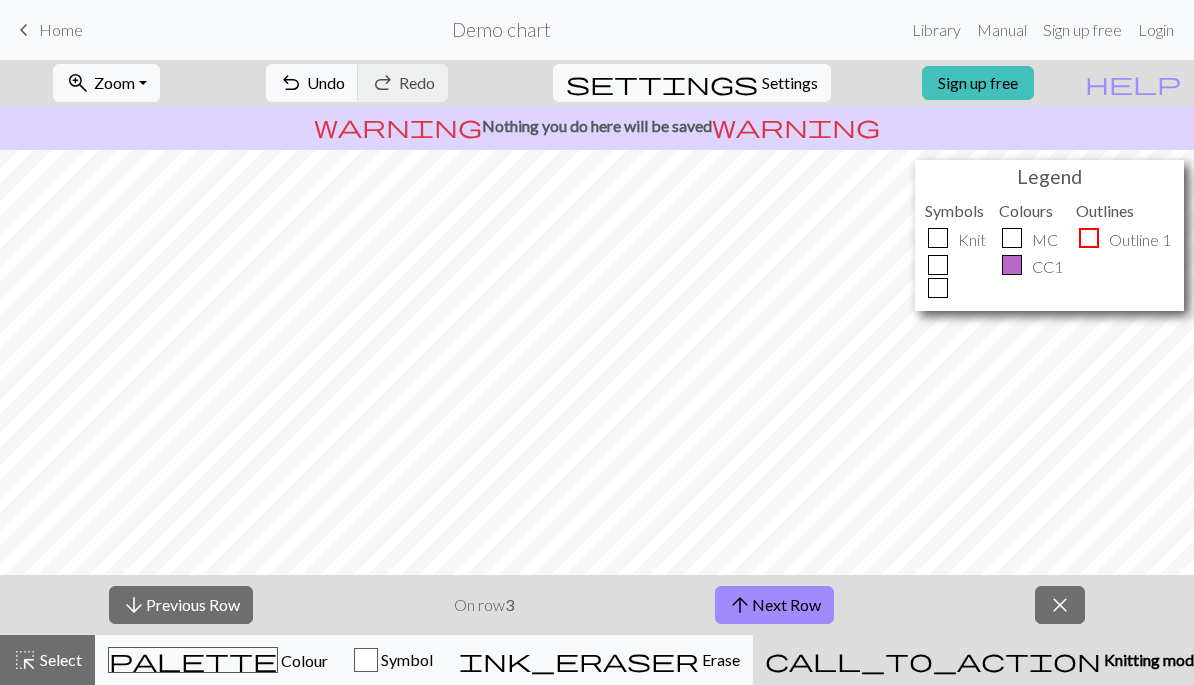 click on "arrow_upward  Next Row" at bounding box center (774, 605) 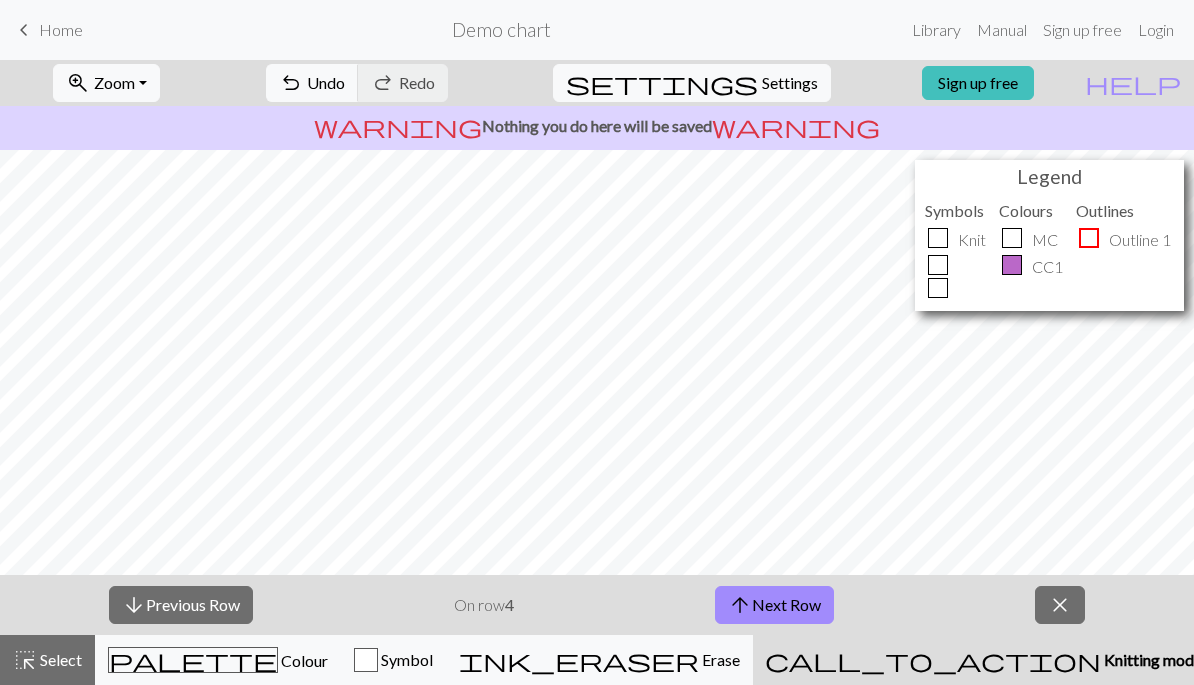 click on "arrow_upward  Next Row" at bounding box center [774, 605] 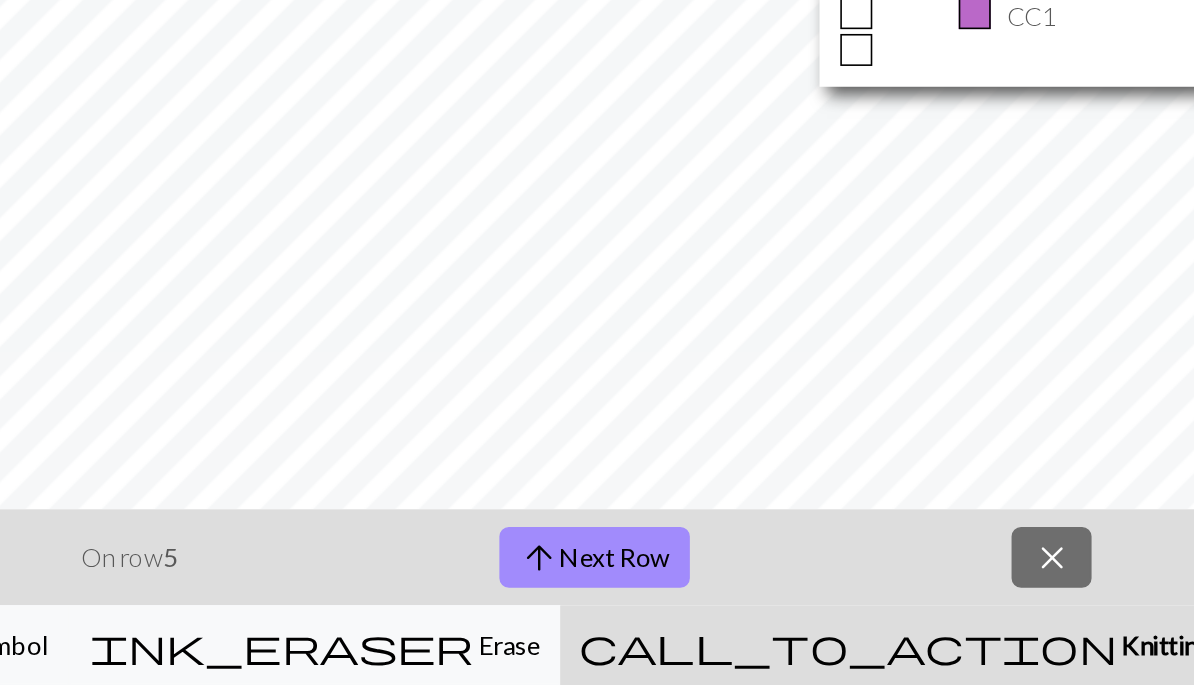 click on "close" at bounding box center [1060, 605] 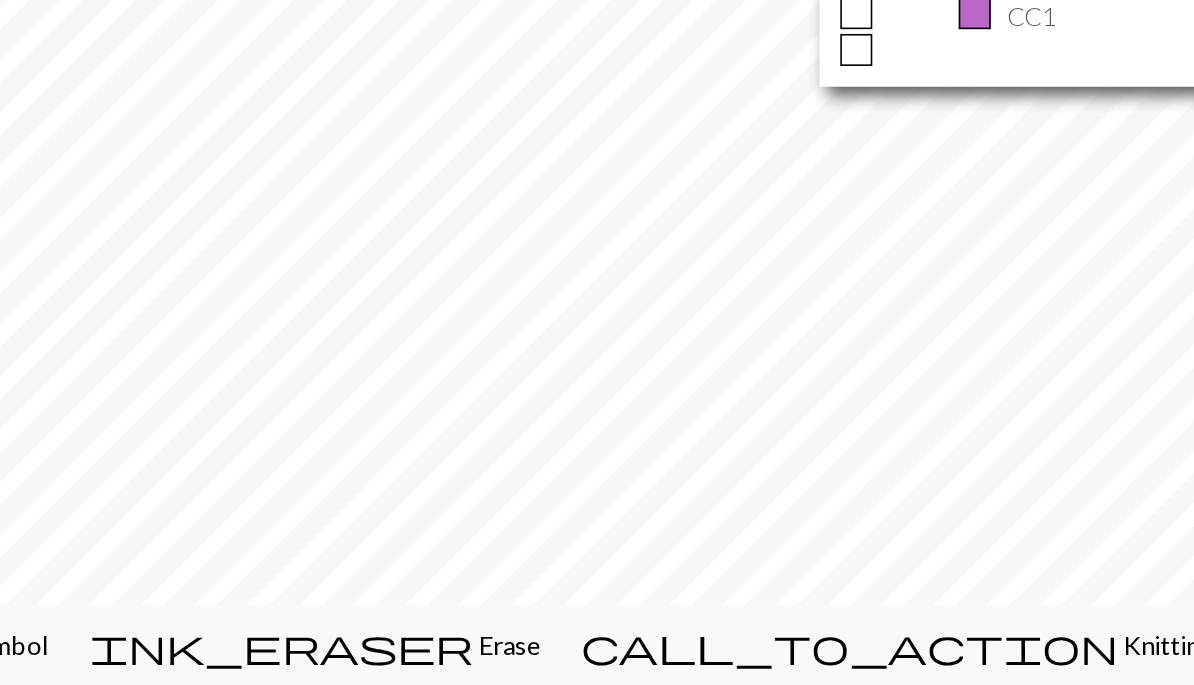 click on "call_to_action   Knitting mode   Knitting mode" at bounding box center (984, 660) 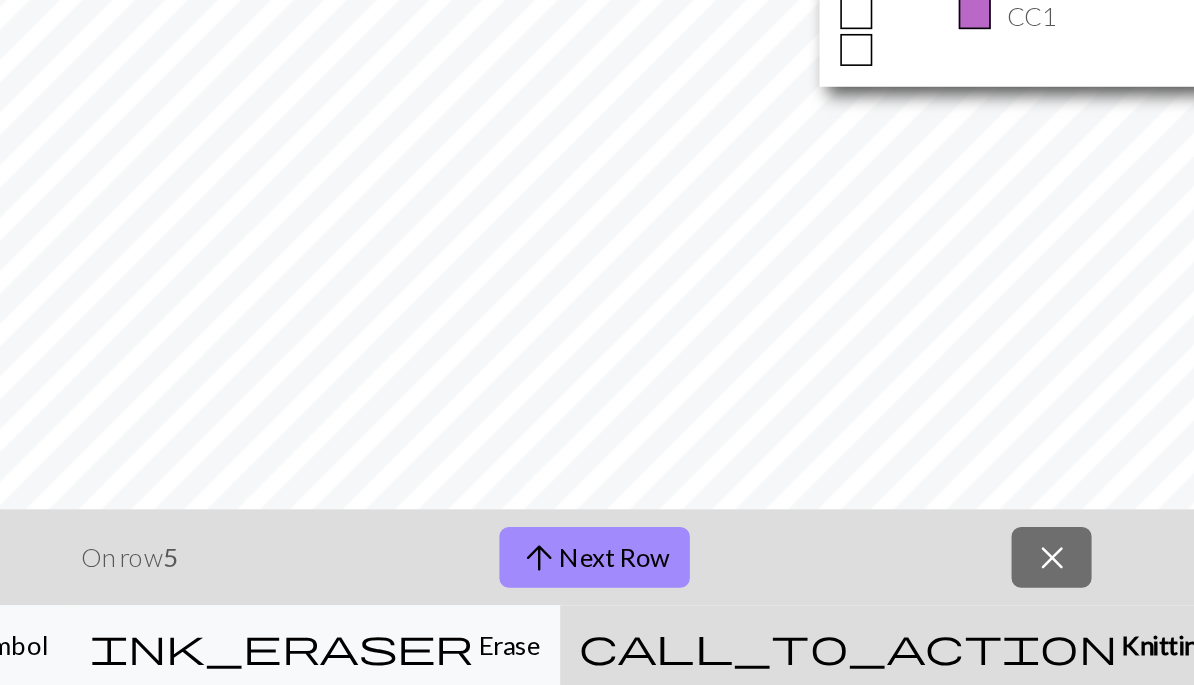 click on "call_to_action   Knitting mode   Knitting mode" at bounding box center [983, 660] 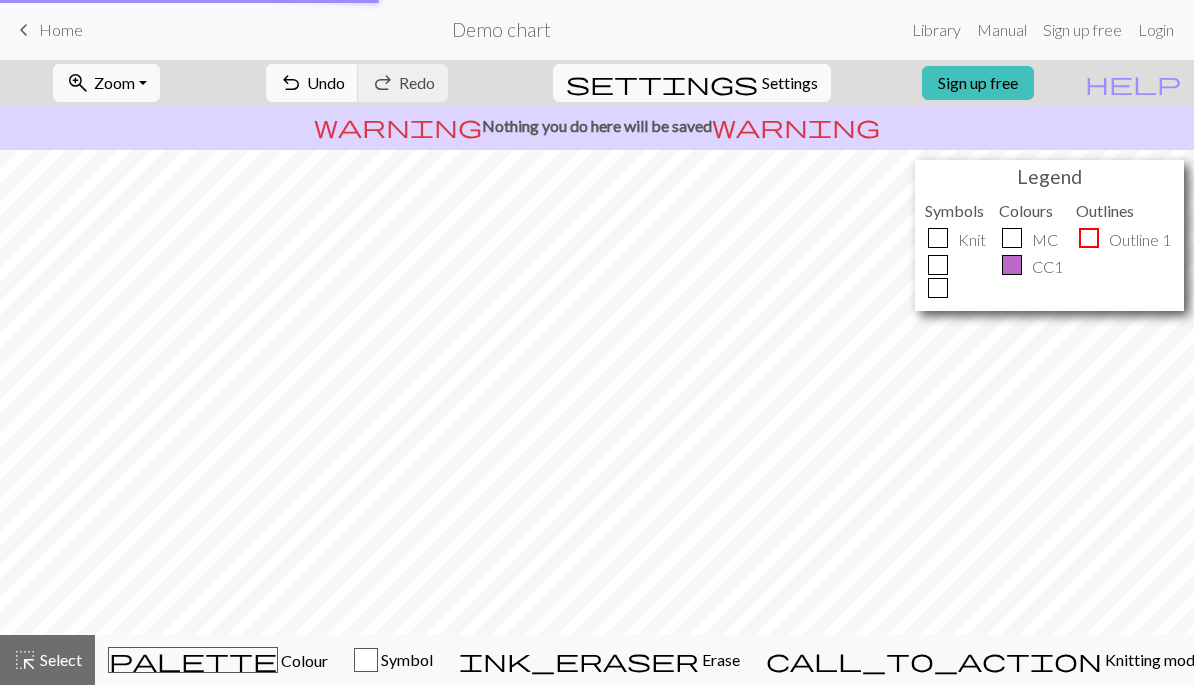 click on "palette   Colour   Colour" at bounding box center (218, 660) 